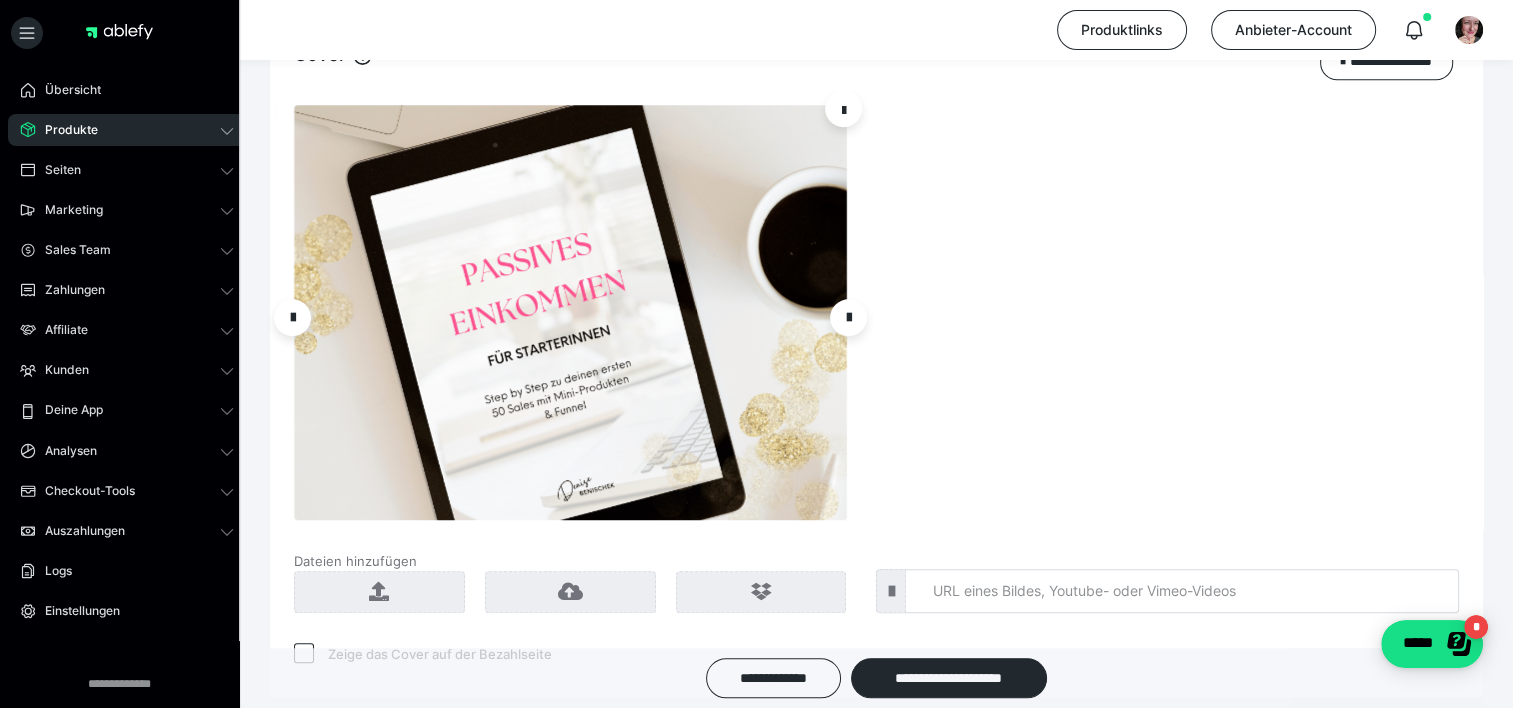 scroll, scrollTop: 0, scrollLeft: 0, axis: both 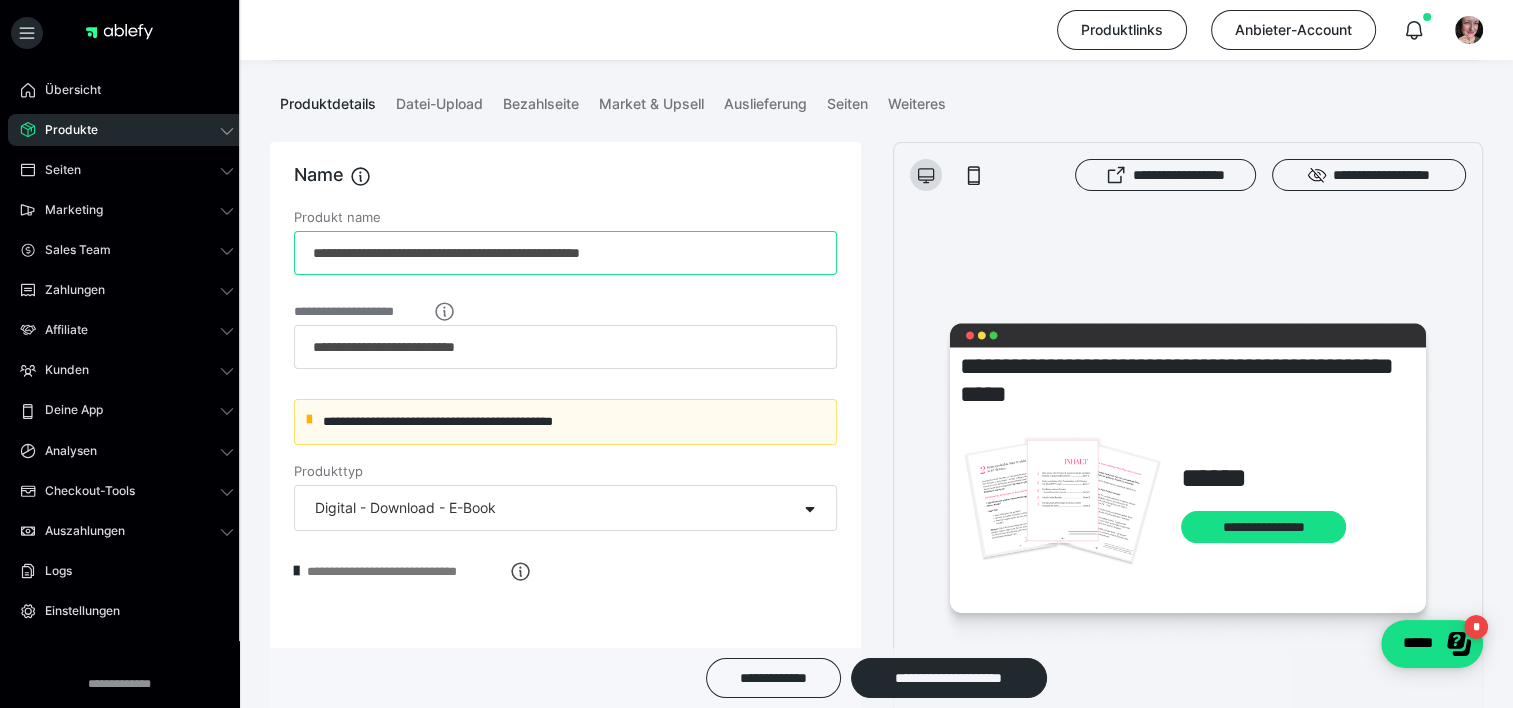click on "**********" at bounding box center [565, 253] 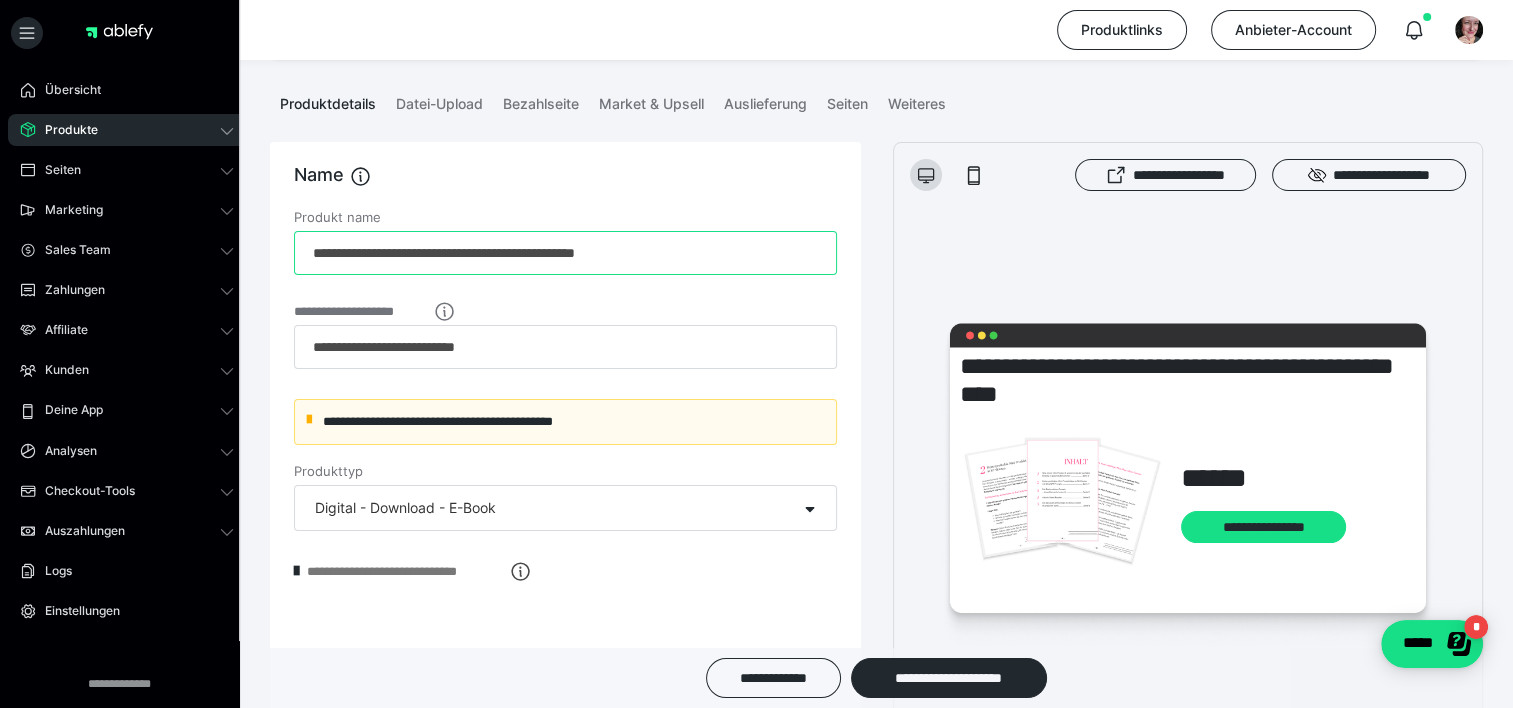 type on "**********" 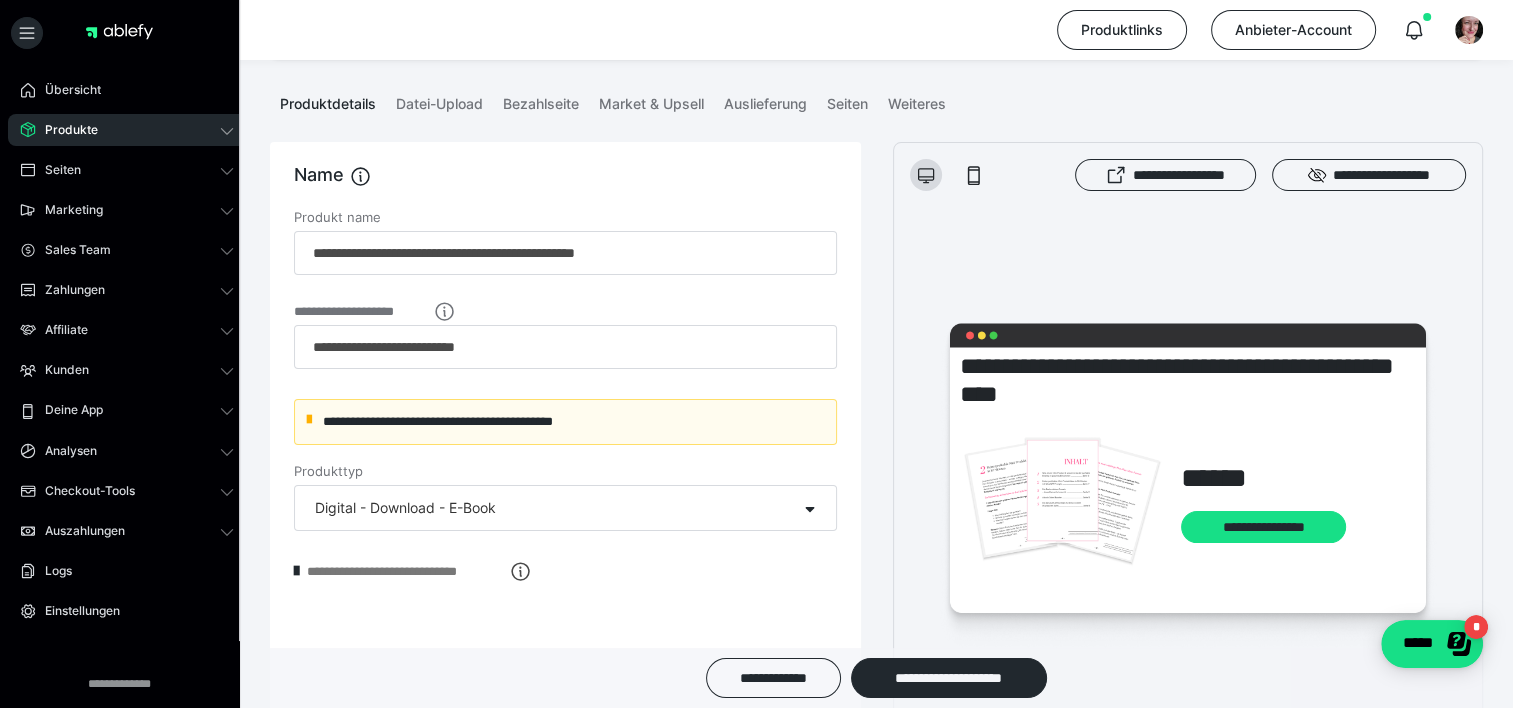 click on "**********" at bounding box center (565, 396) 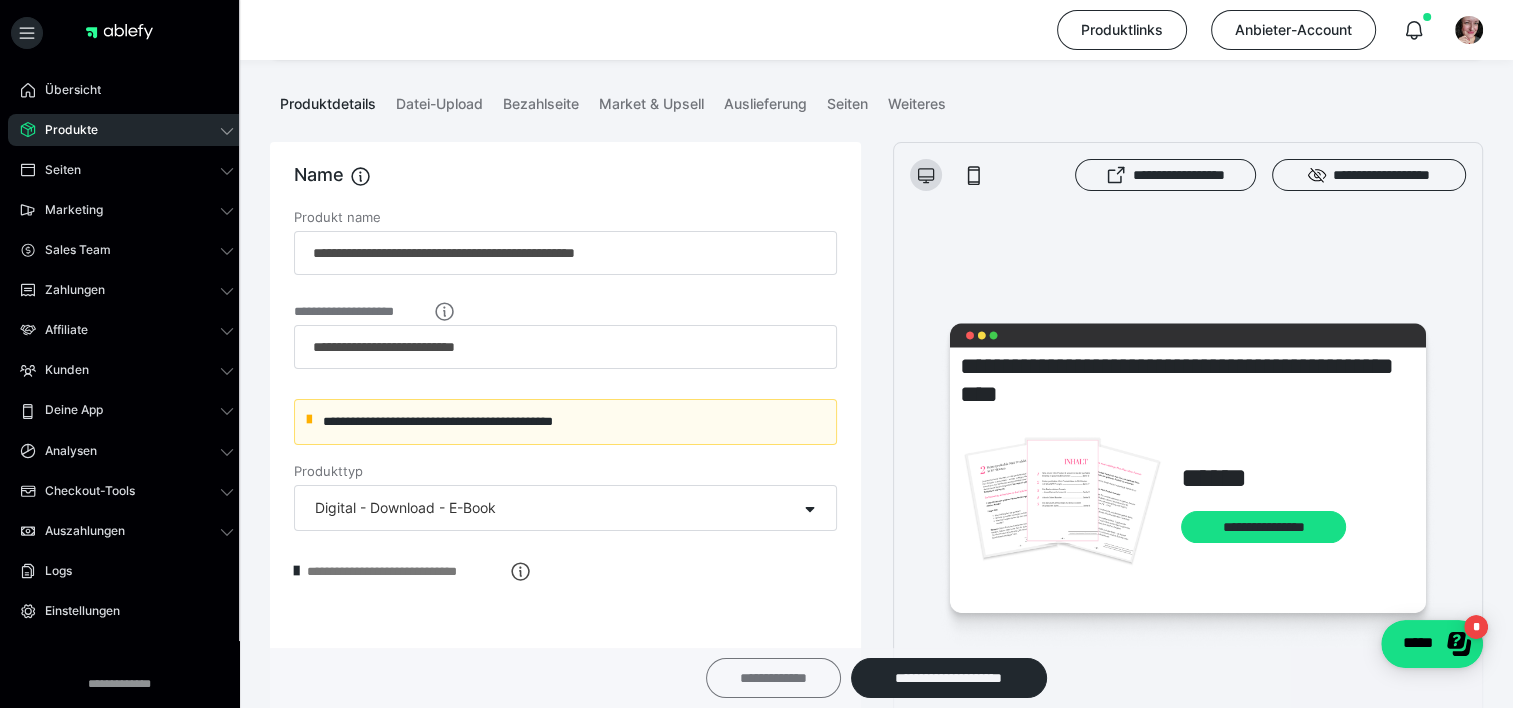 click on "**********" at bounding box center [773, 678] 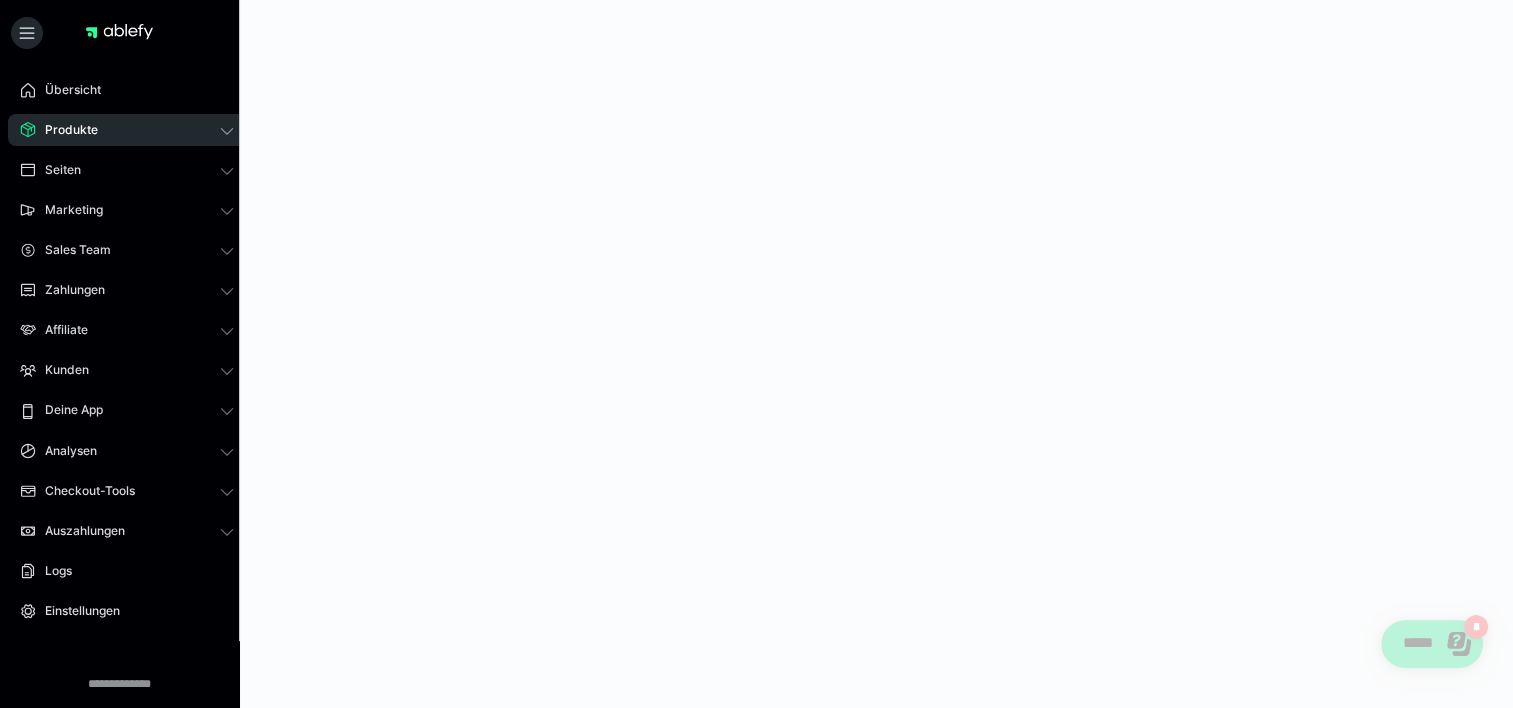 scroll, scrollTop: 0, scrollLeft: 0, axis: both 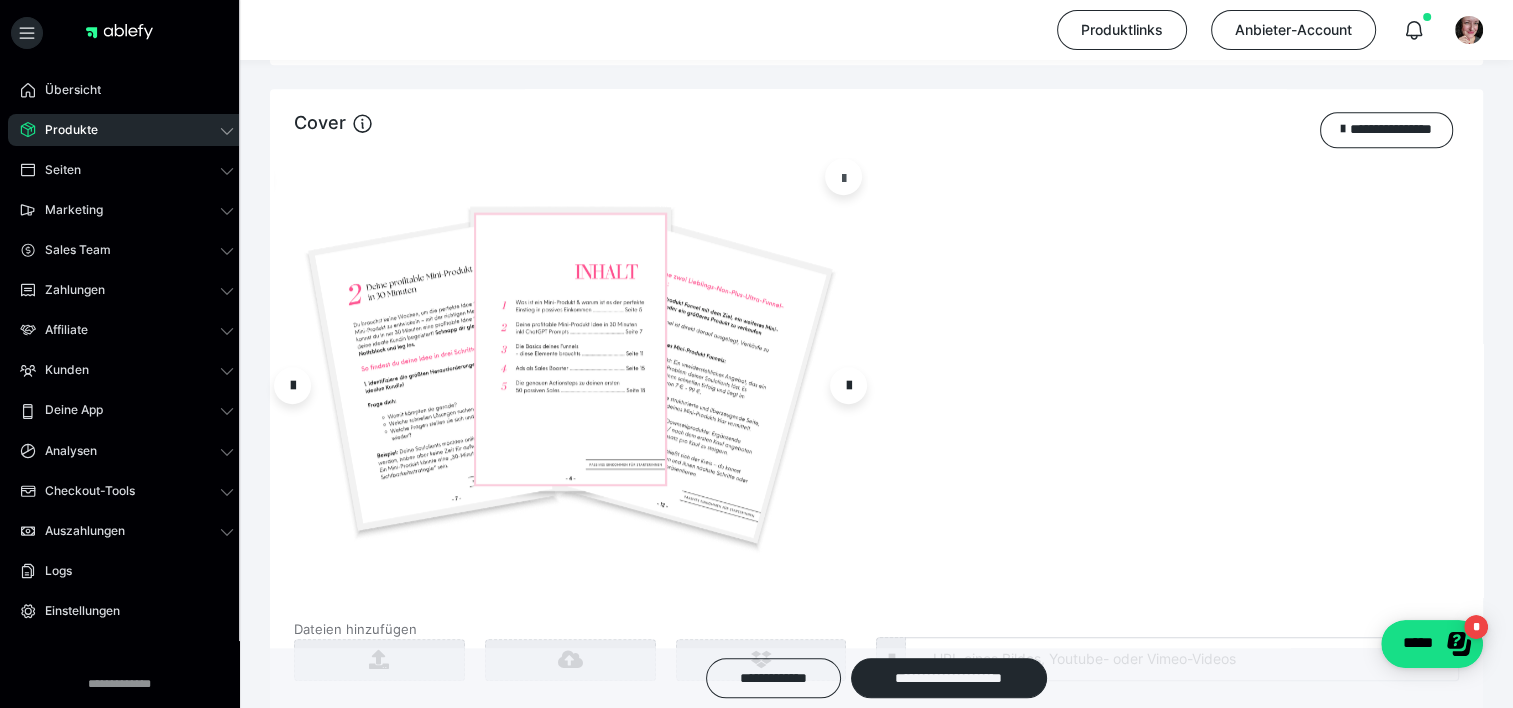 click at bounding box center (844, 177) 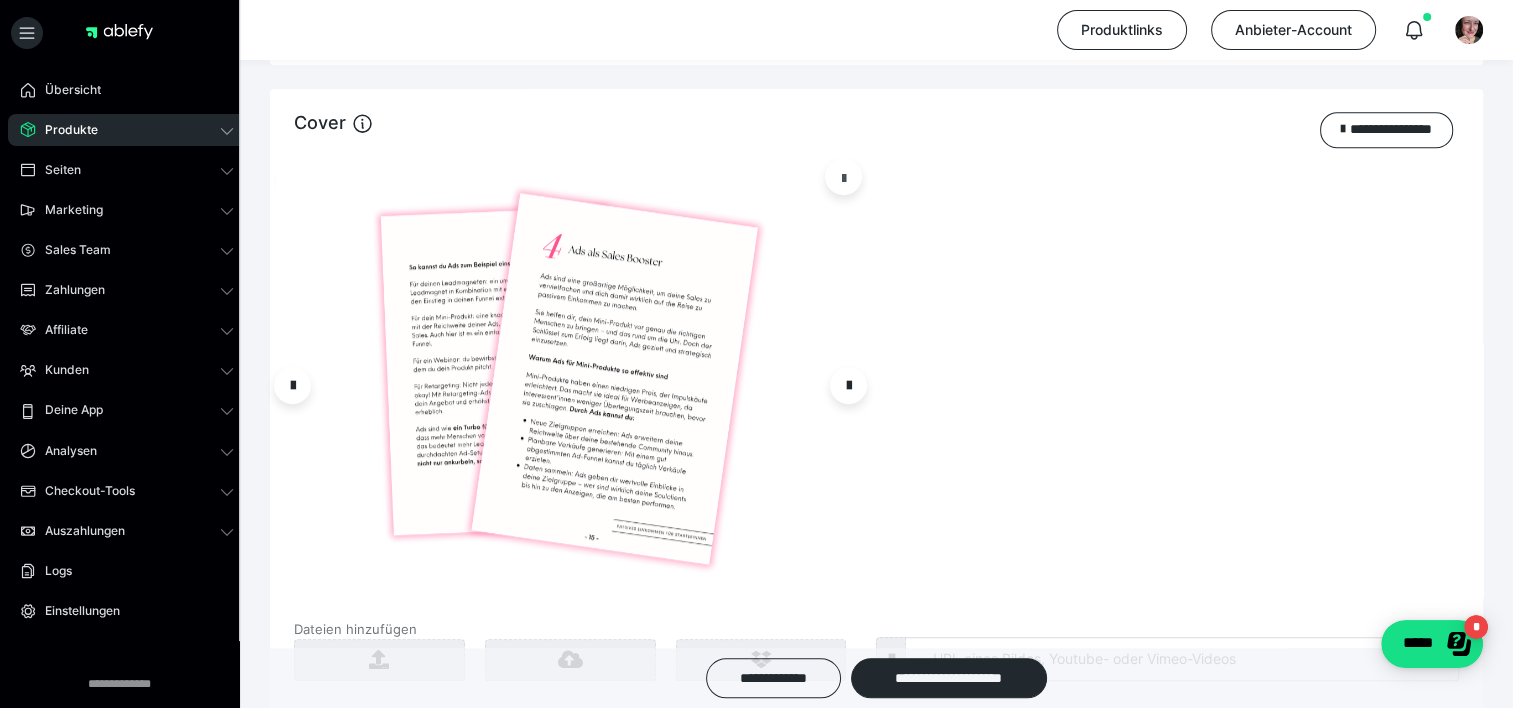 click at bounding box center [844, 177] 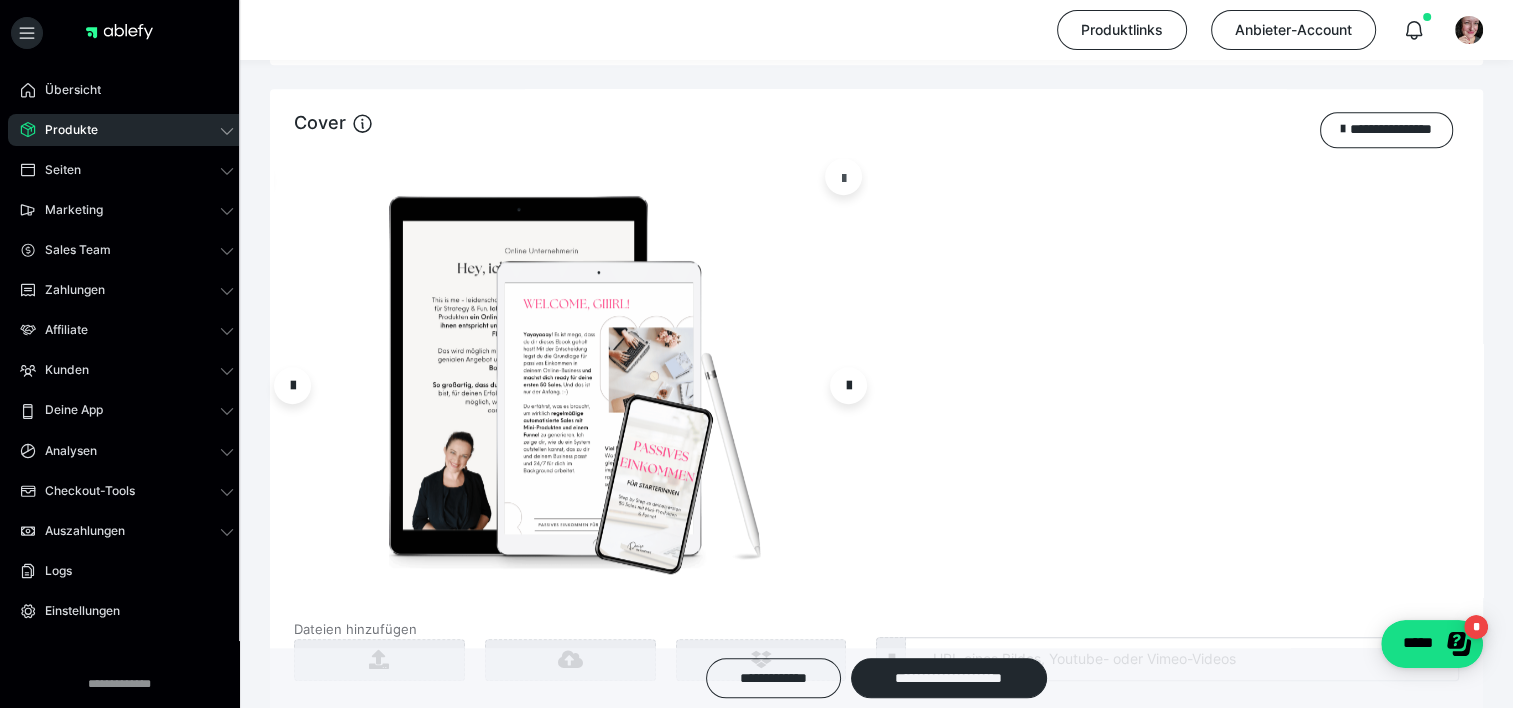 click at bounding box center [844, 177] 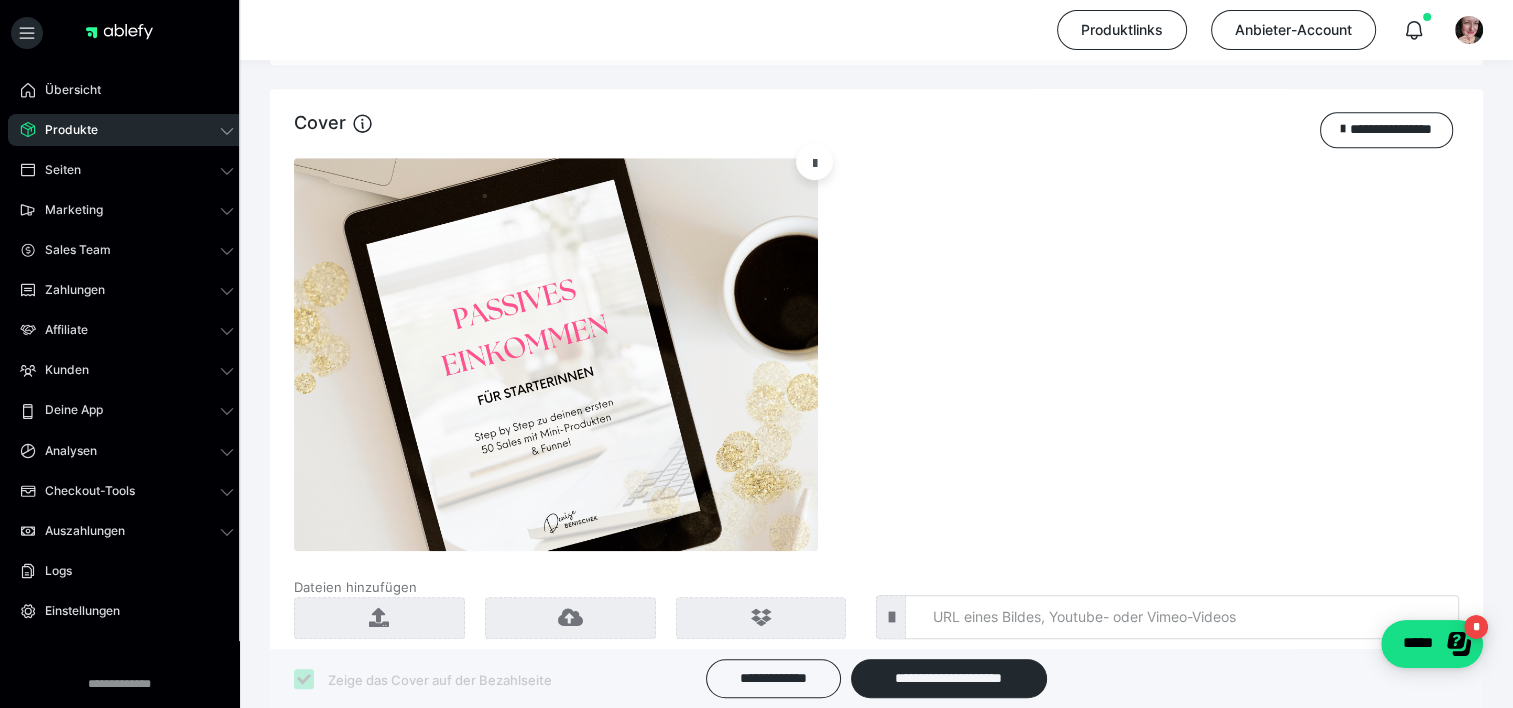 click at bounding box center [814, 161] 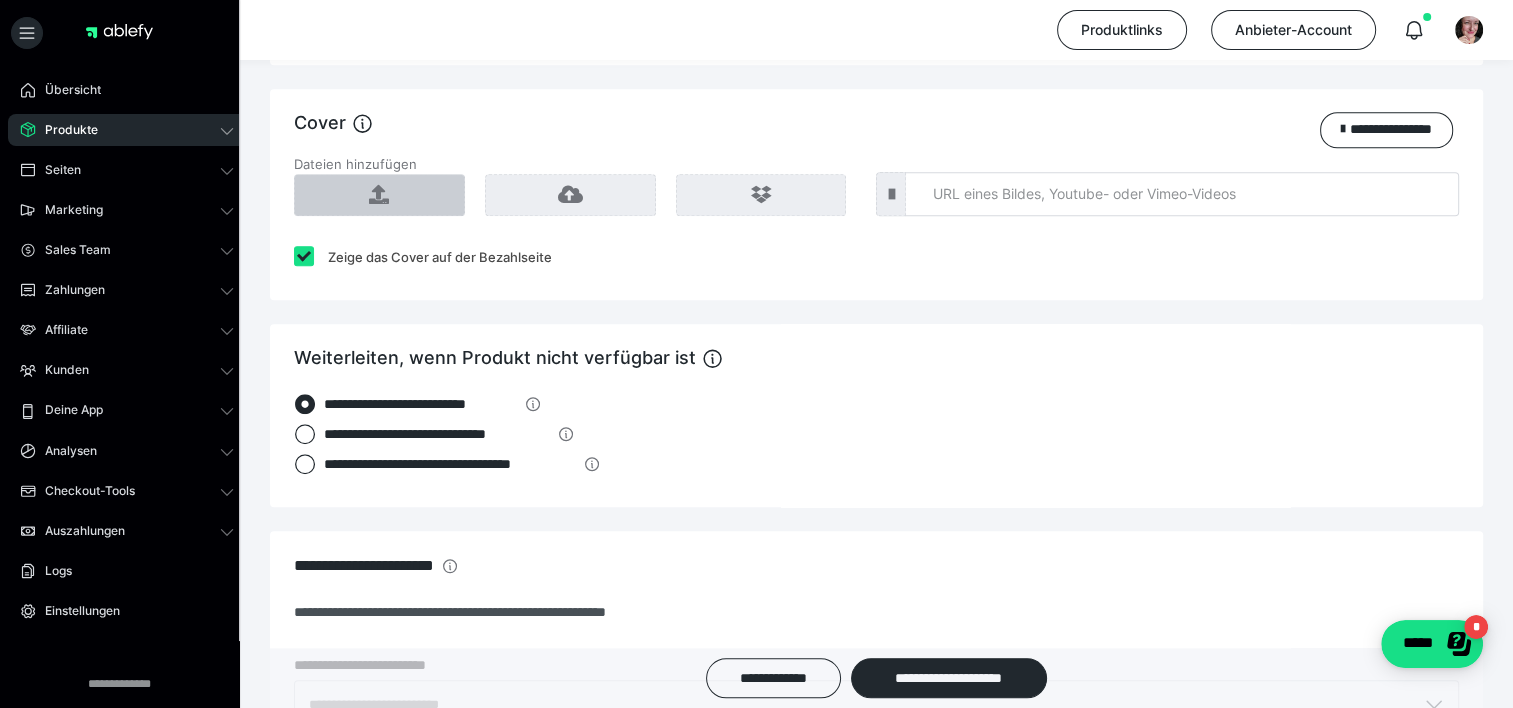 click at bounding box center [379, 195] 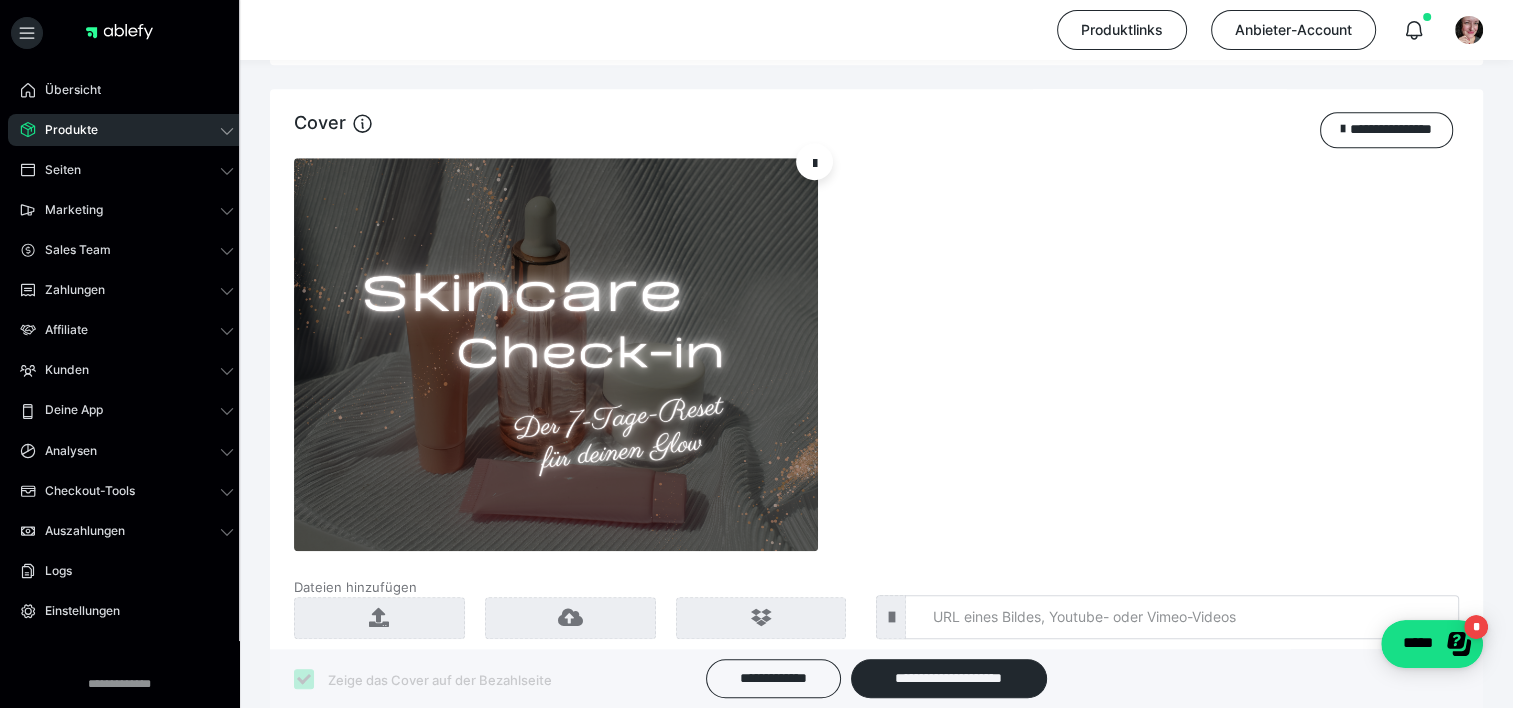 drag, startPoint x: 1512, startPoint y: 330, endPoint x: 1508, endPoint y: 349, distance: 19.416489 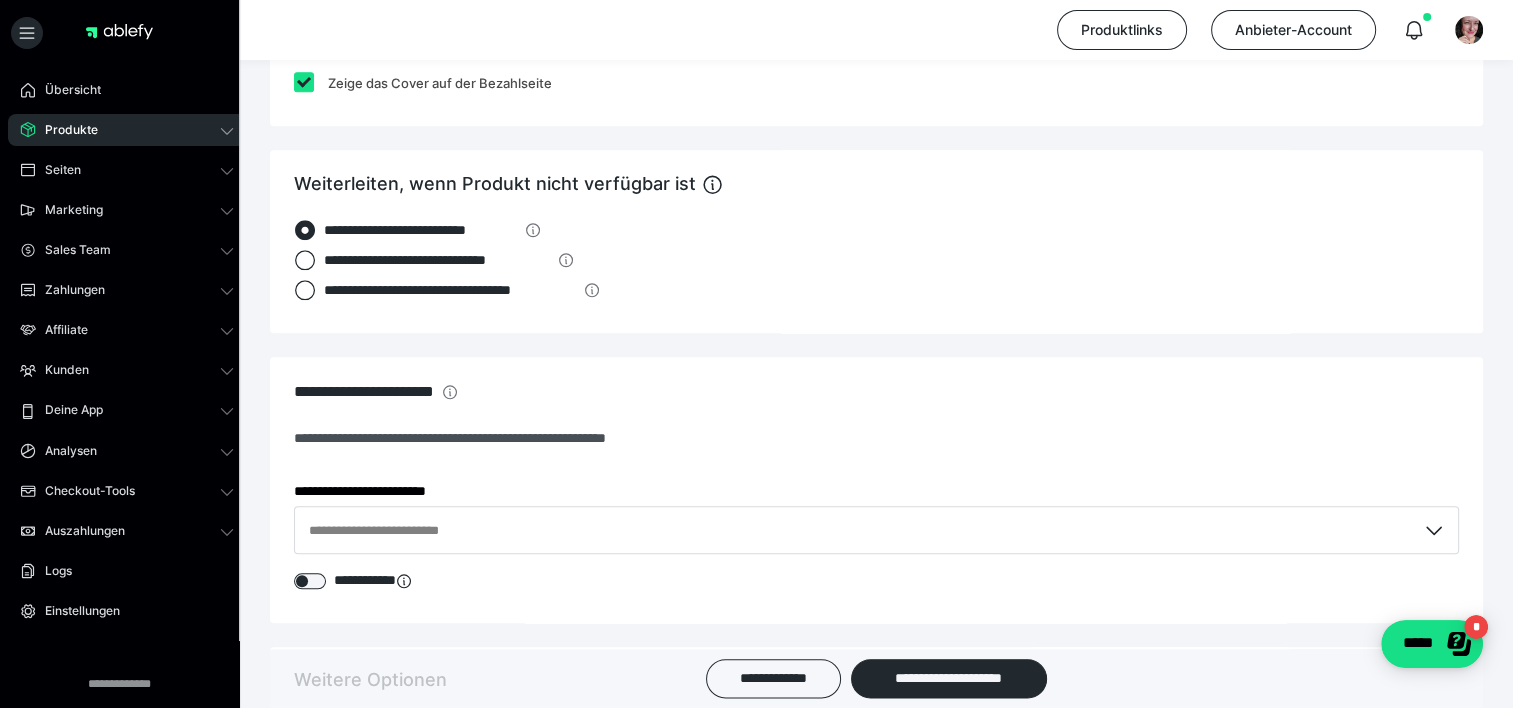 scroll, scrollTop: 2173, scrollLeft: 0, axis: vertical 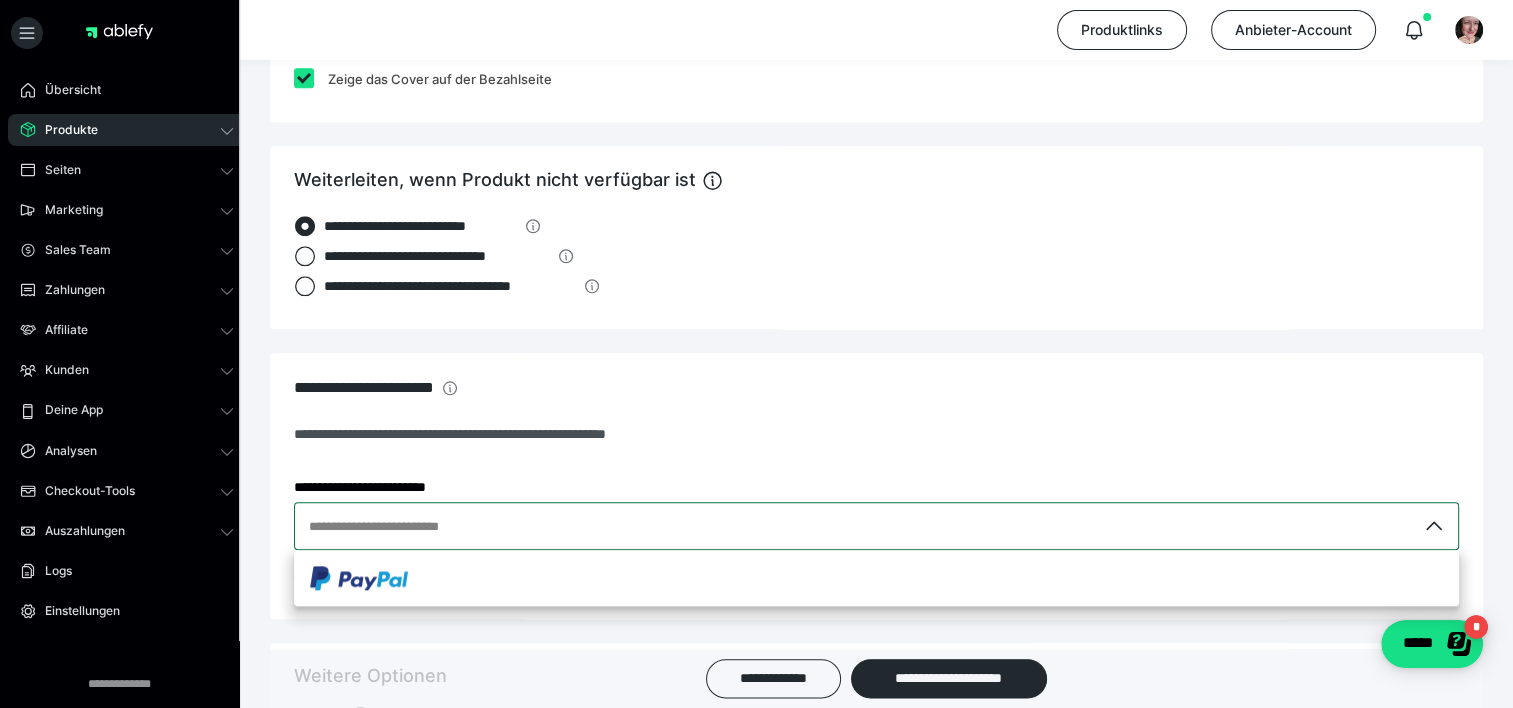click at bounding box center (1437, 526) 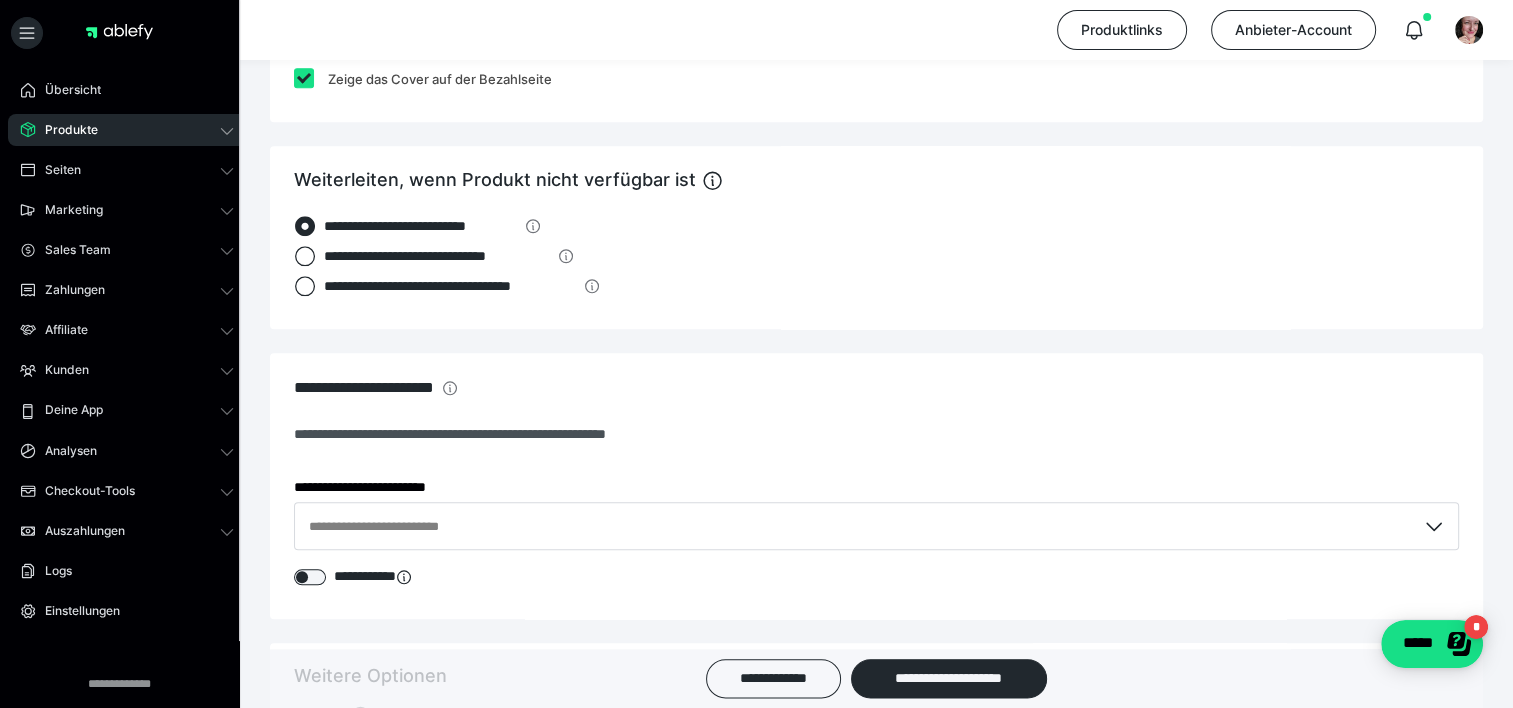 click on "**********" at bounding box center [876, 486] 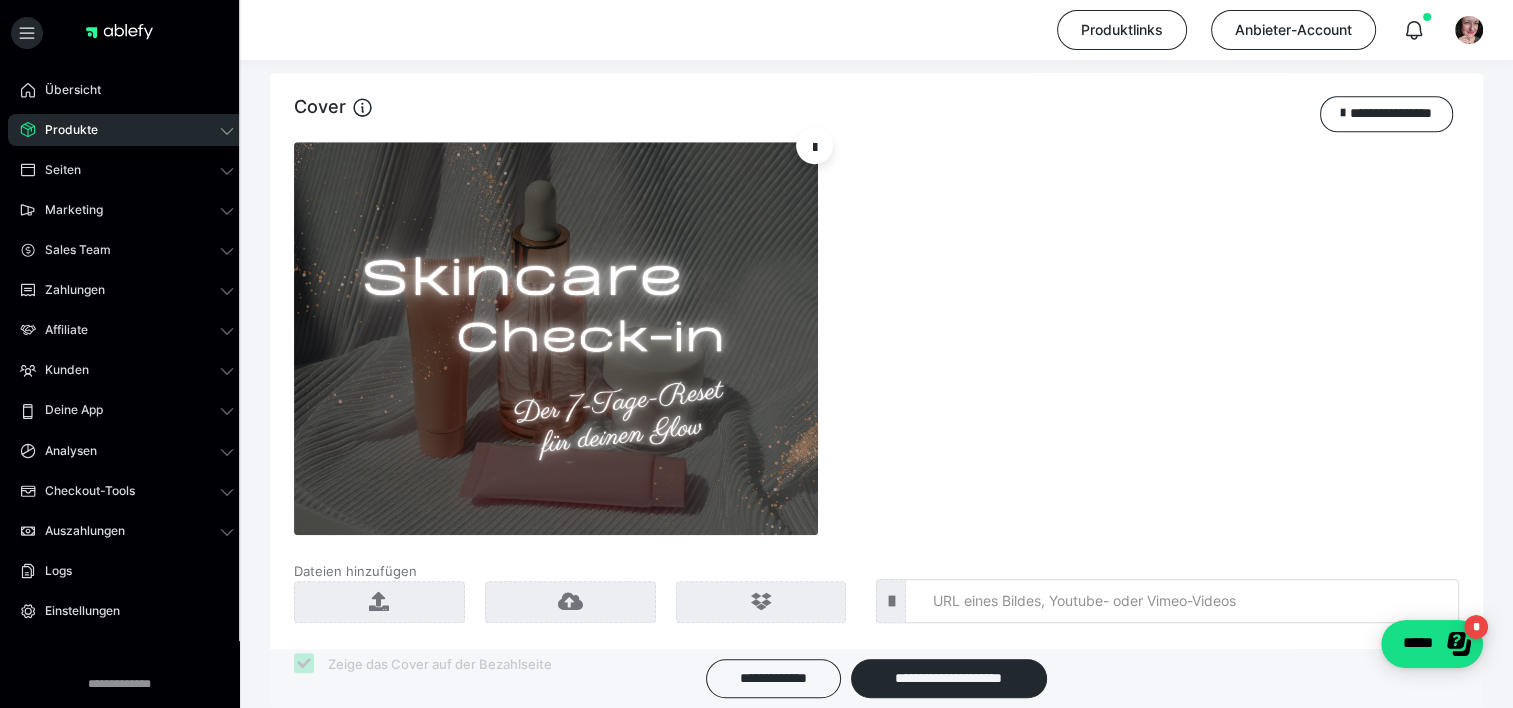 scroll, scrollTop: 1605, scrollLeft: 0, axis: vertical 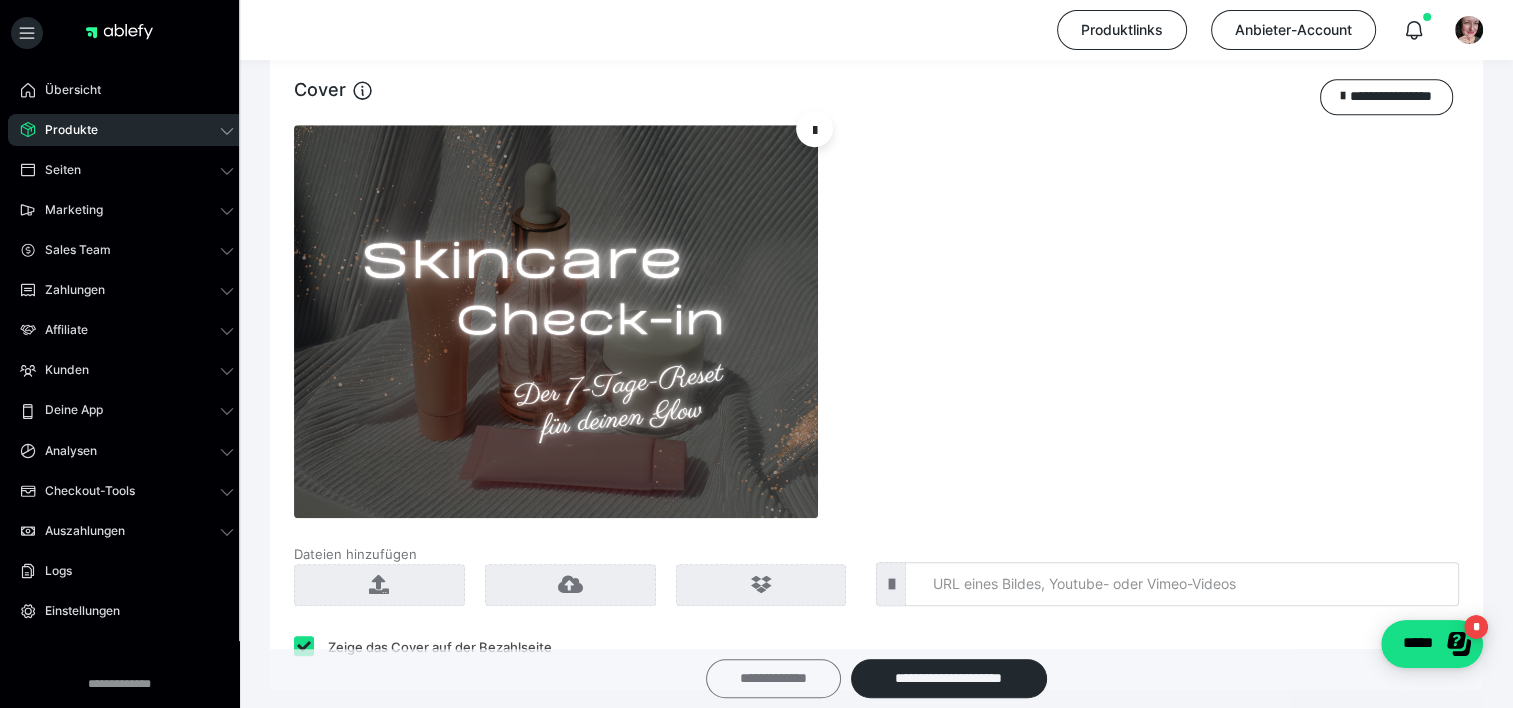 click on "**********" at bounding box center [773, 678] 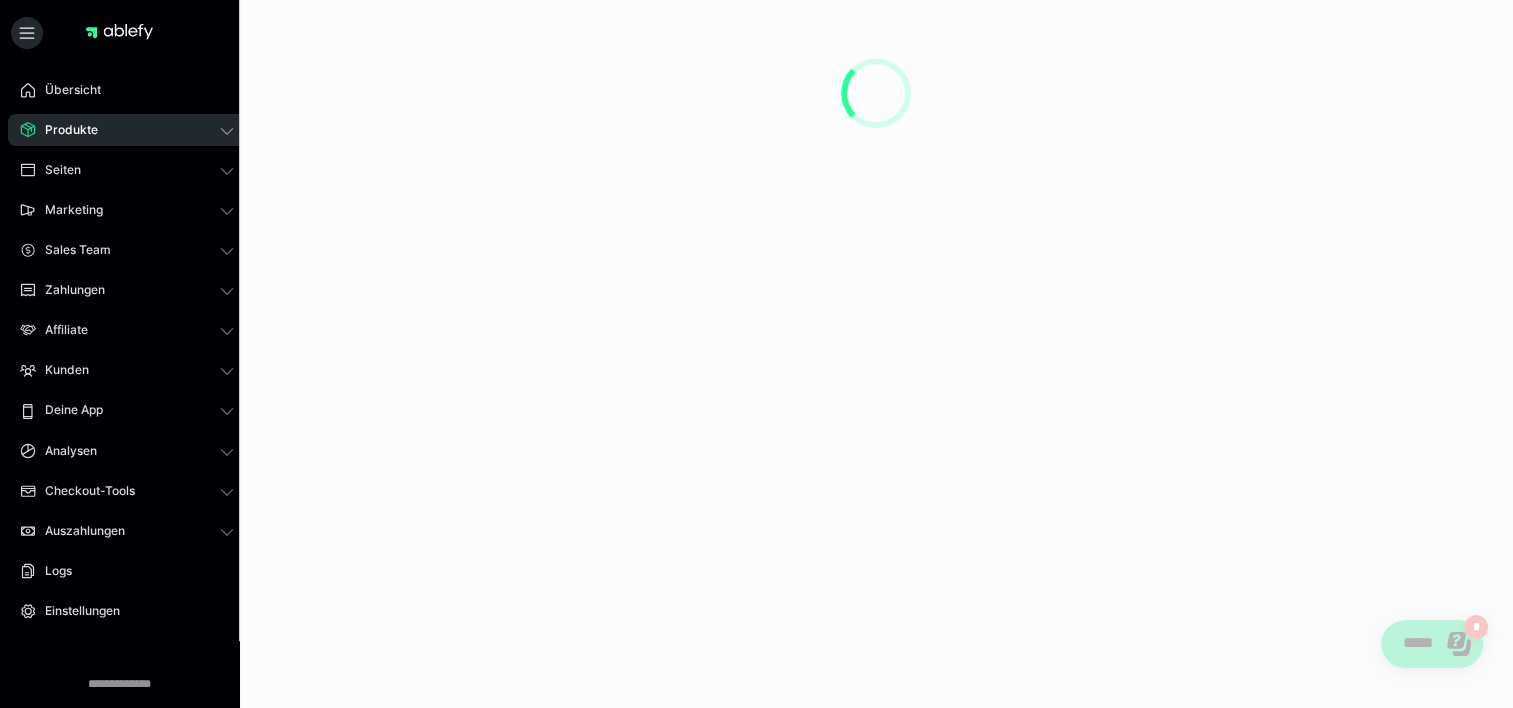 scroll, scrollTop: 0, scrollLeft: 0, axis: both 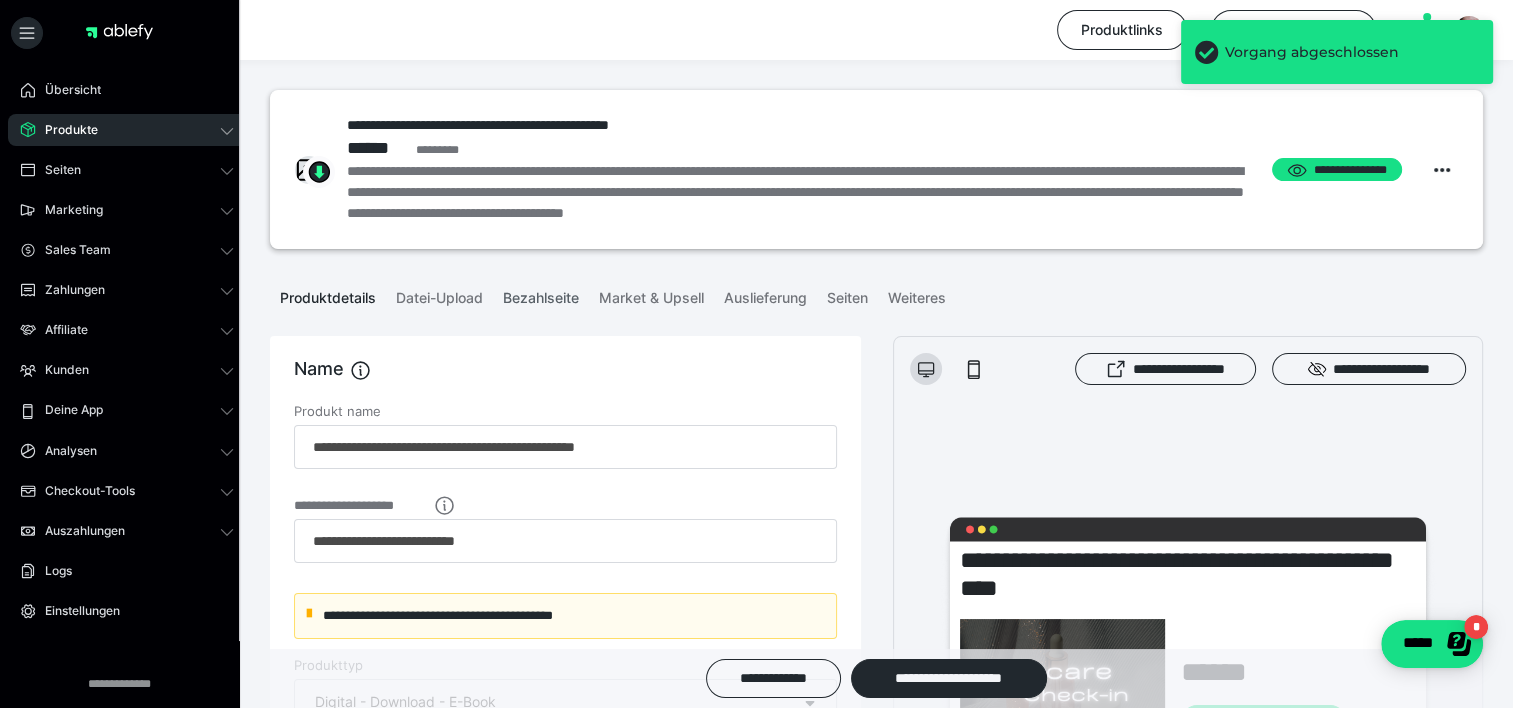 click on "Bezahlseite" at bounding box center (541, 294) 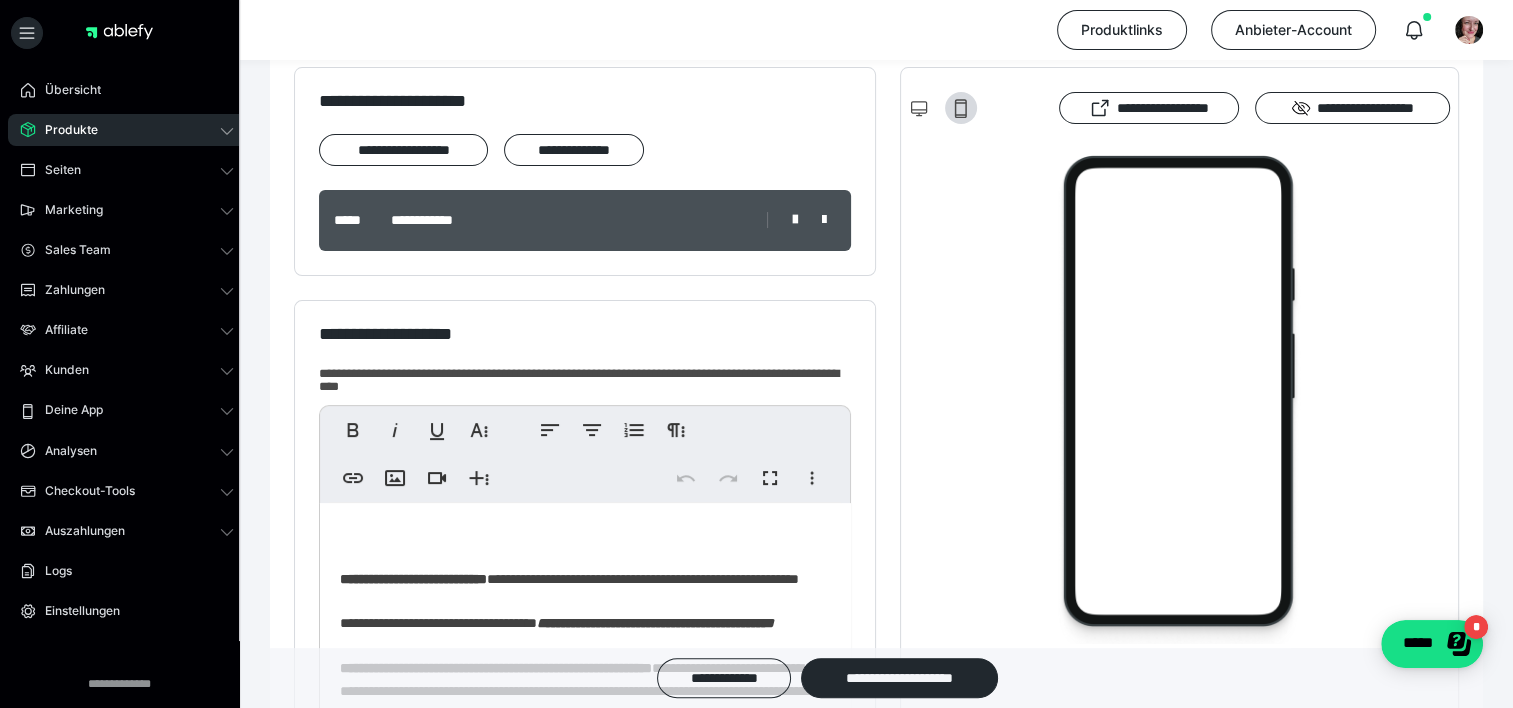 scroll, scrollTop: 338, scrollLeft: 0, axis: vertical 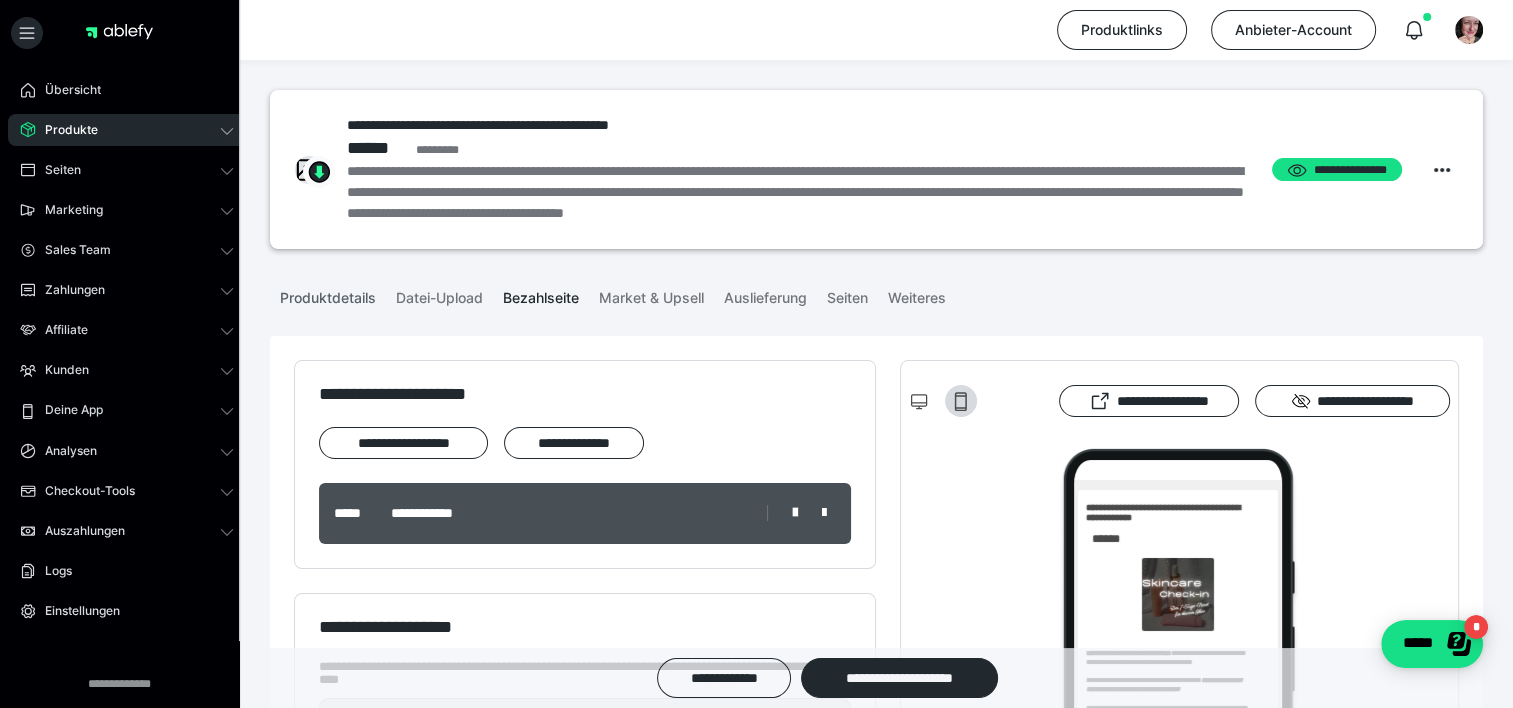 click on "Produktdetails" at bounding box center (328, 294) 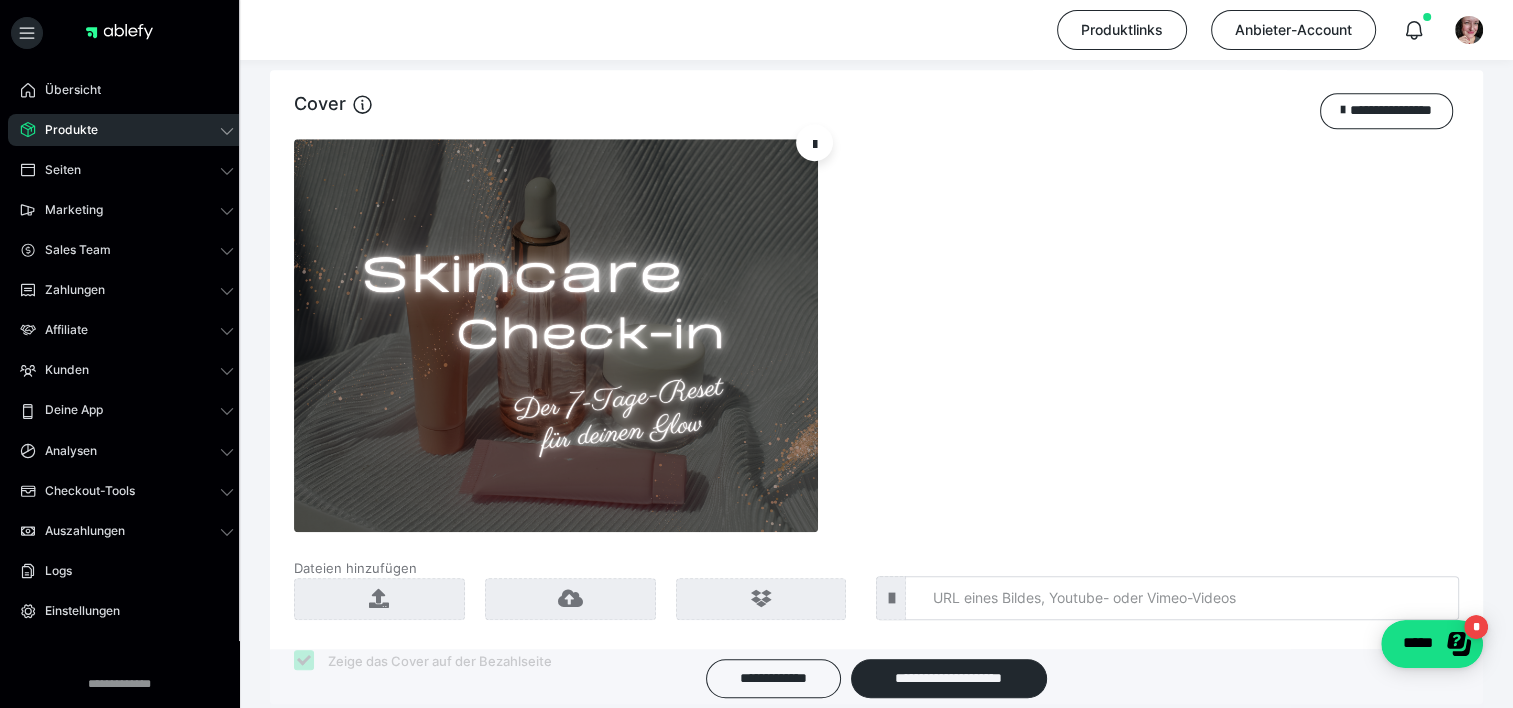 scroll, scrollTop: 1578, scrollLeft: 0, axis: vertical 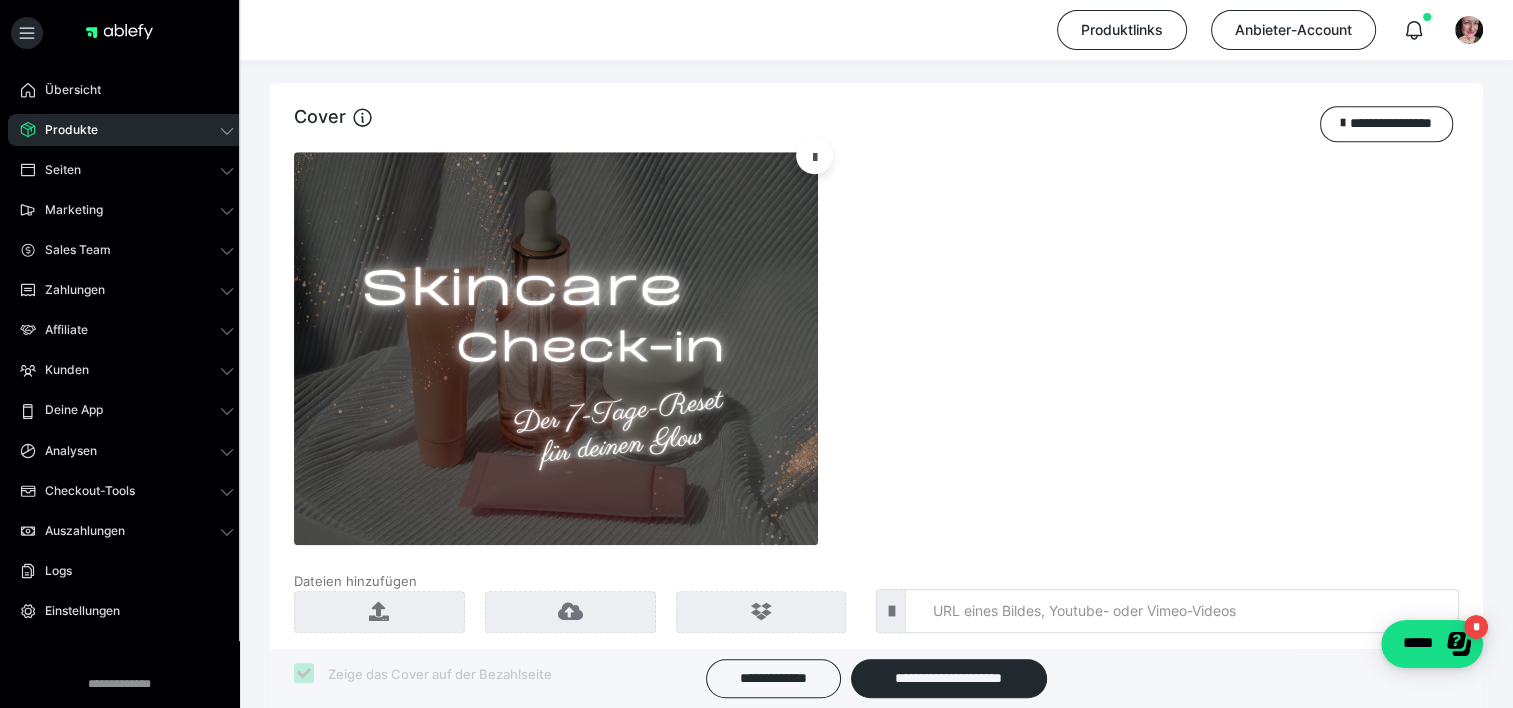 click at bounding box center (815, 156) 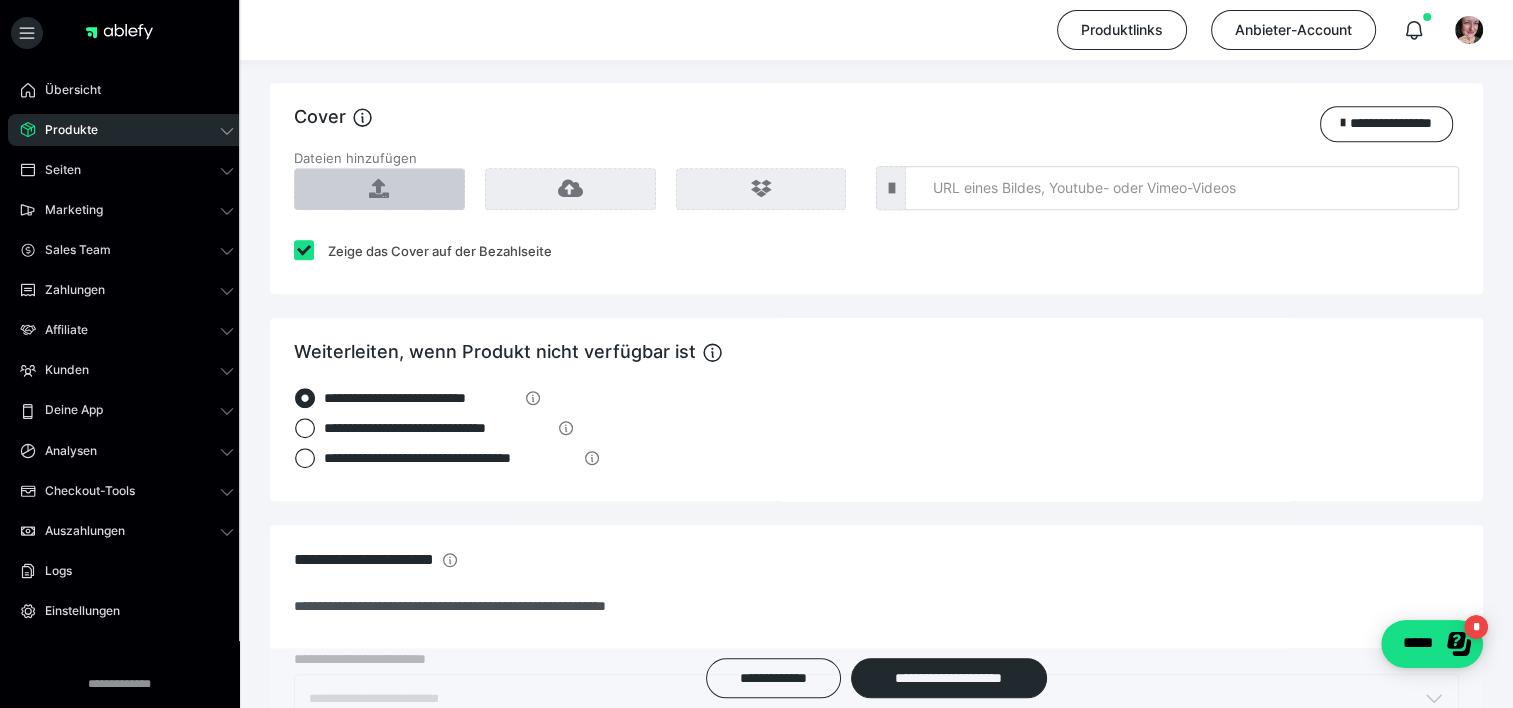 click at bounding box center [379, 189] 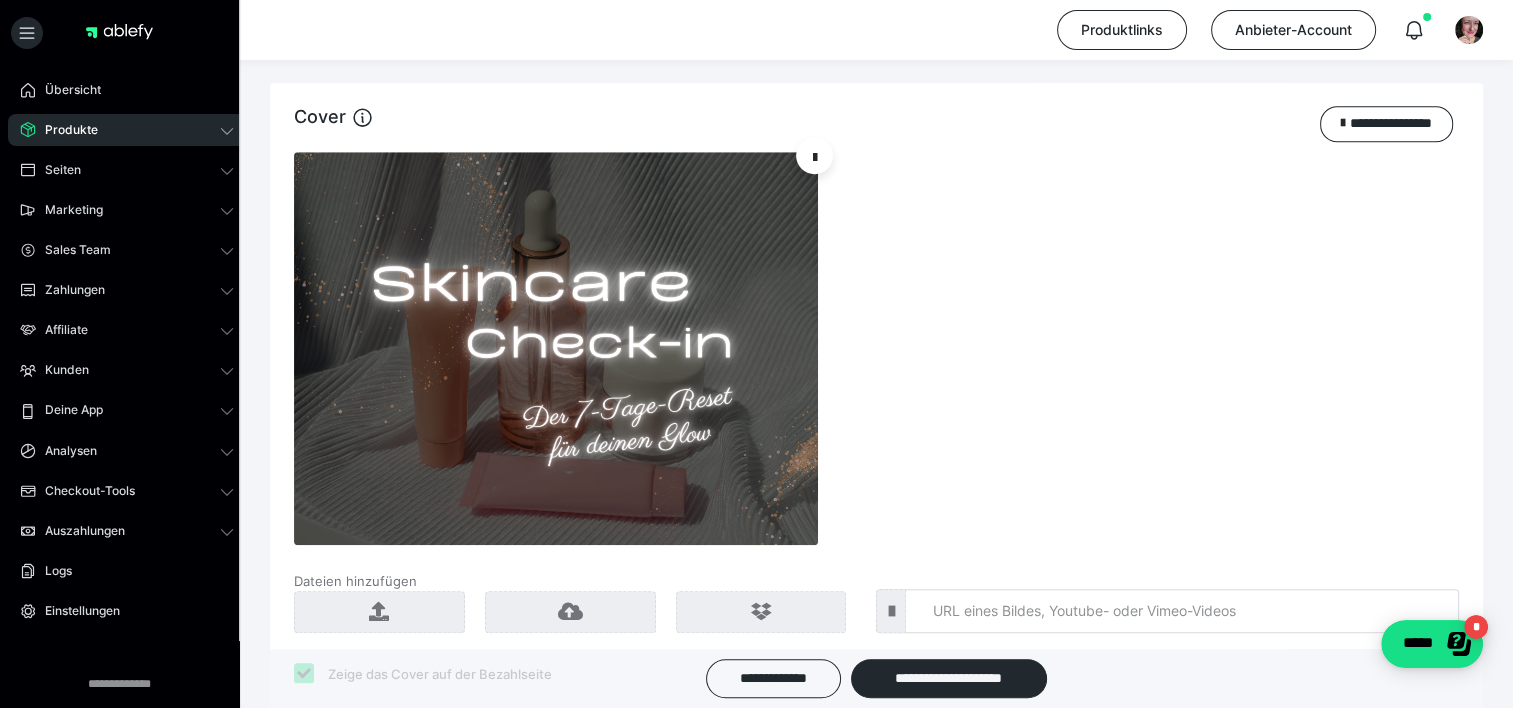click on "**********" at bounding box center [876, 422] 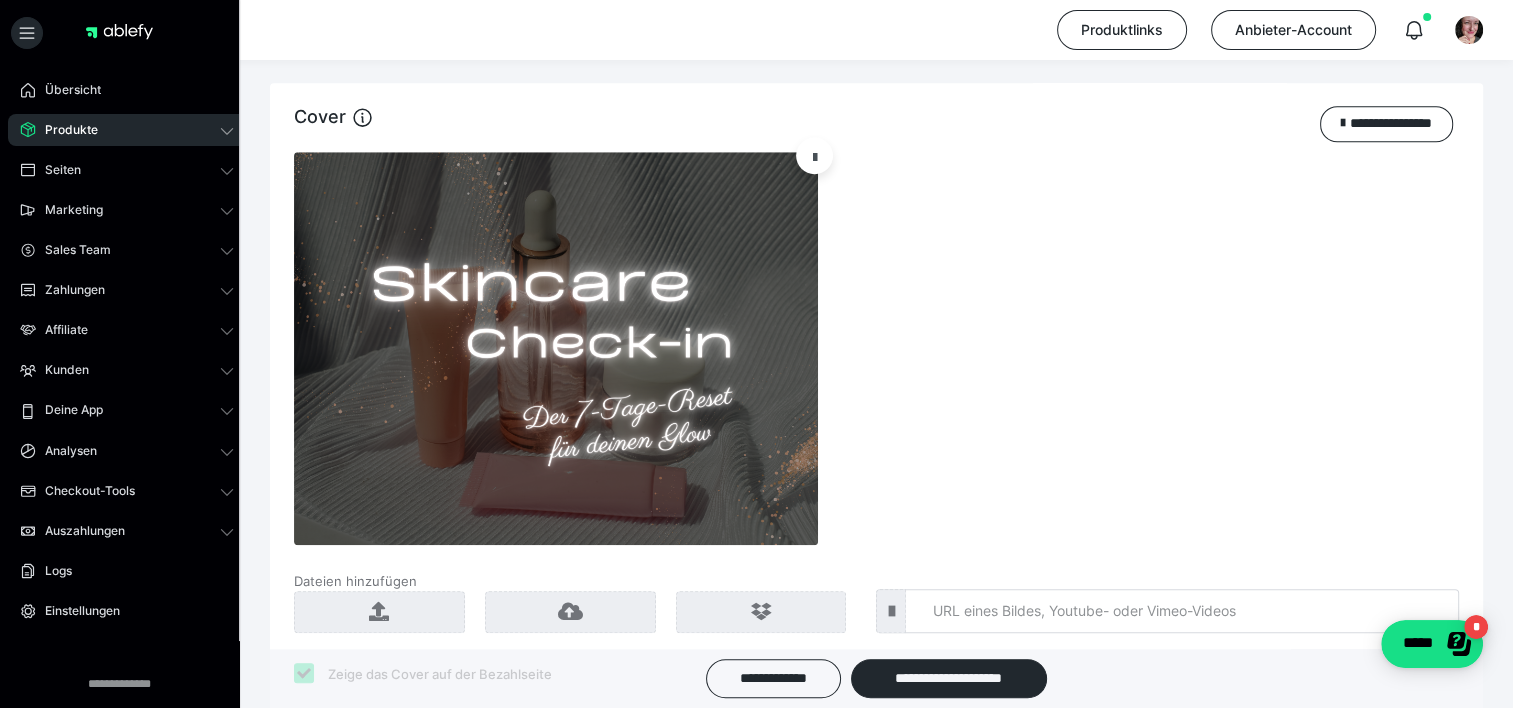 click at bounding box center (815, 156) 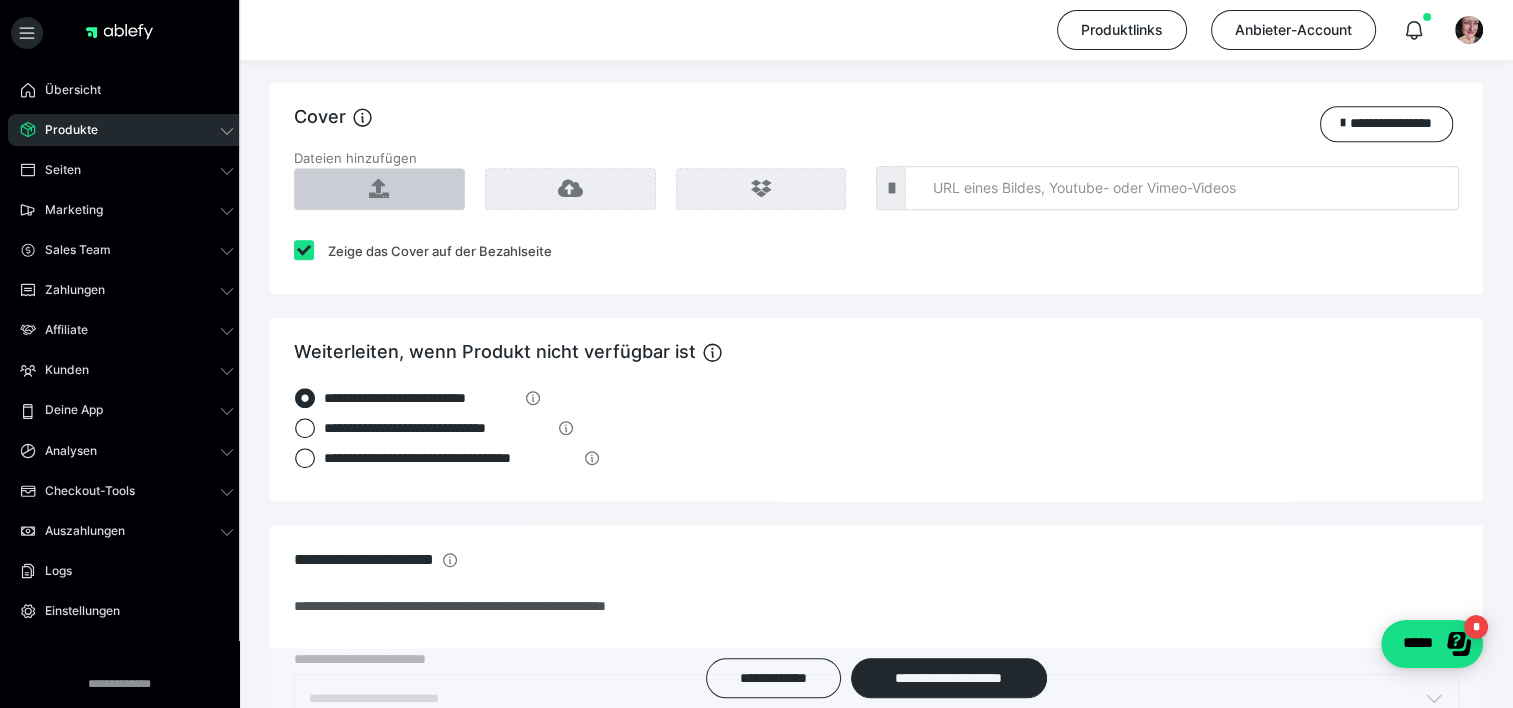 click at bounding box center [379, 189] 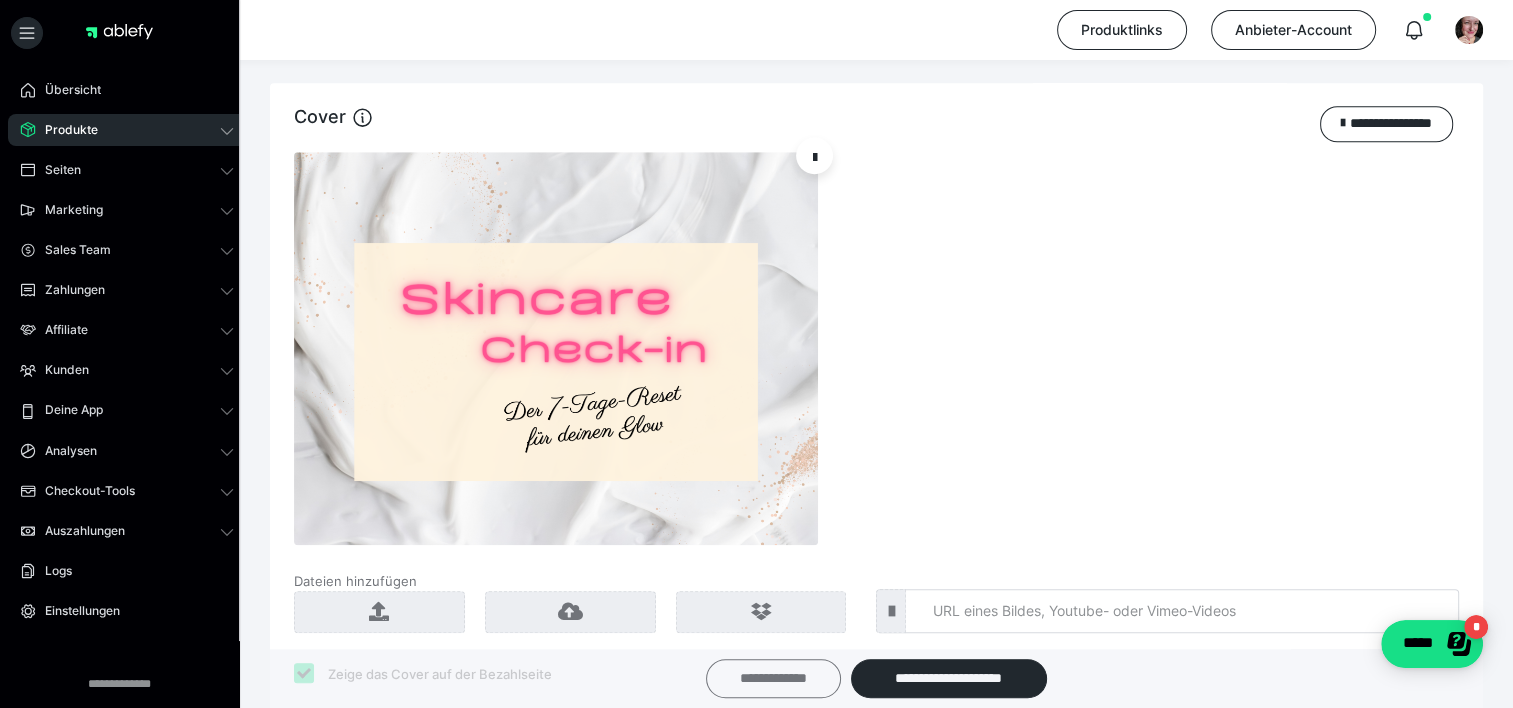 click on "**********" at bounding box center [773, 678] 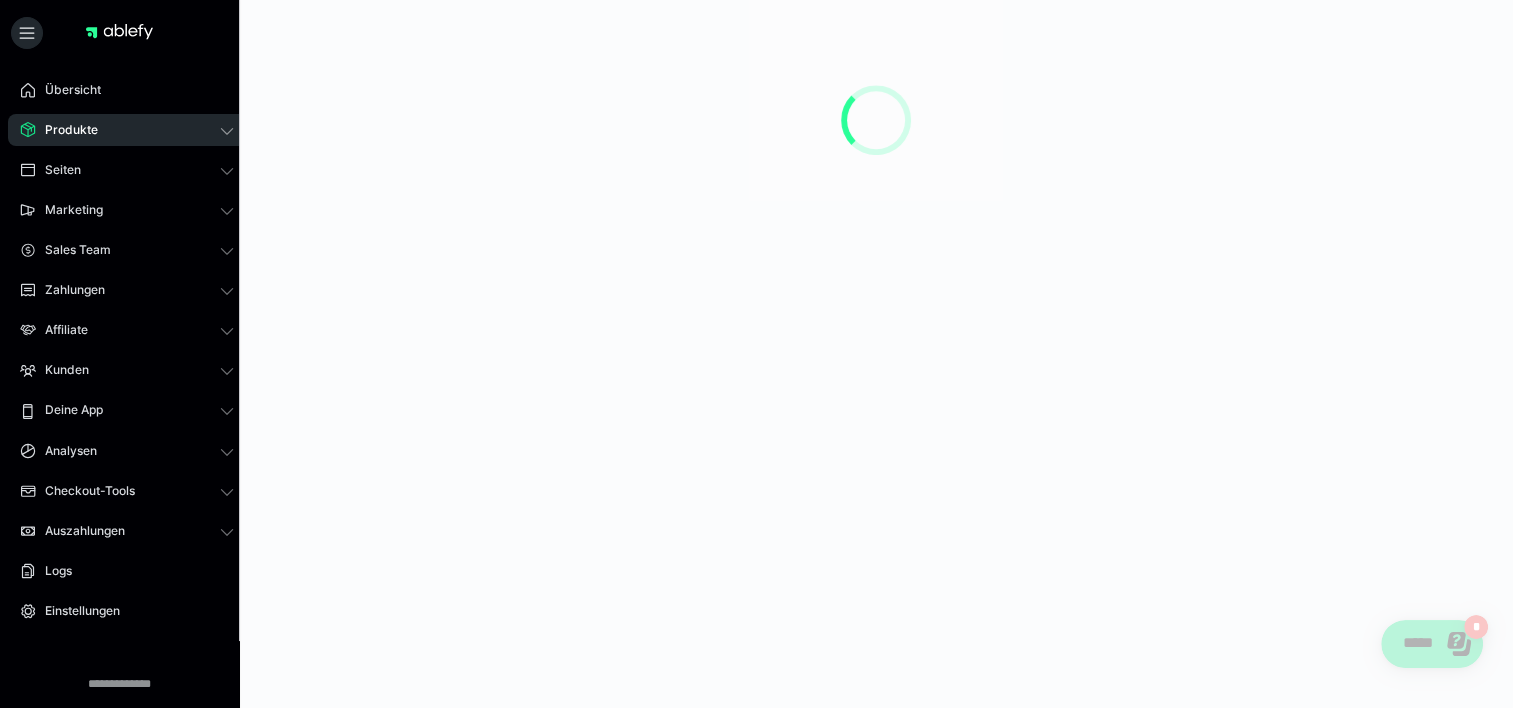 scroll, scrollTop: 0, scrollLeft: 0, axis: both 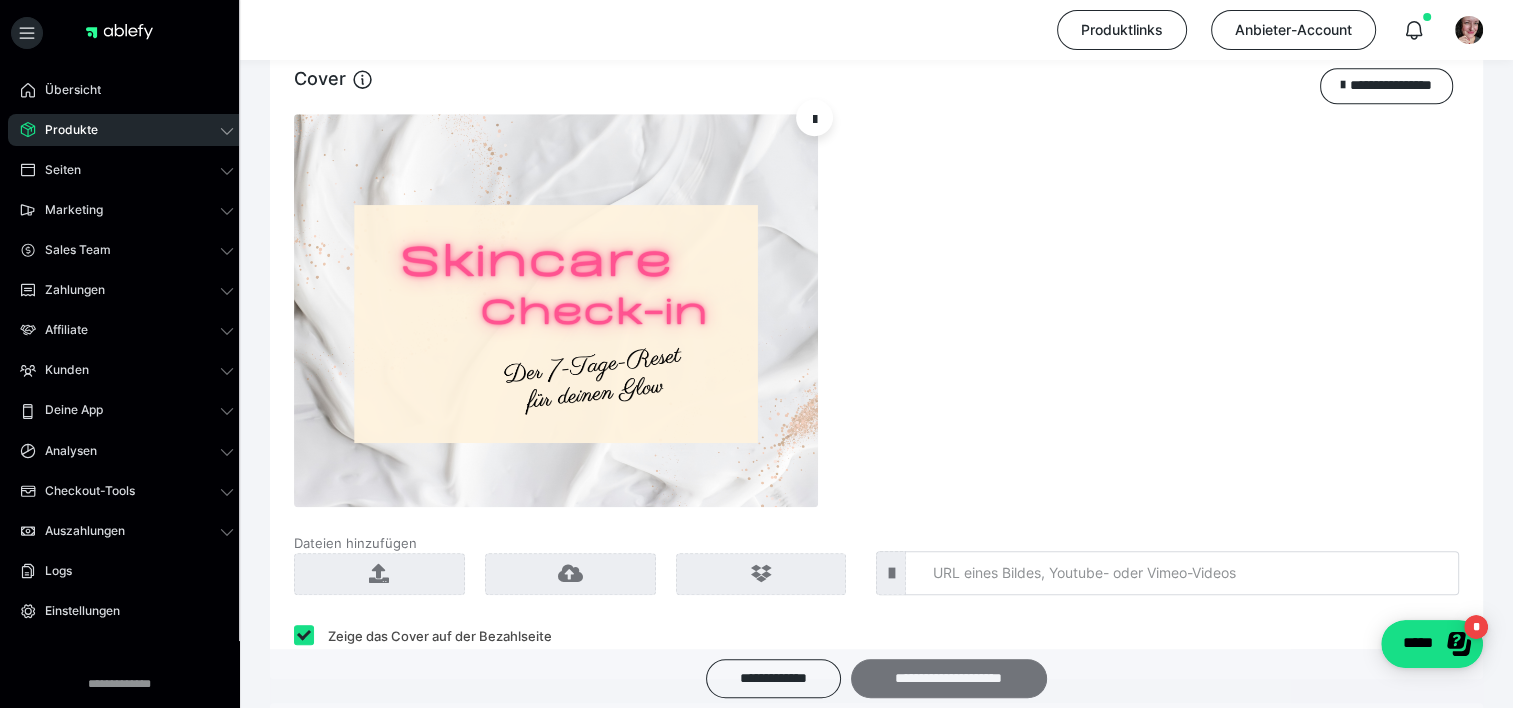 click on "**********" at bounding box center (949, 678) 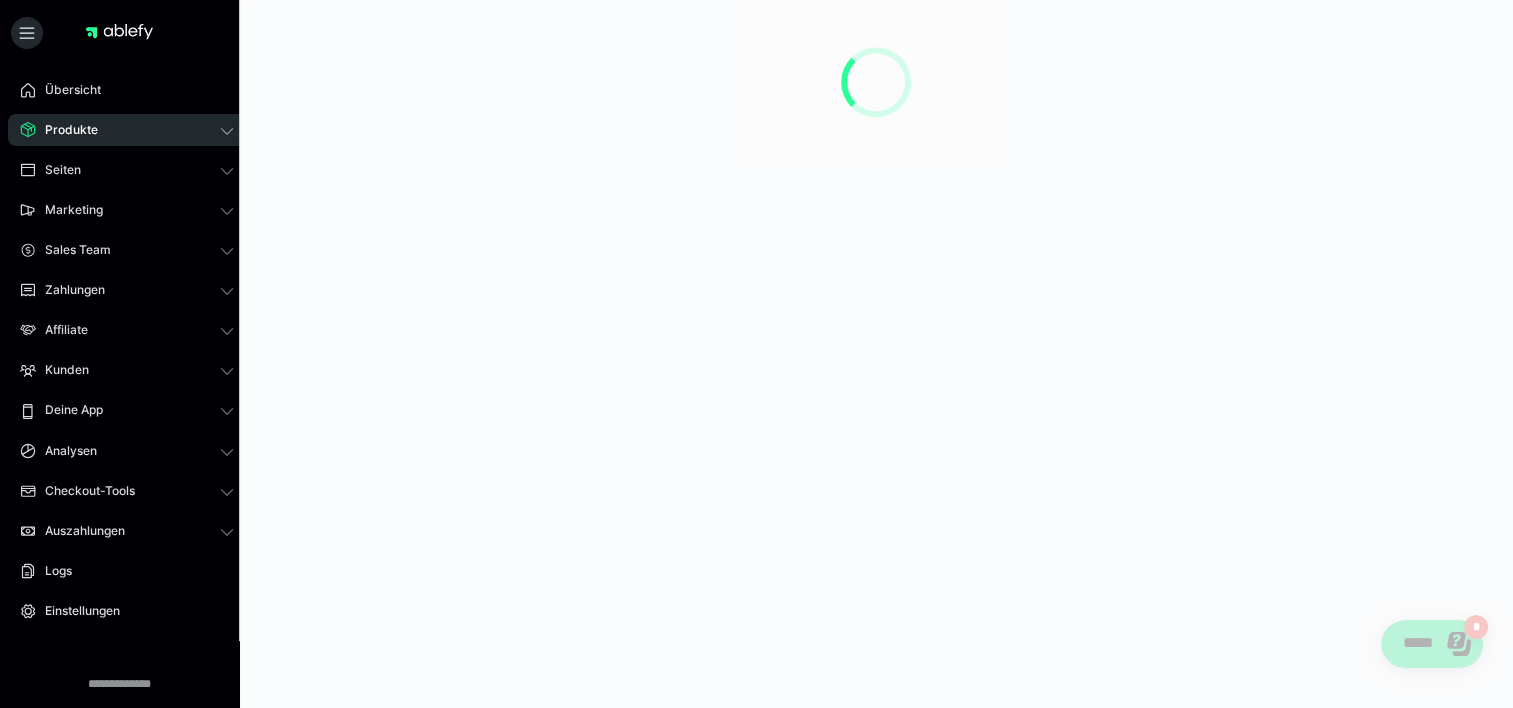 scroll, scrollTop: 0, scrollLeft: 0, axis: both 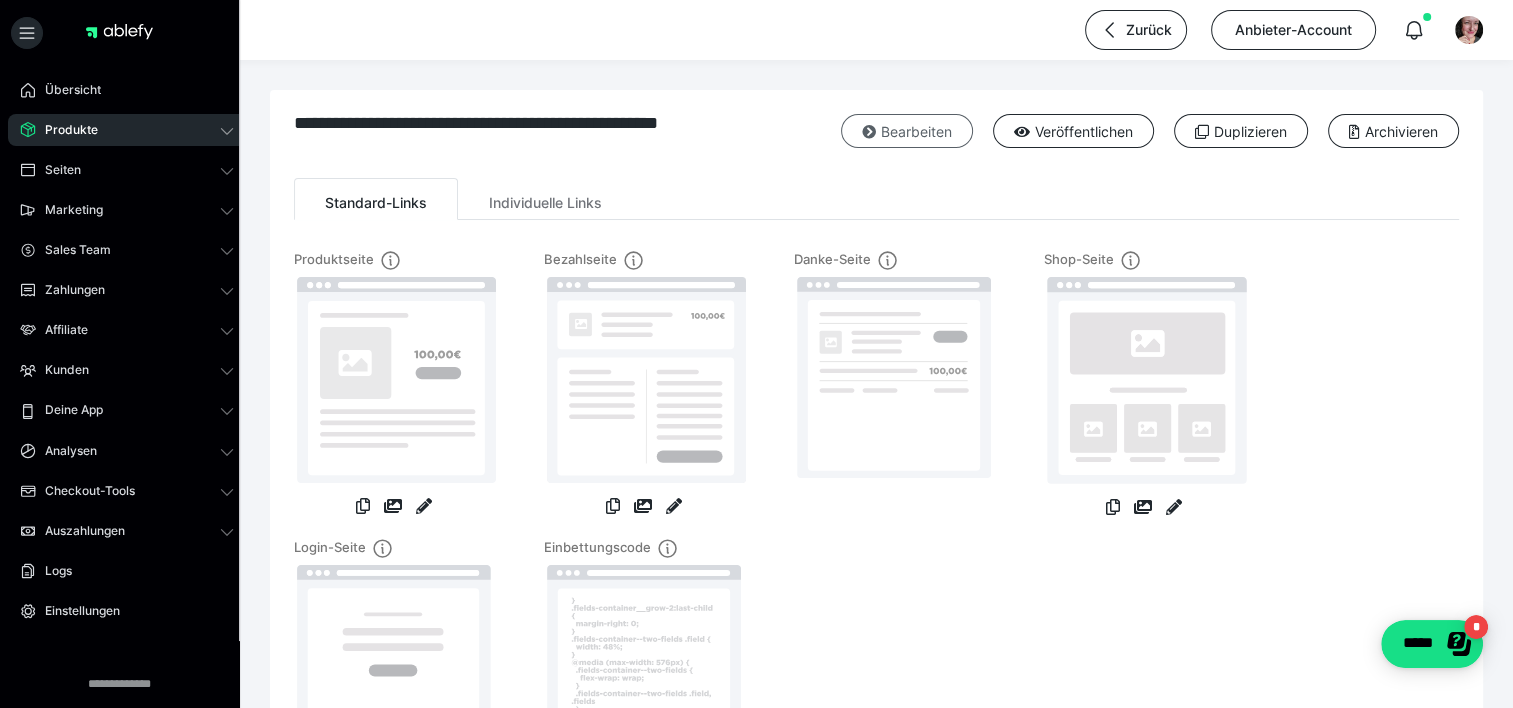 click on "Bearbeiten" at bounding box center (907, 131) 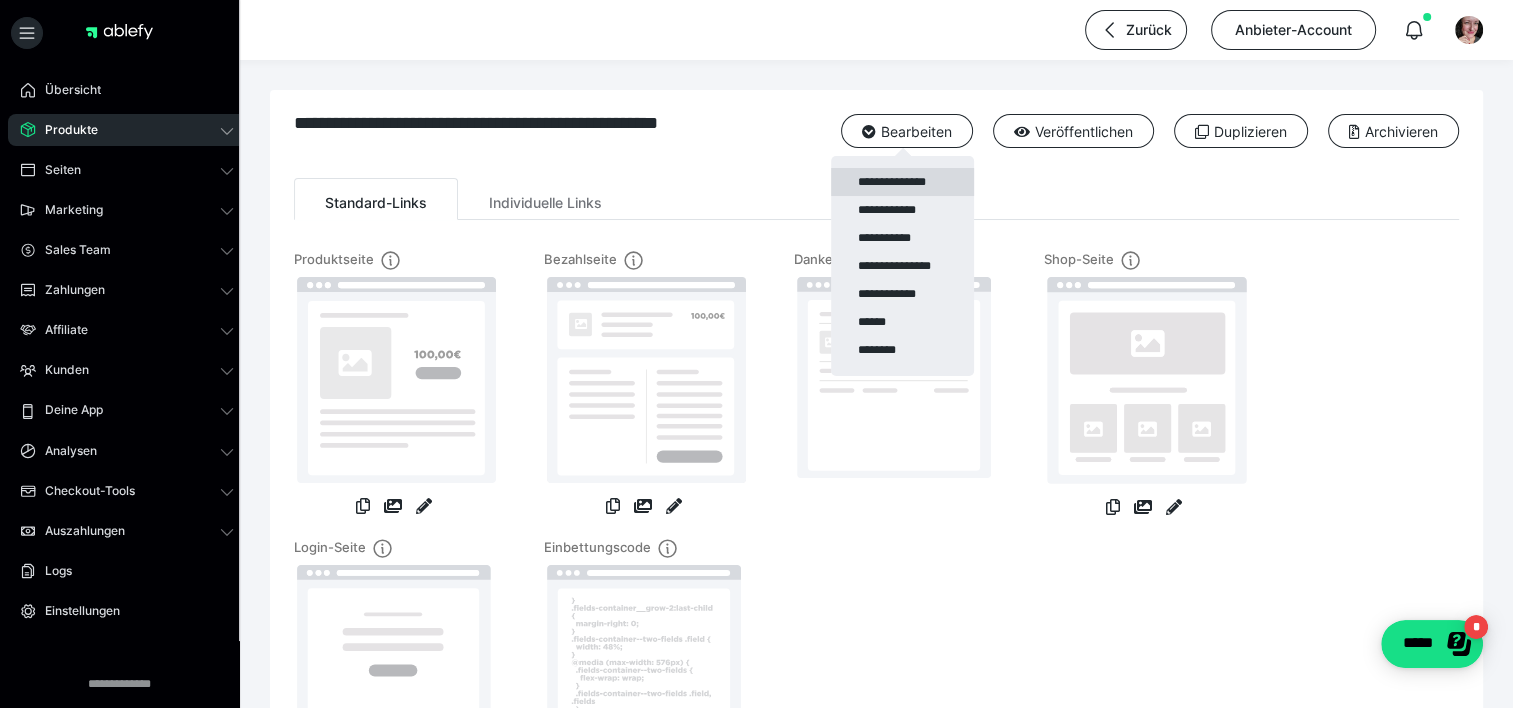 click on "**********" at bounding box center (902, 182) 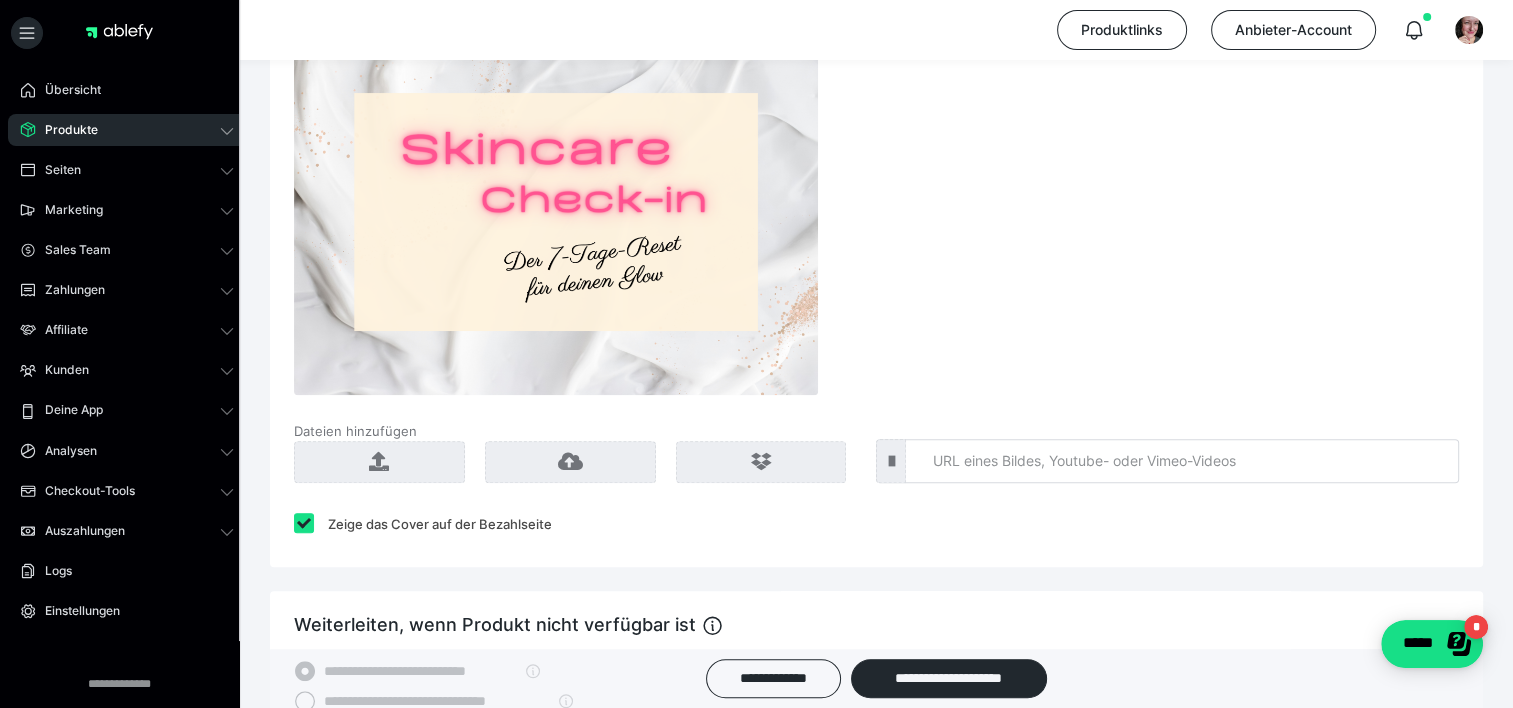 scroll, scrollTop: 1724, scrollLeft: 0, axis: vertical 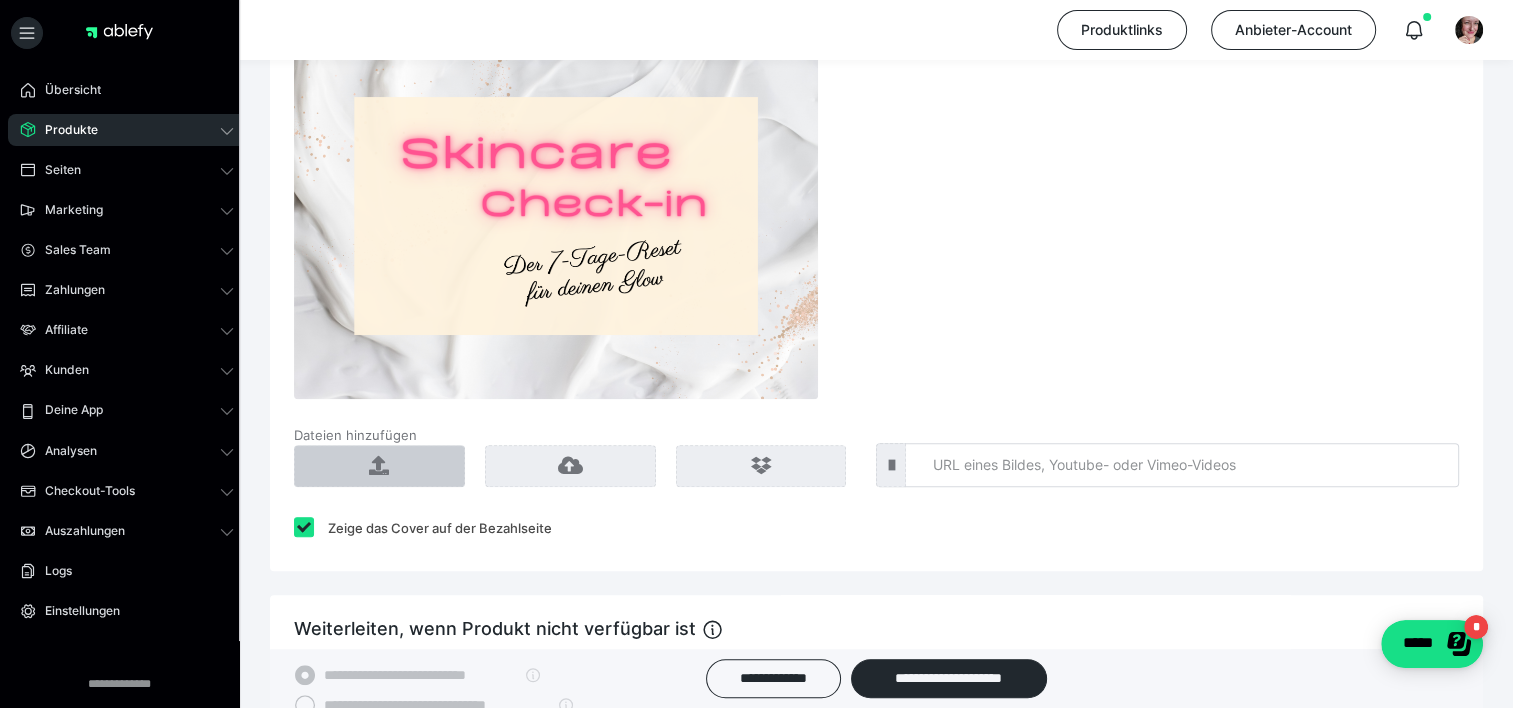 click at bounding box center (379, 466) 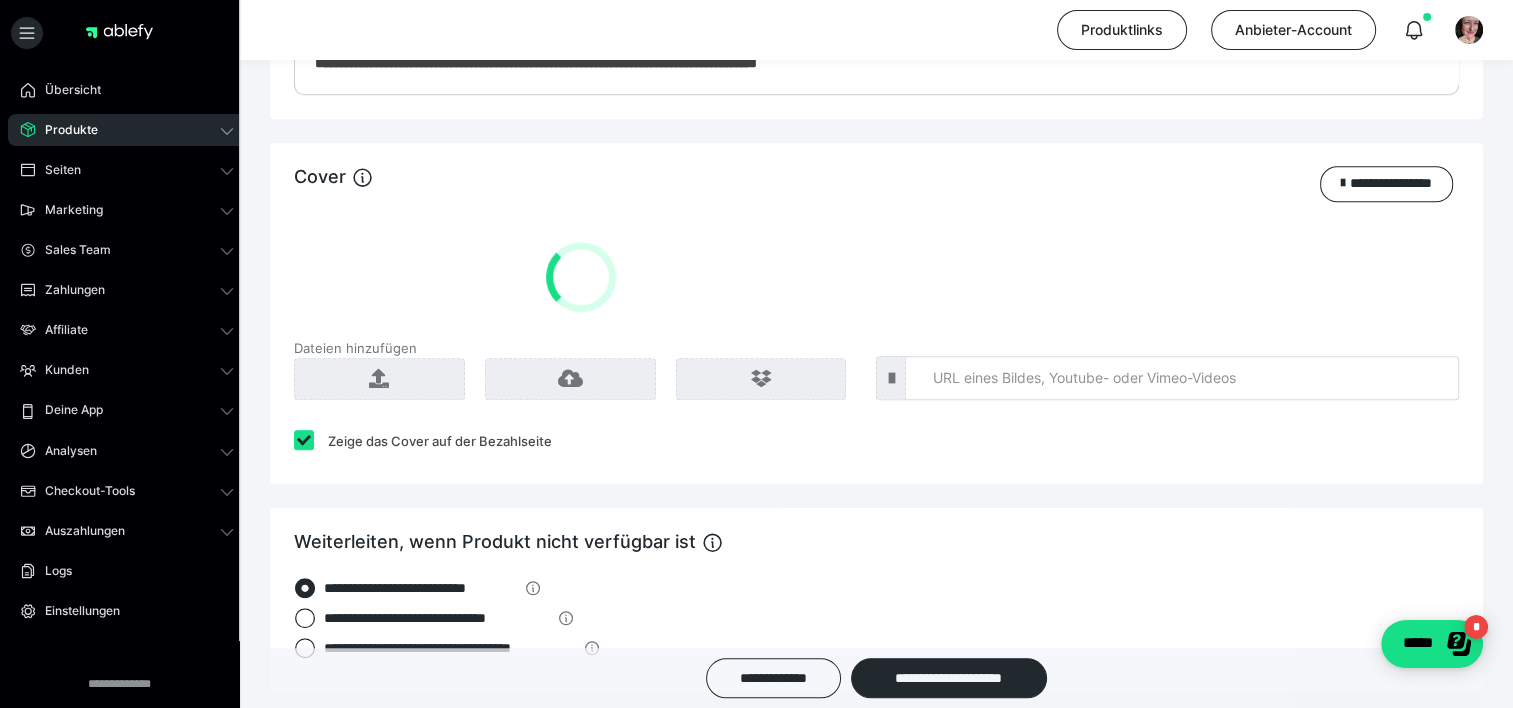 scroll, scrollTop: 1484, scrollLeft: 0, axis: vertical 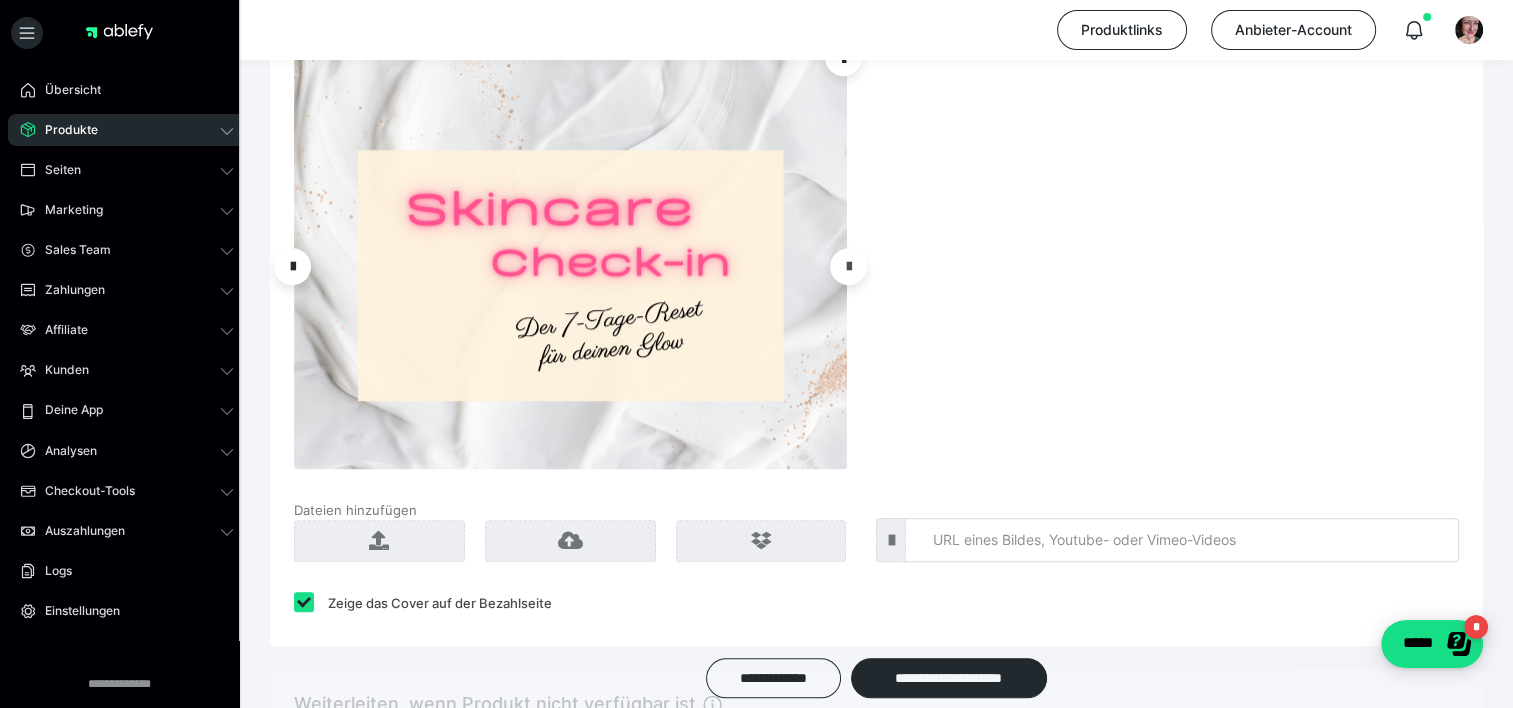 click at bounding box center [849, 266] 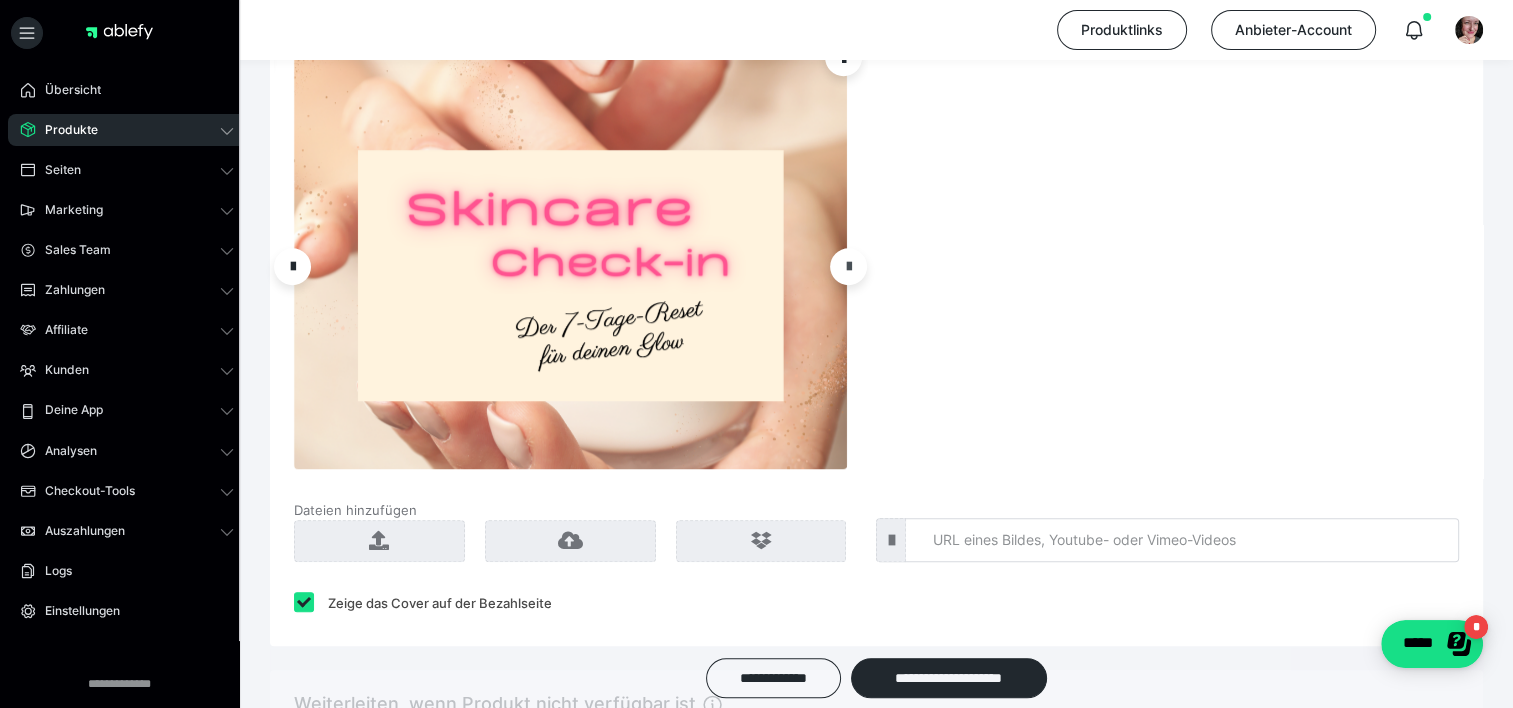 click at bounding box center [849, 266] 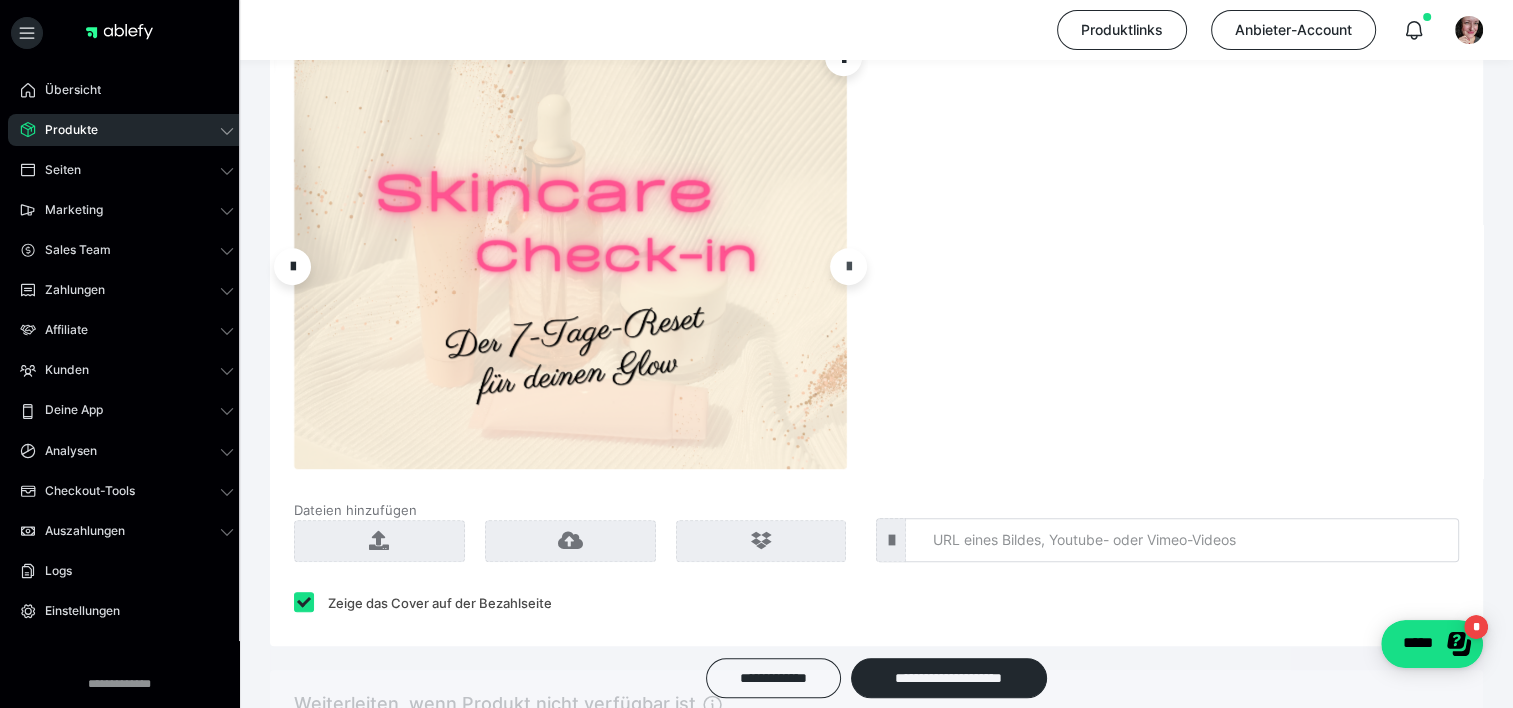 click at bounding box center (849, 266) 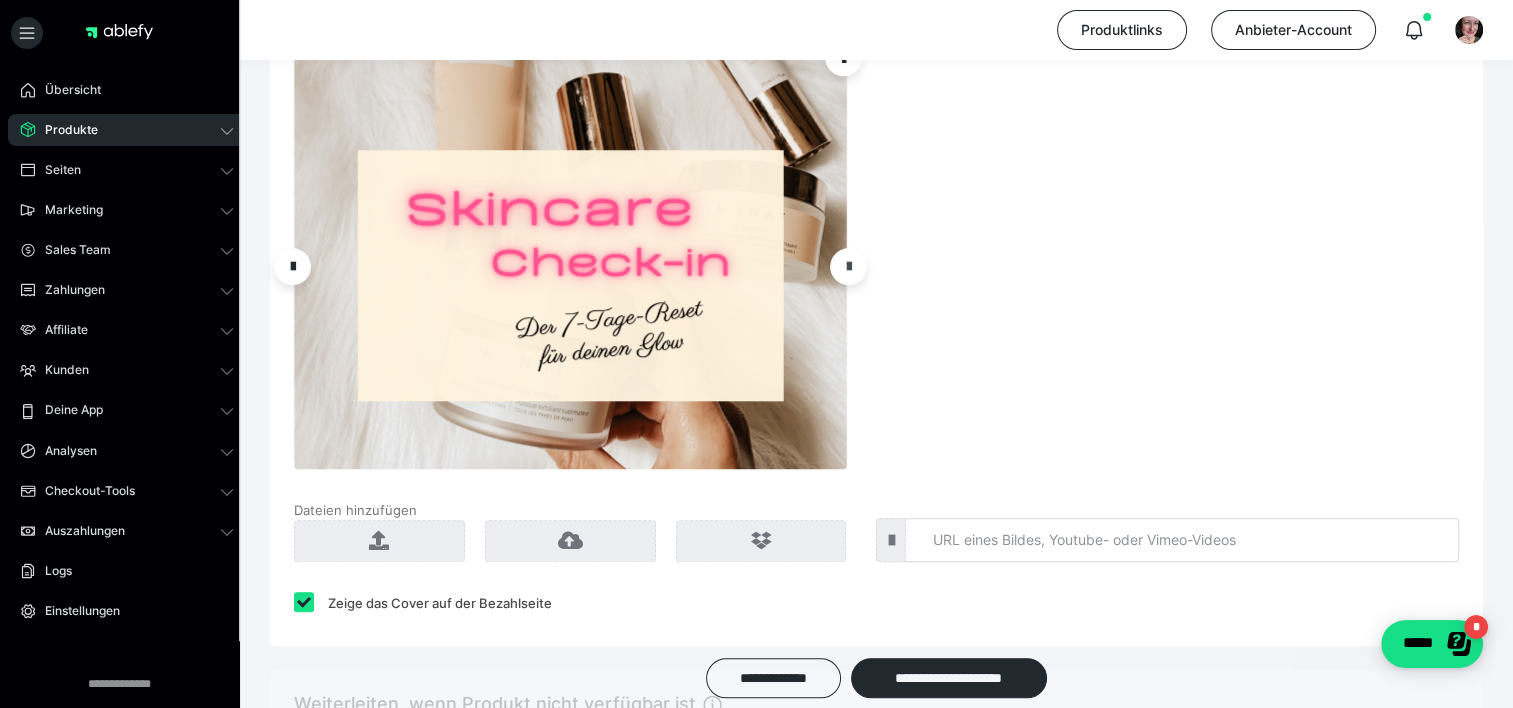 click at bounding box center [849, 266] 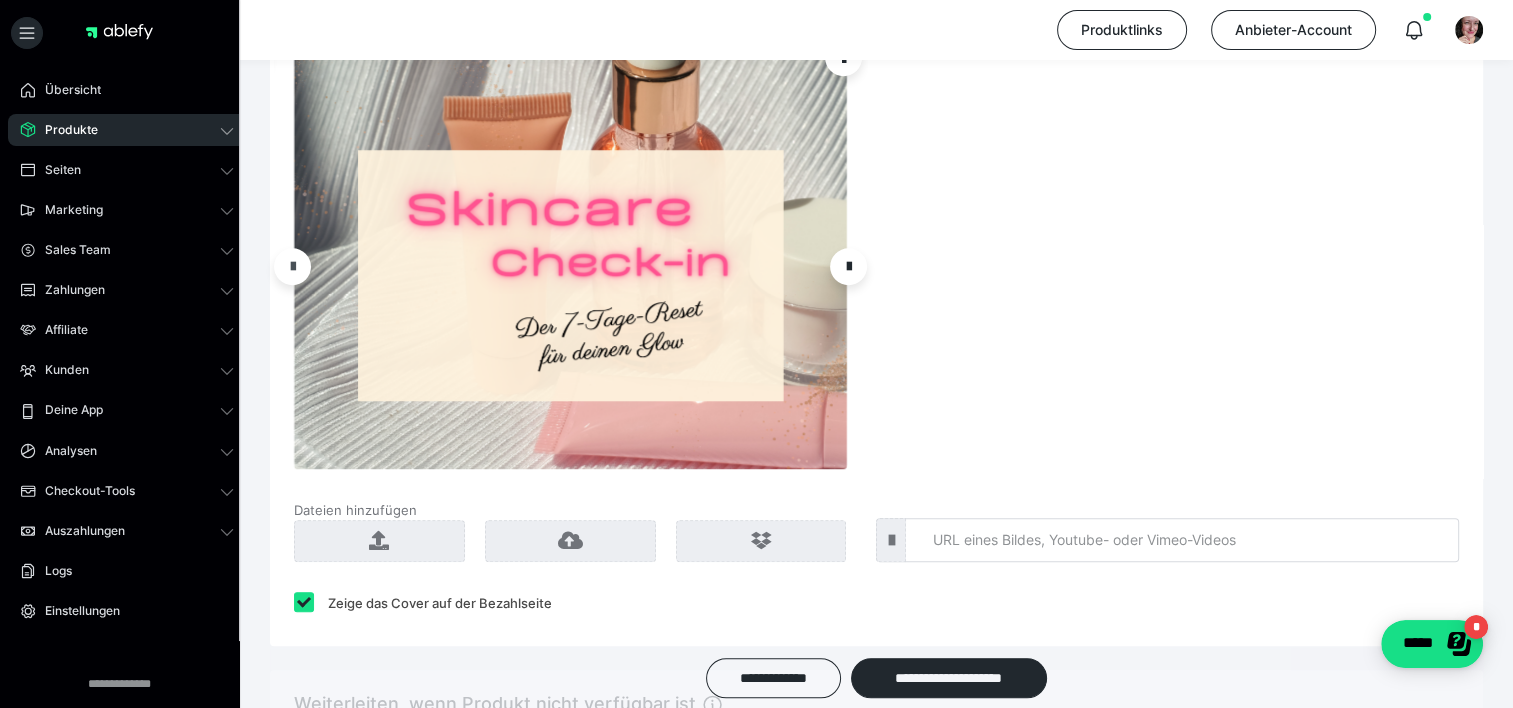 click at bounding box center [293, 266] 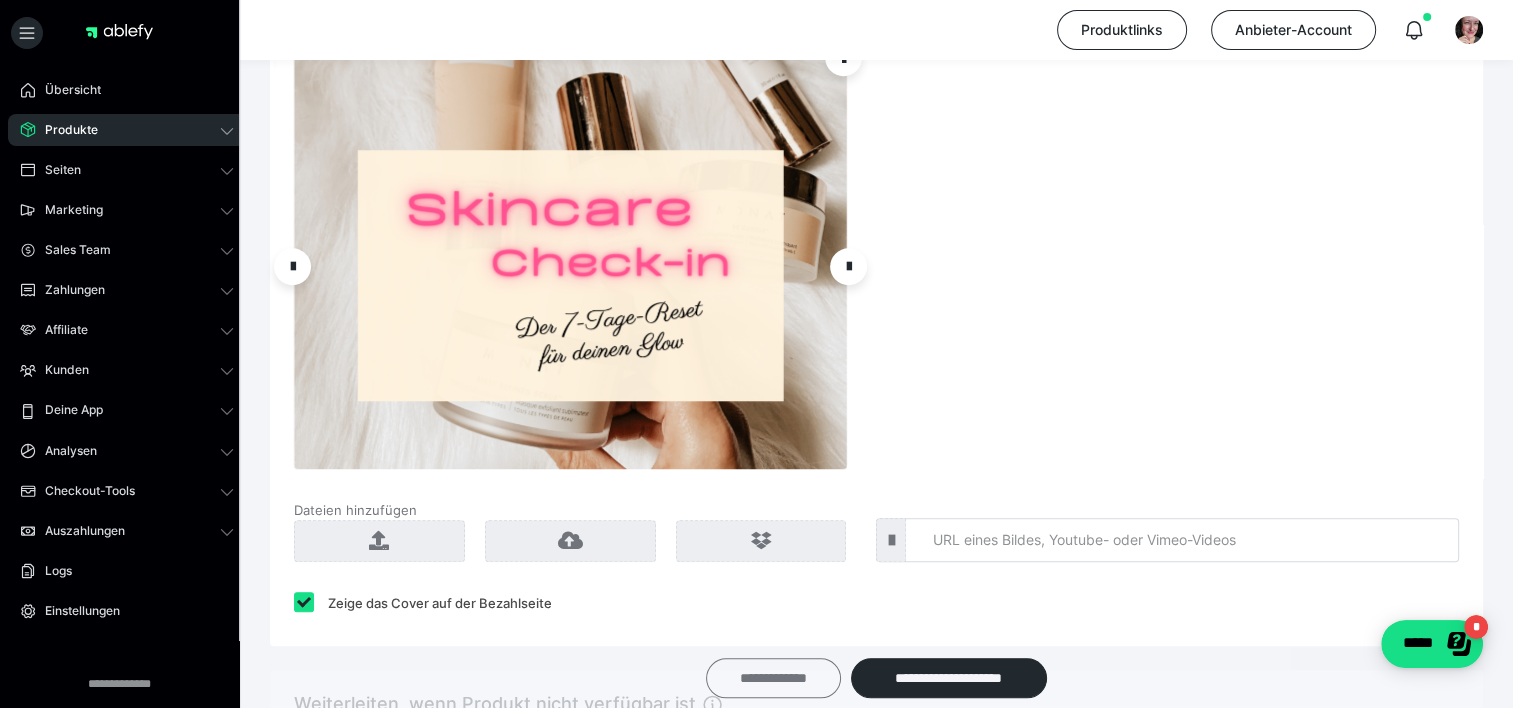click on "**********" at bounding box center [773, 678] 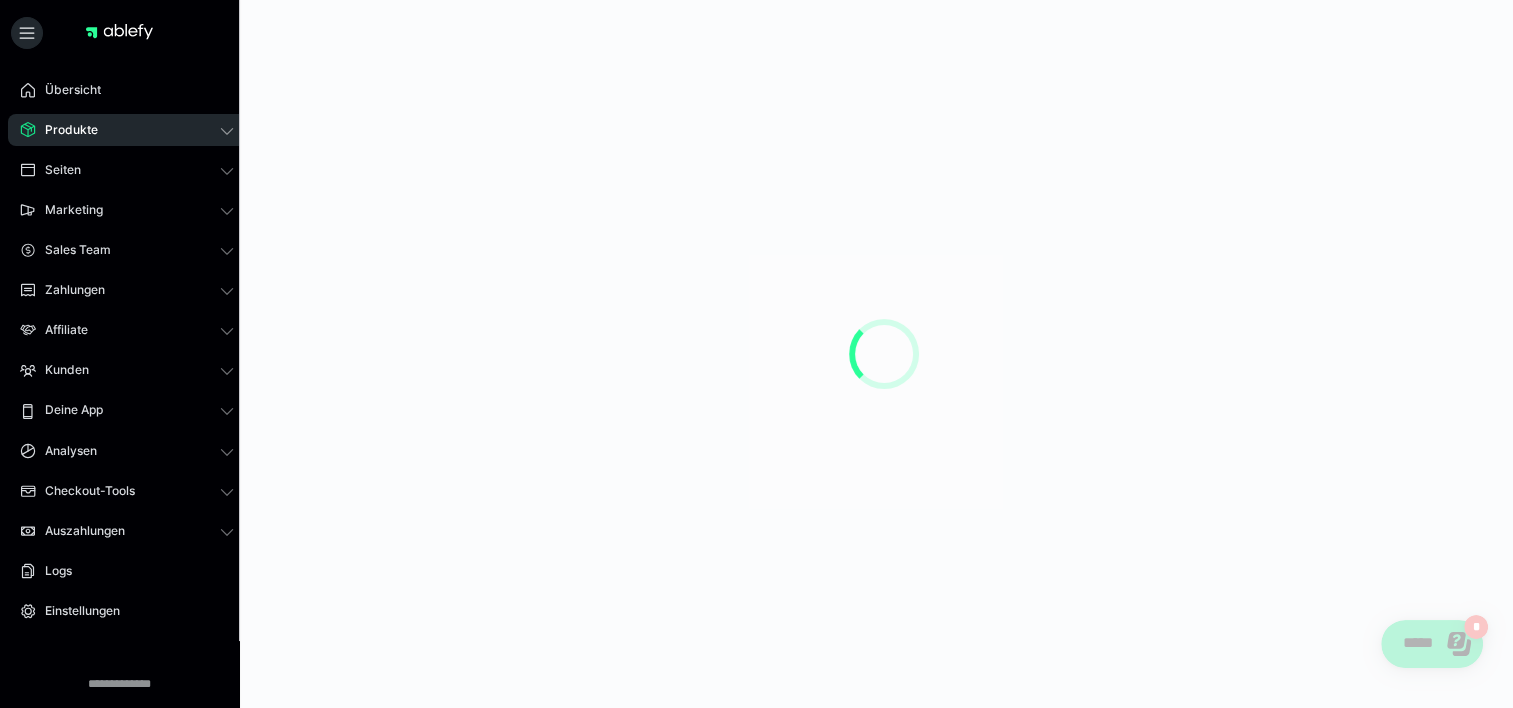 scroll, scrollTop: 0, scrollLeft: 0, axis: both 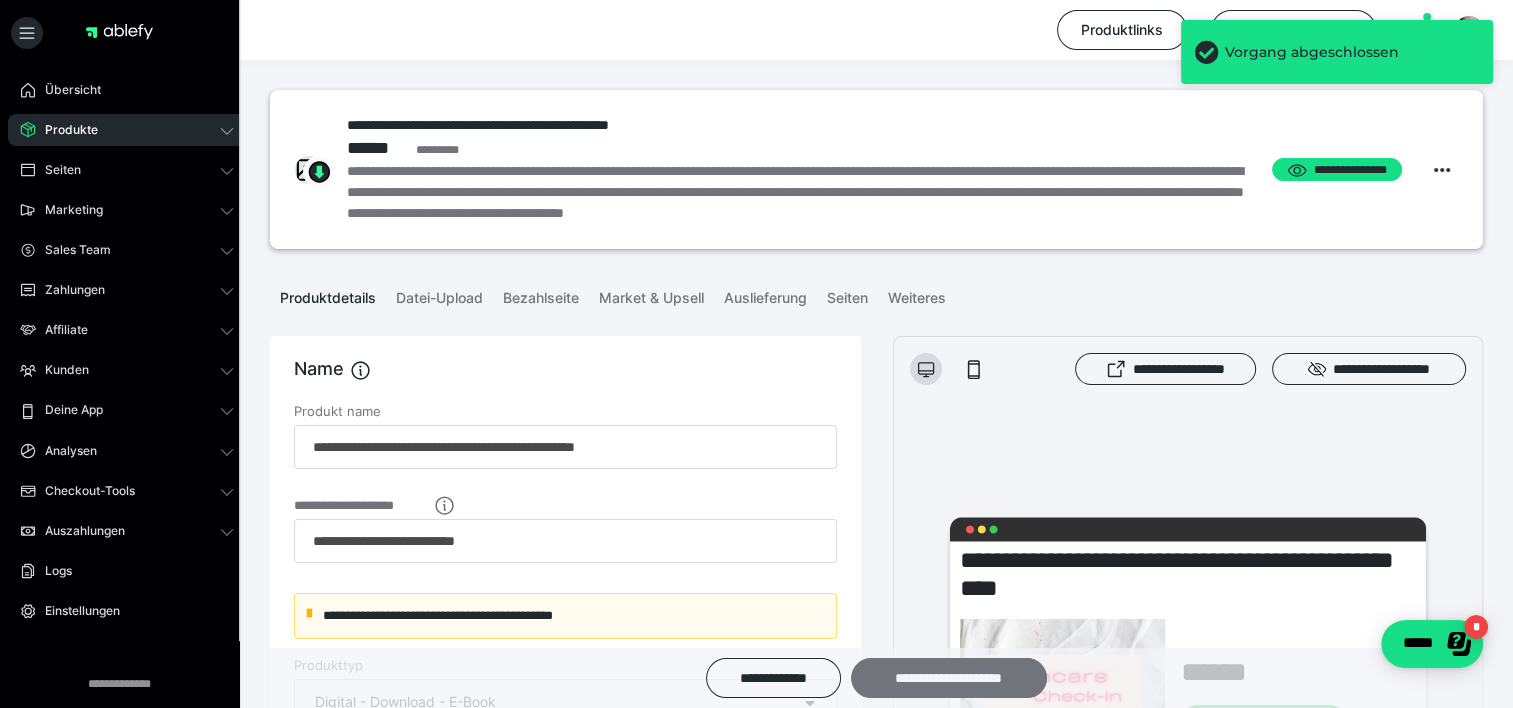 click on "**********" at bounding box center (949, 678) 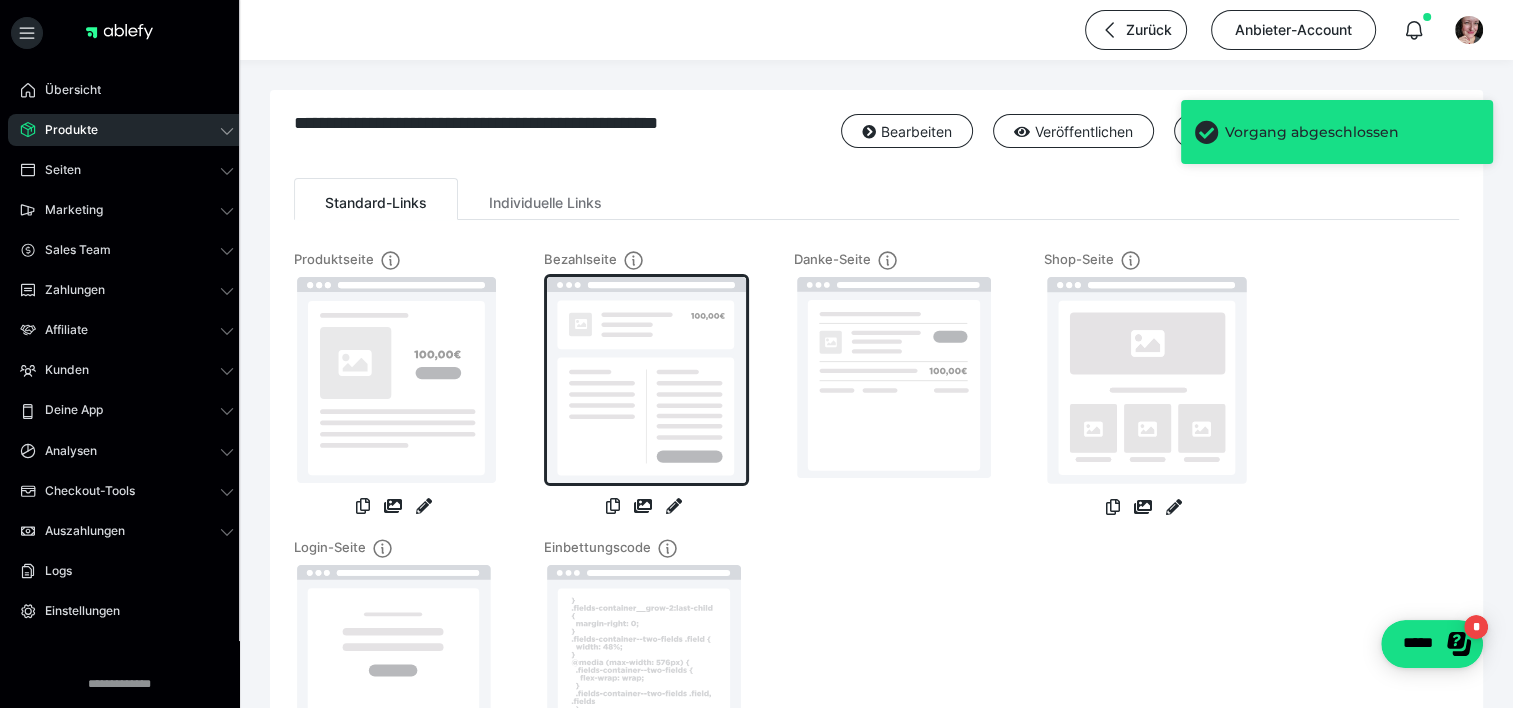 click at bounding box center (646, 380) 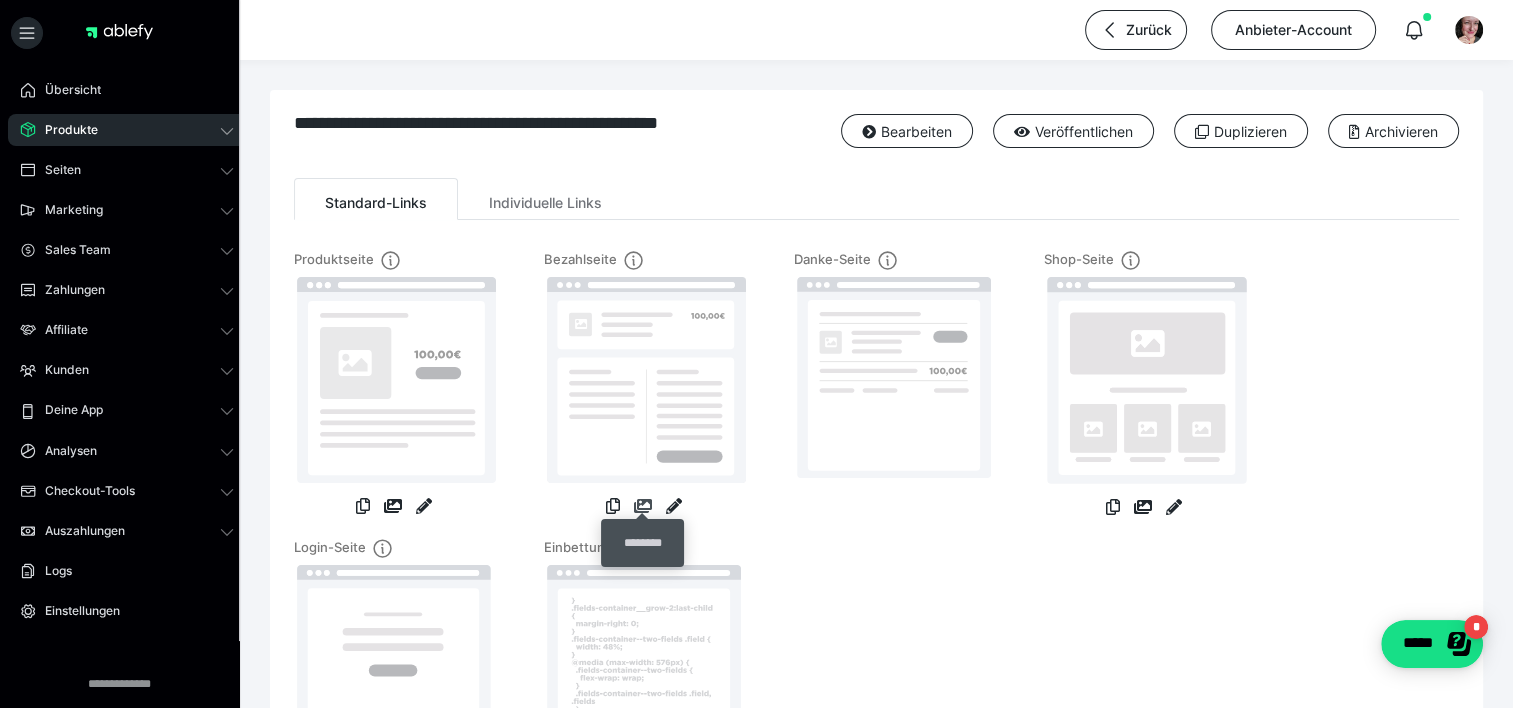 click at bounding box center [643, 506] 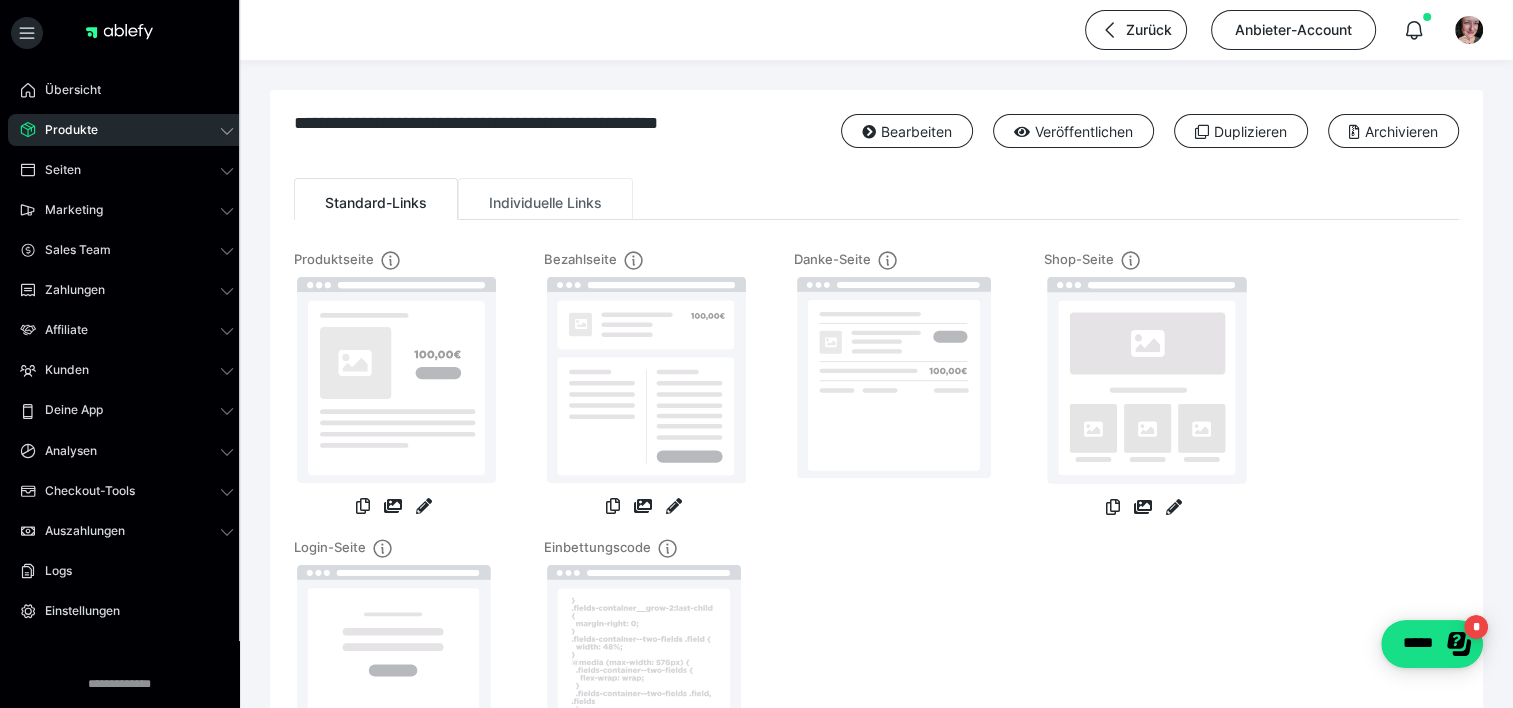 click on "Individuelle Links" at bounding box center (545, 199) 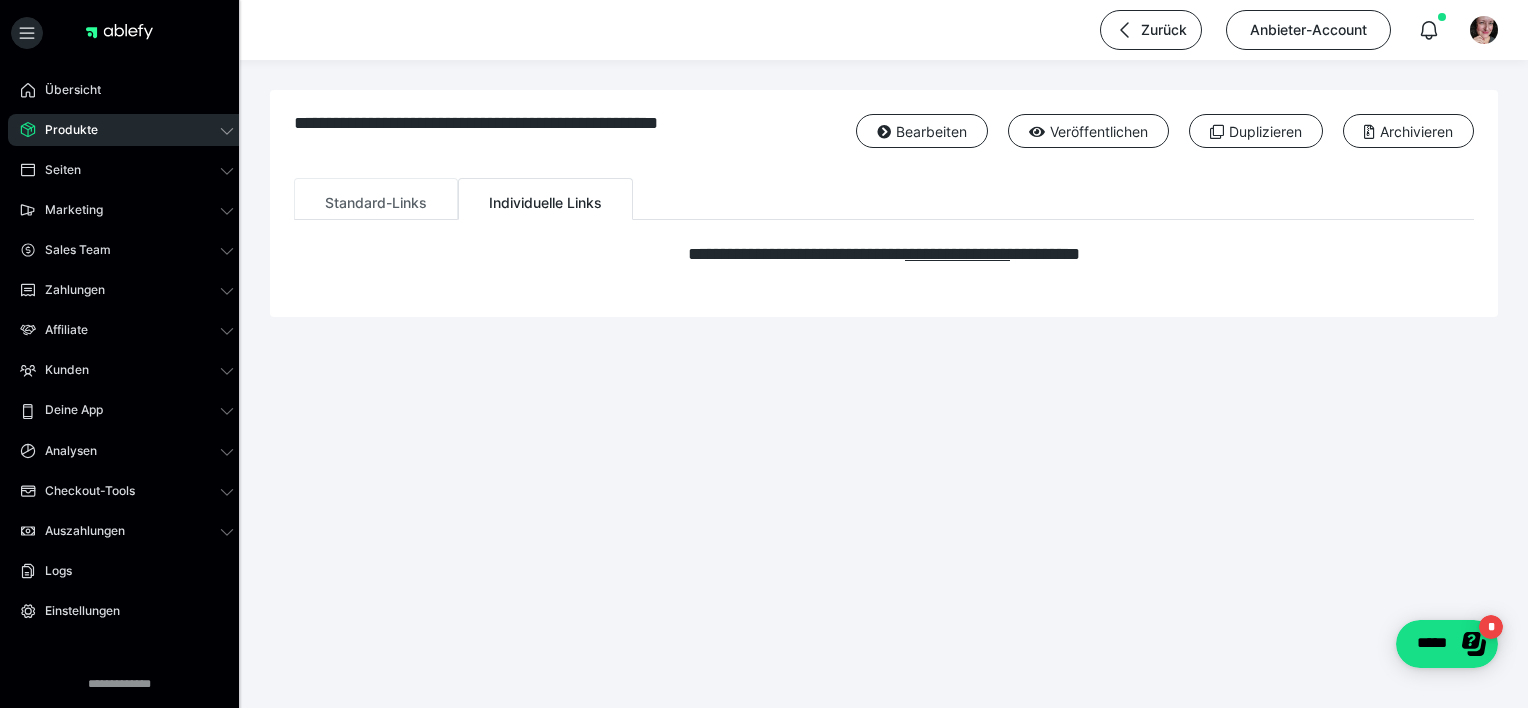 click on "Standard-Links" at bounding box center (376, 199) 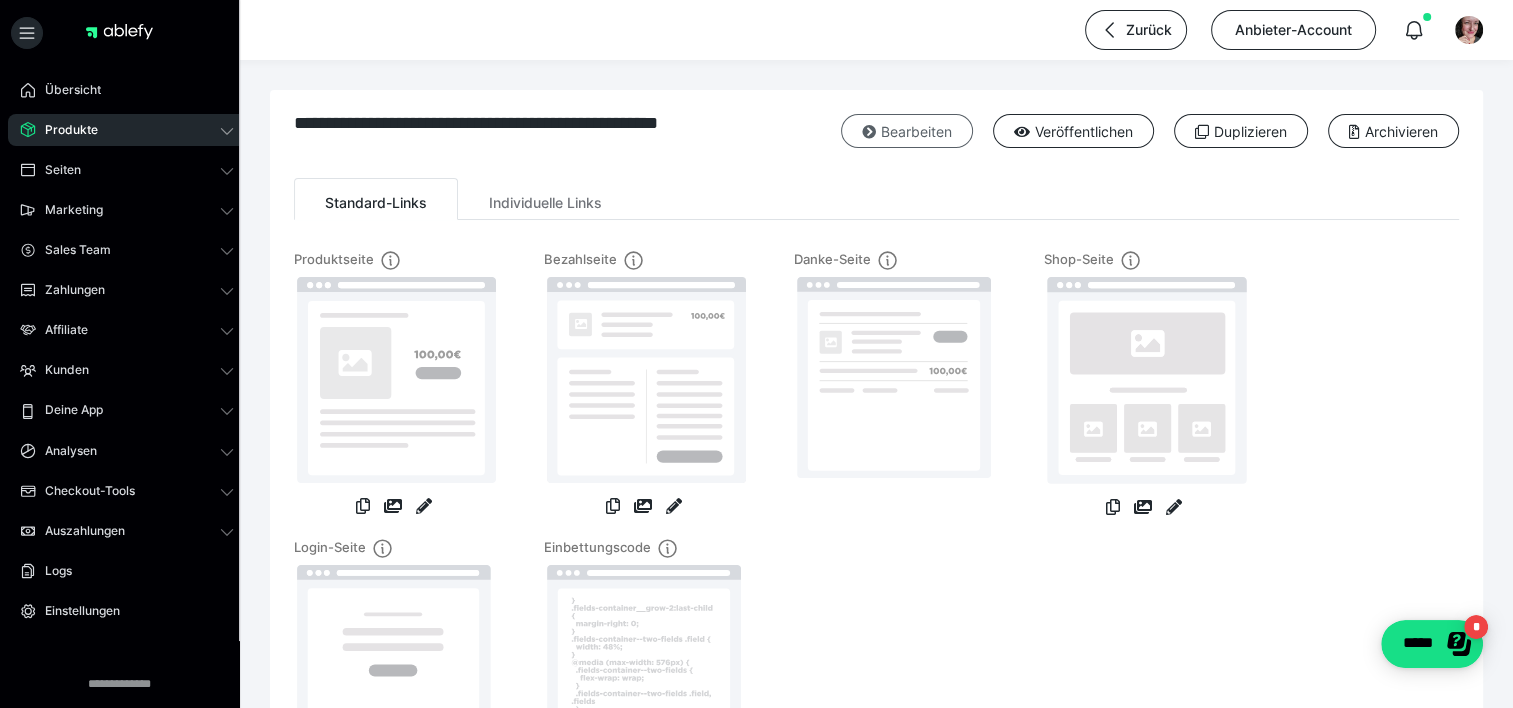 click on "Bearbeiten" at bounding box center (907, 131) 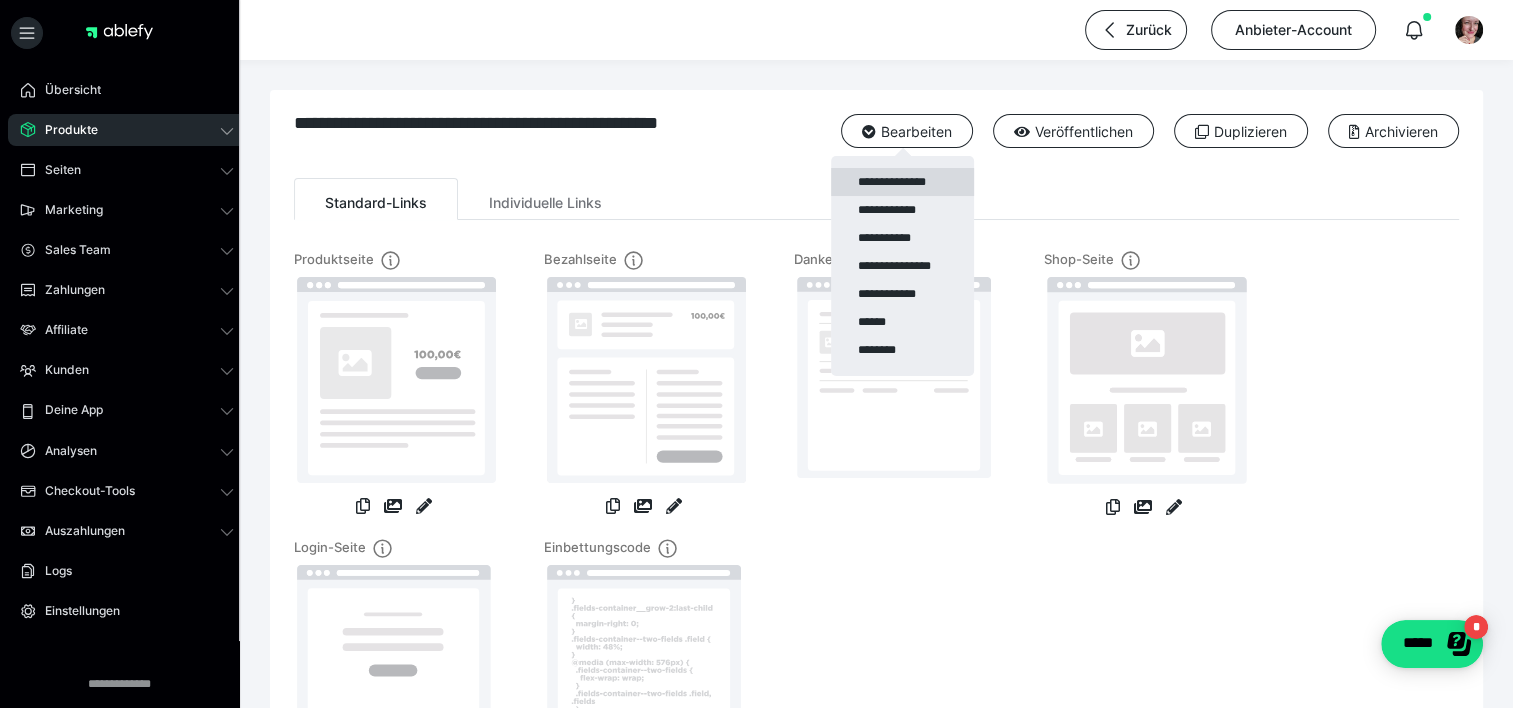 click on "**********" at bounding box center (902, 182) 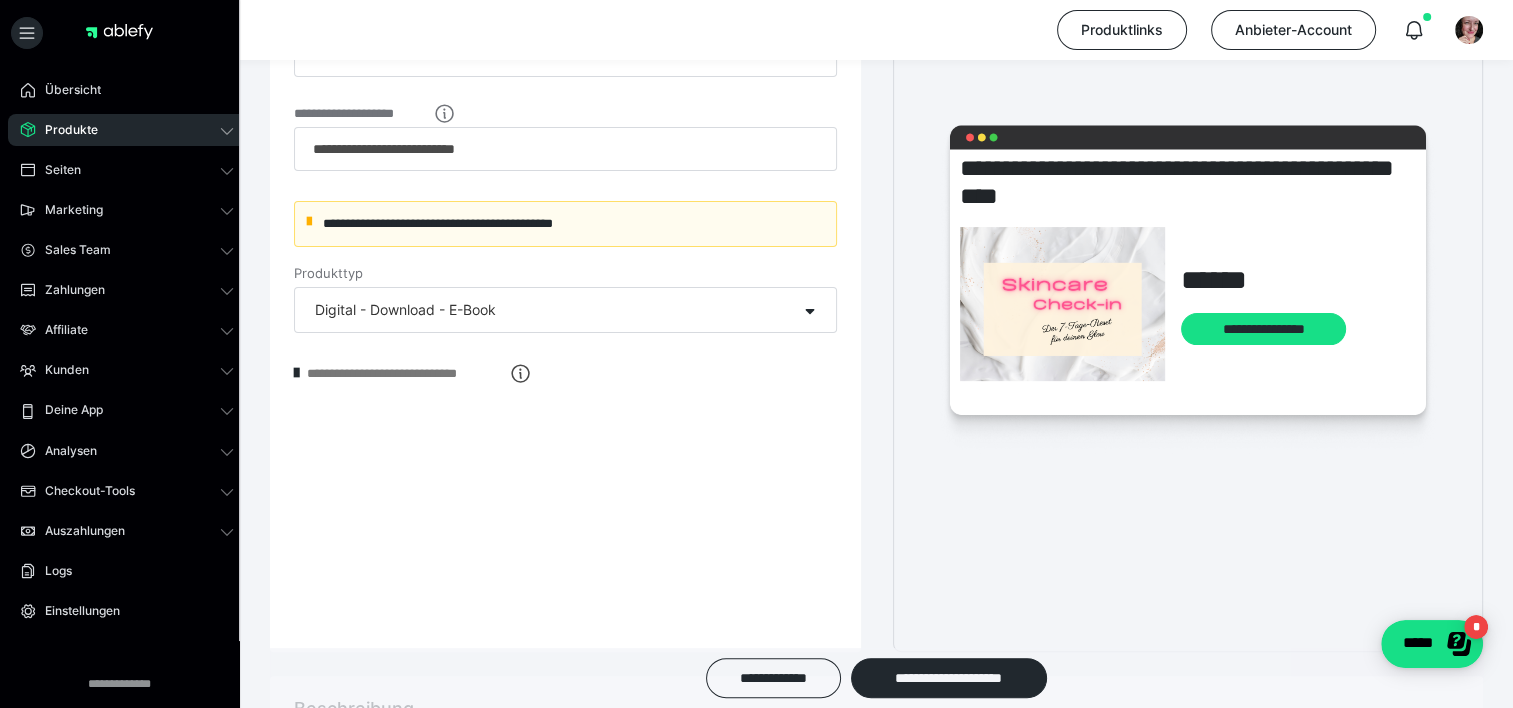 scroll, scrollTop: 397, scrollLeft: 0, axis: vertical 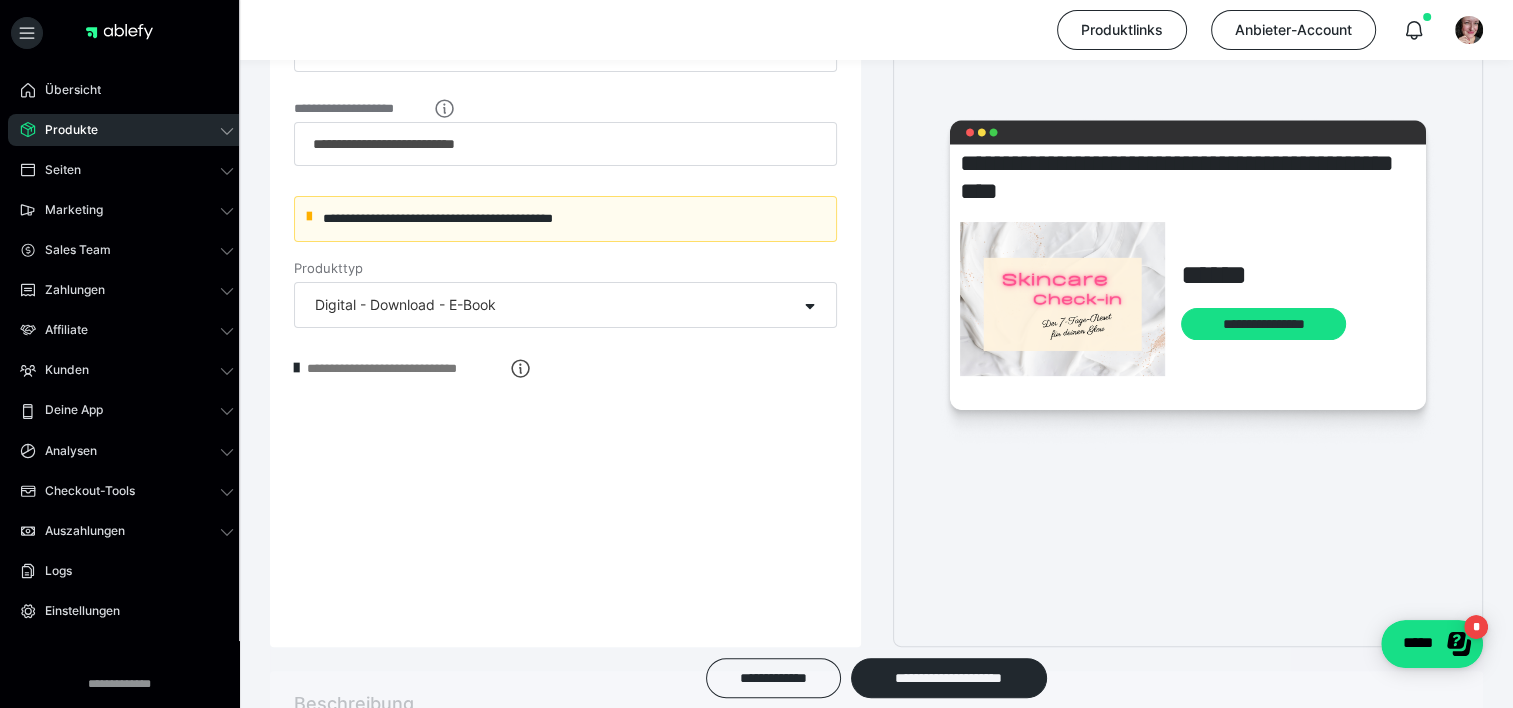 click on "**********" at bounding box center (565, 368) 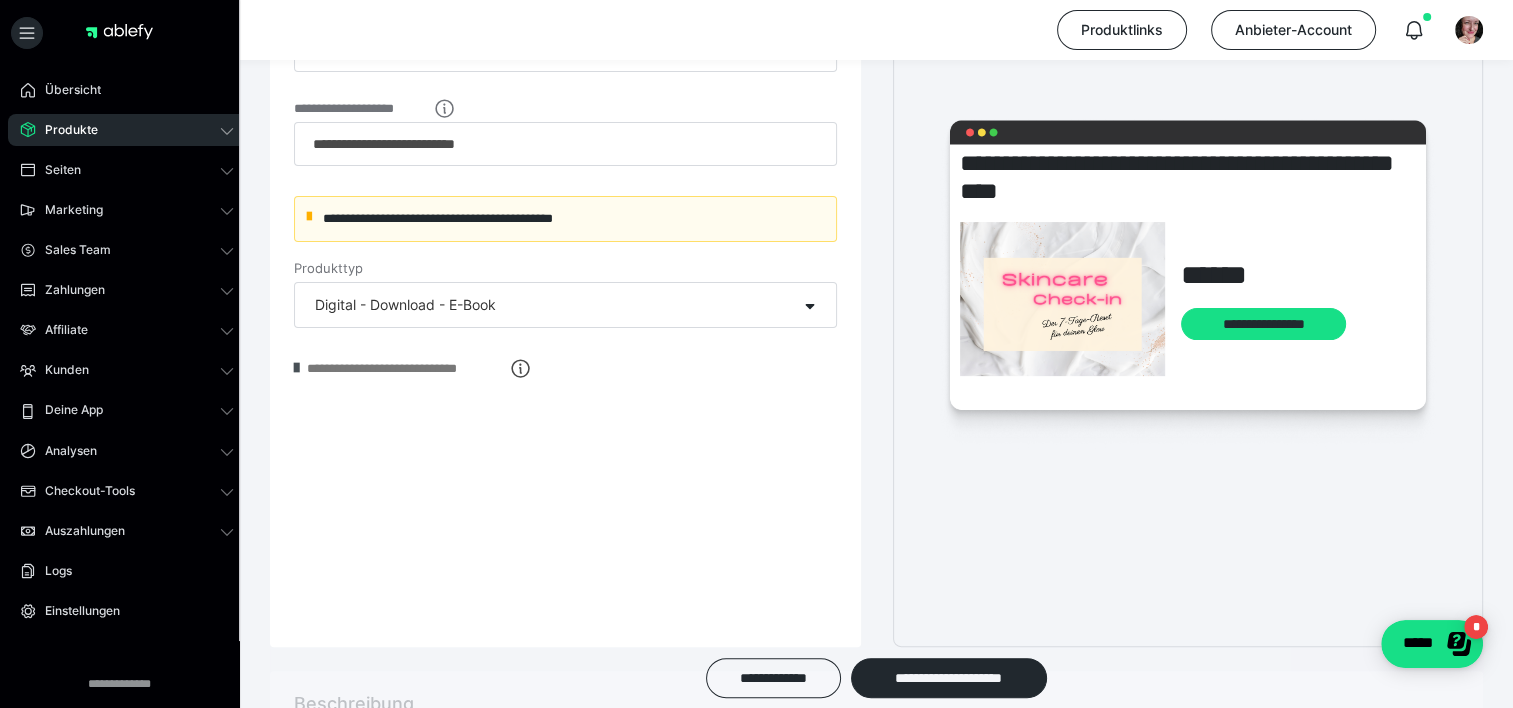 click at bounding box center (296, 368) 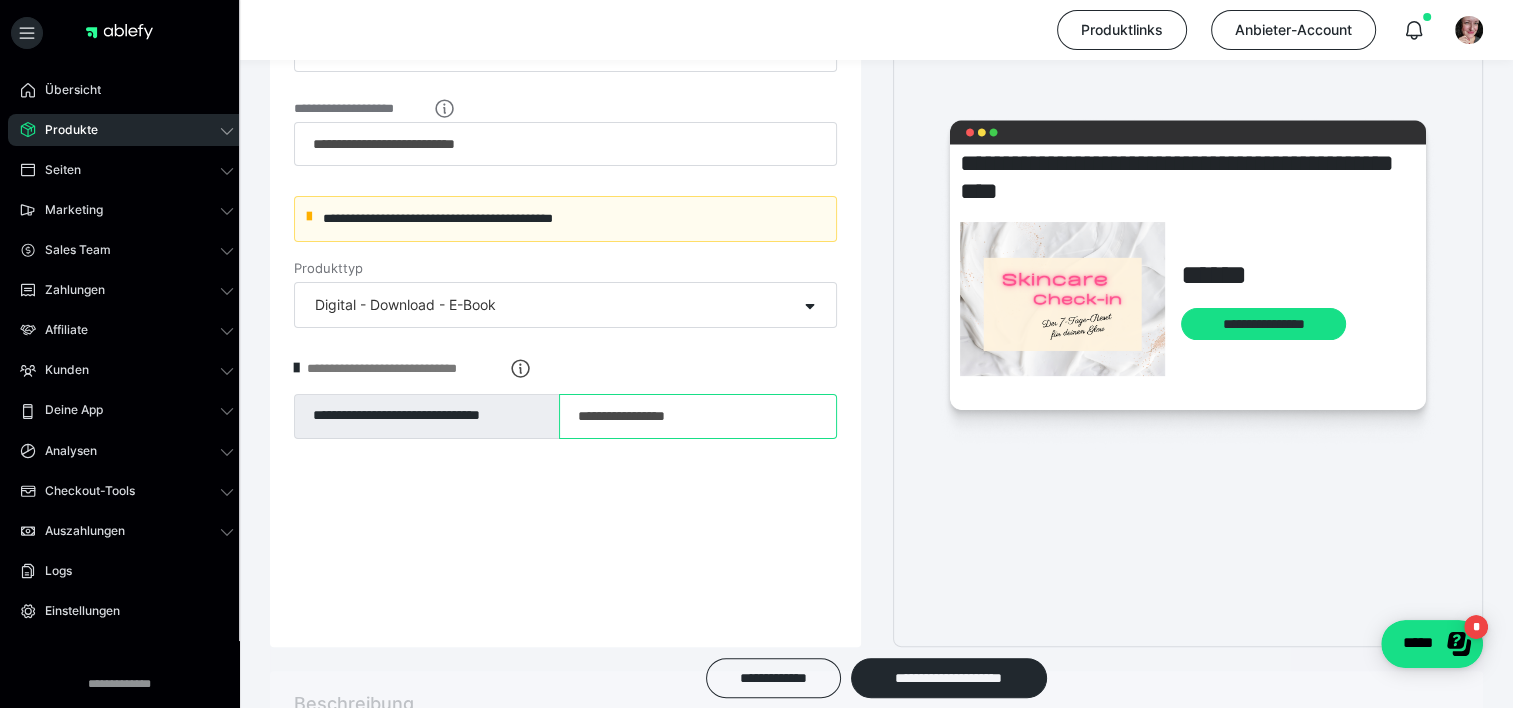 click on "**********" at bounding box center [698, 417] 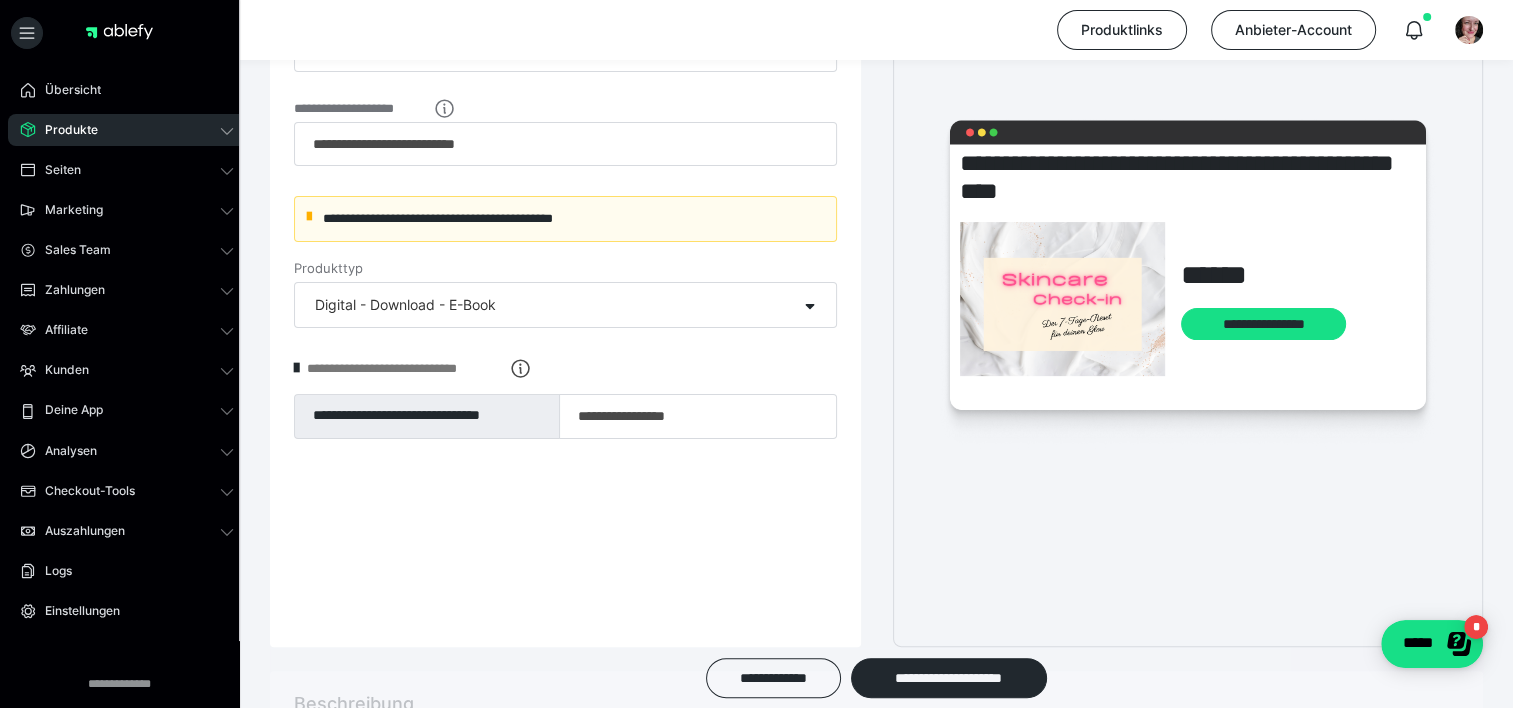 click on "**********" at bounding box center [426, 416] 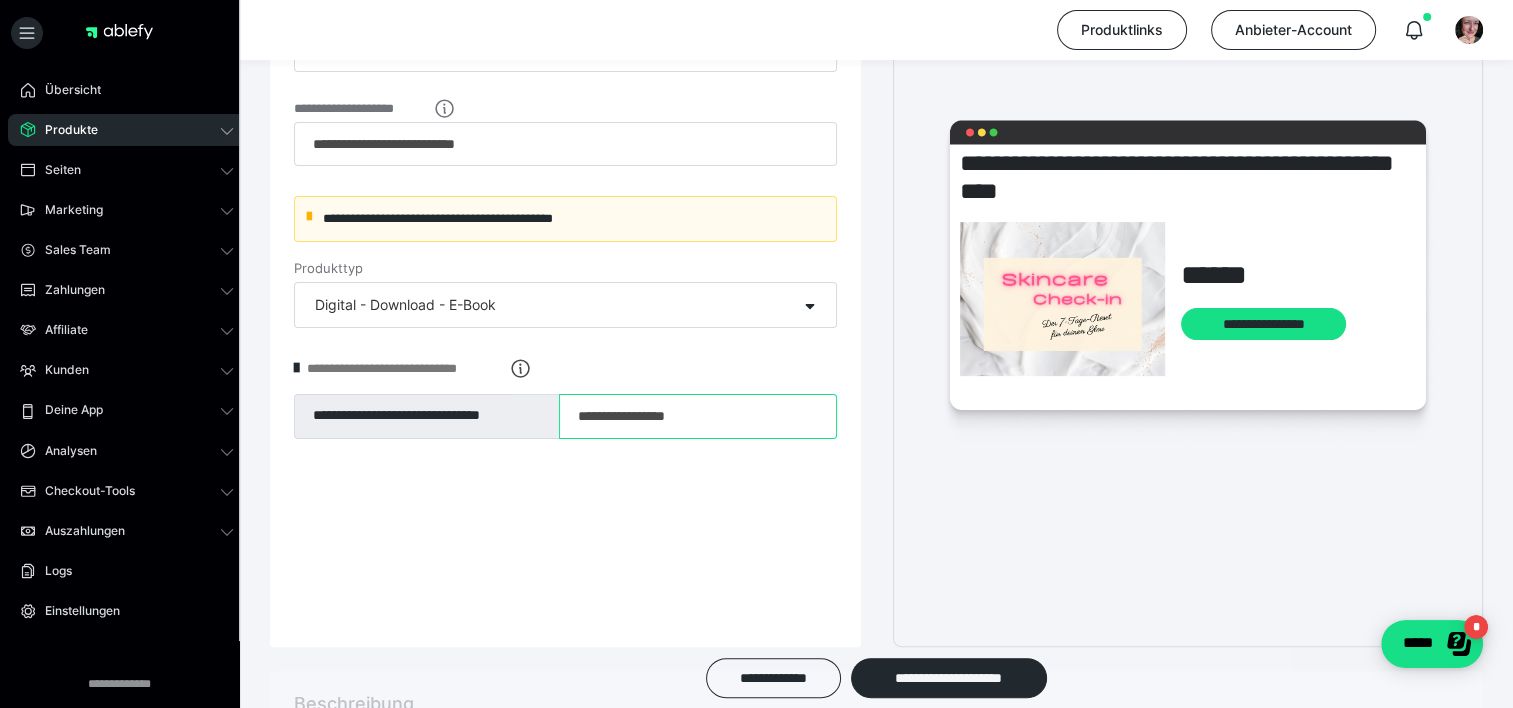 drag, startPoint x: 718, startPoint y: 415, endPoint x: 537, endPoint y: 407, distance: 181.17671 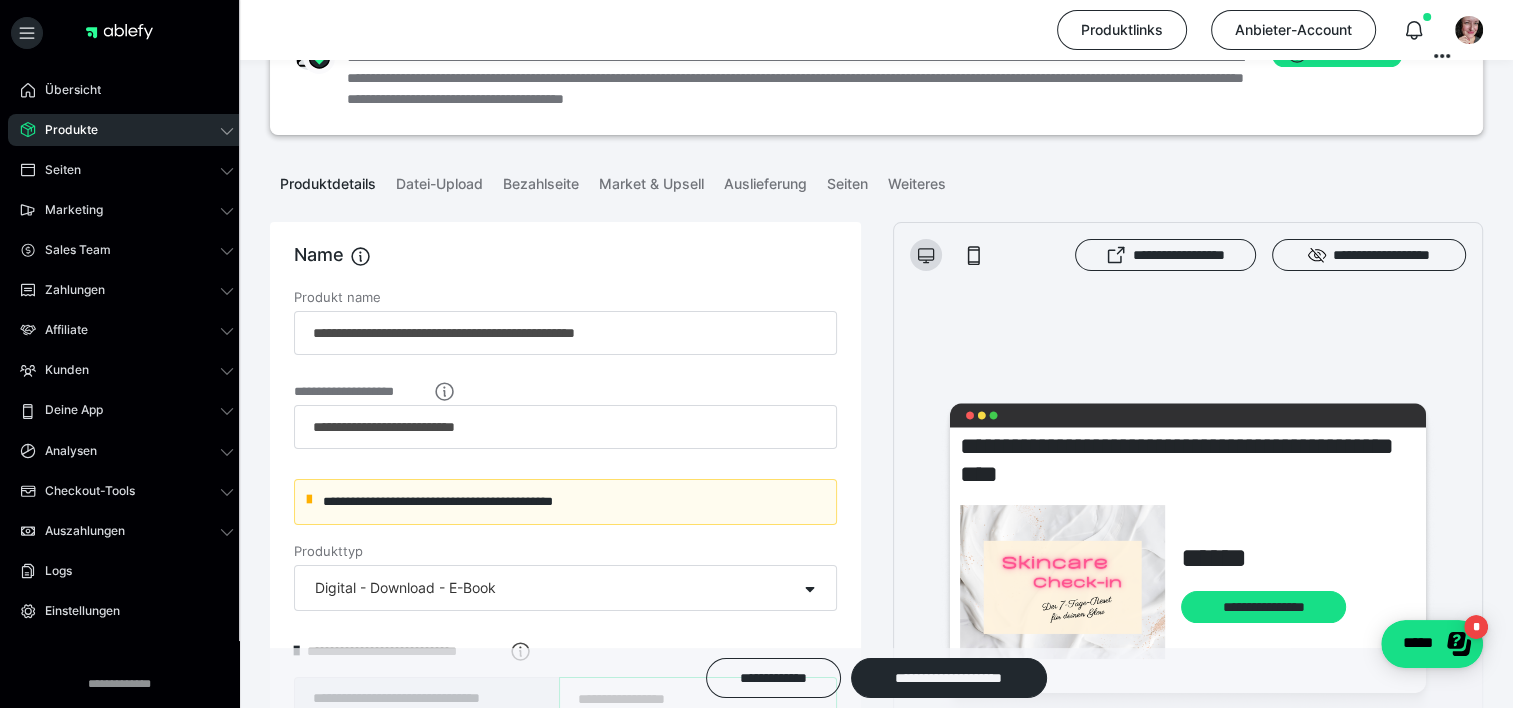 scroll, scrollTop: 0, scrollLeft: 0, axis: both 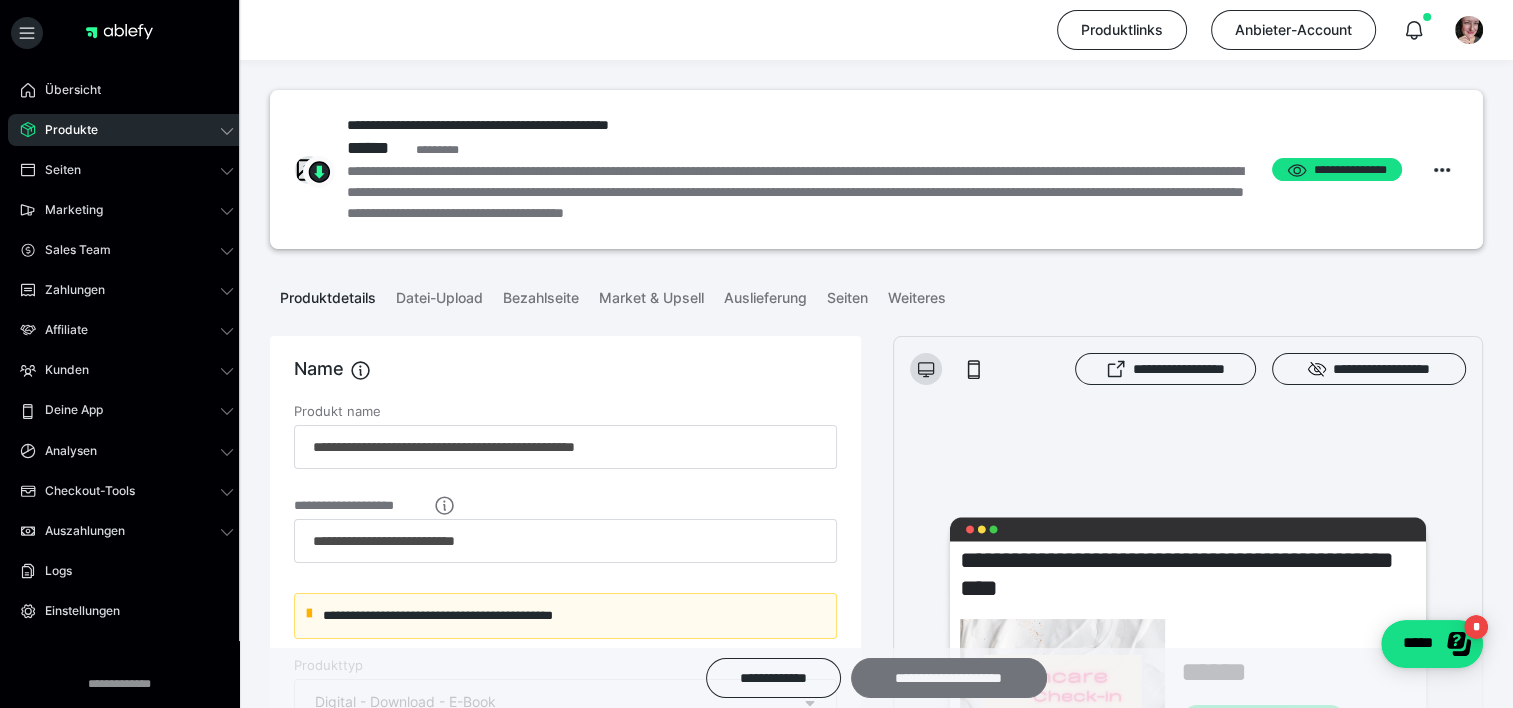 click on "**********" at bounding box center (949, 678) 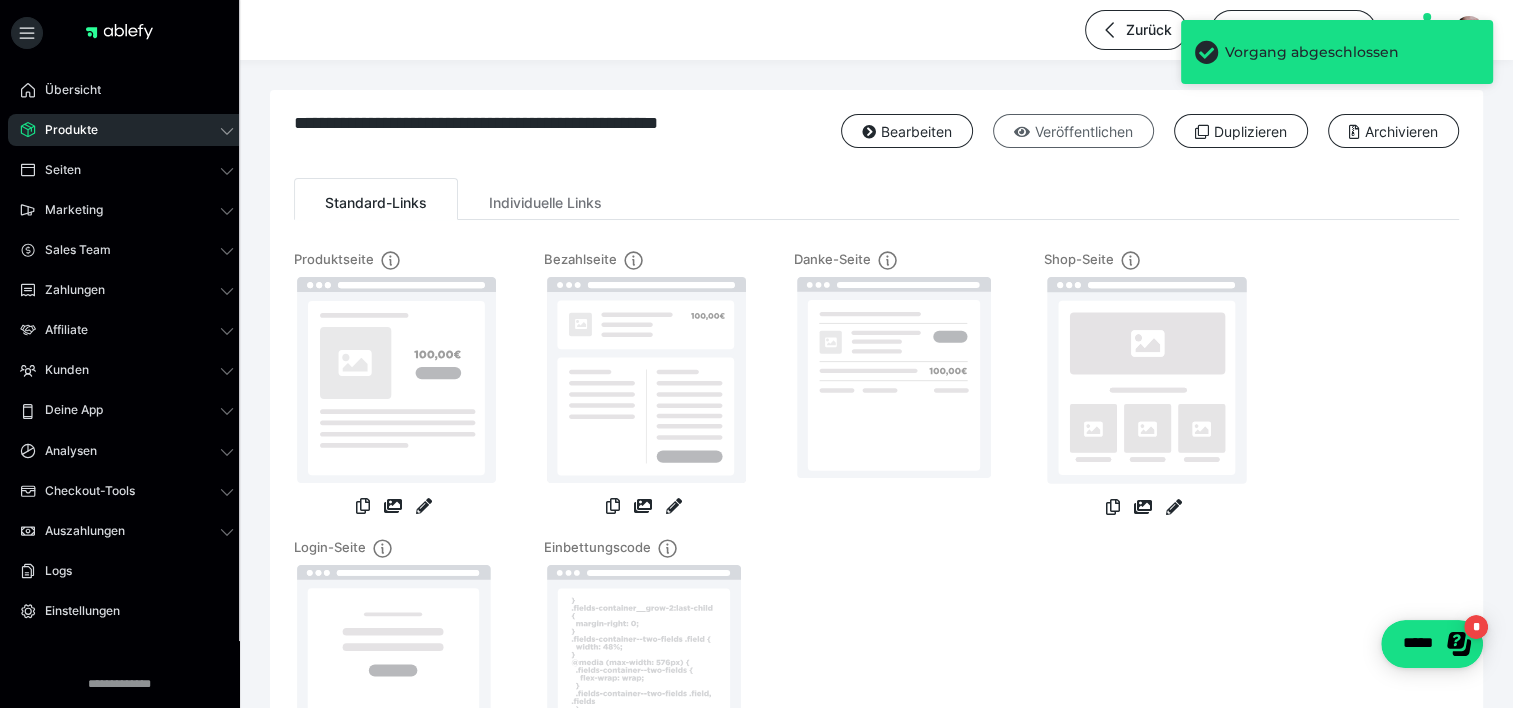 click on "Veröffentlichen" at bounding box center [1073, 131] 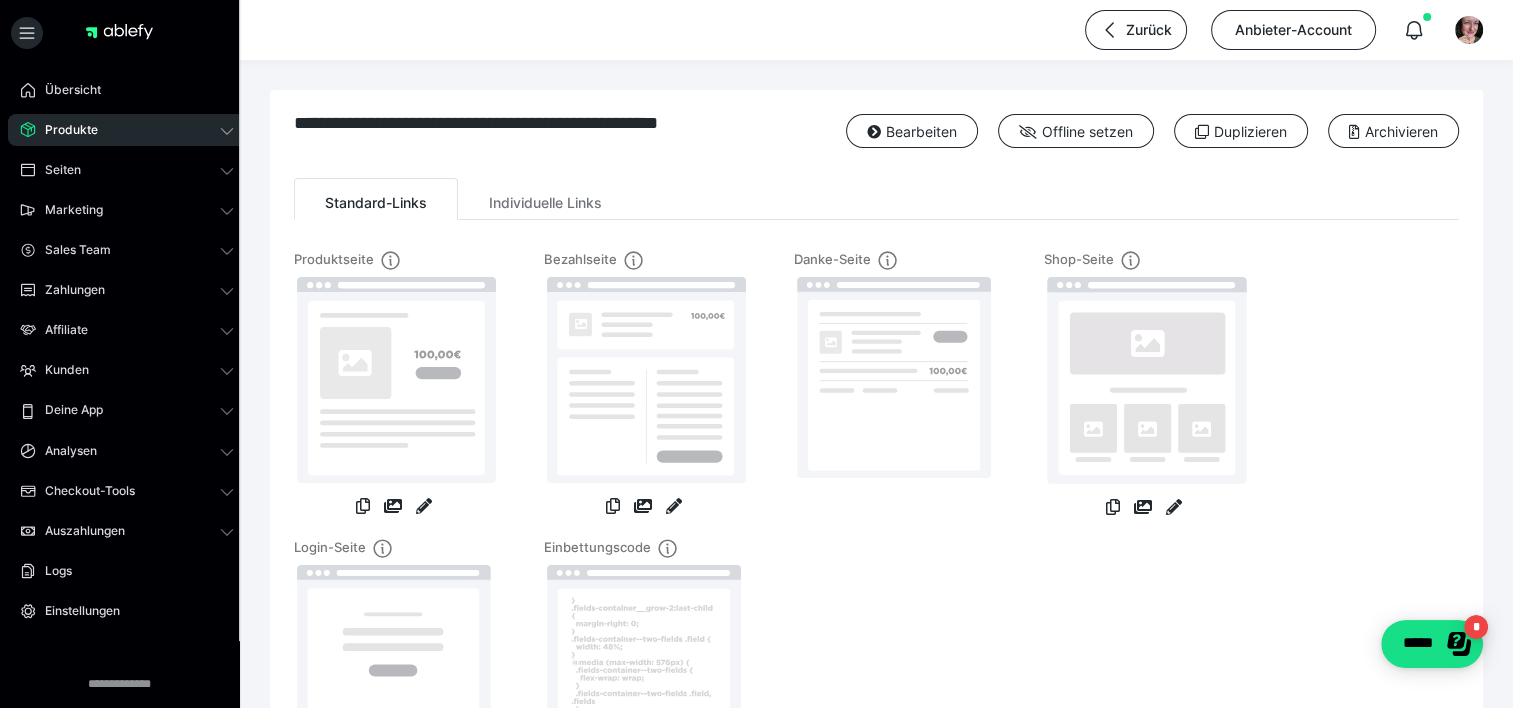 click on "Produkte" at bounding box center (127, 130) 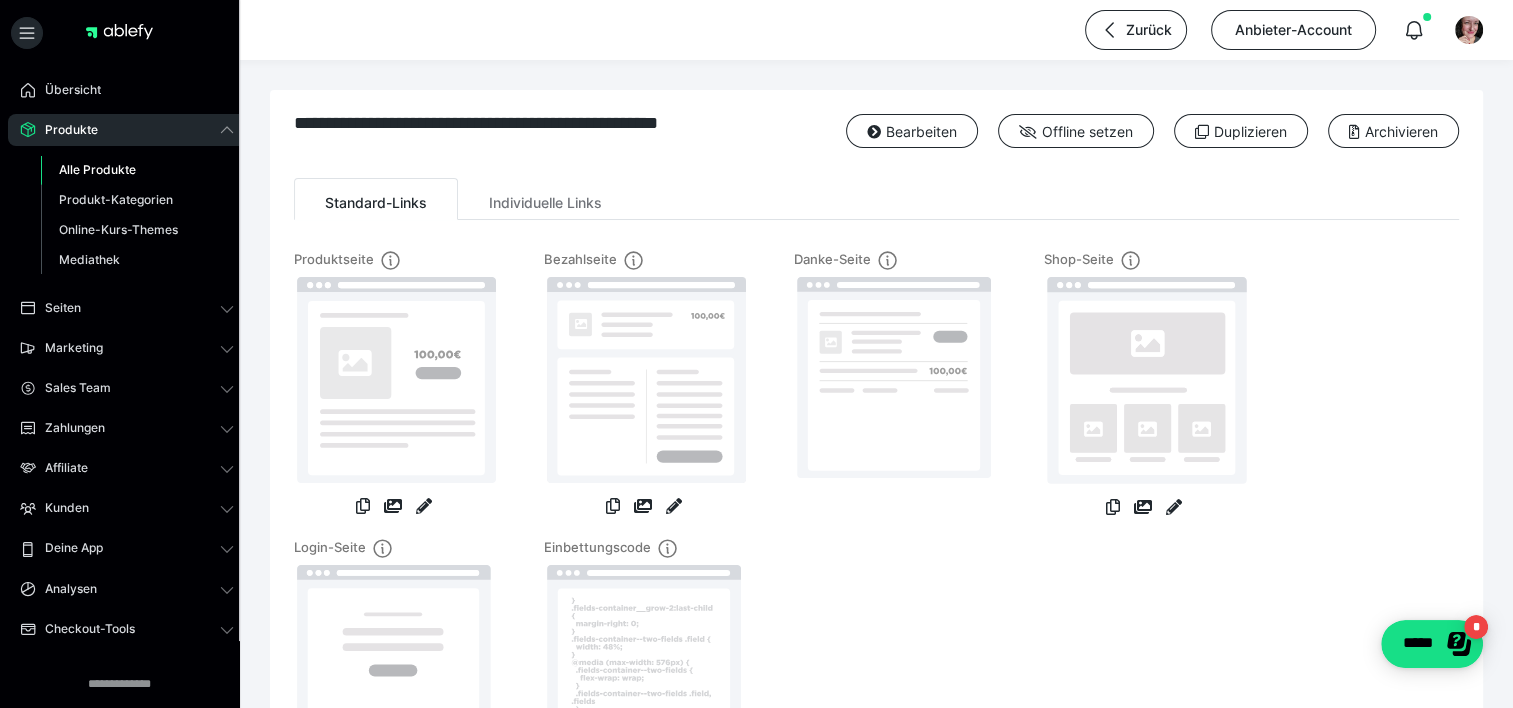 click on "Alle Produkte" at bounding box center [97, 169] 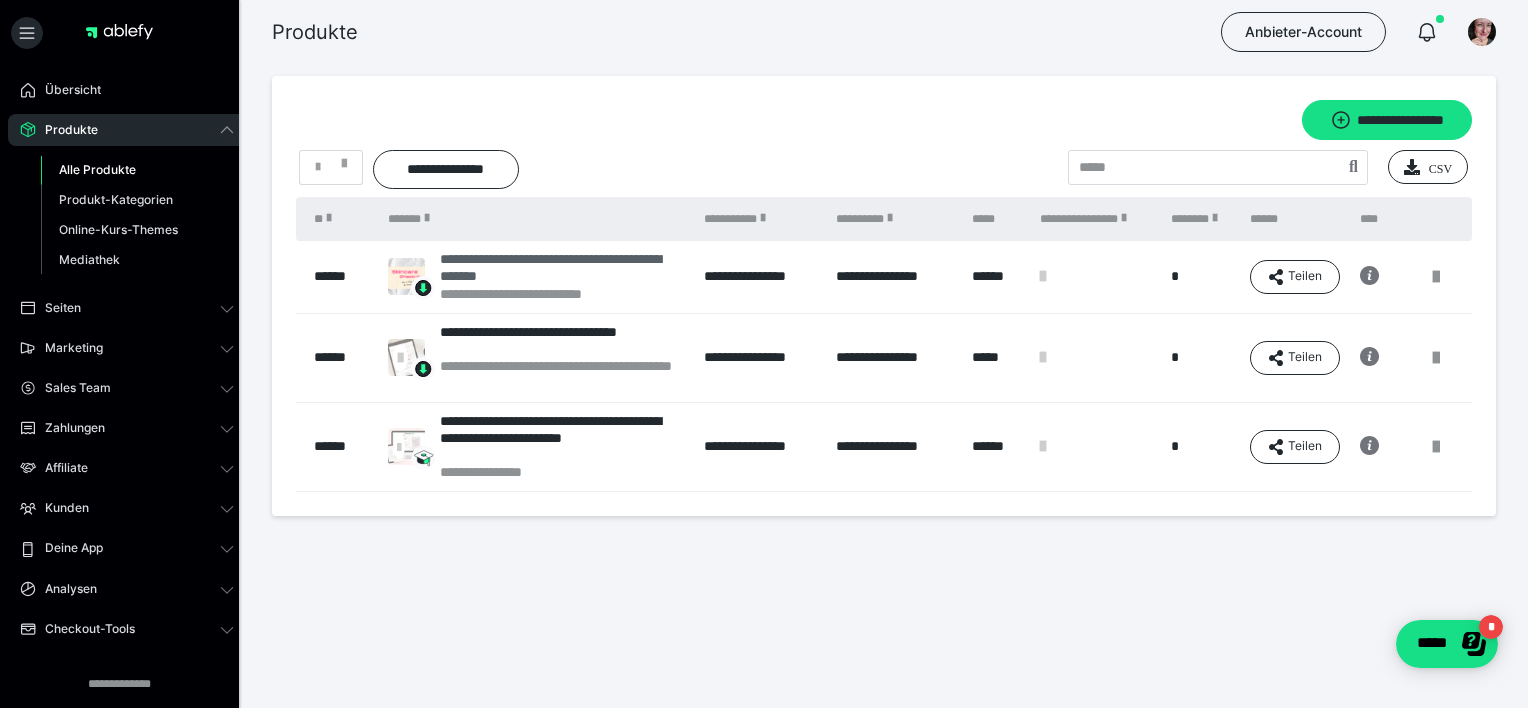 click on "**********" at bounding box center (562, 268) 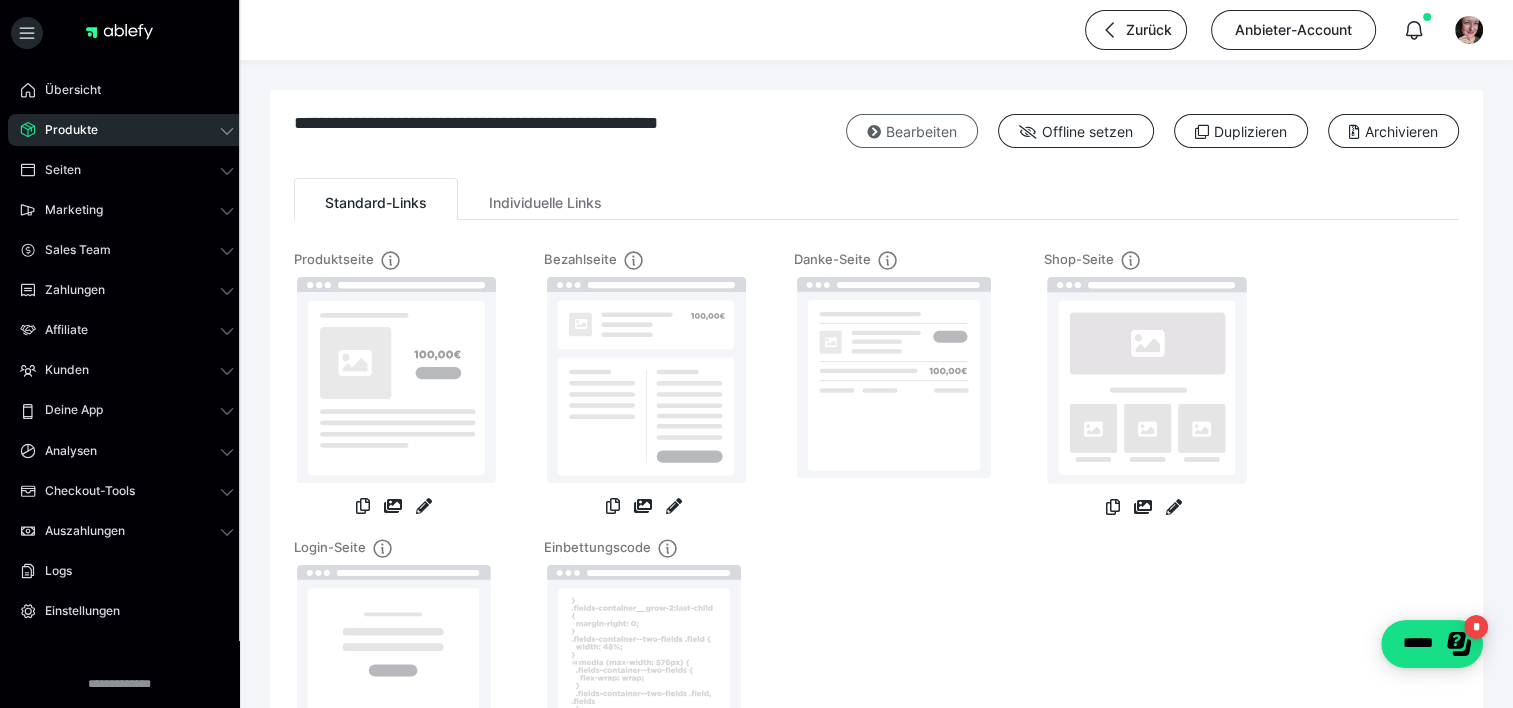click on "Bearbeiten" at bounding box center [912, 131] 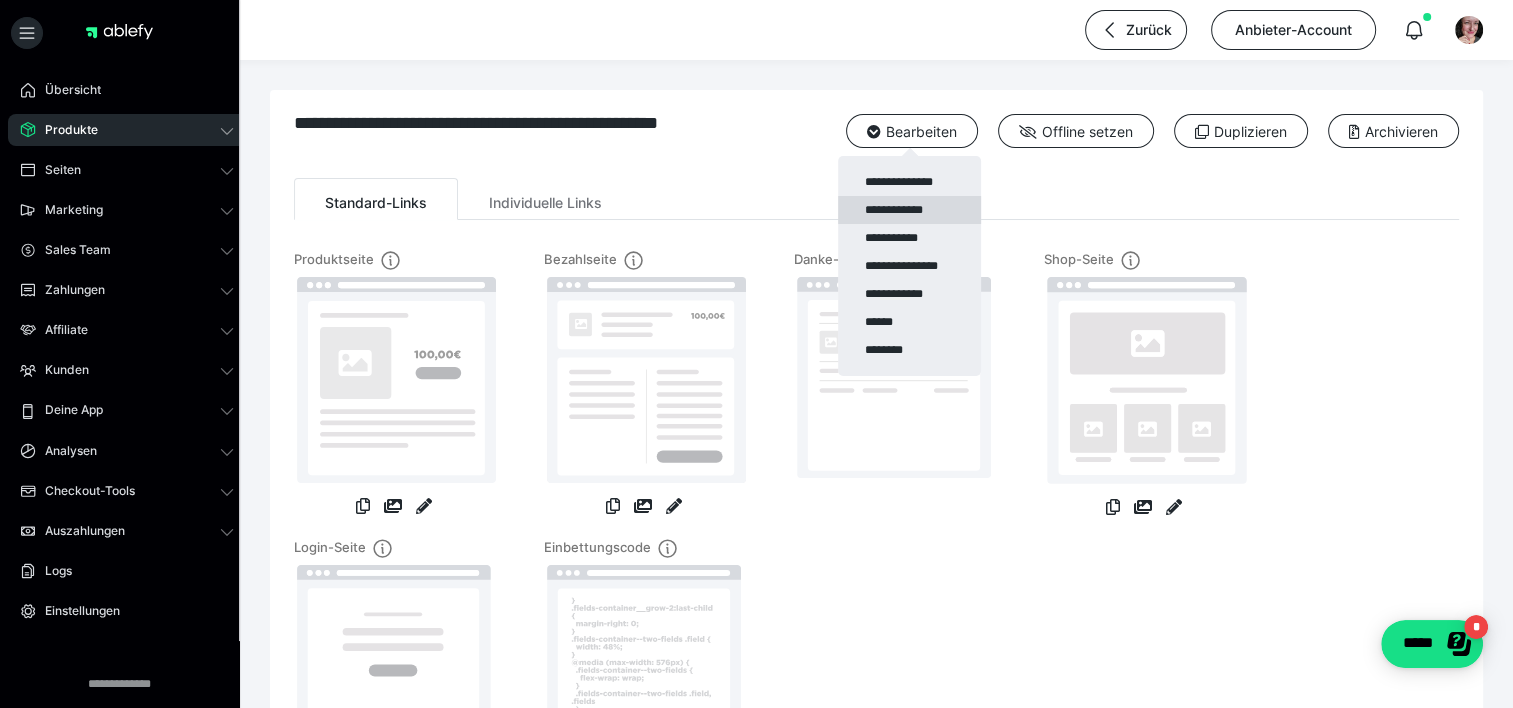 click on "**********" at bounding box center [909, 210] 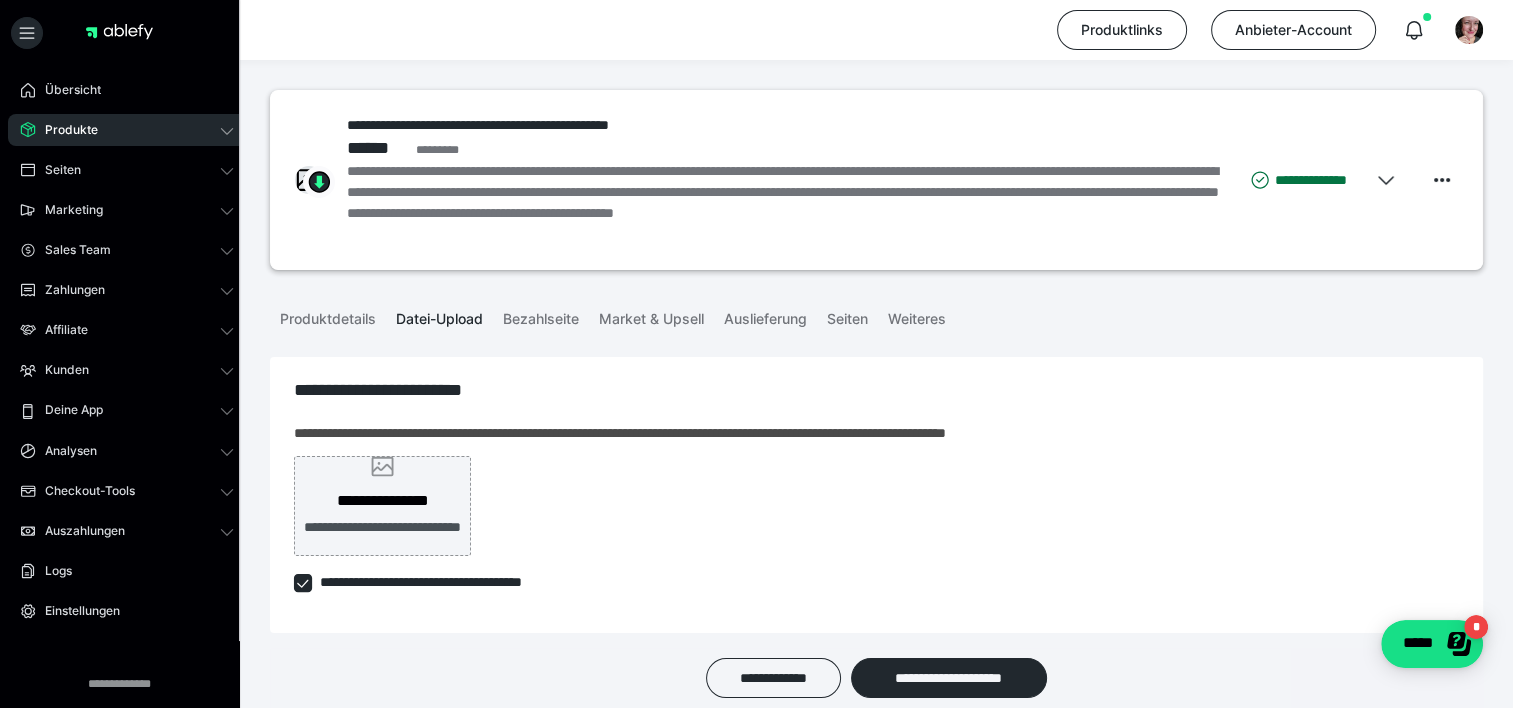 click on "**********" at bounding box center [382, 538] 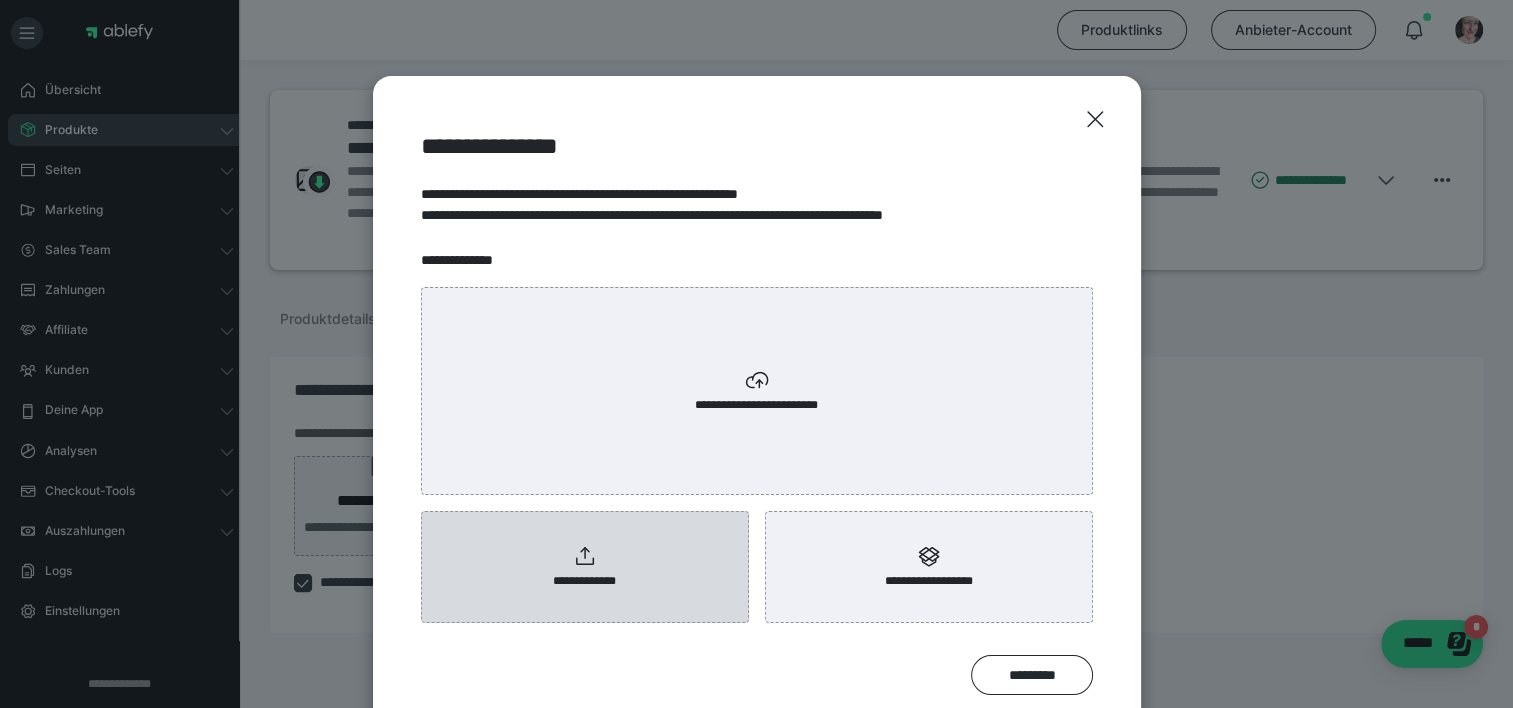click on "**********" at bounding box center [585, 567] 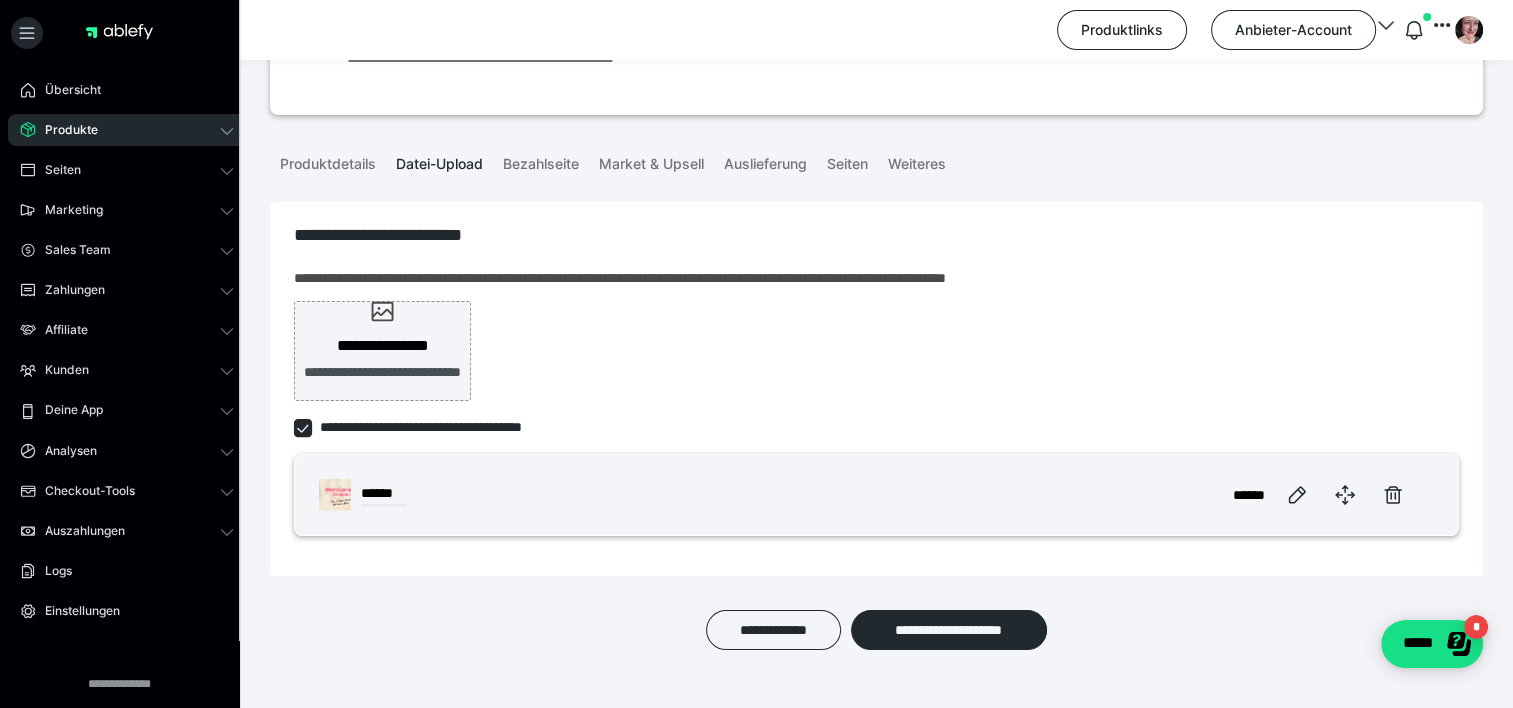 scroll, scrollTop: 184, scrollLeft: 0, axis: vertical 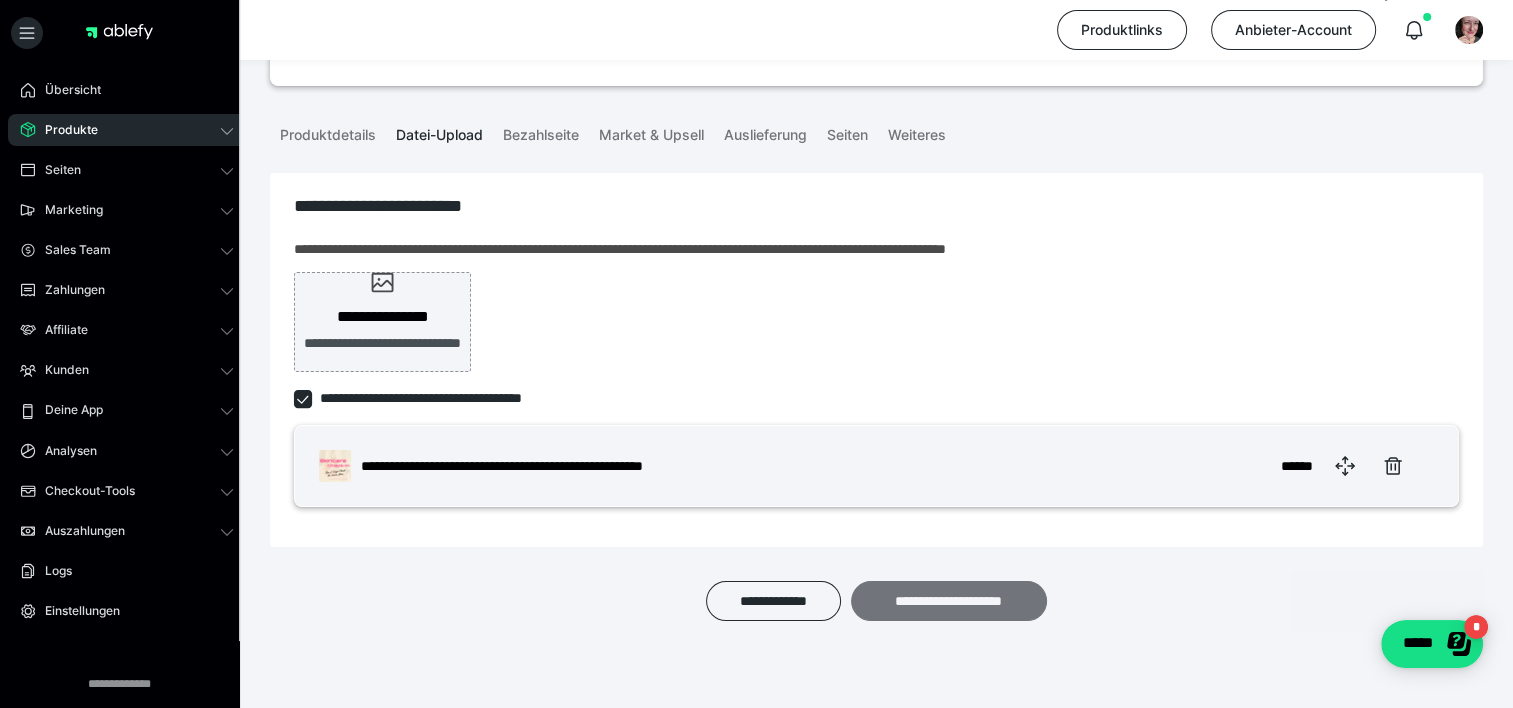 click on "**********" at bounding box center (949, 601) 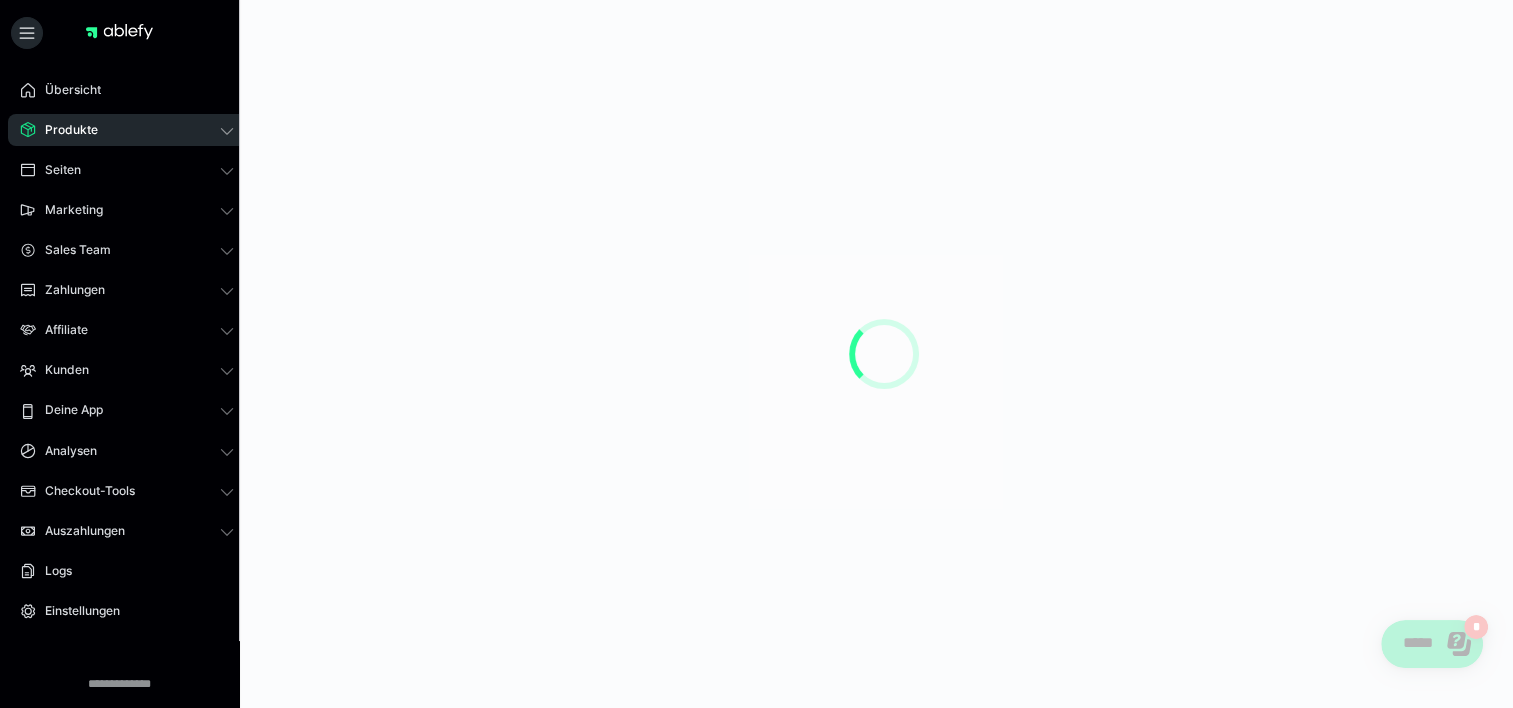 scroll, scrollTop: 0, scrollLeft: 0, axis: both 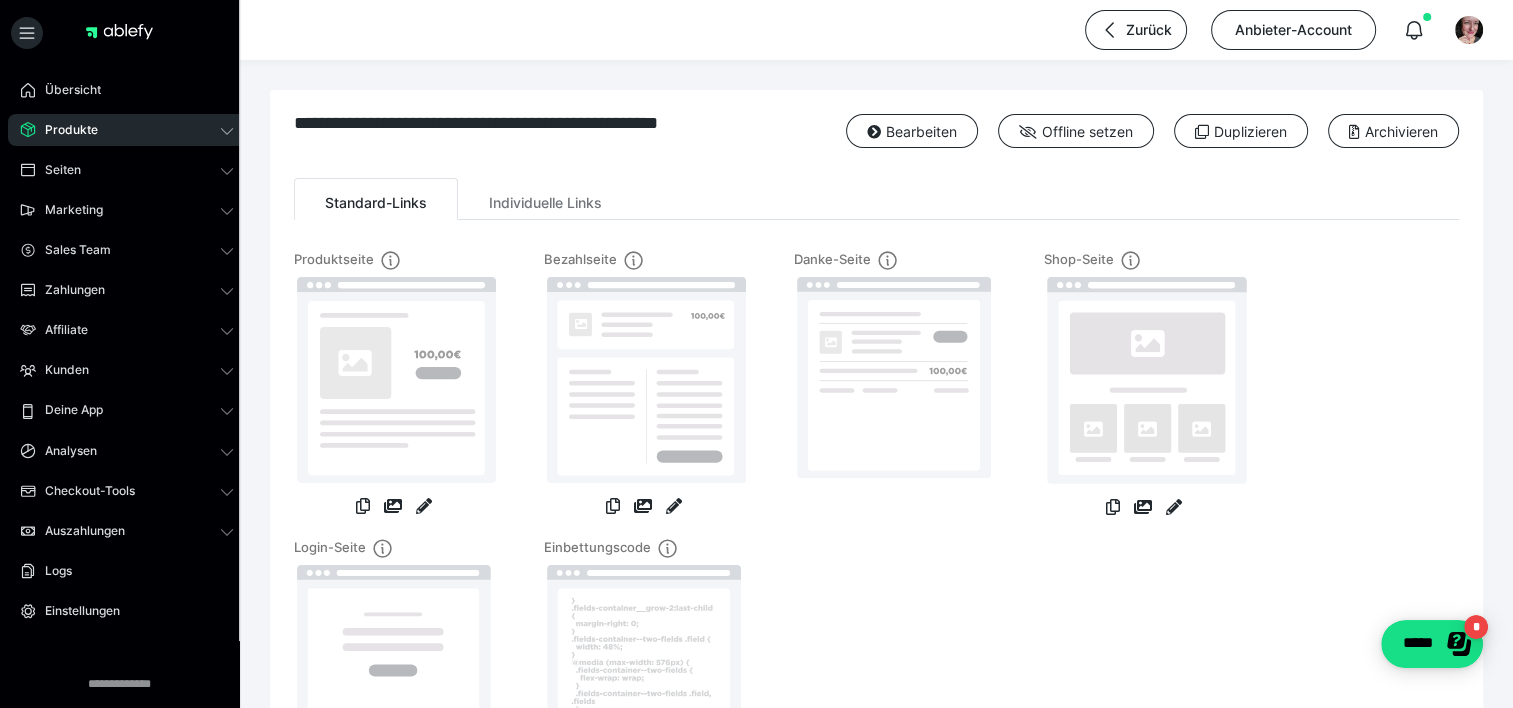 click on "Produkte" at bounding box center [64, 130] 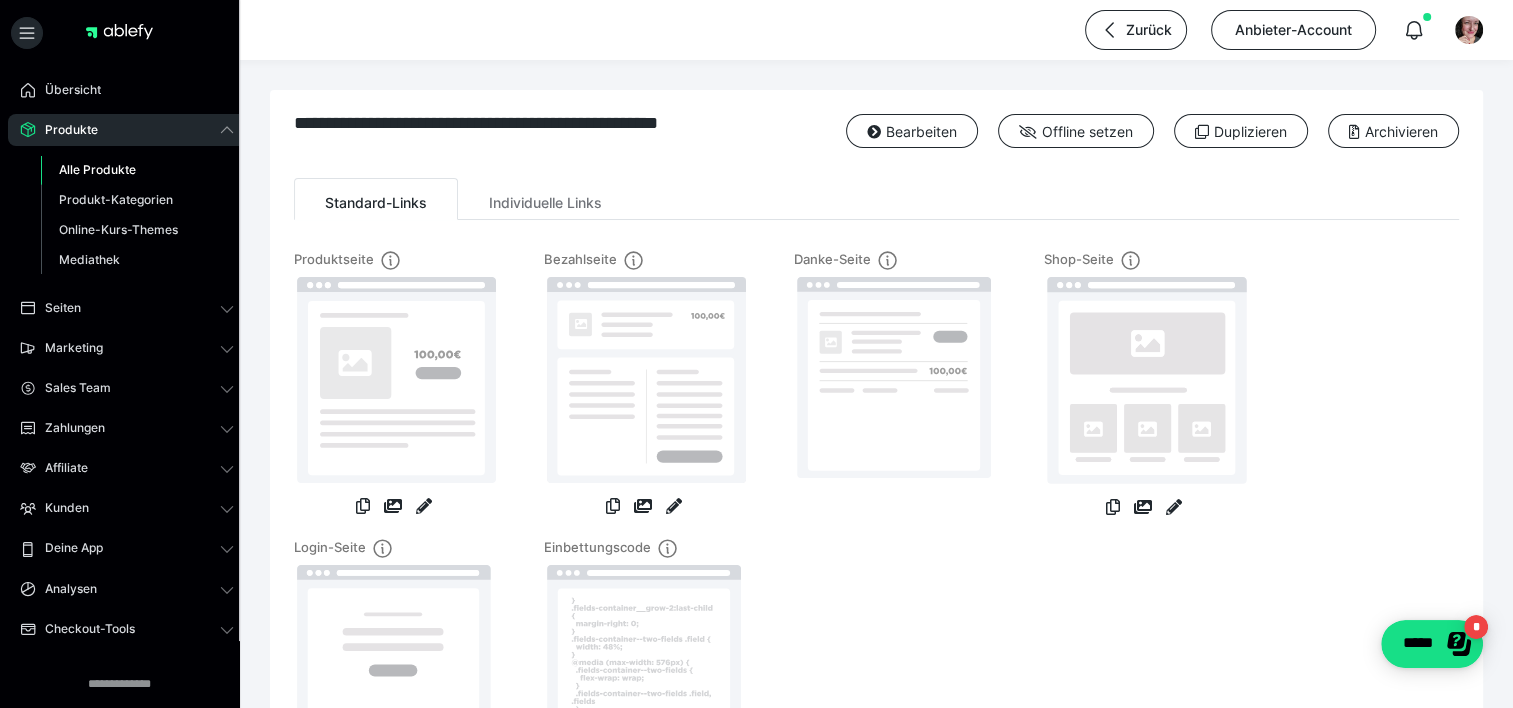 click on "Alle Produkte" at bounding box center (97, 169) 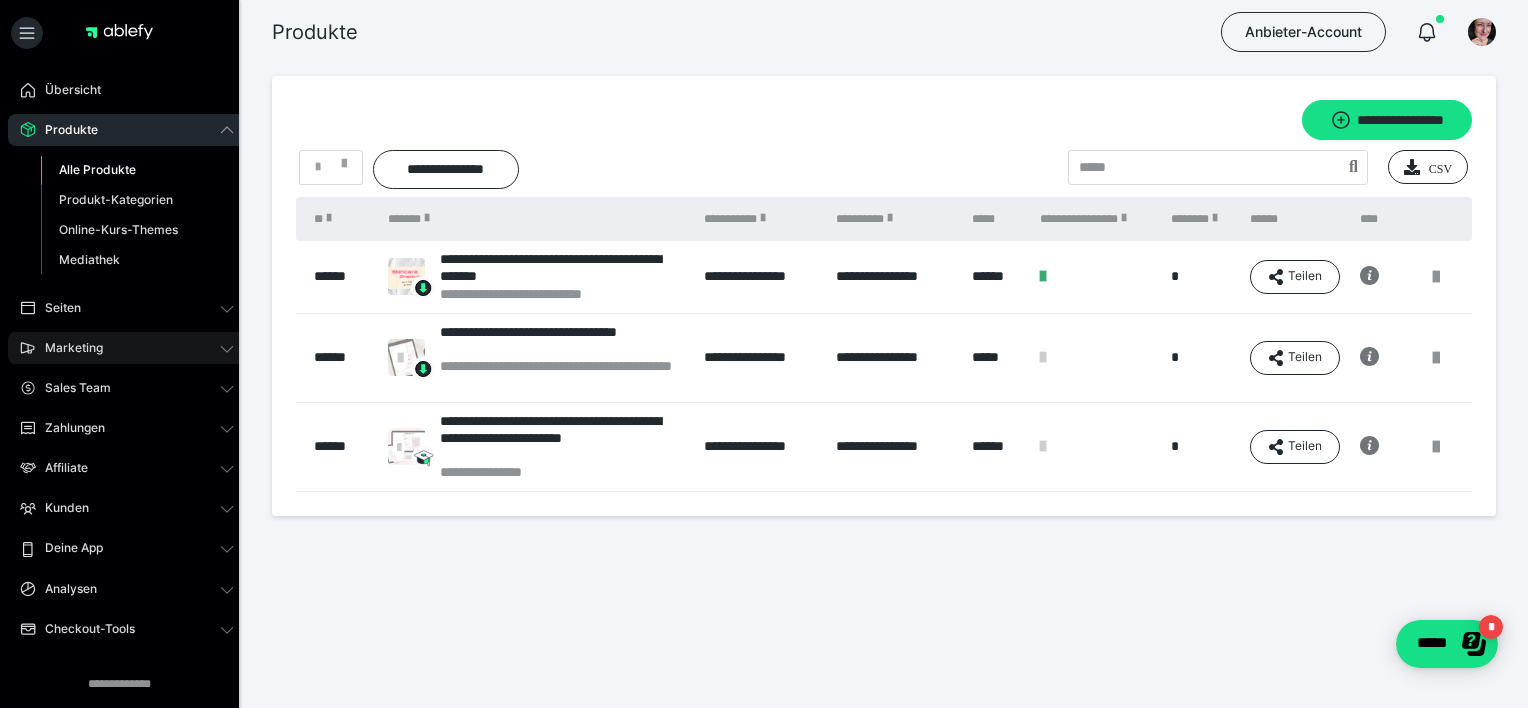 click on "Marketing" at bounding box center [127, 348] 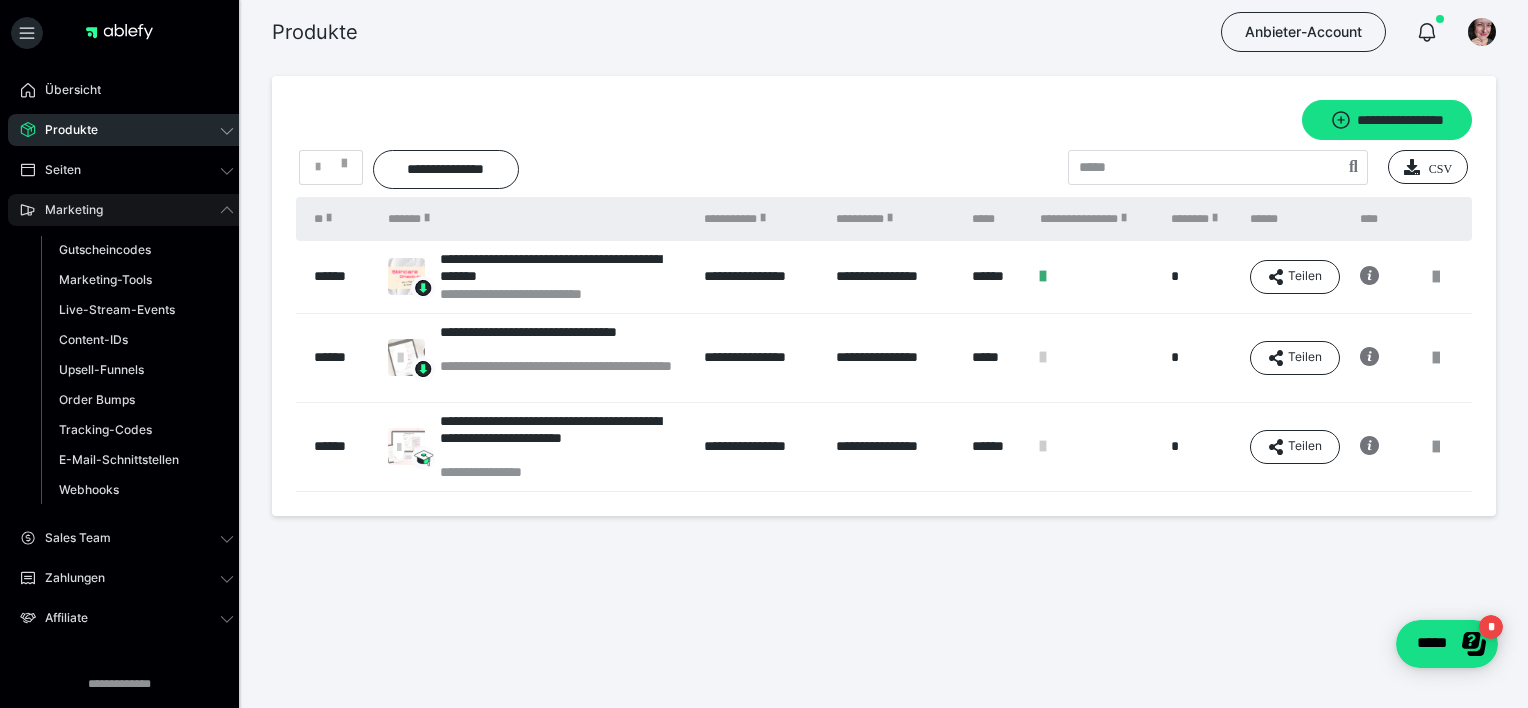 click on "Marketing" at bounding box center [127, 210] 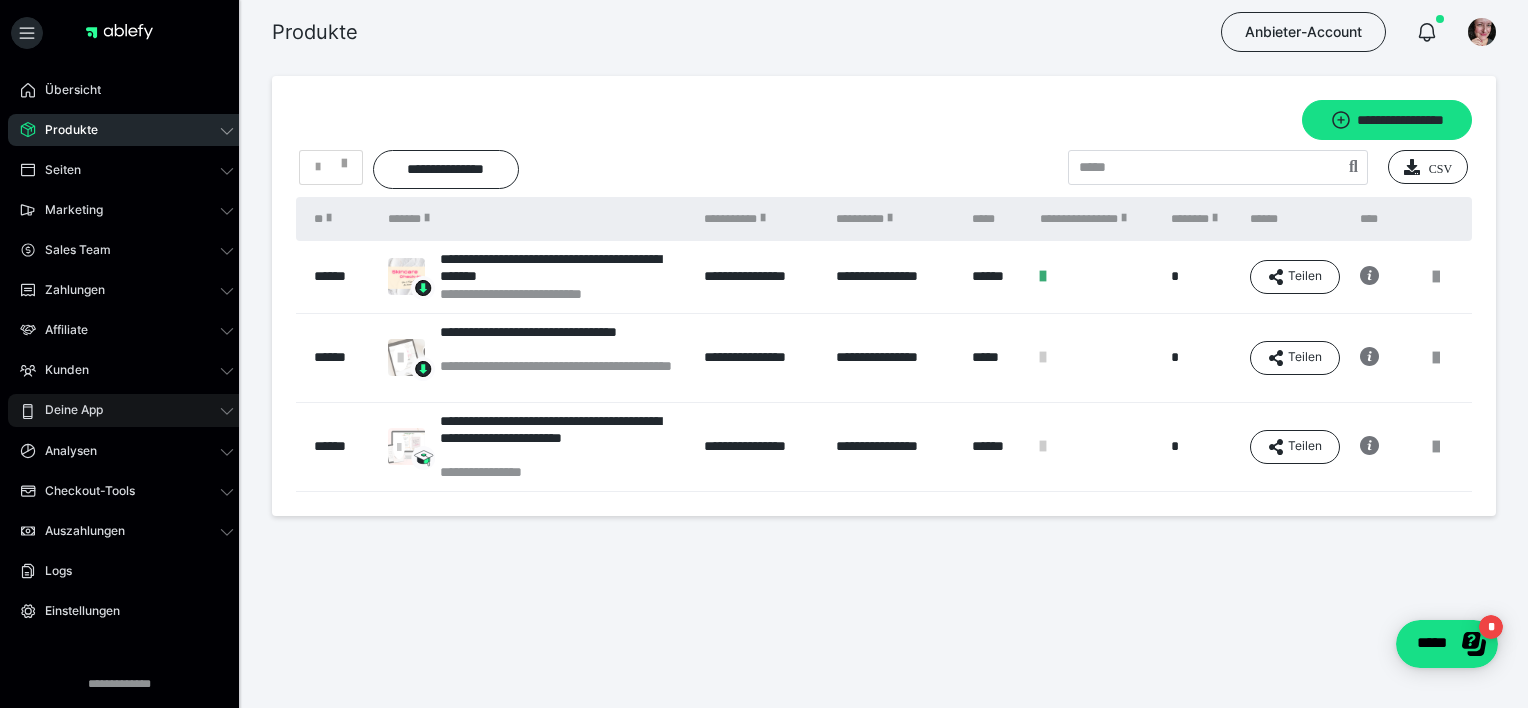 click on "Deine App" at bounding box center [127, 410] 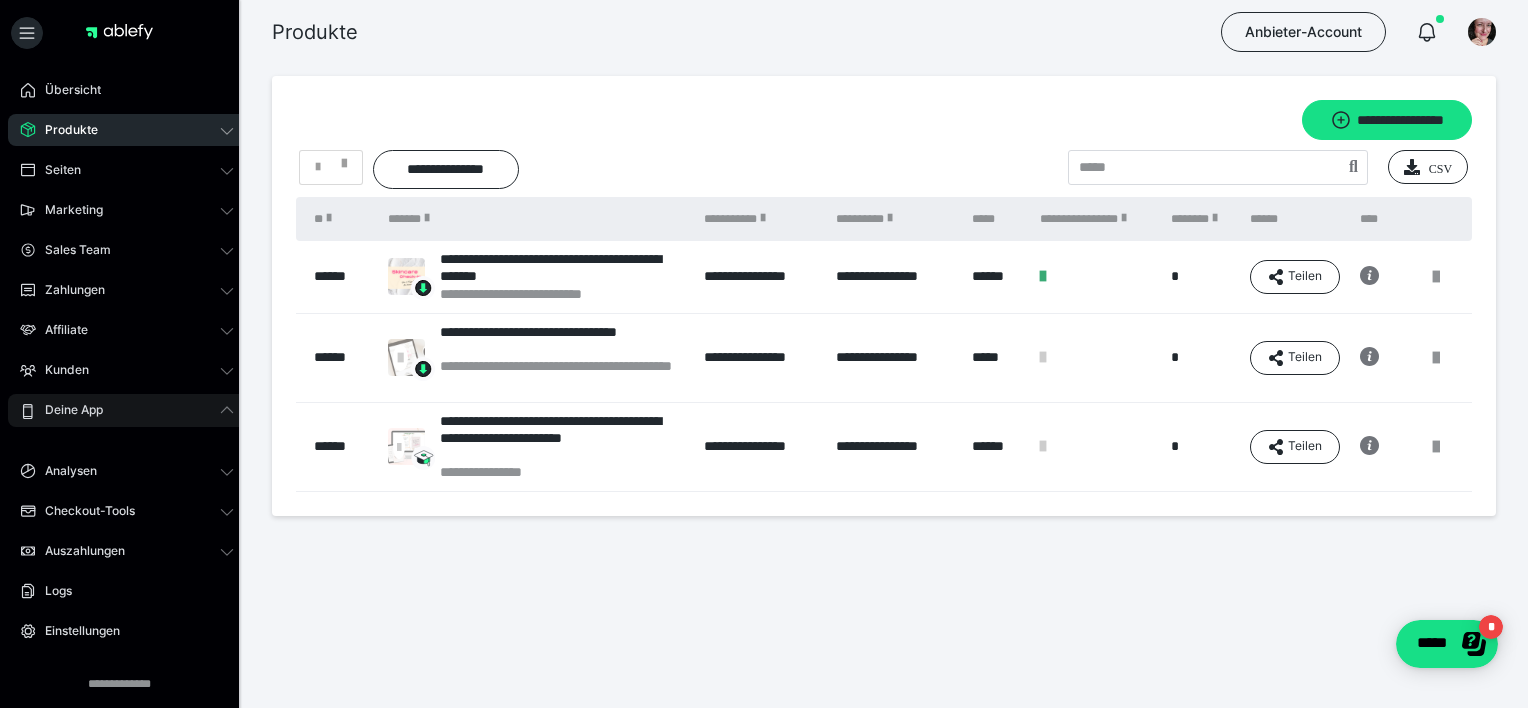 click 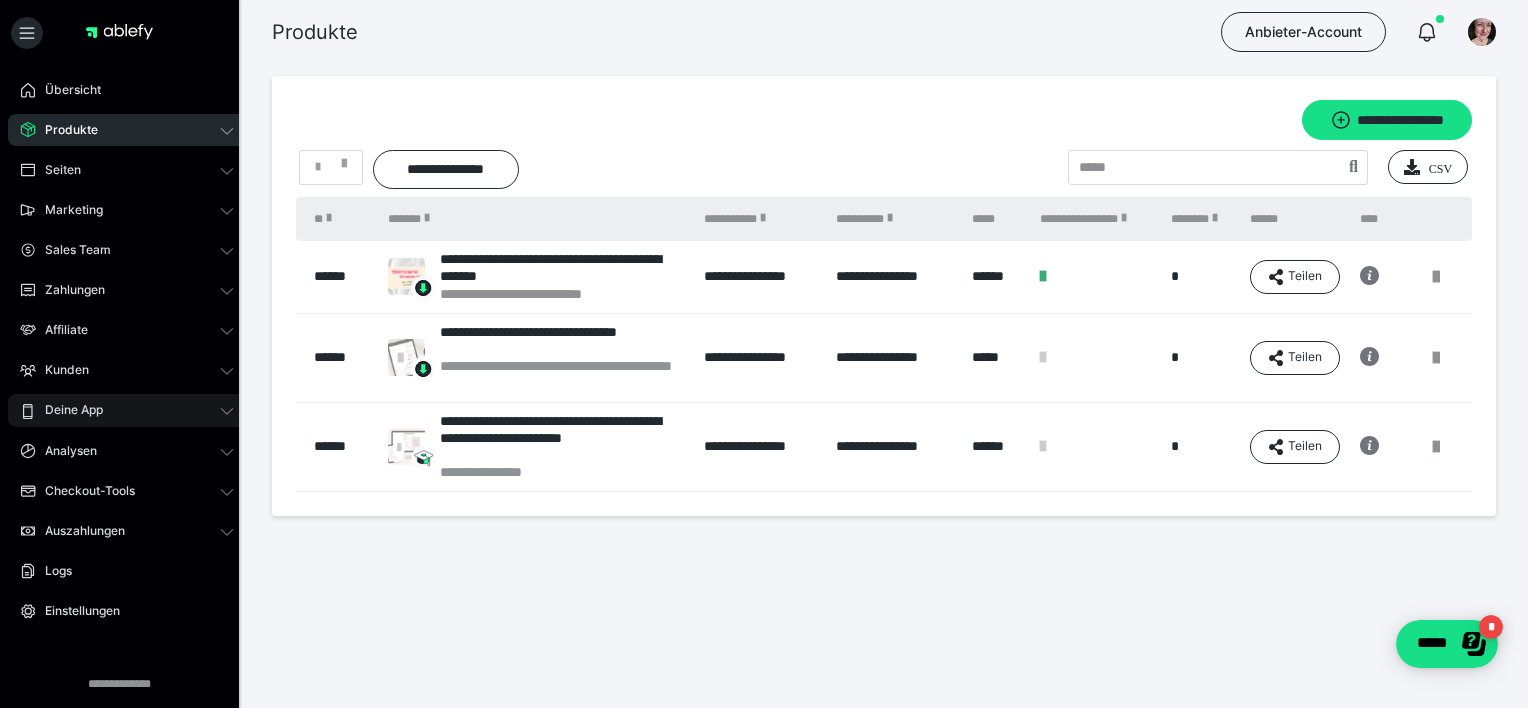 click 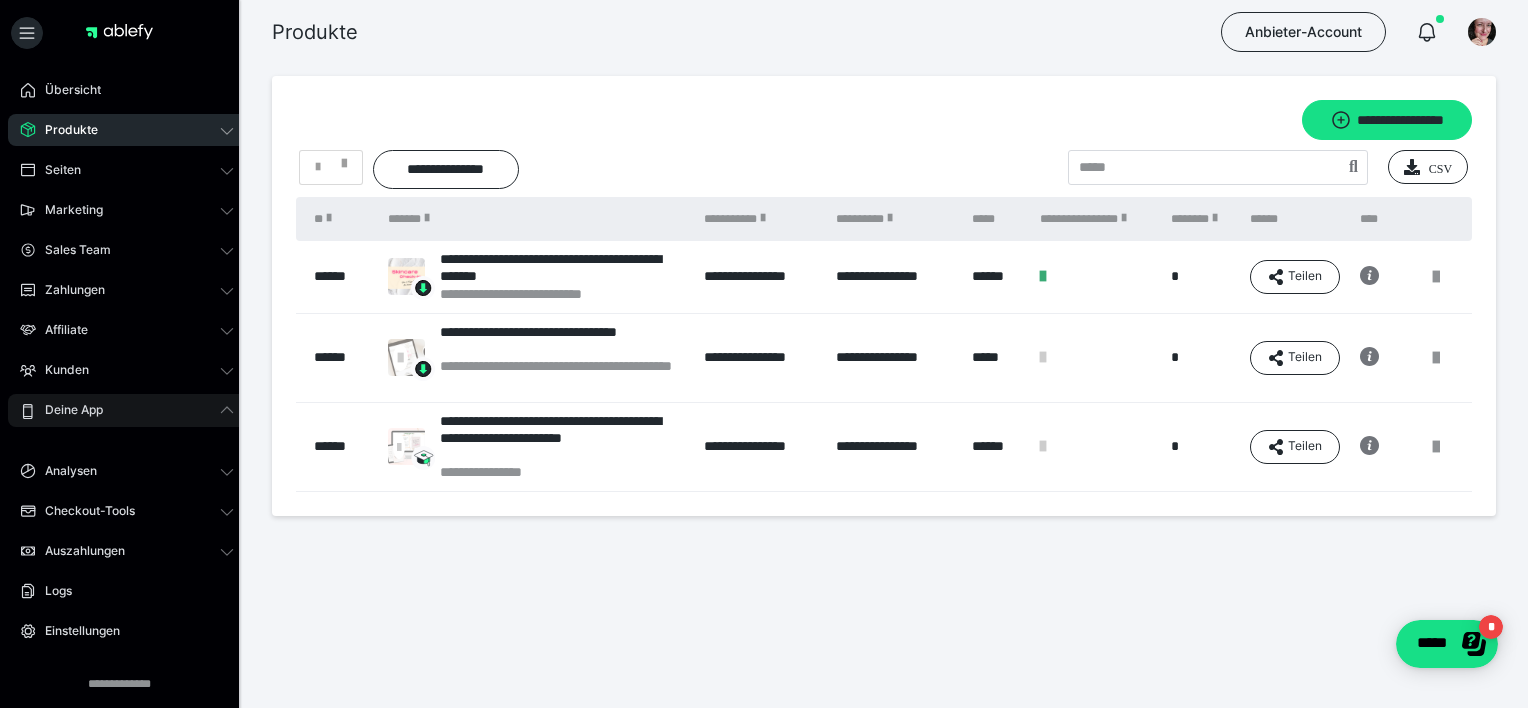 click 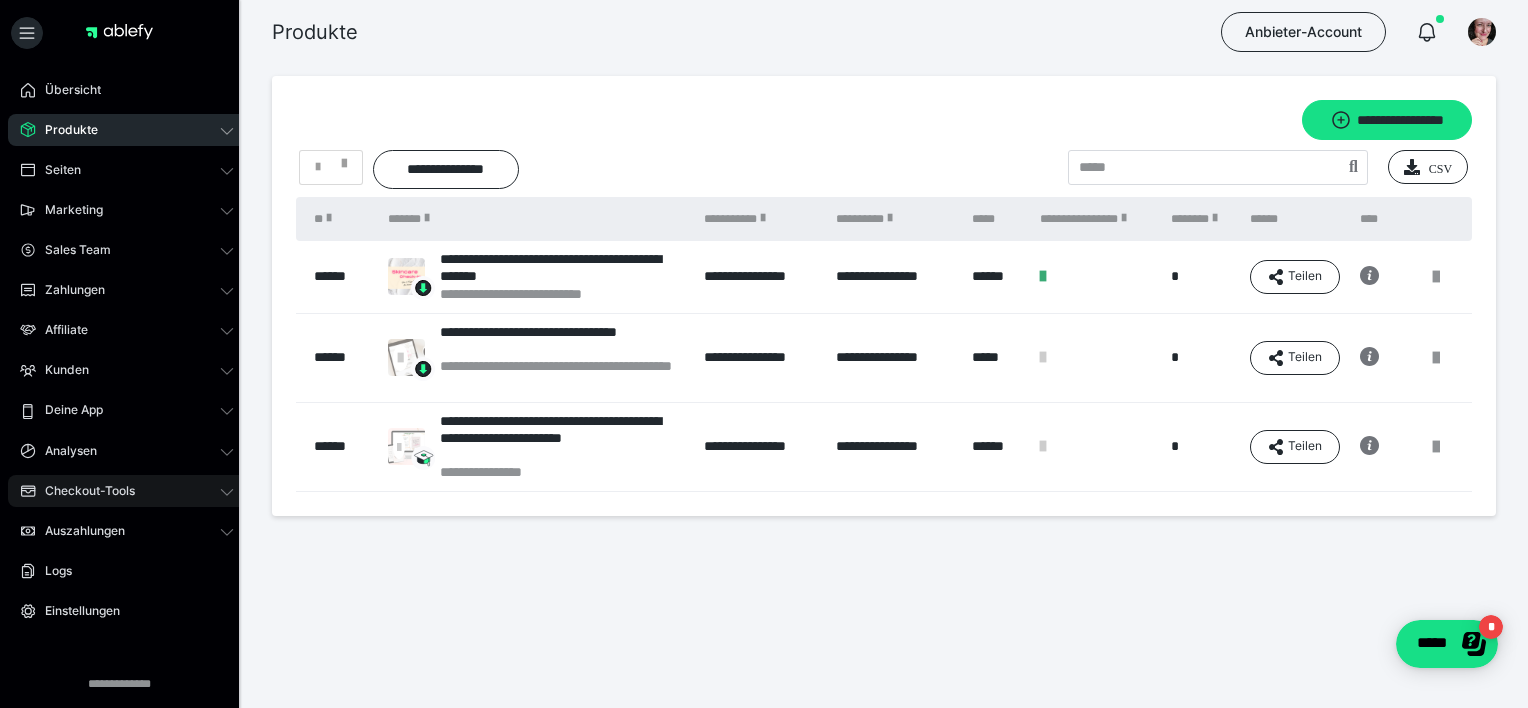click 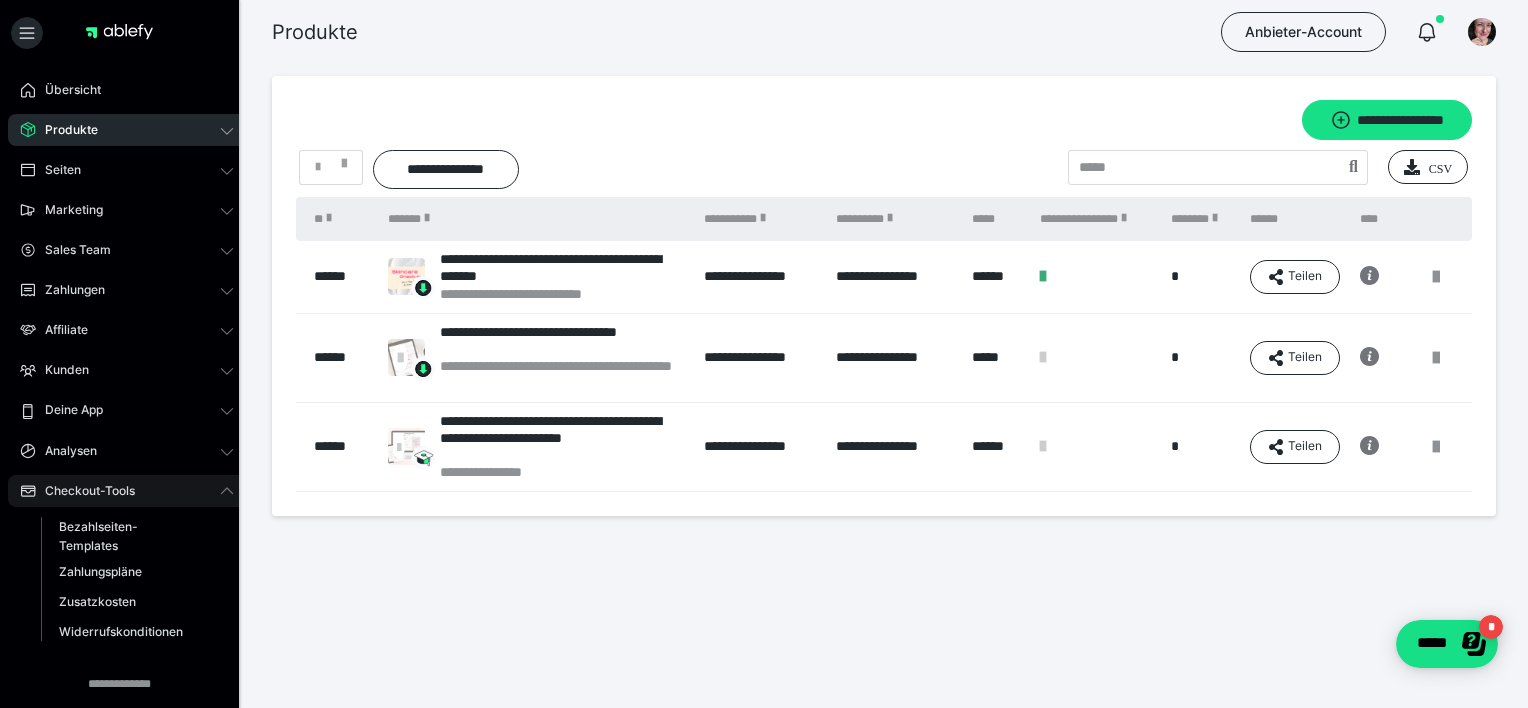 click 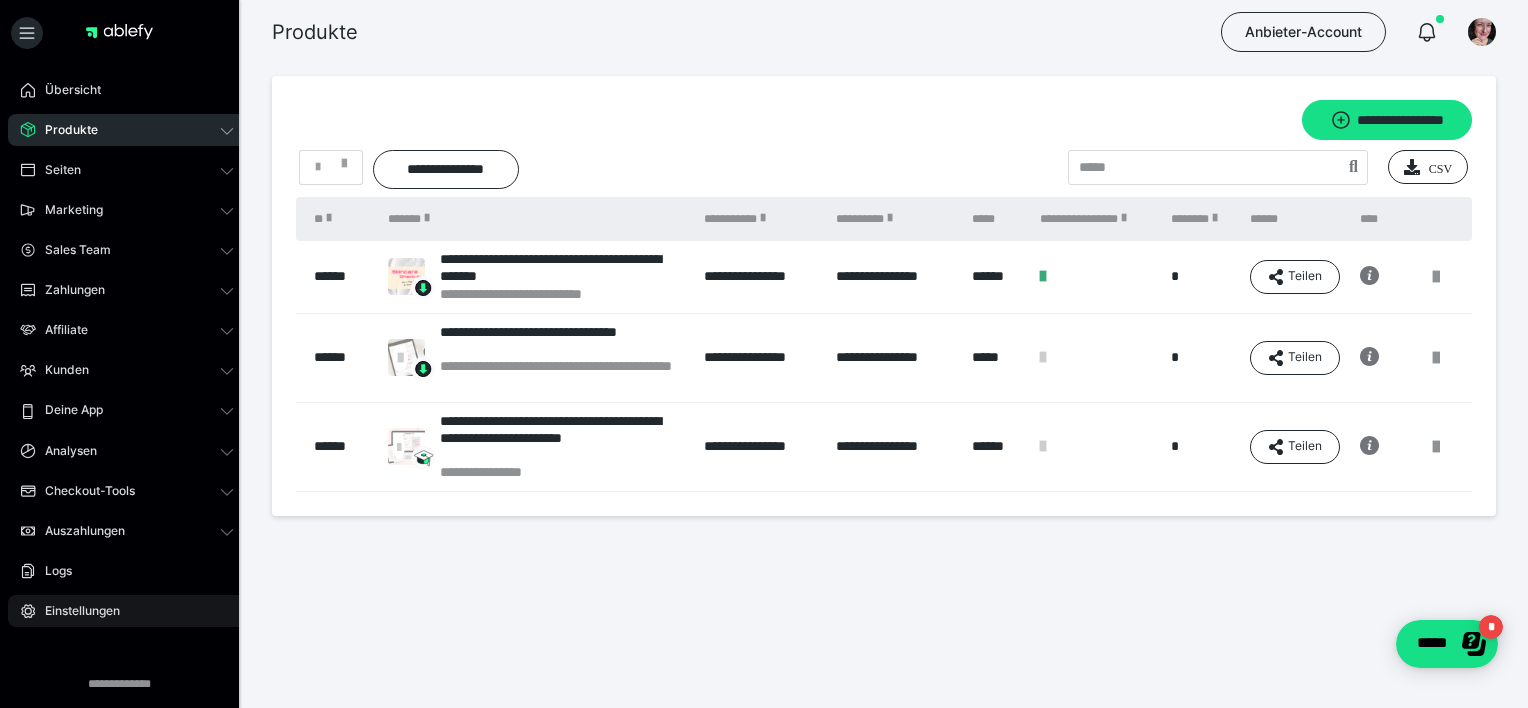 click on "Einstellungen" at bounding box center [127, 611] 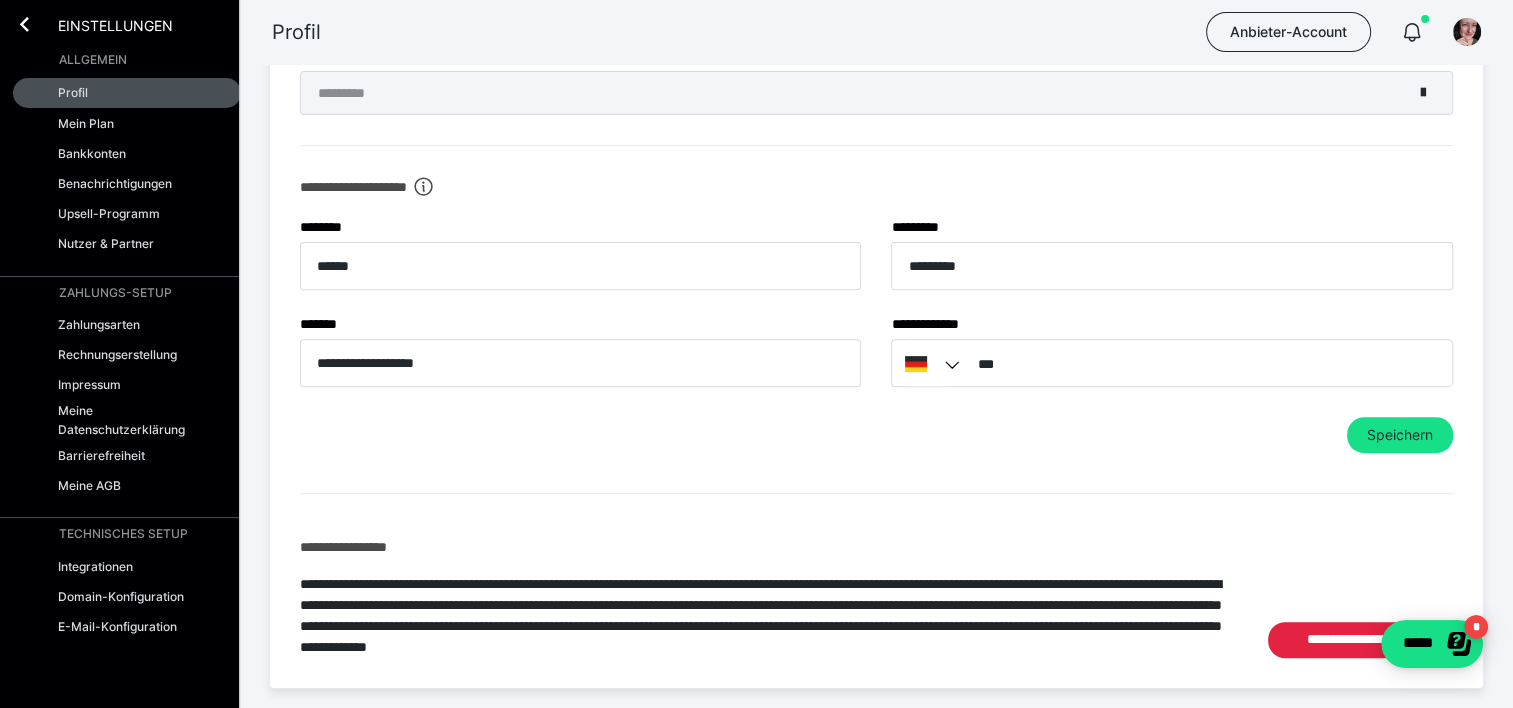 scroll, scrollTop: 0, scrollLeft: 0, axis: both 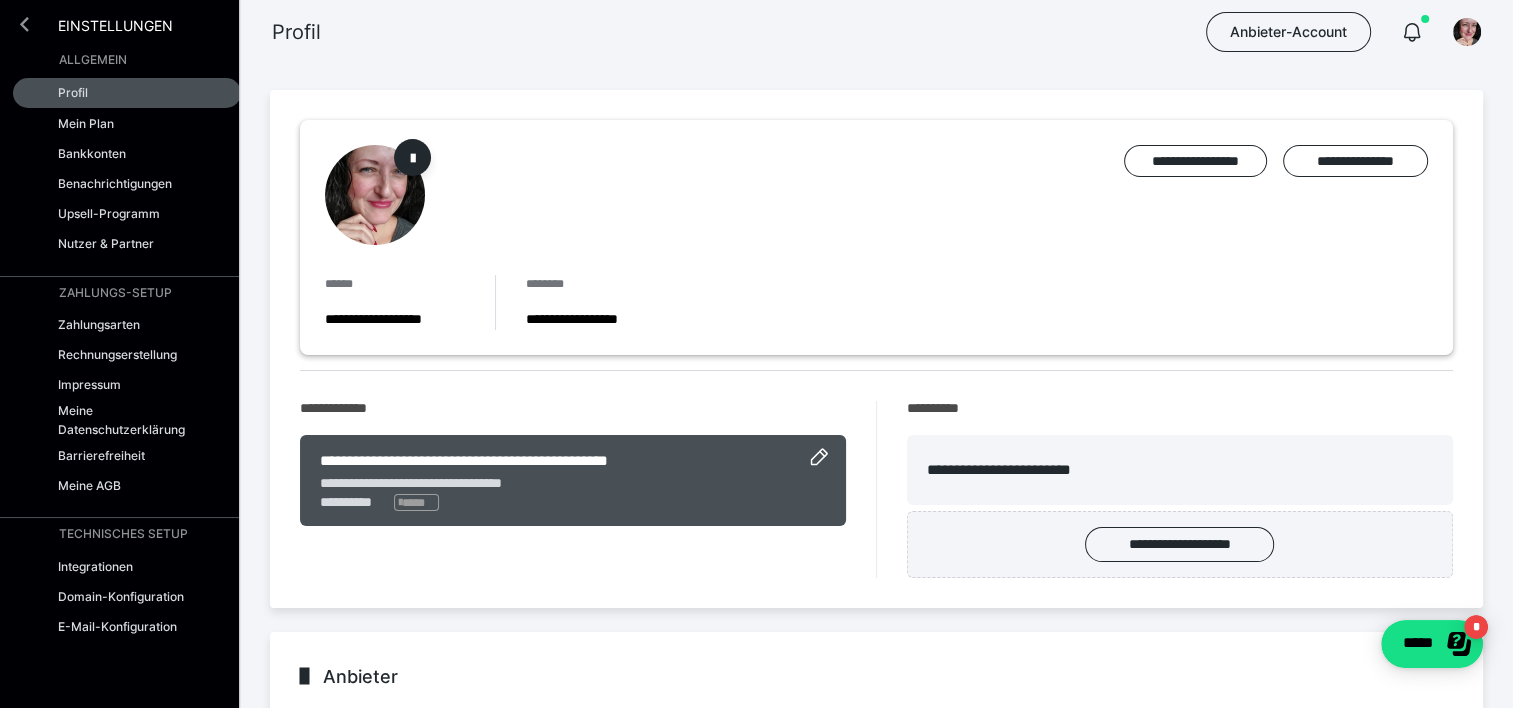click at bounding box center [24, 24] 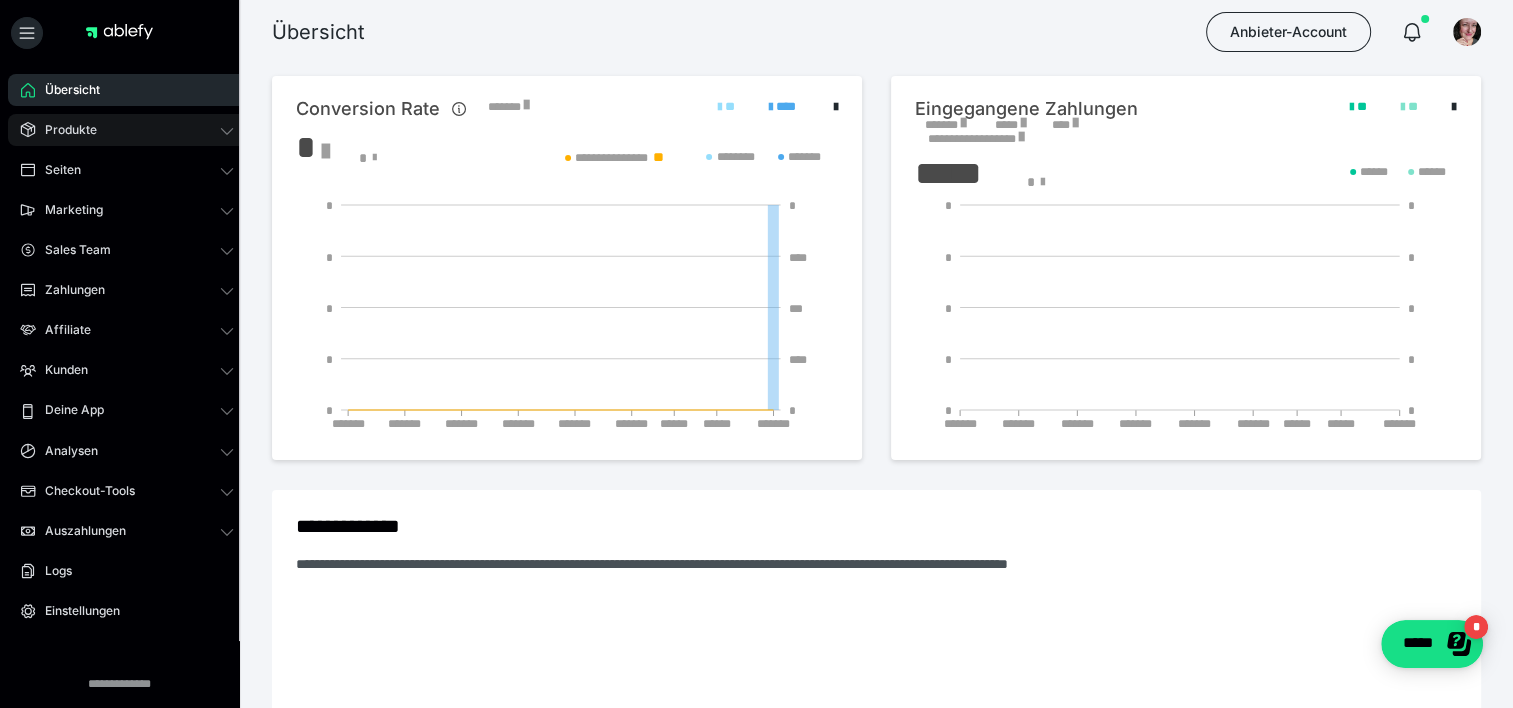 click on "Produkte" at bounding box center [127, 130] 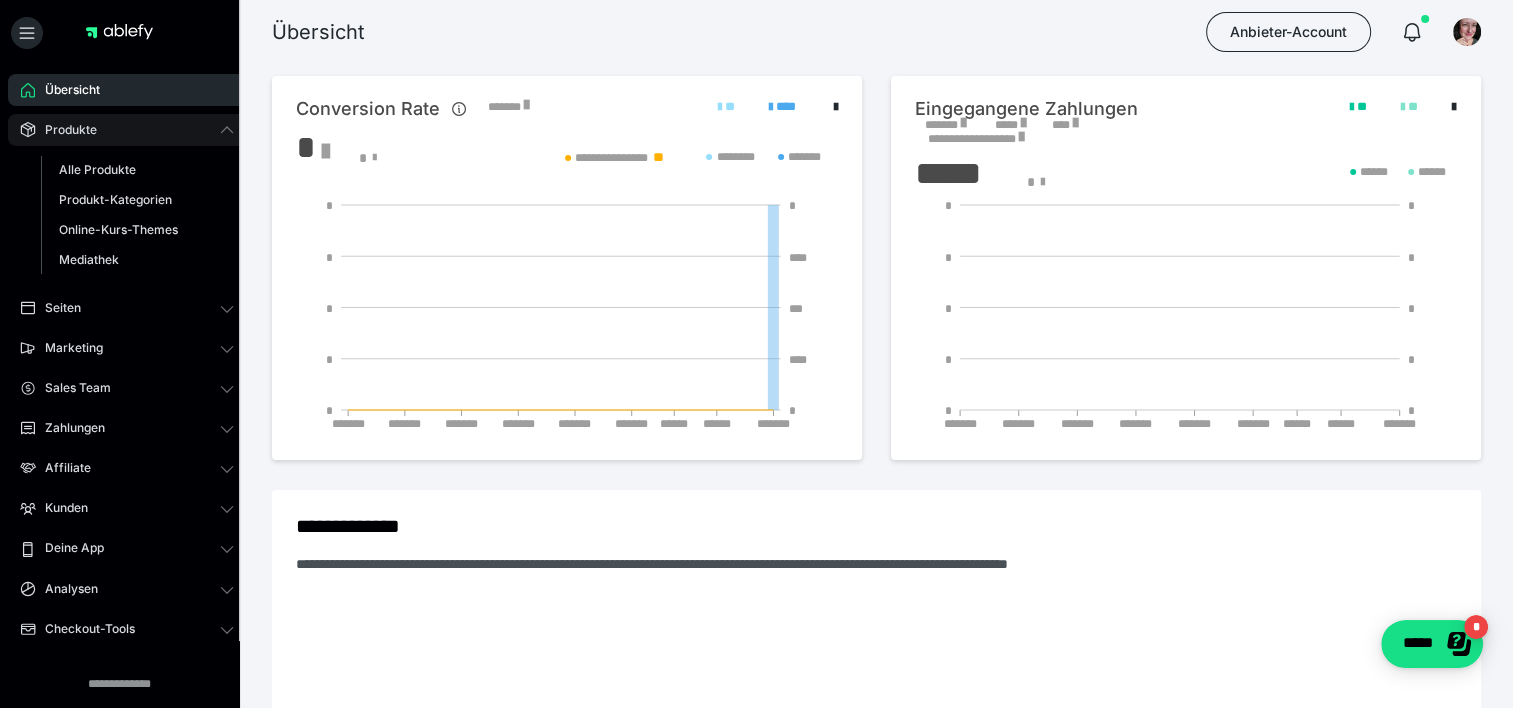 click on "Produkte" at bounding box center [127, 130] 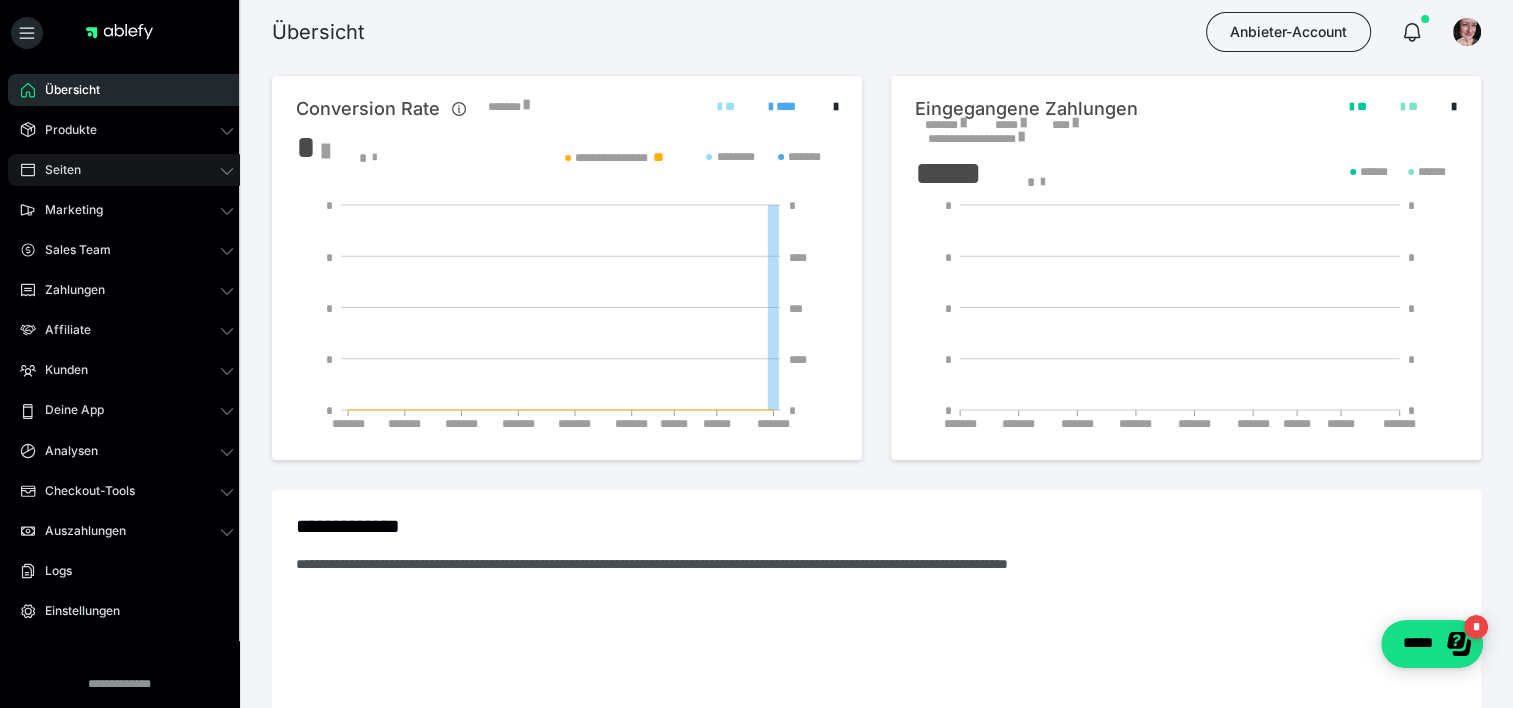 click on "Seiten" at bounding box center (127, 170) 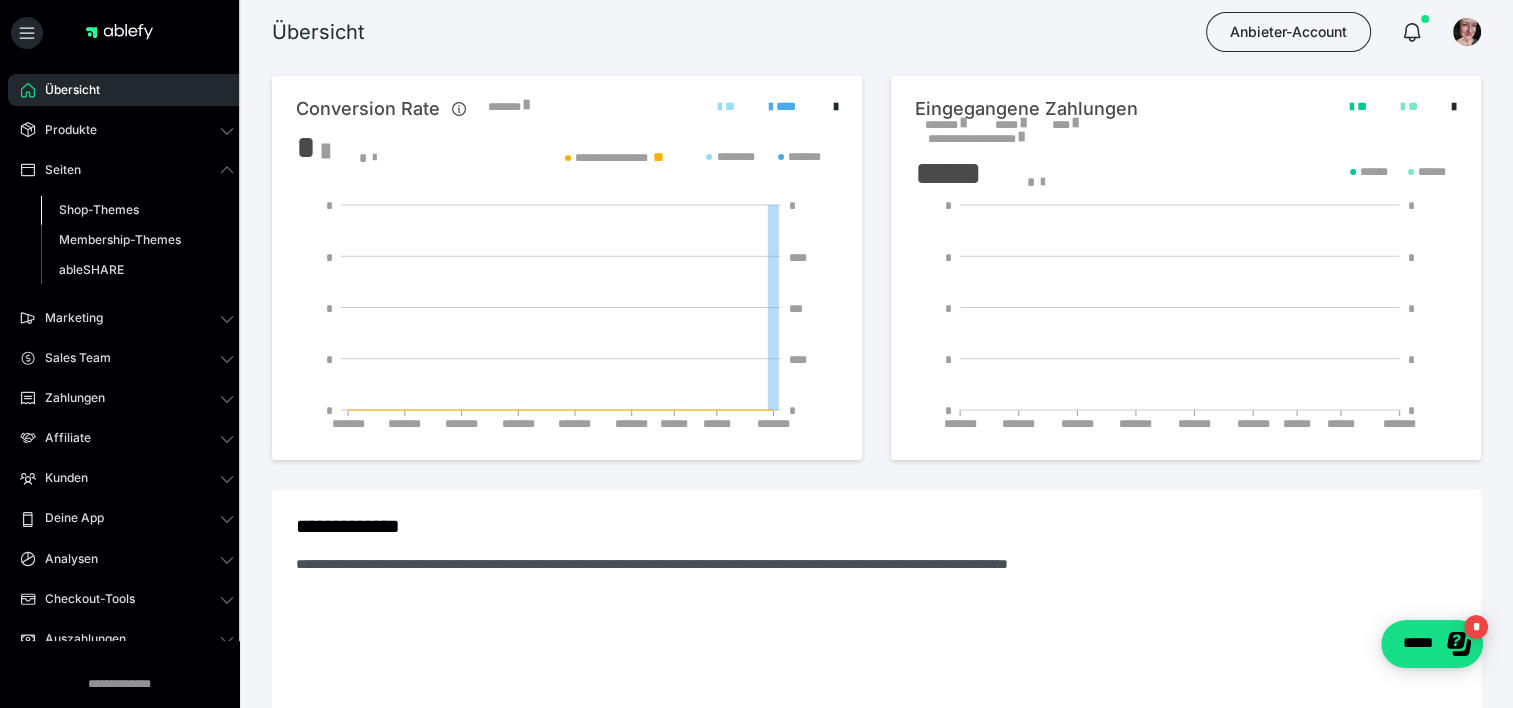 click on "Shop-Themes" at bounding box center (99, 209) 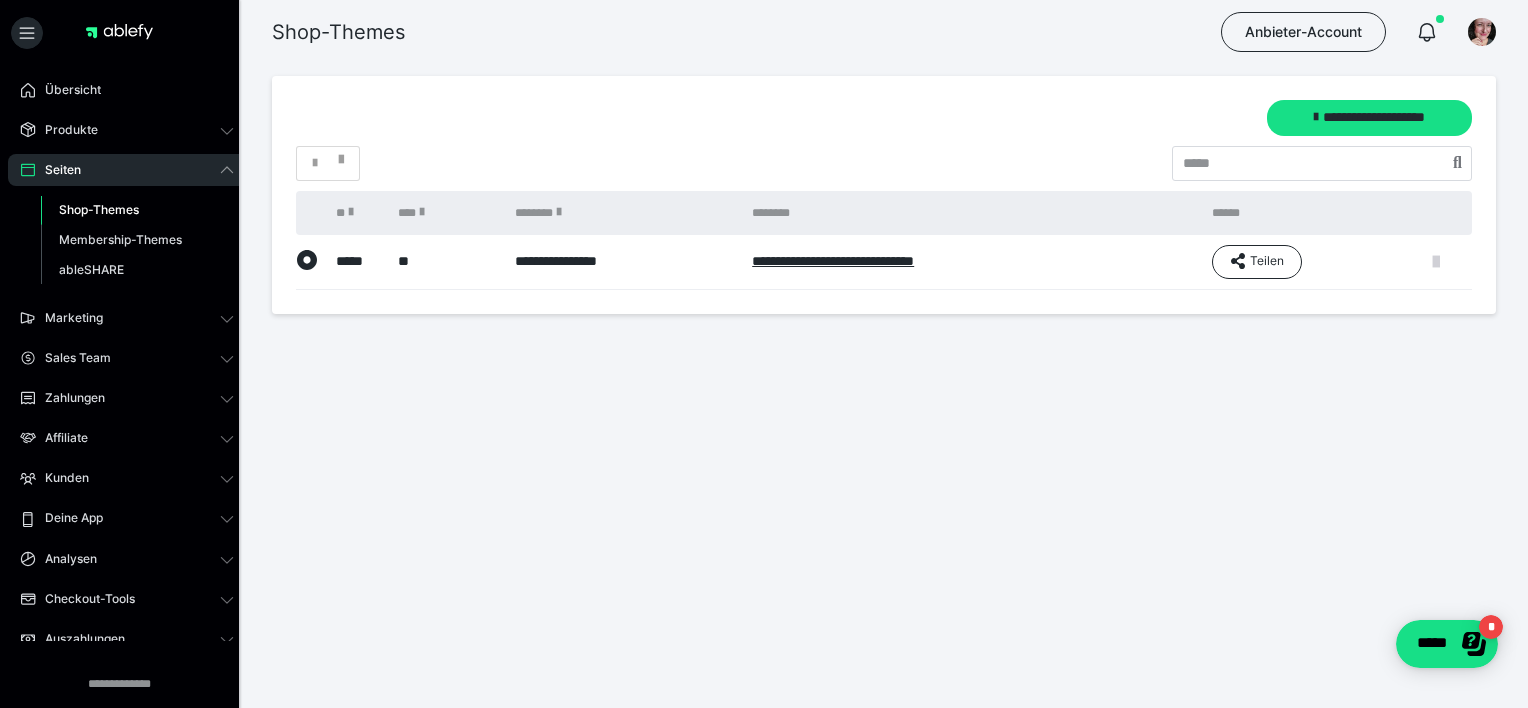 click at bounding box center [1436, 262] 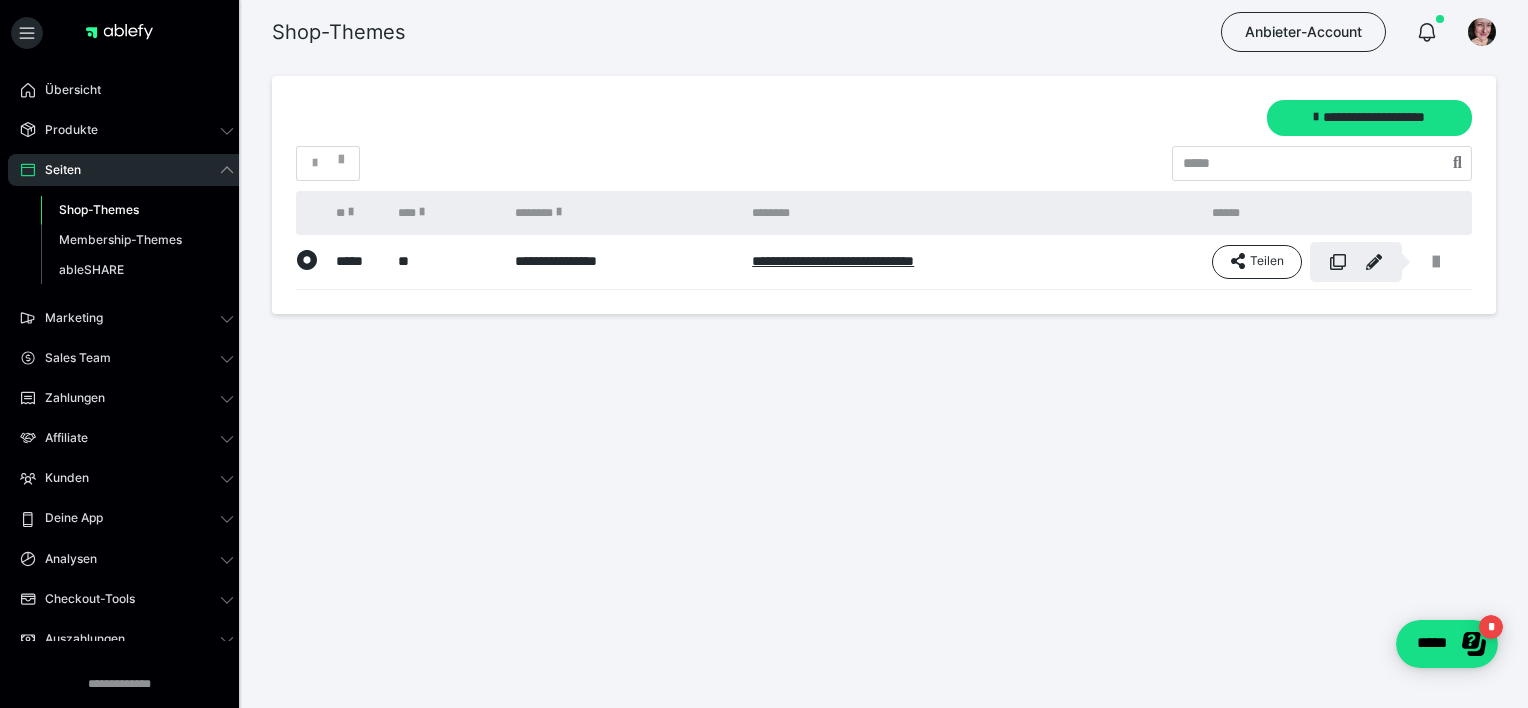click at bounding box center (1374, 262) 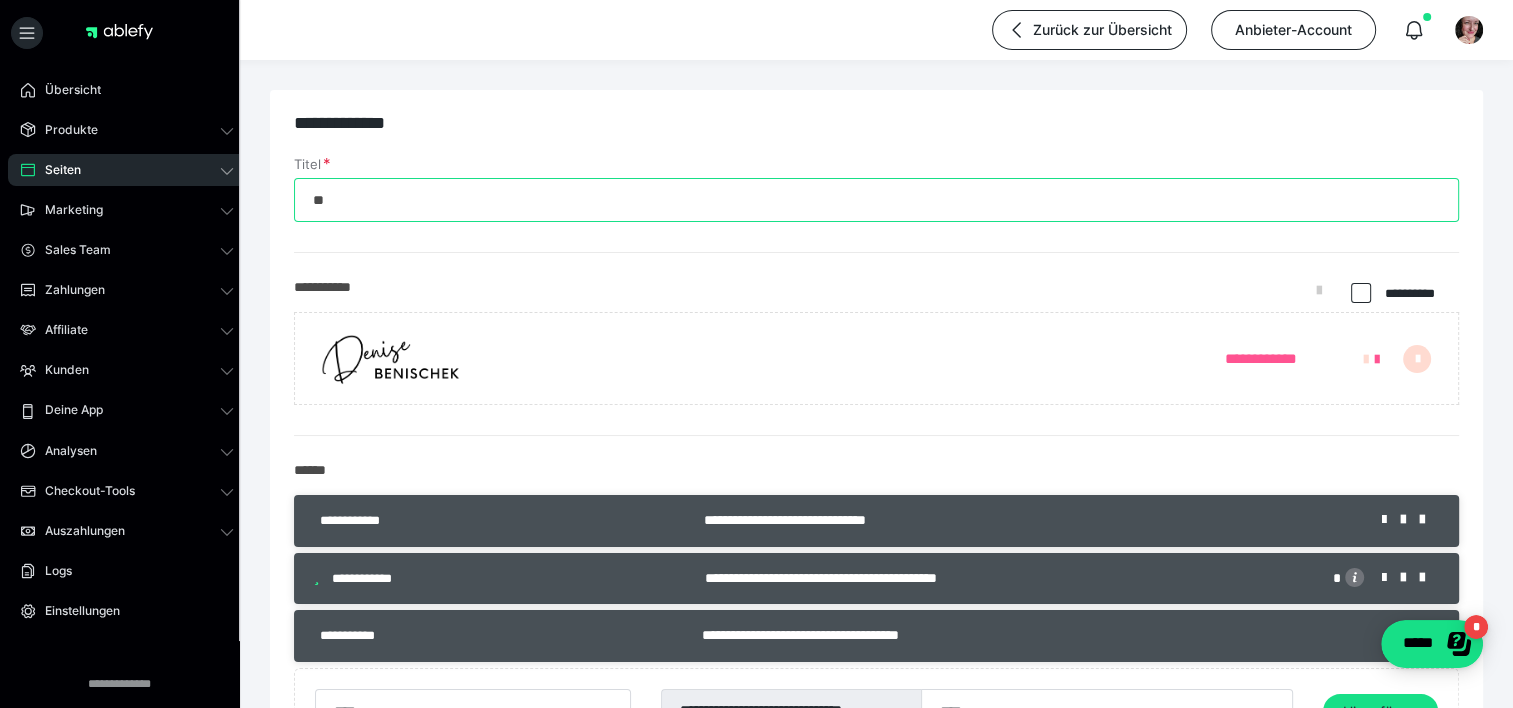 drag, startPoint x: 381, startPoint y: 205, endPoint x: 262, endPoint y: 199, distance: 119.15116 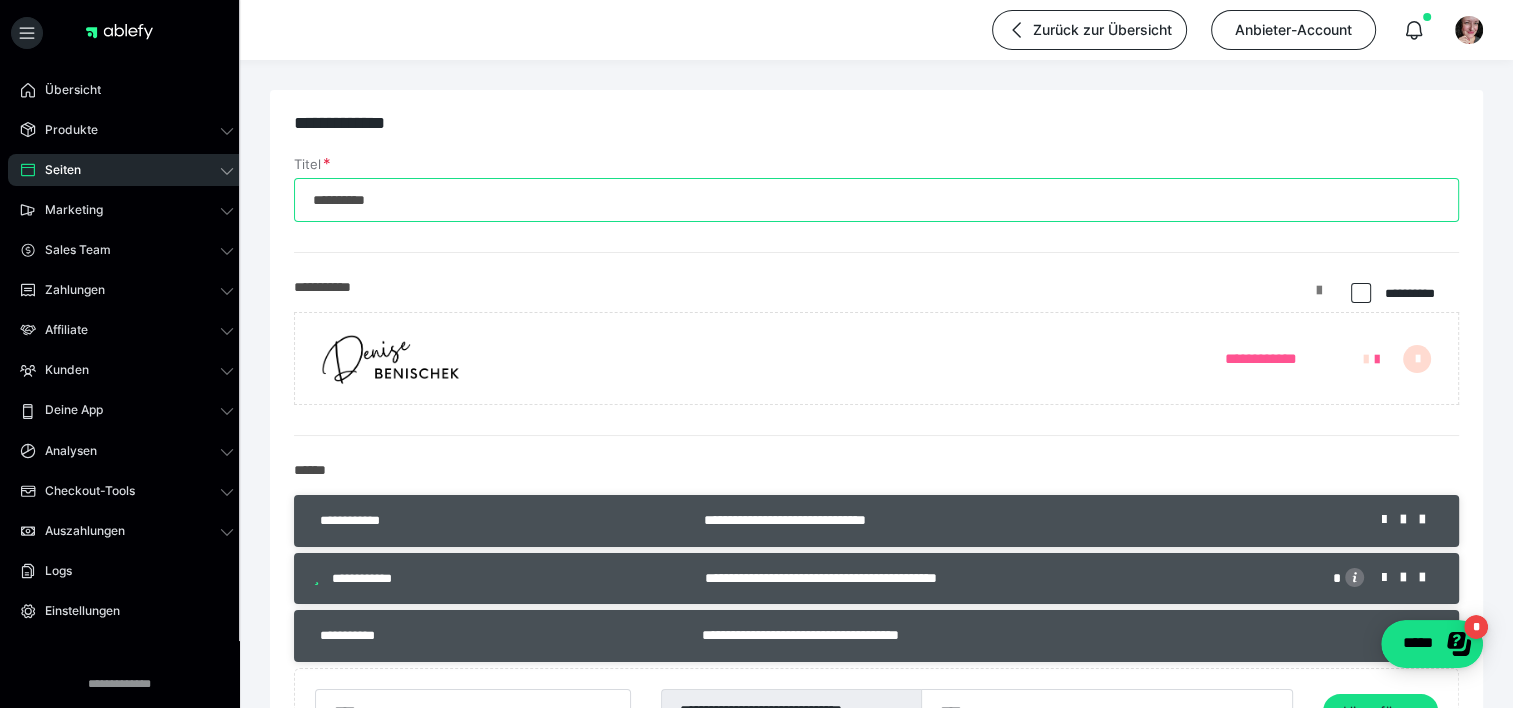 type on "**********" 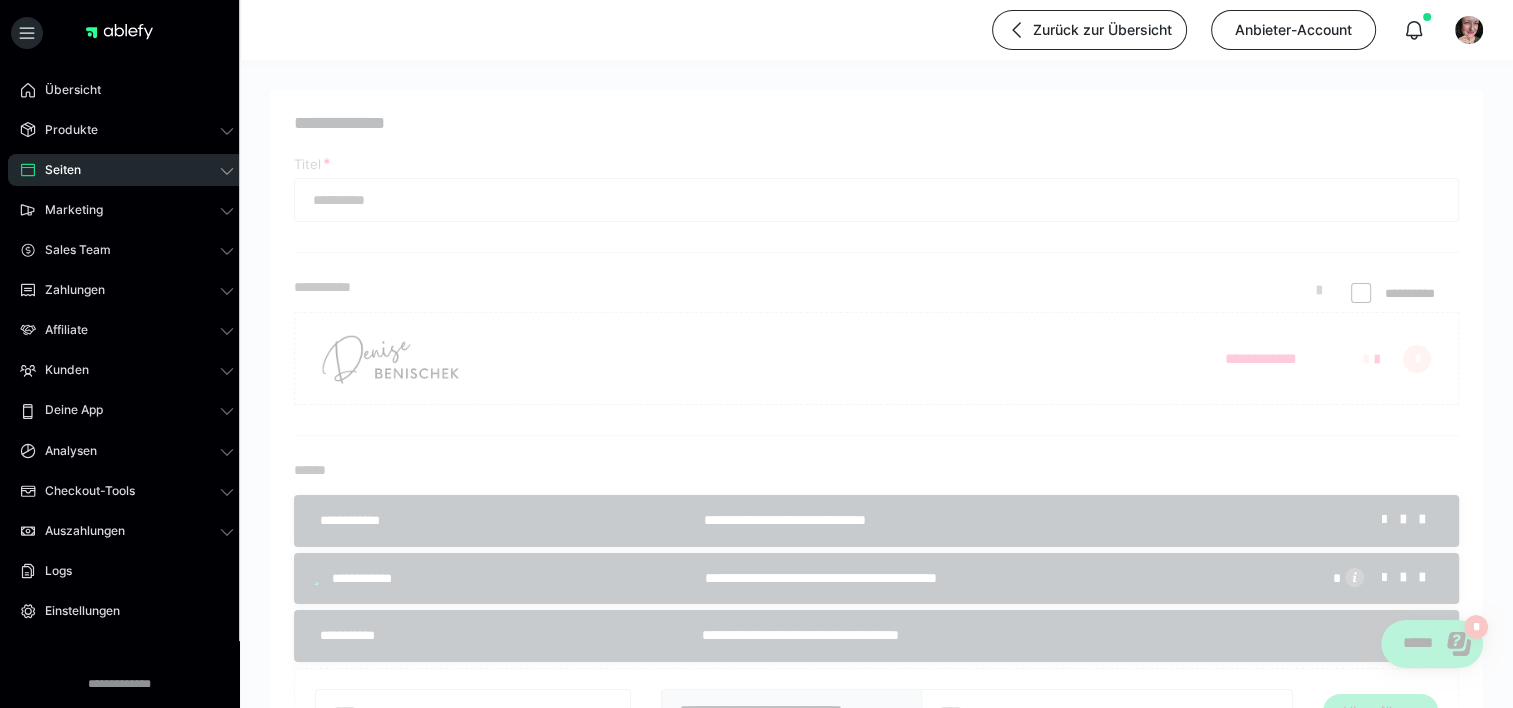 click at bounding box center [1319, 298] 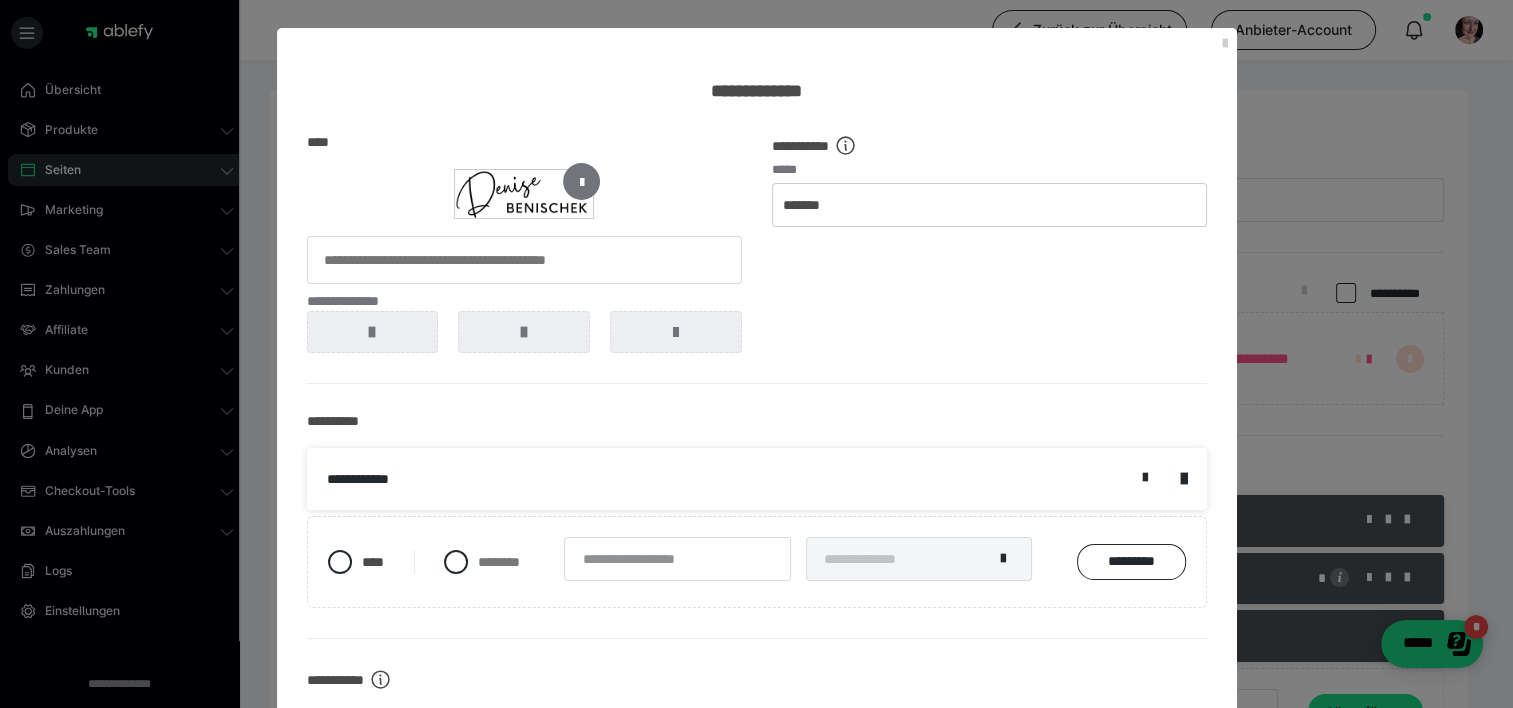 click at bounding box center [581, 181] 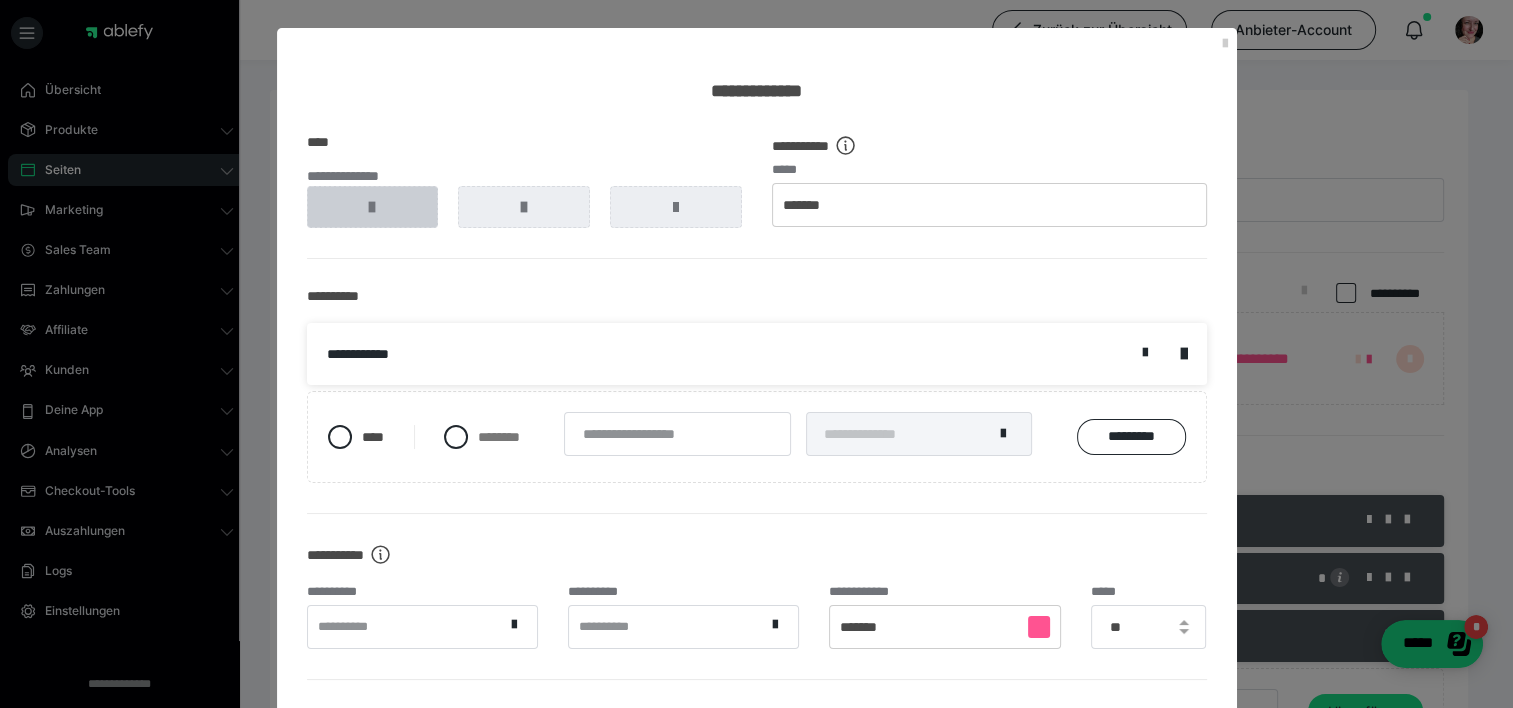 click at bounding box center [373, 207] 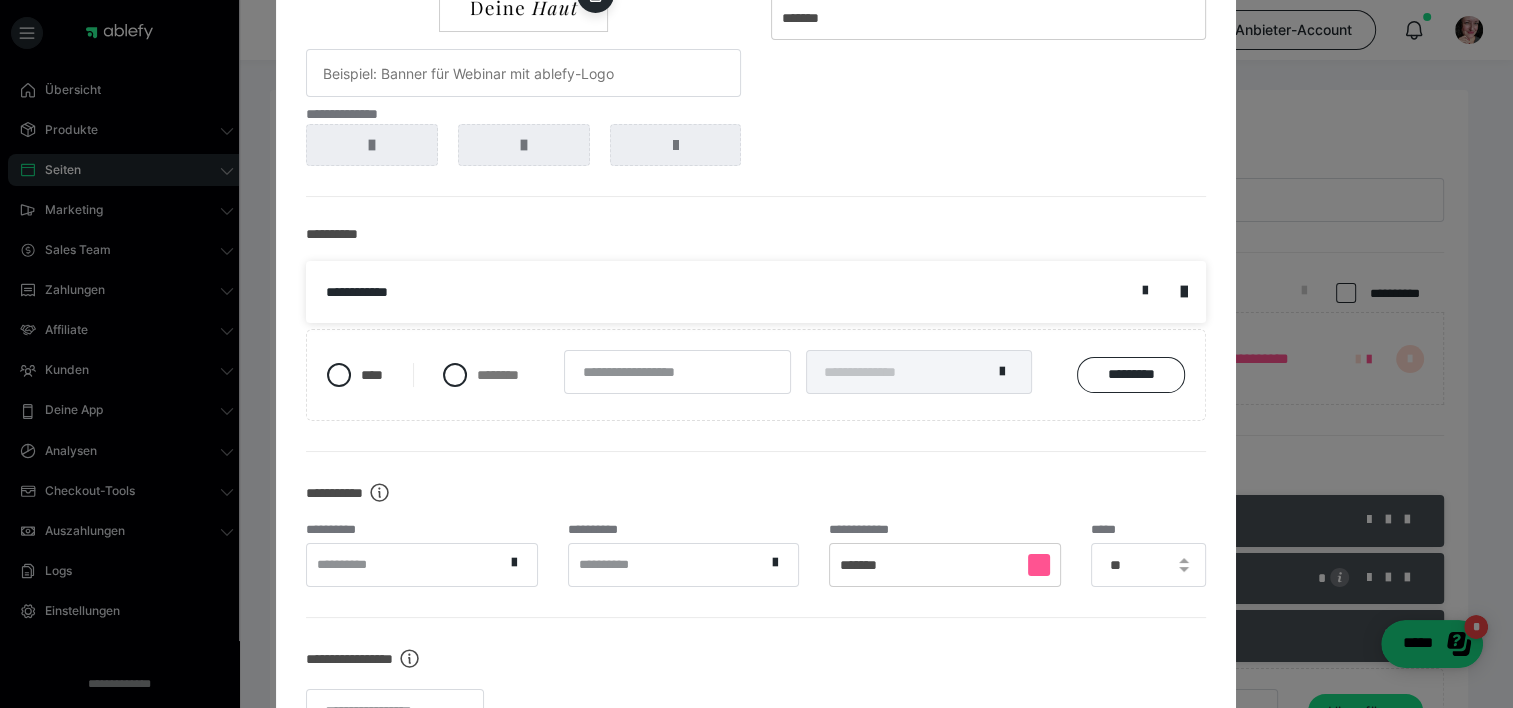 scroll, scrollTop: 201, scrollLeft: 0, axis: vertical 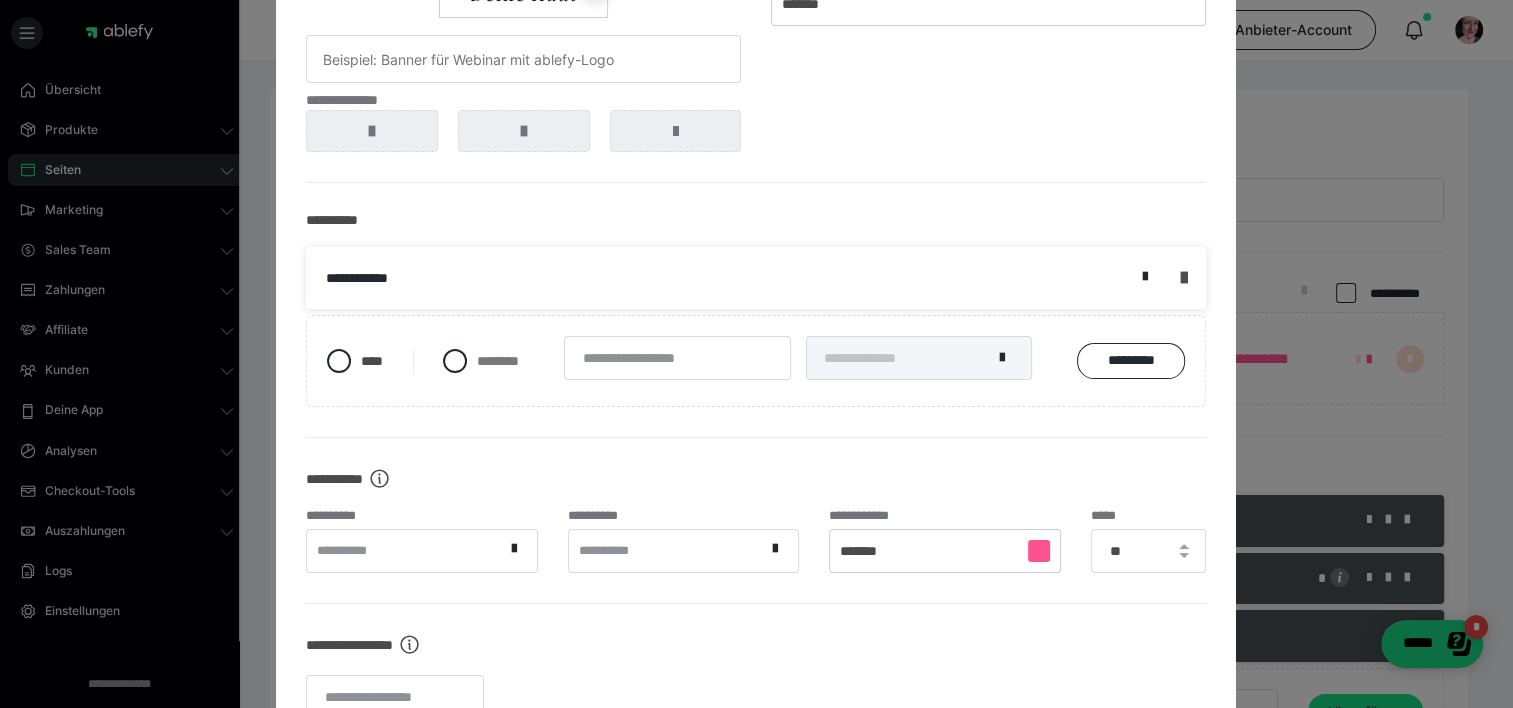 click at bounding box center [1183, 278] 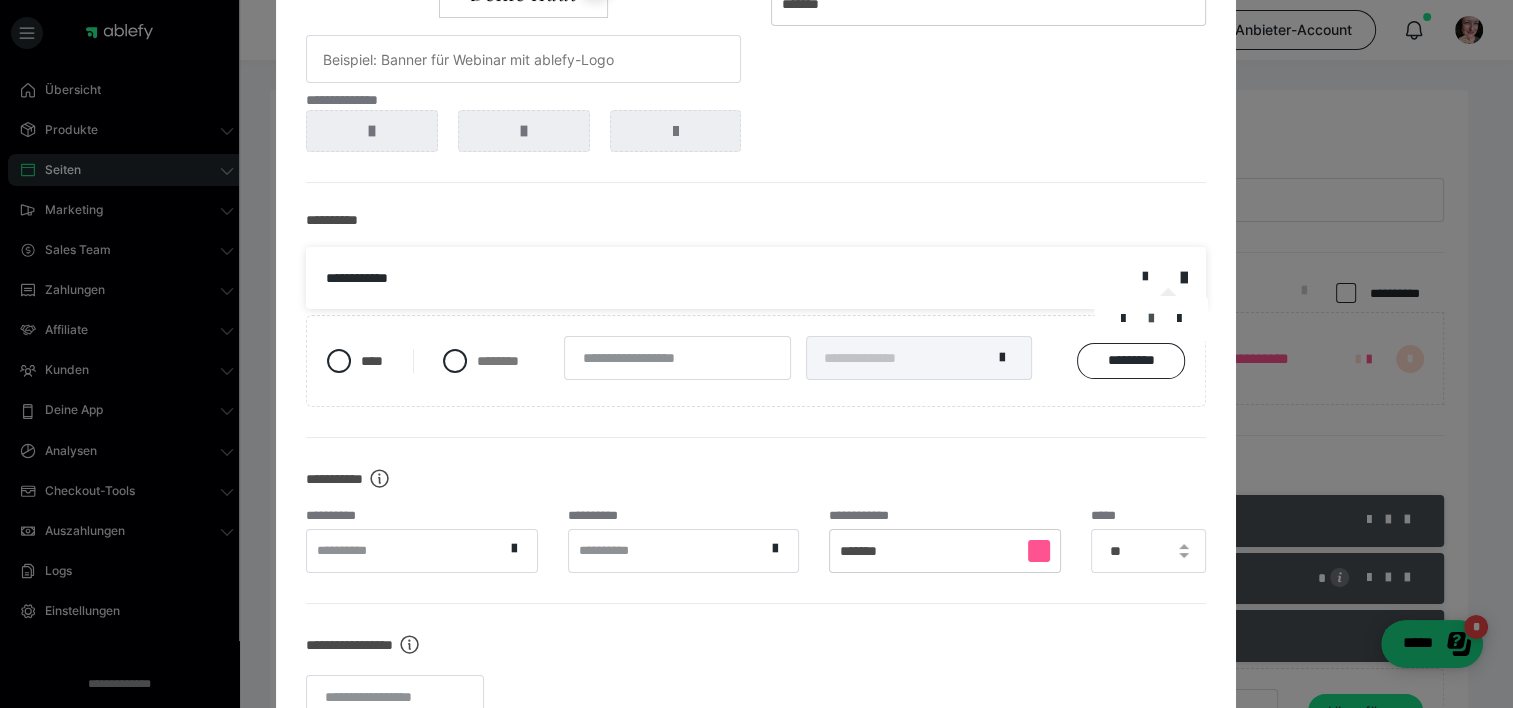 click at bounding box center (1151, 319) 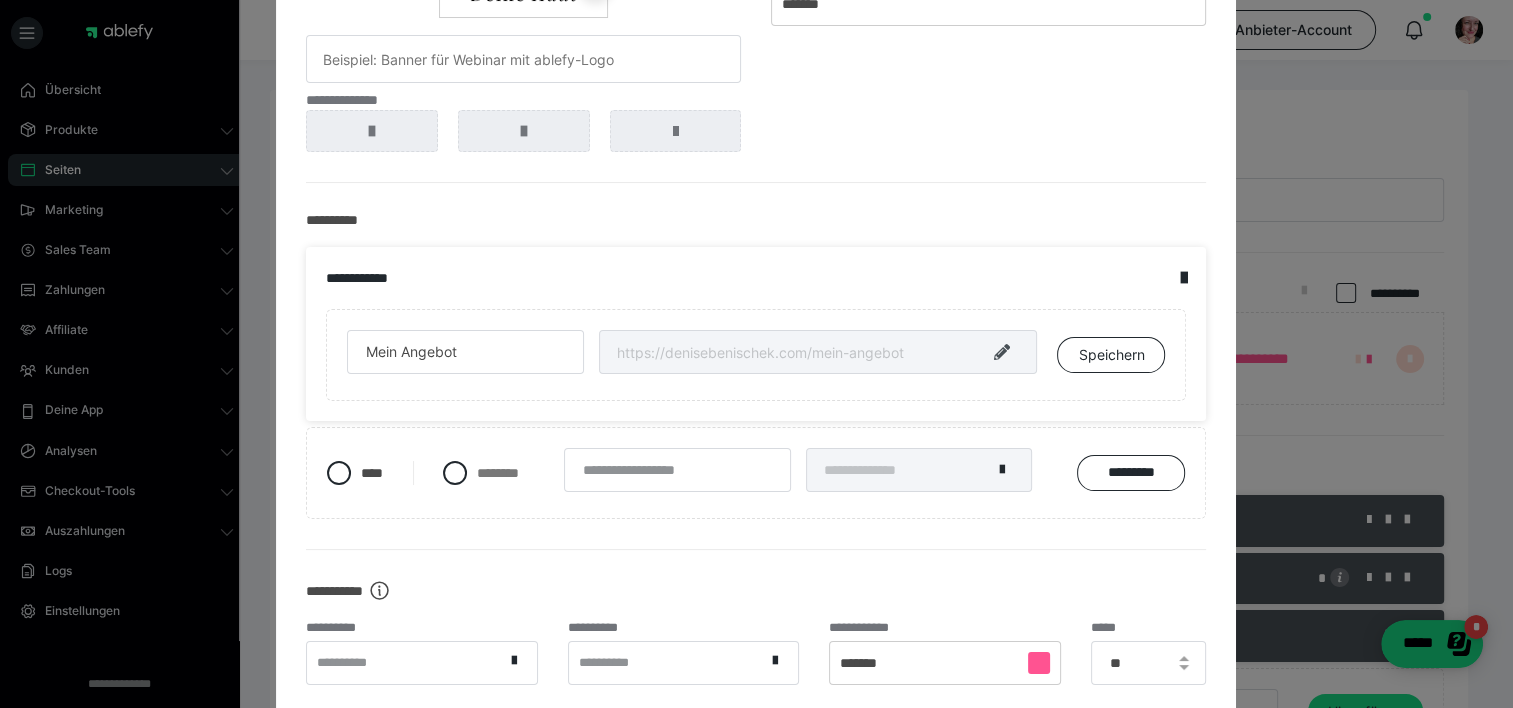 click at bounding box center [1001, 352] 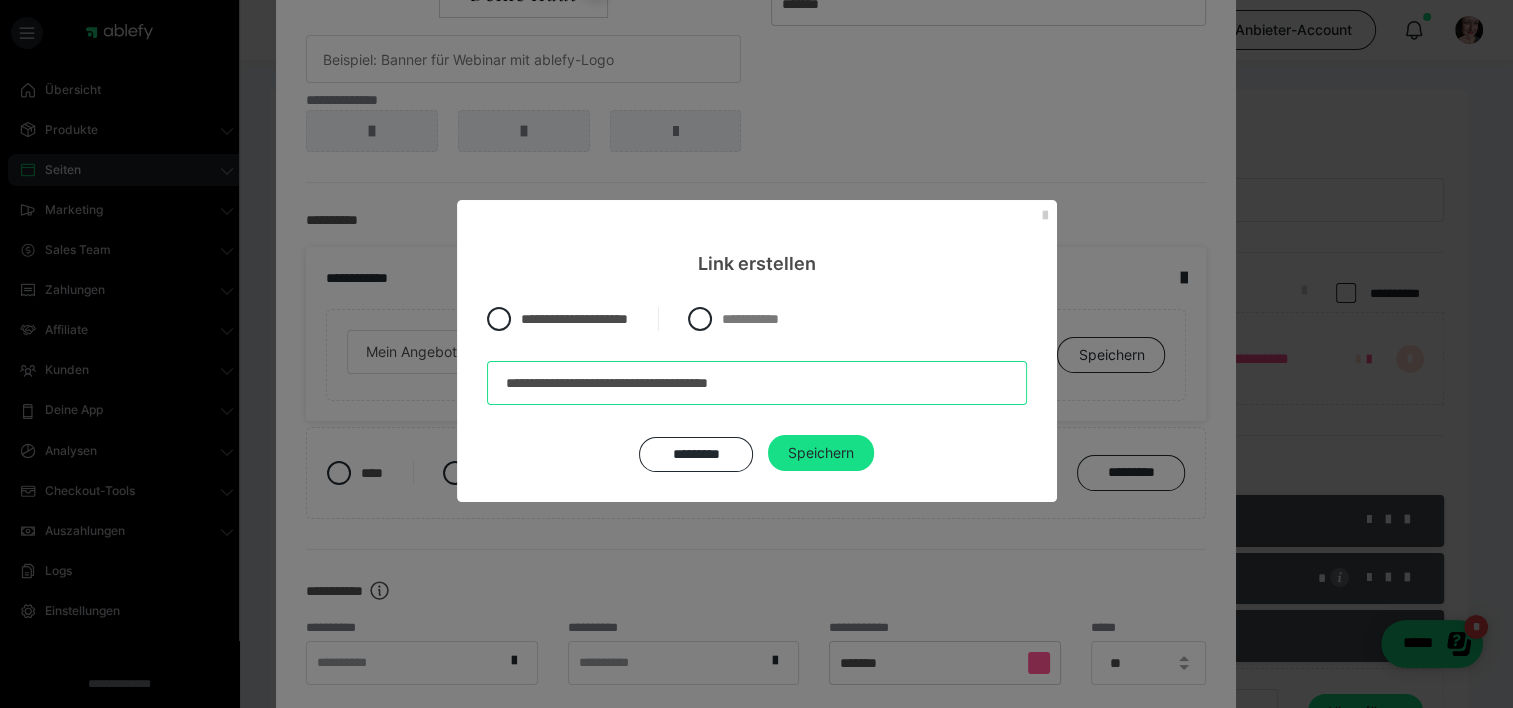 drag, startPoint x: 862, startPoint y: 381, endPoint x: 460, endPoint y: 388, distance: 402.06094 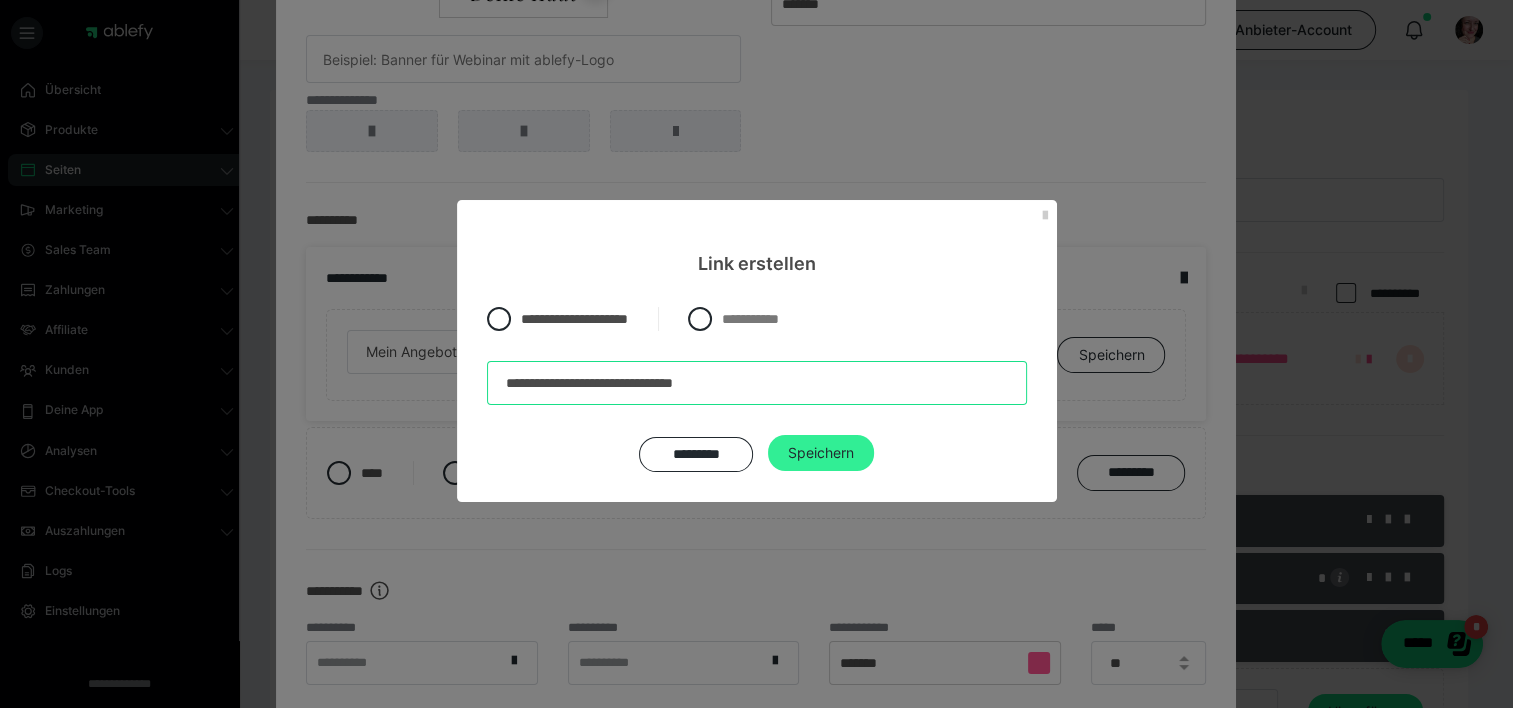 type on "**********" 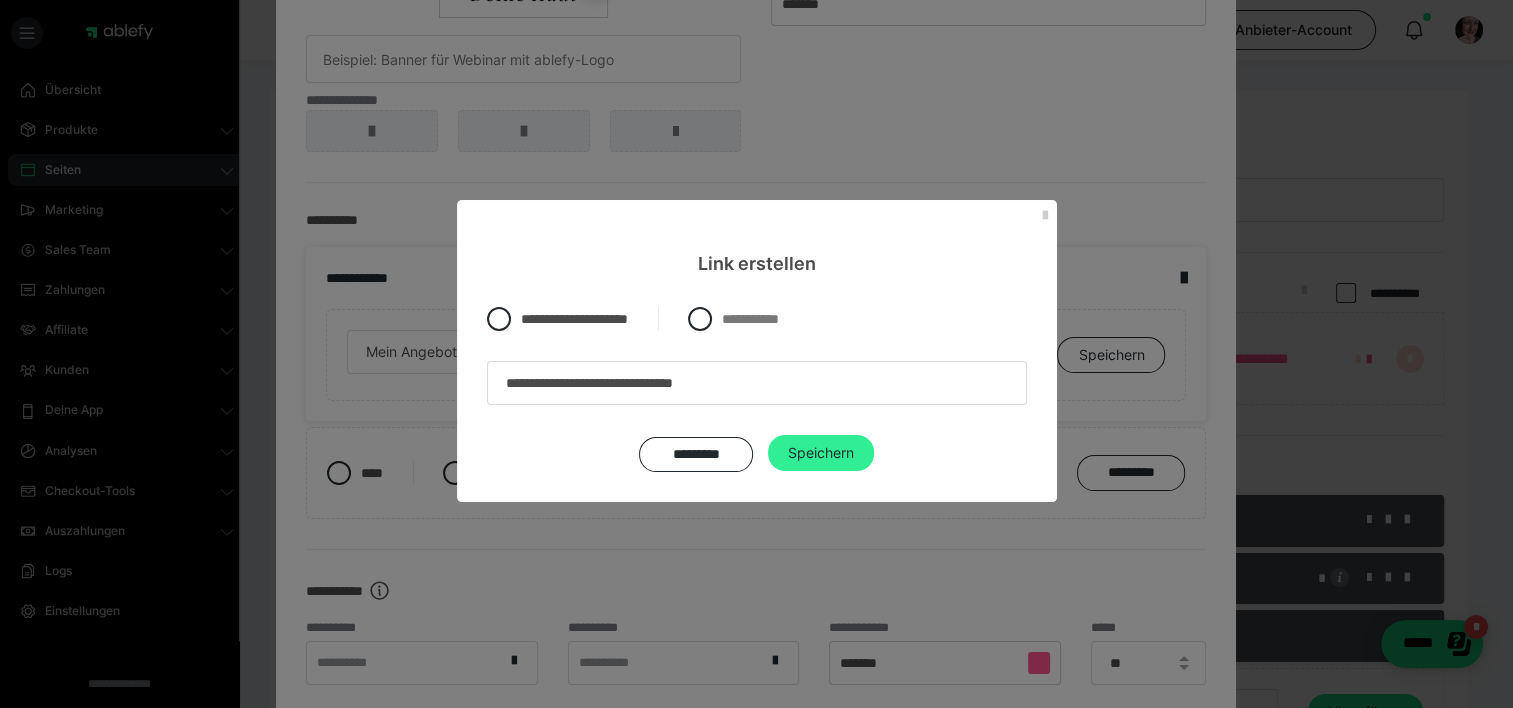 click on "Speichern" at bounding box center [821, 453] 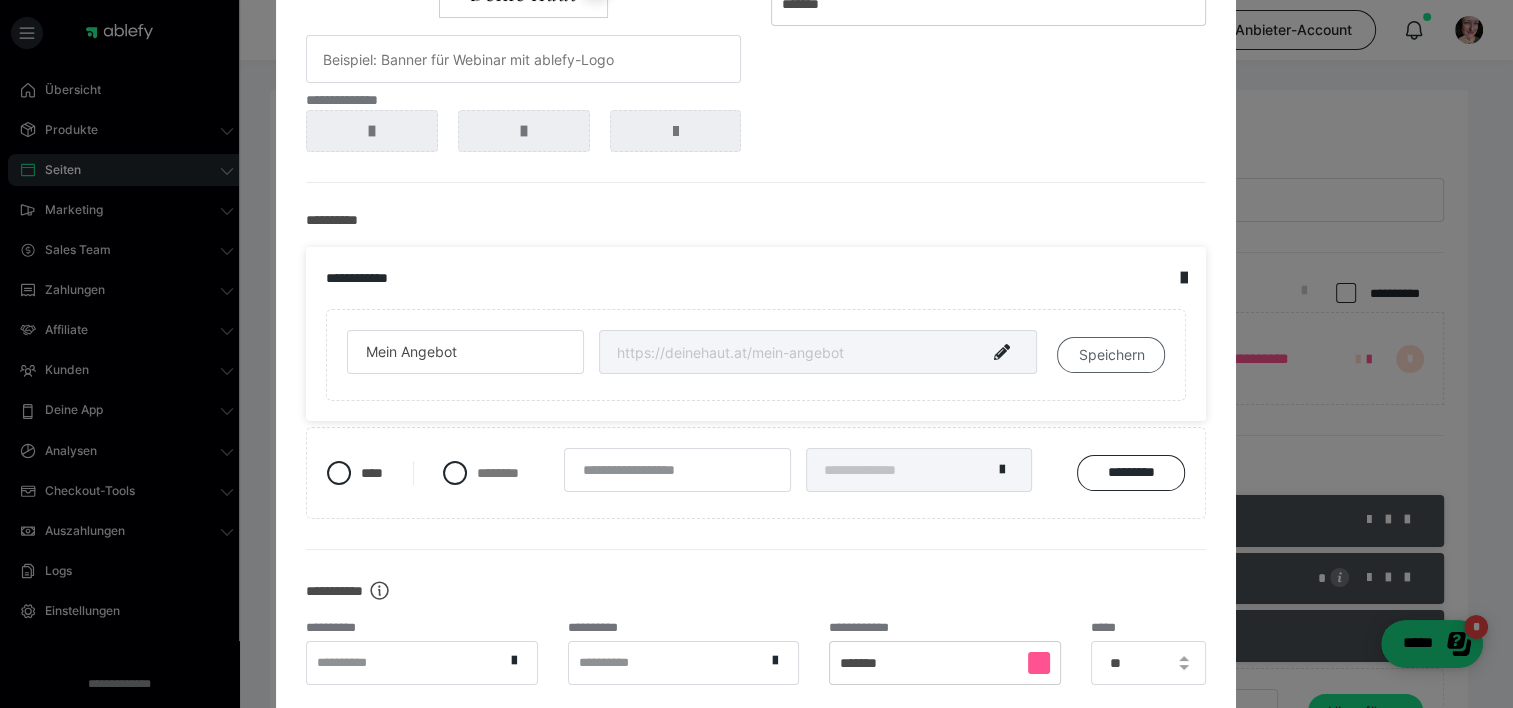 click on "Speichern" at bounding box center (1111, 355) 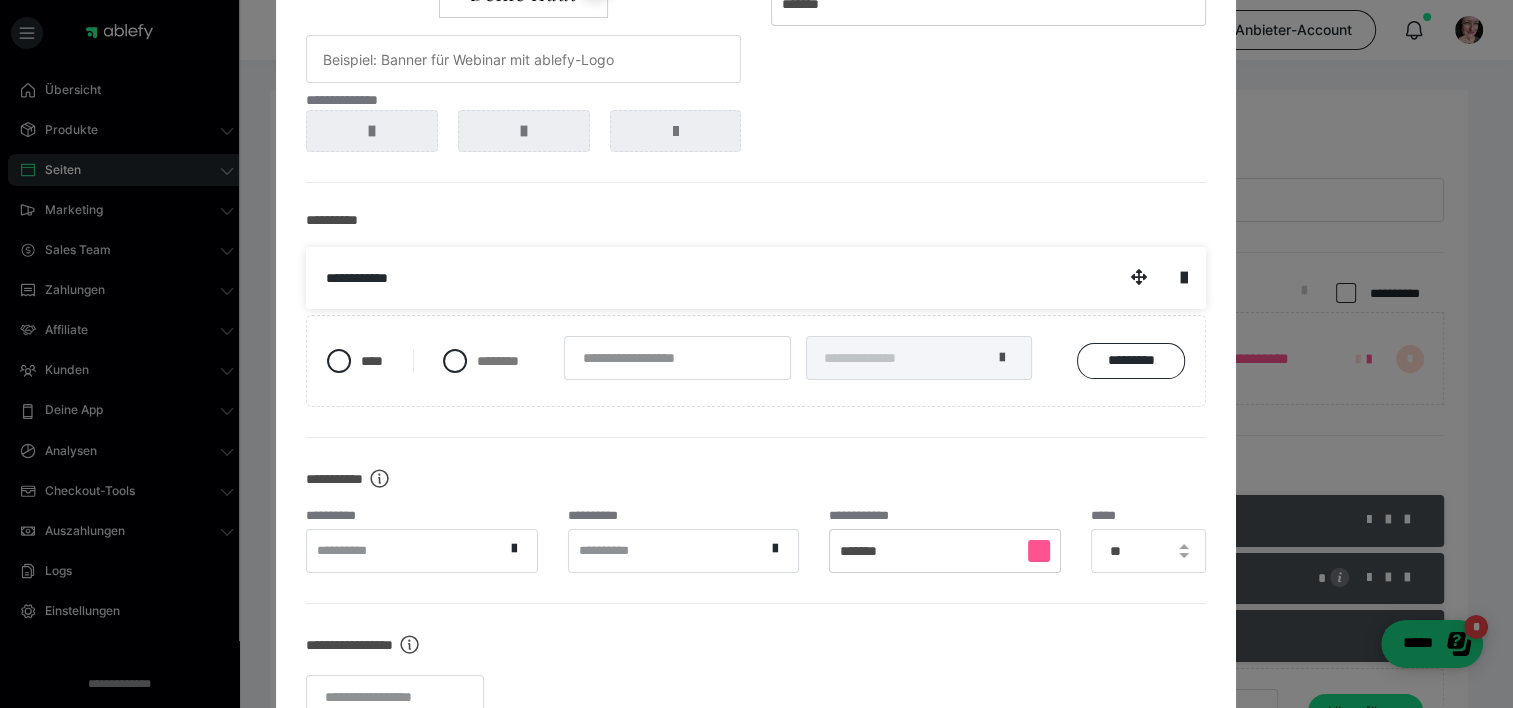 click at bounding box center [1002, 358] 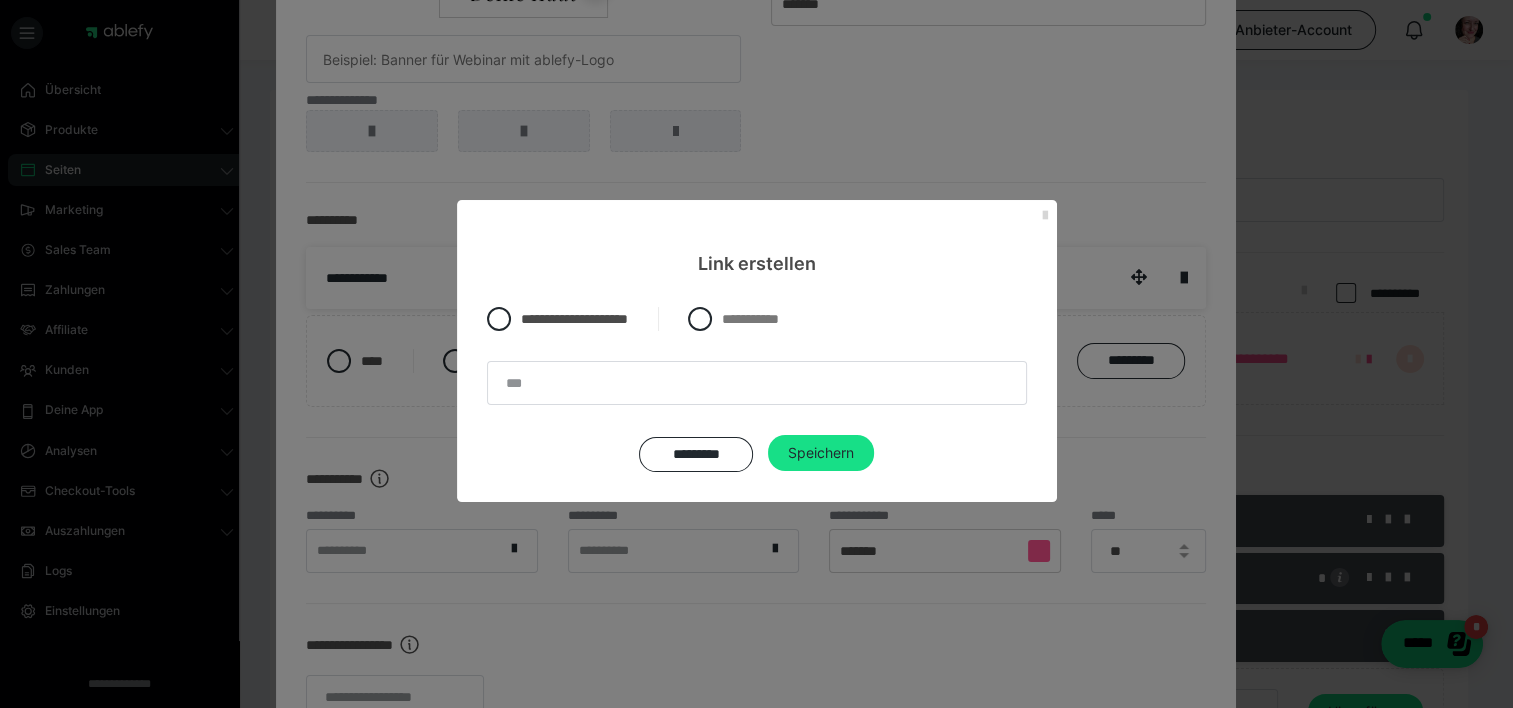 click at bounding box center (1045, 216) 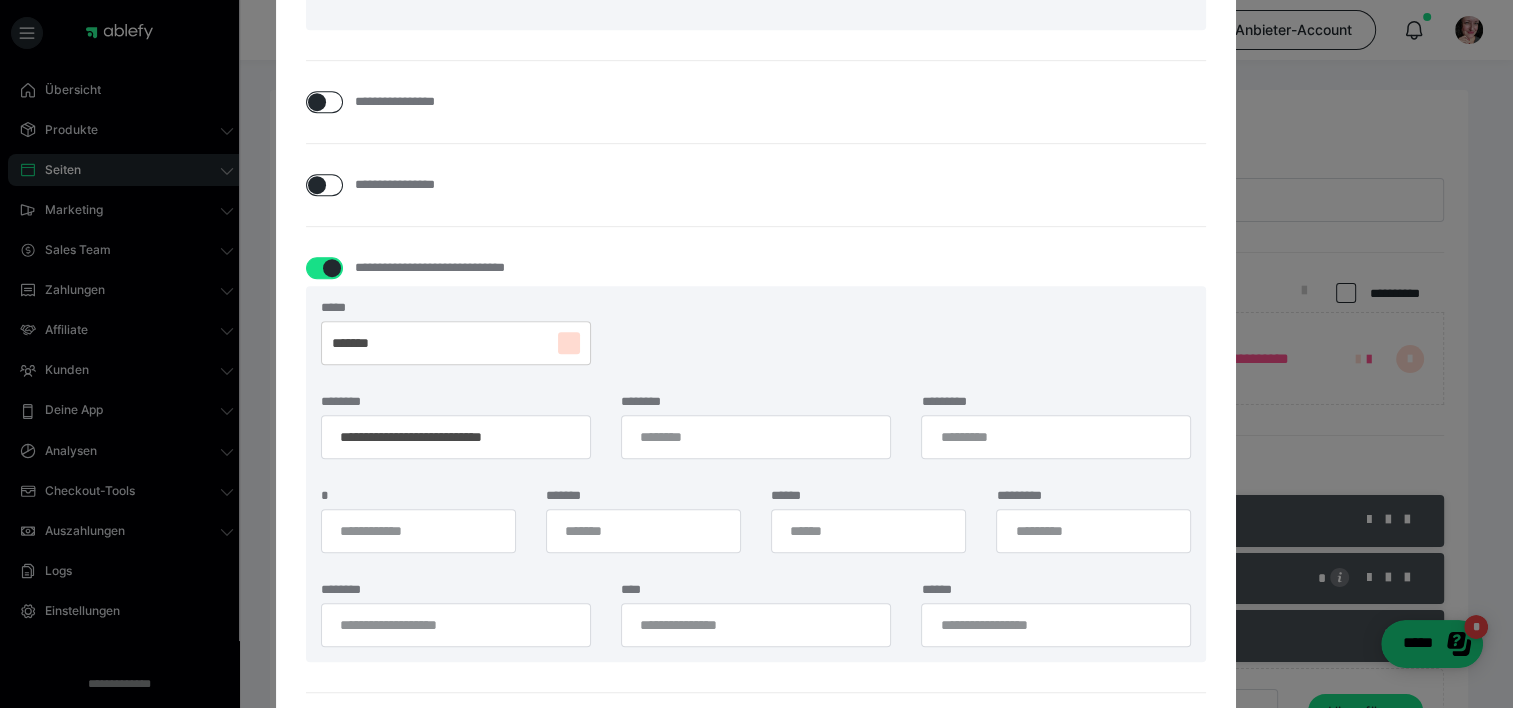 scroll, scrollTop: 1145, scrollLeft: 0, axis: vertical 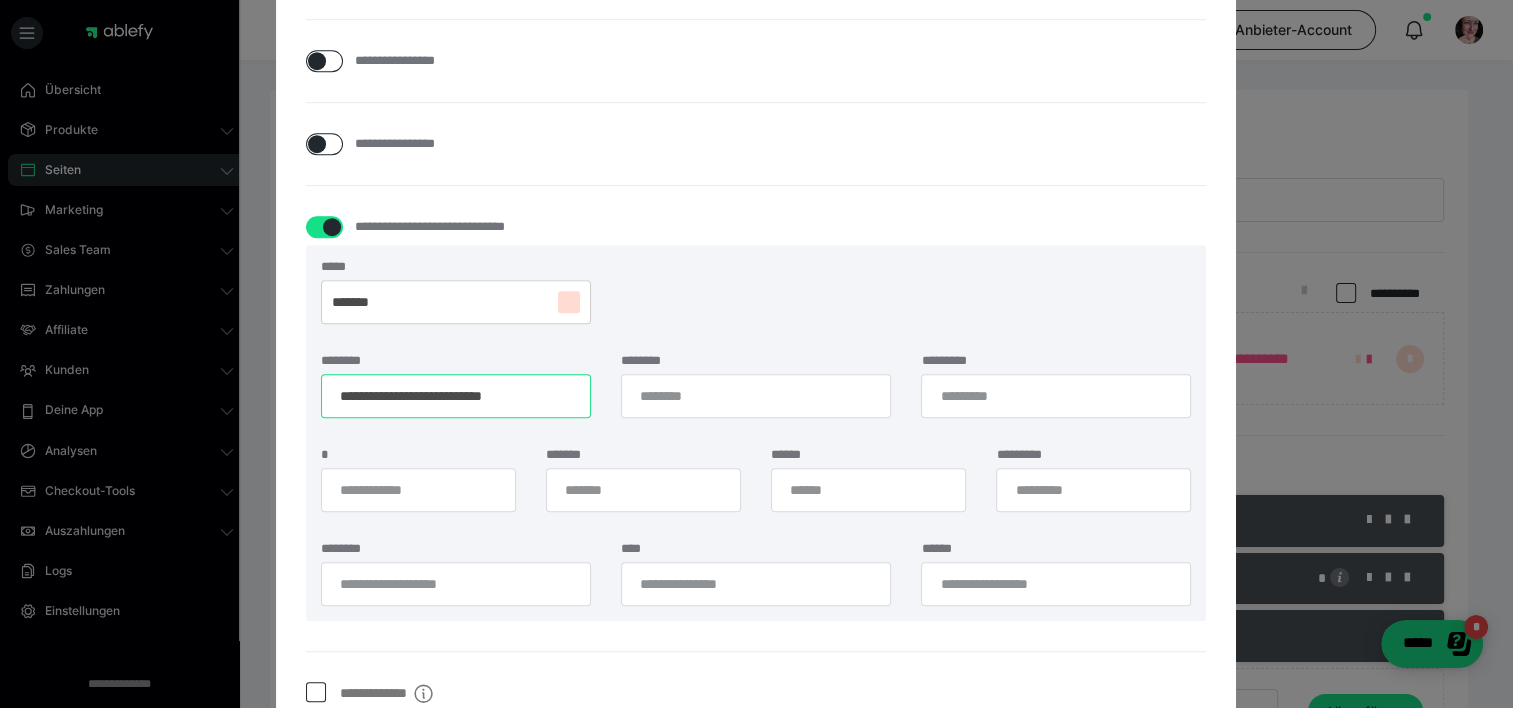 drag, startPoint x: 545, startPoint y: 396, endPoint x: 295, endPoint y: 424, distance: 251.56311 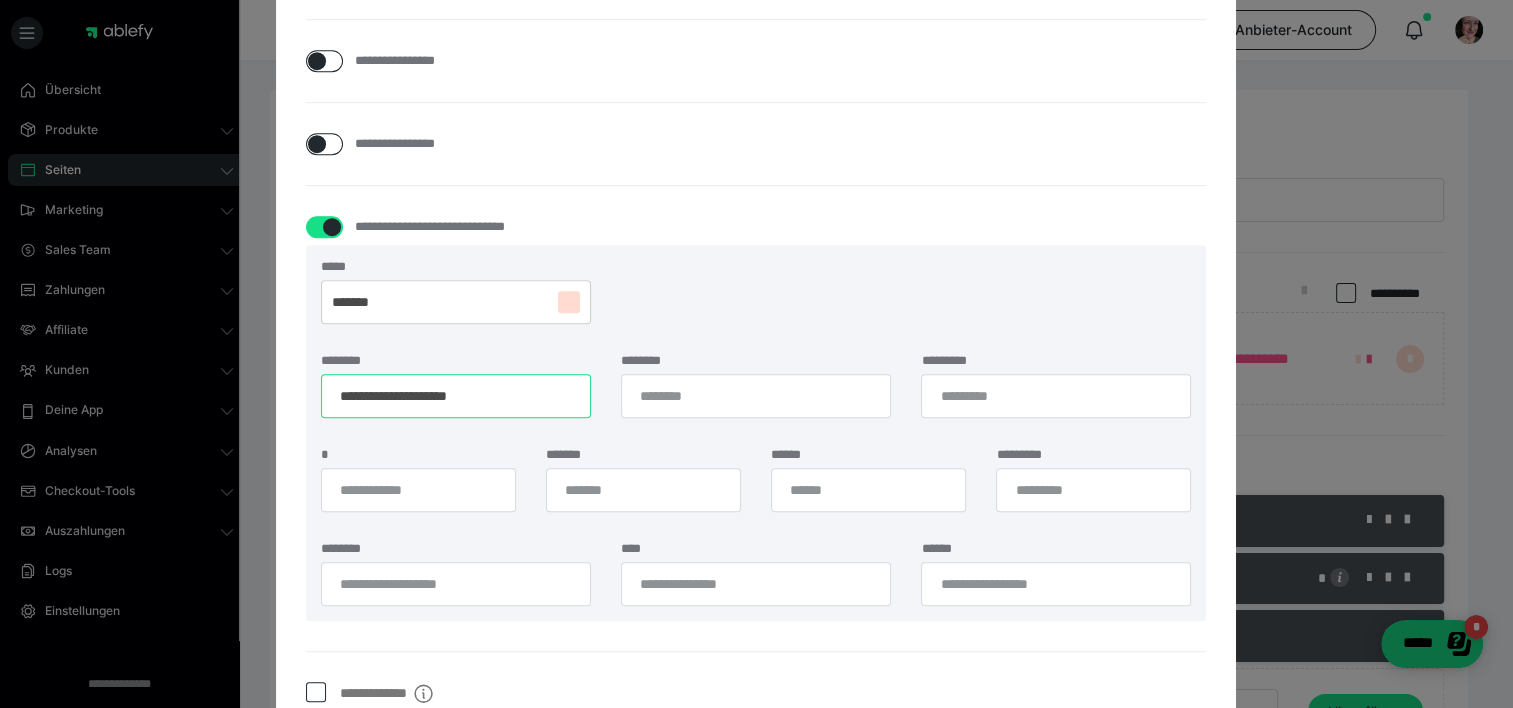 type on "**********" 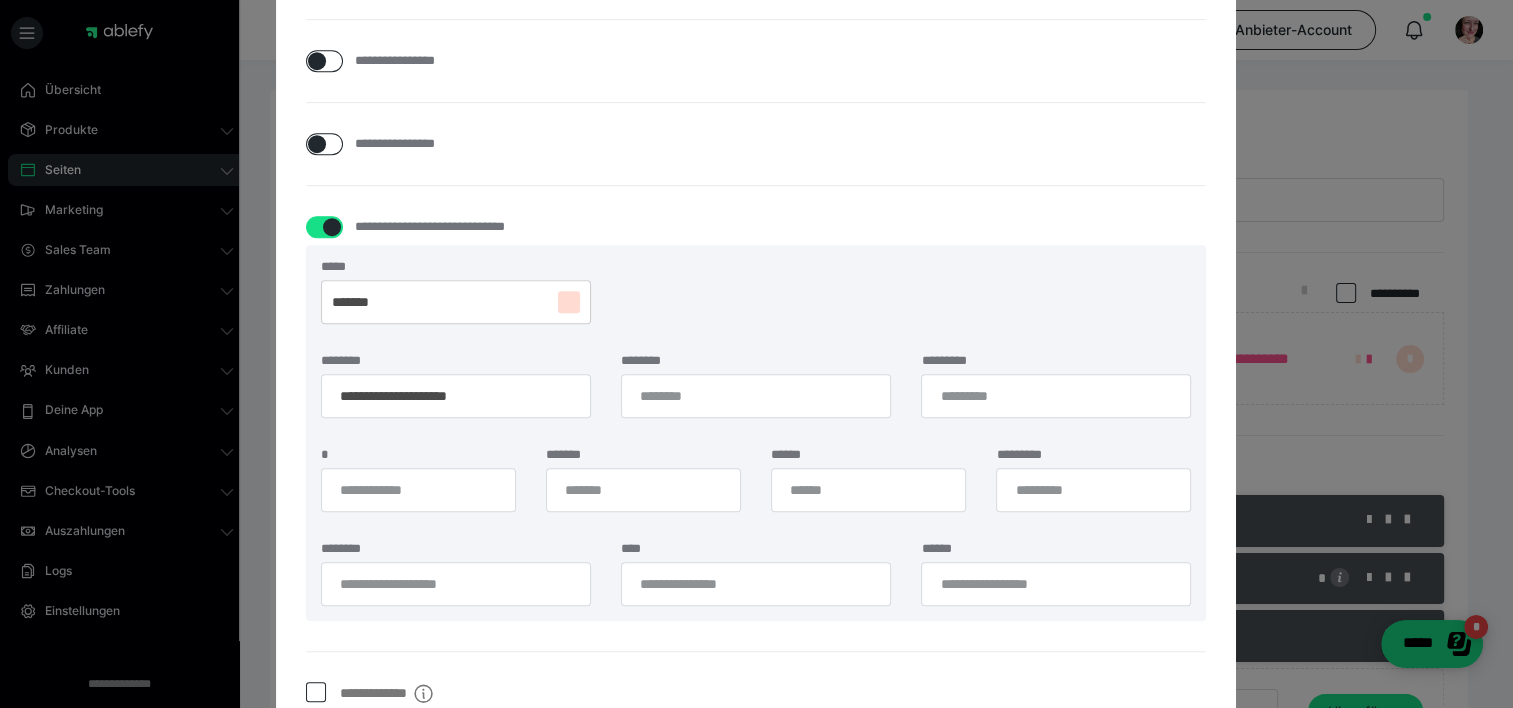 click on "**********" at bounding box center [756, 419] 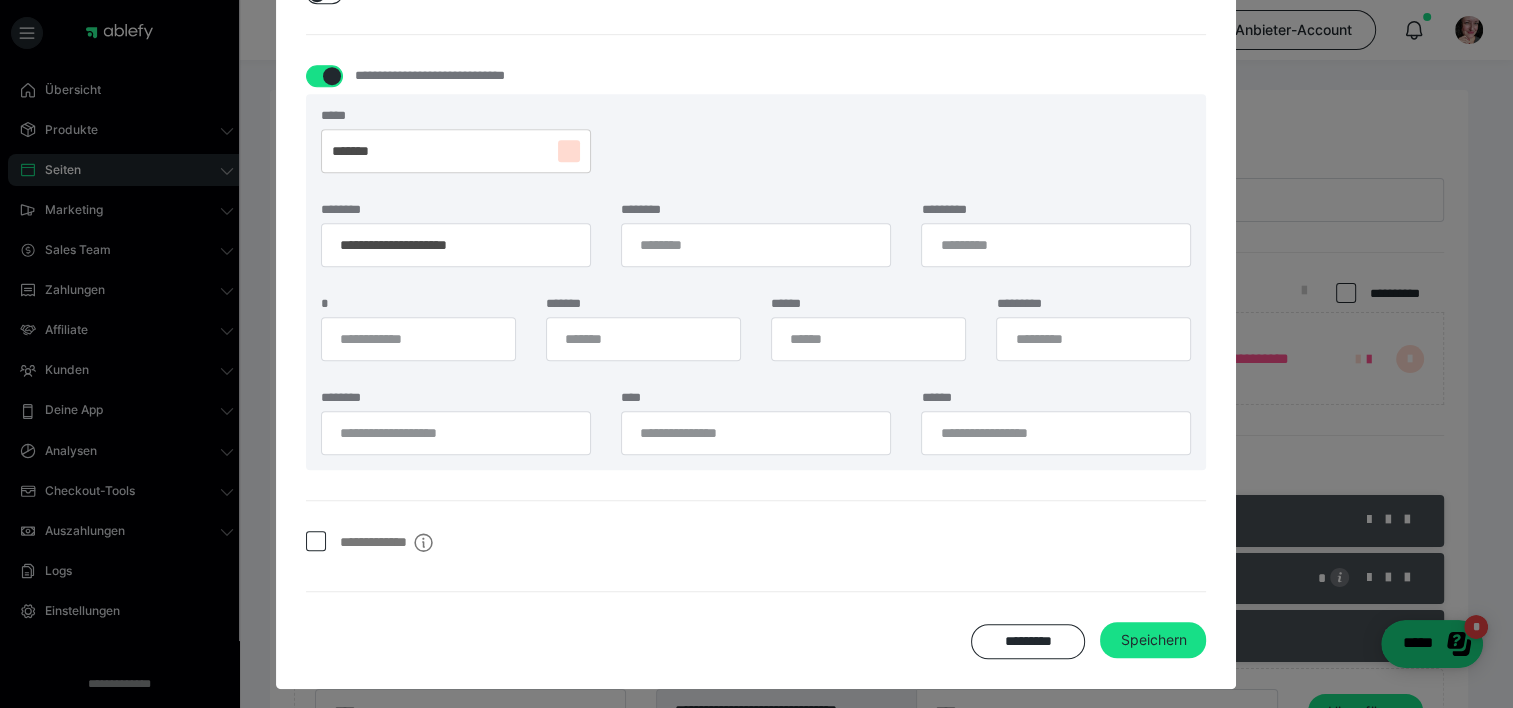 scroll, scrollTop: 1298, scrollLeft: 0, axis: vertical 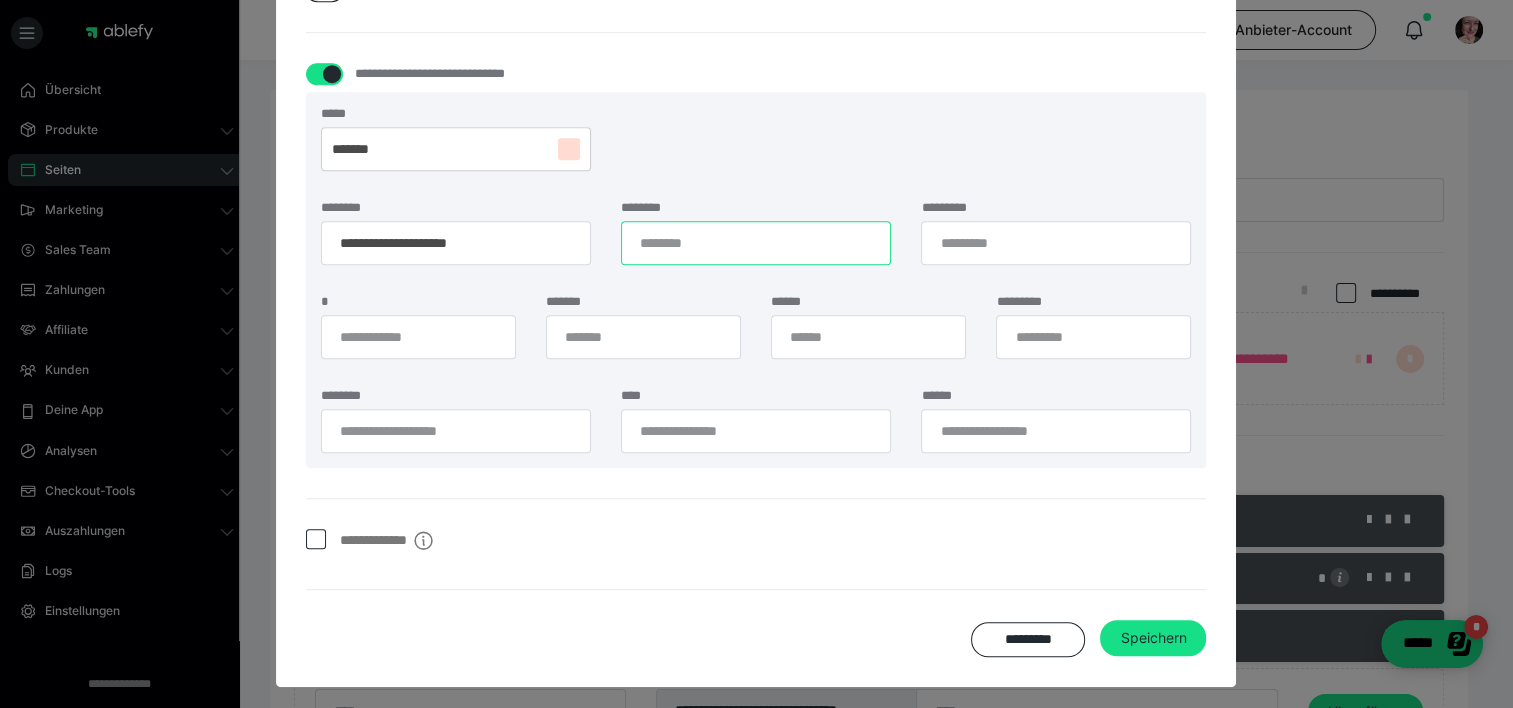 click on "********" at bounding box center [756, 243] 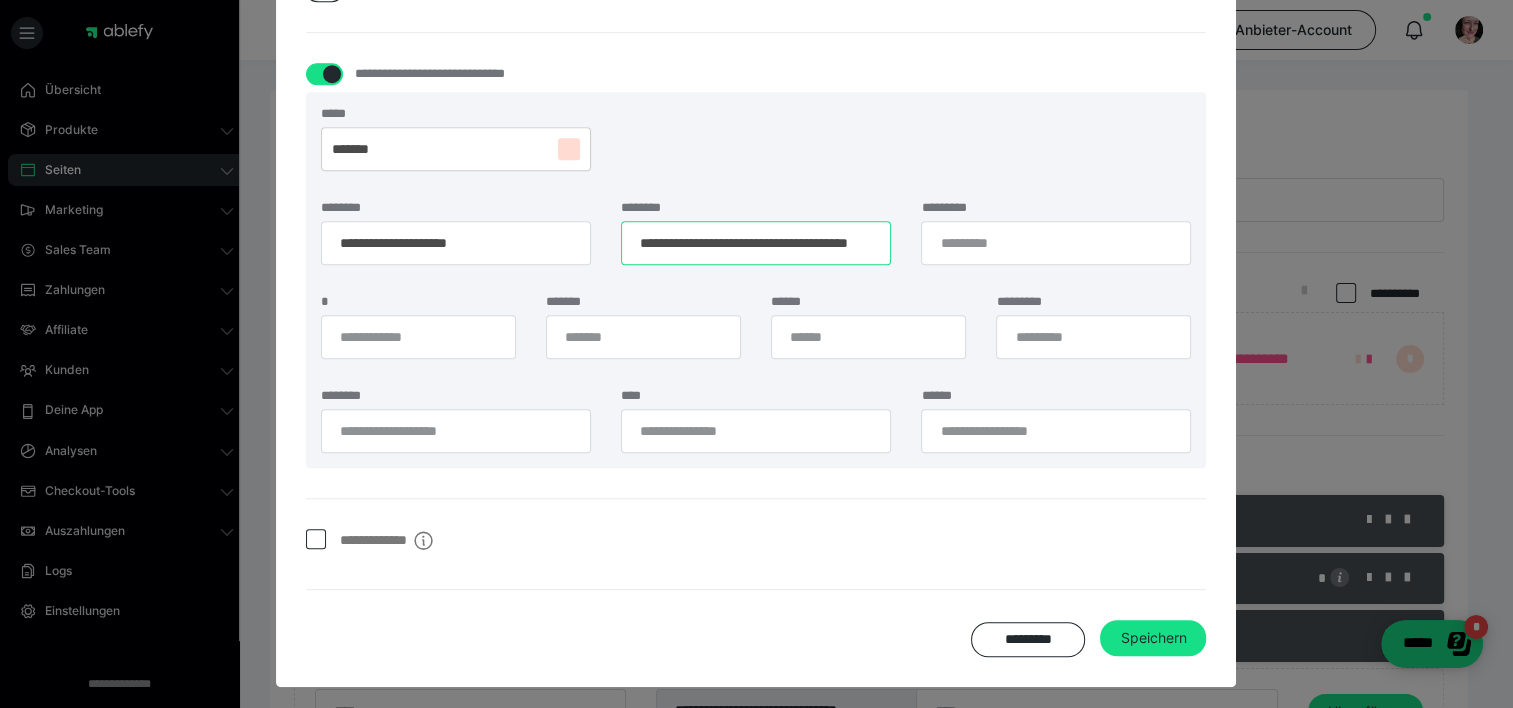 scroll, scrollTop: 0, scrollLeft: 63, axis: horizontal 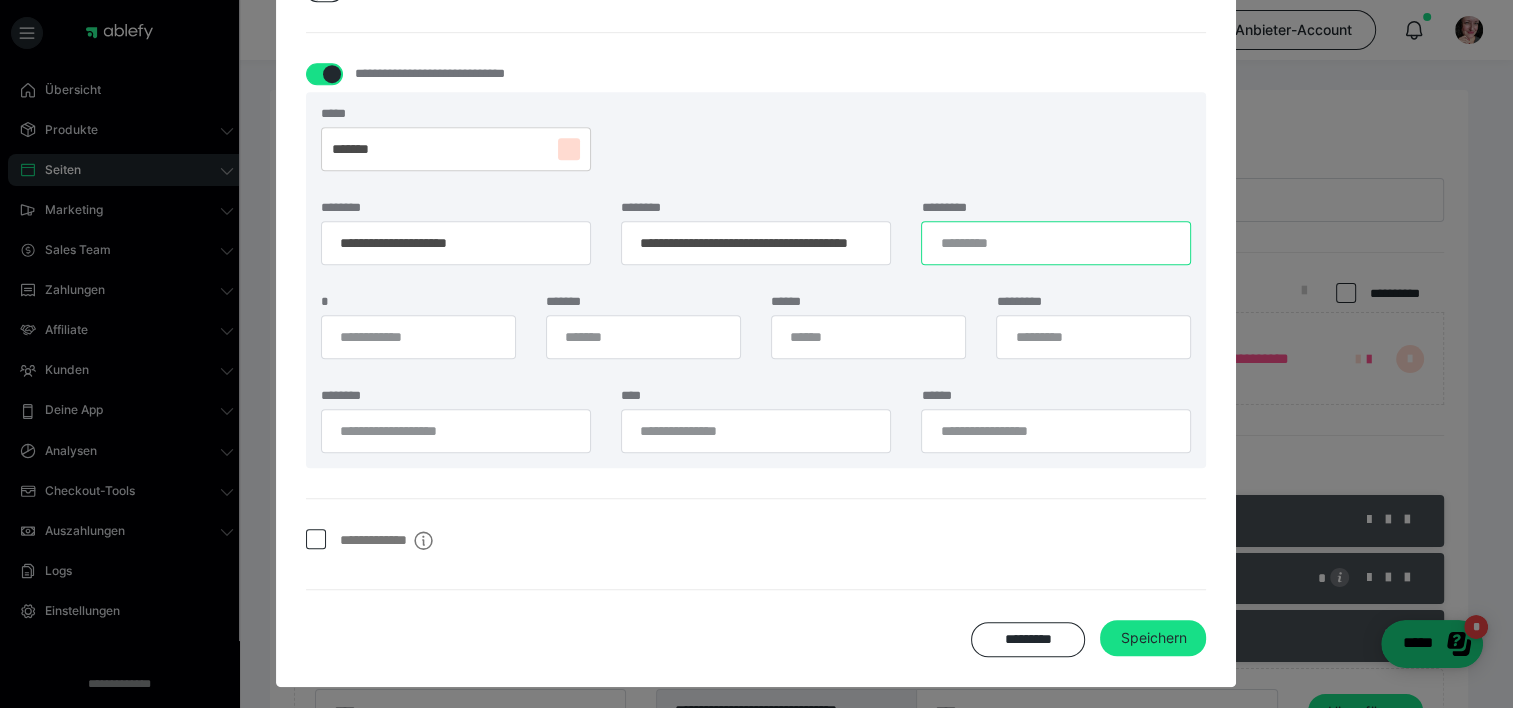 click on "*********" at bounding box center [1056, 243] 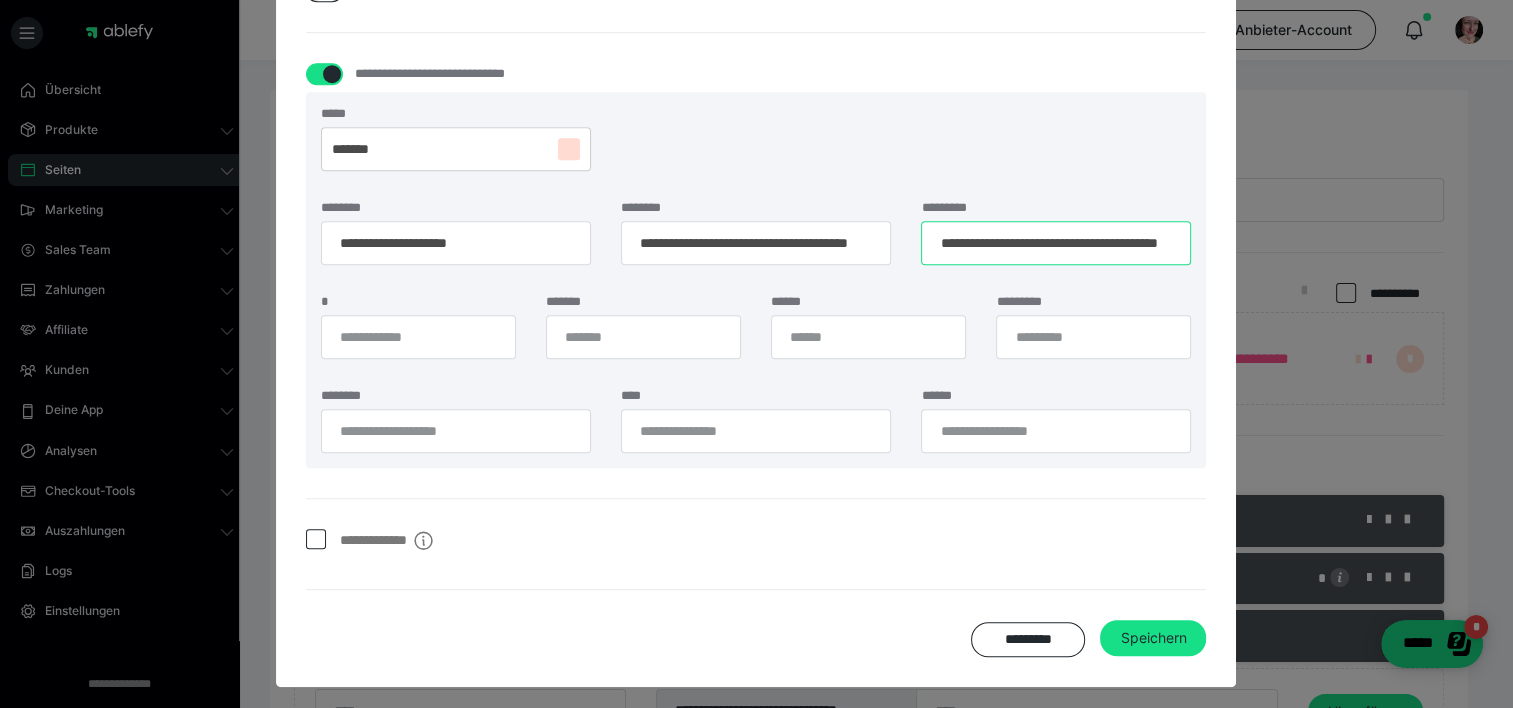 scroll, scrollTop: 0, scrollLeft: 73, axis: horizontal 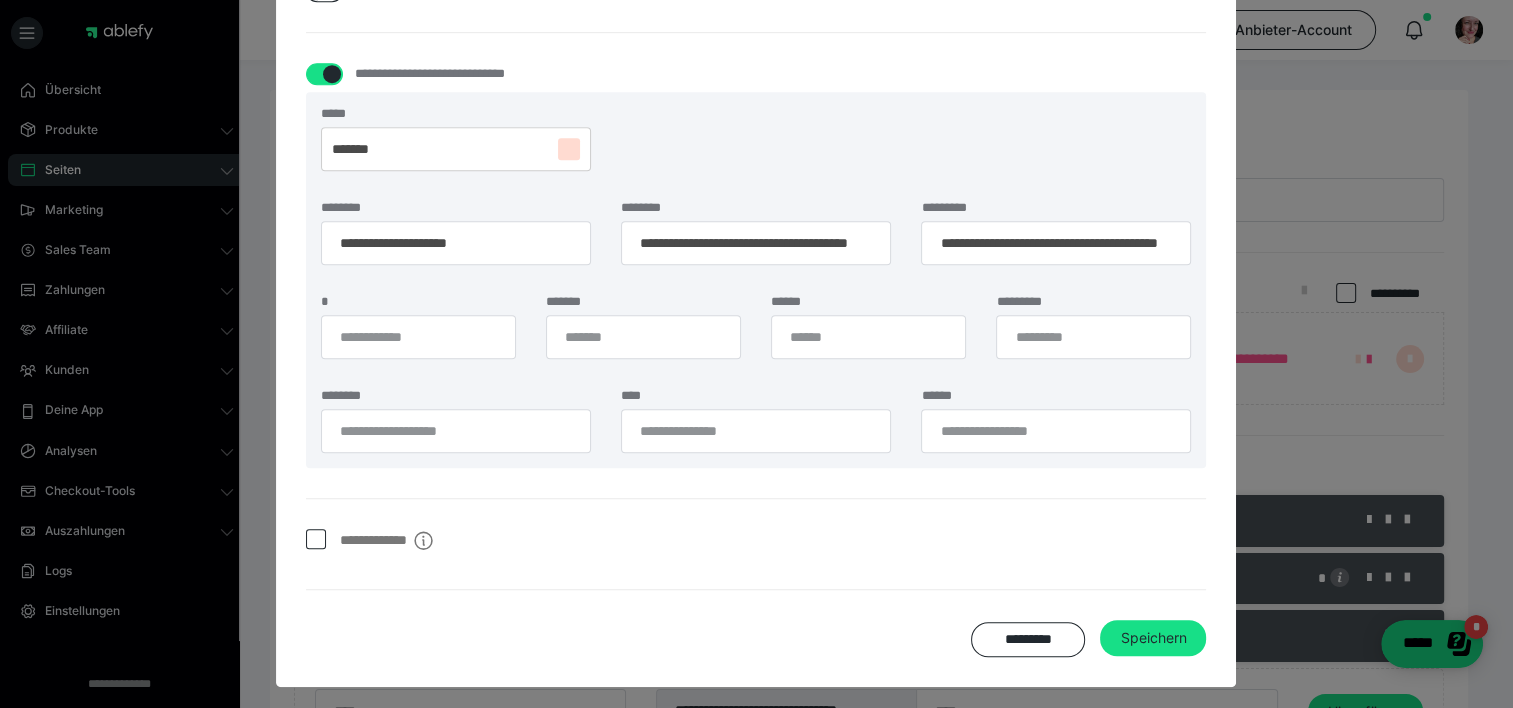 click on "**********" at bounding box center [756, 280] 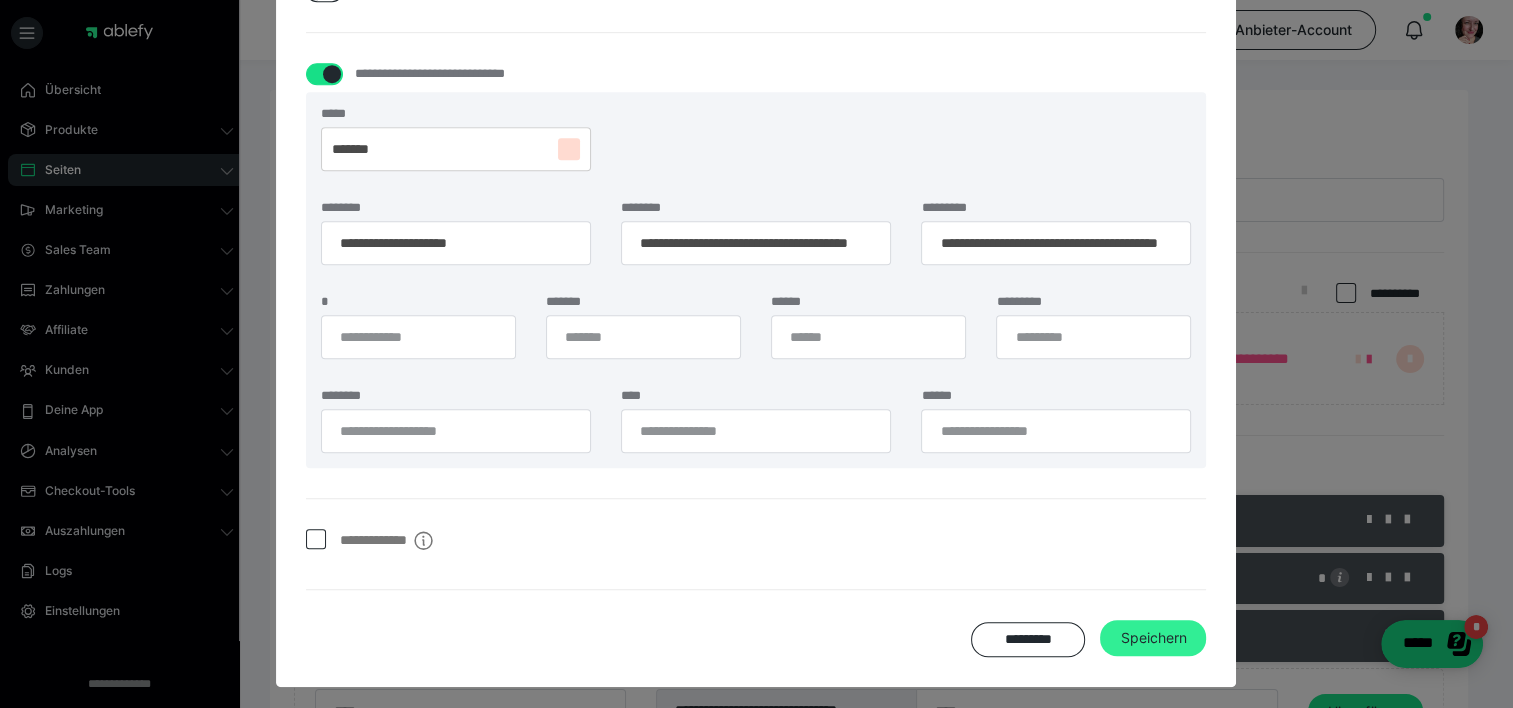 click on "Speichern" at bounding box center (1153, 638) 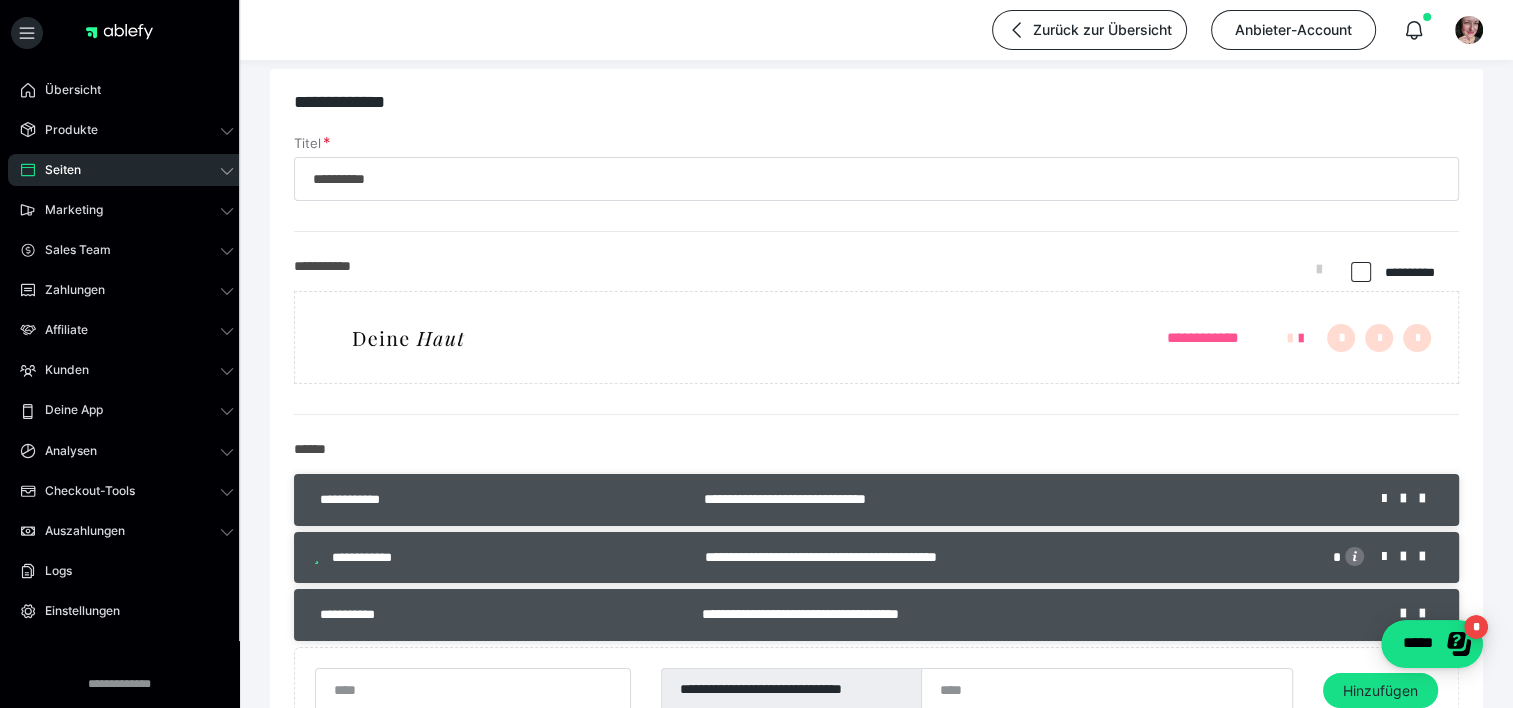scroll, scrollTop: 8, scrollLeft: 0, axis: vertical 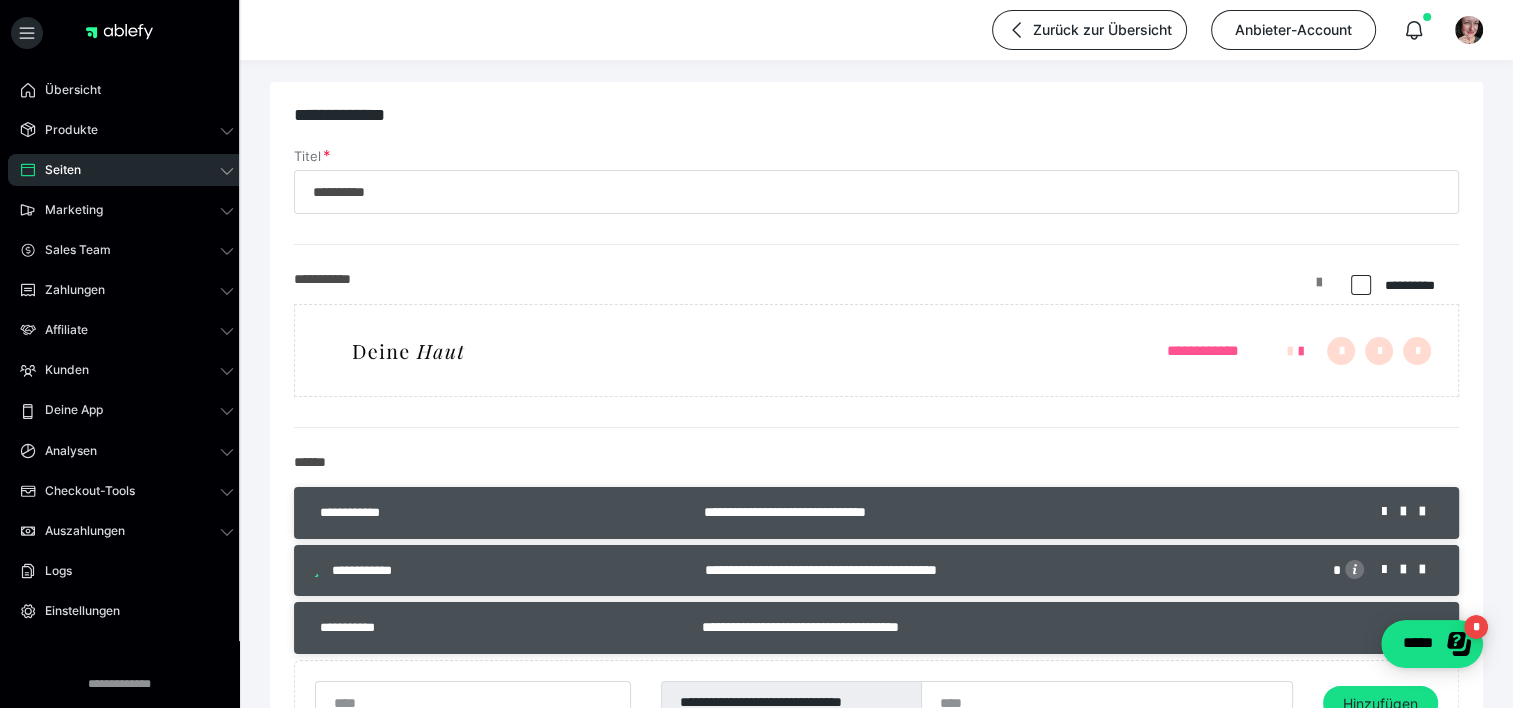 click at bounding box center [1319, 290] 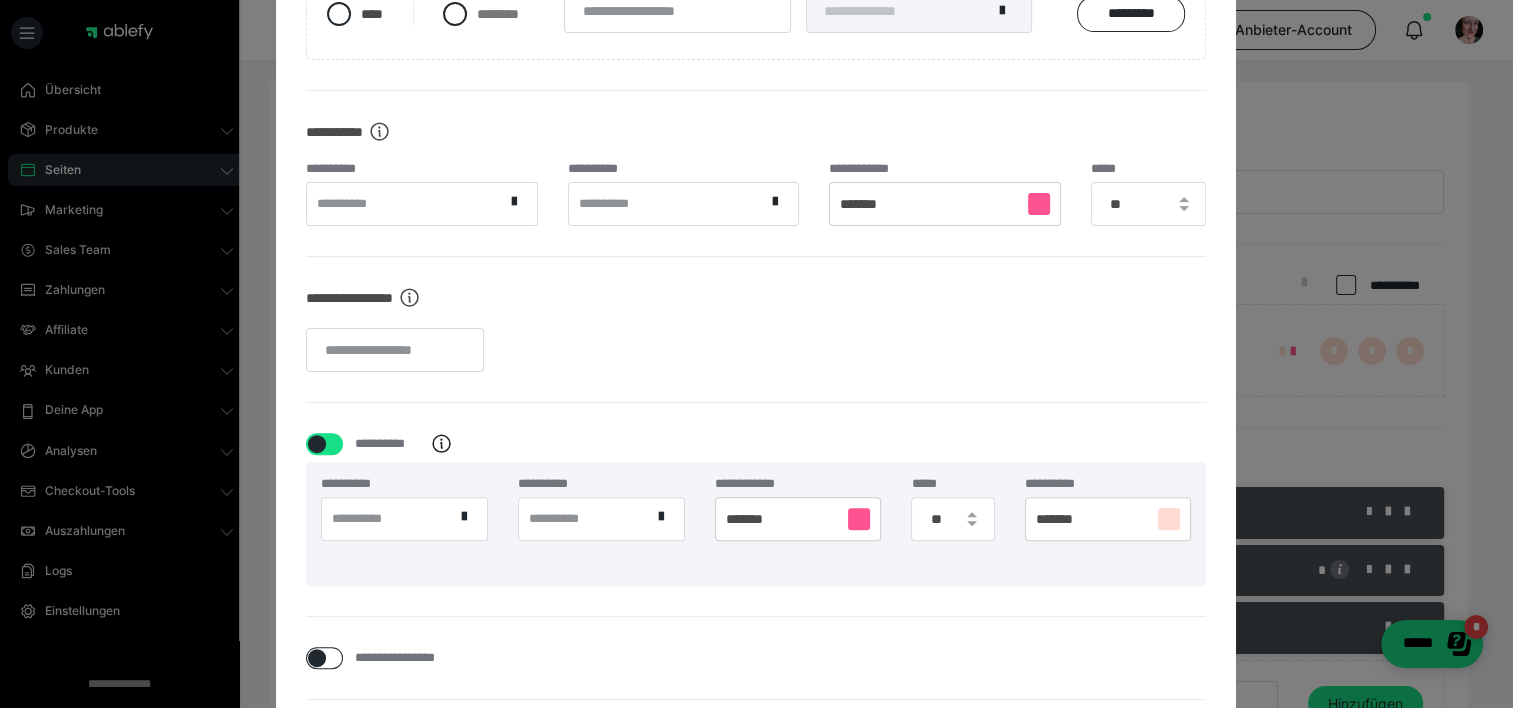 scroll, scrollTop: 584, scrollLeft: 0, axis: vertical 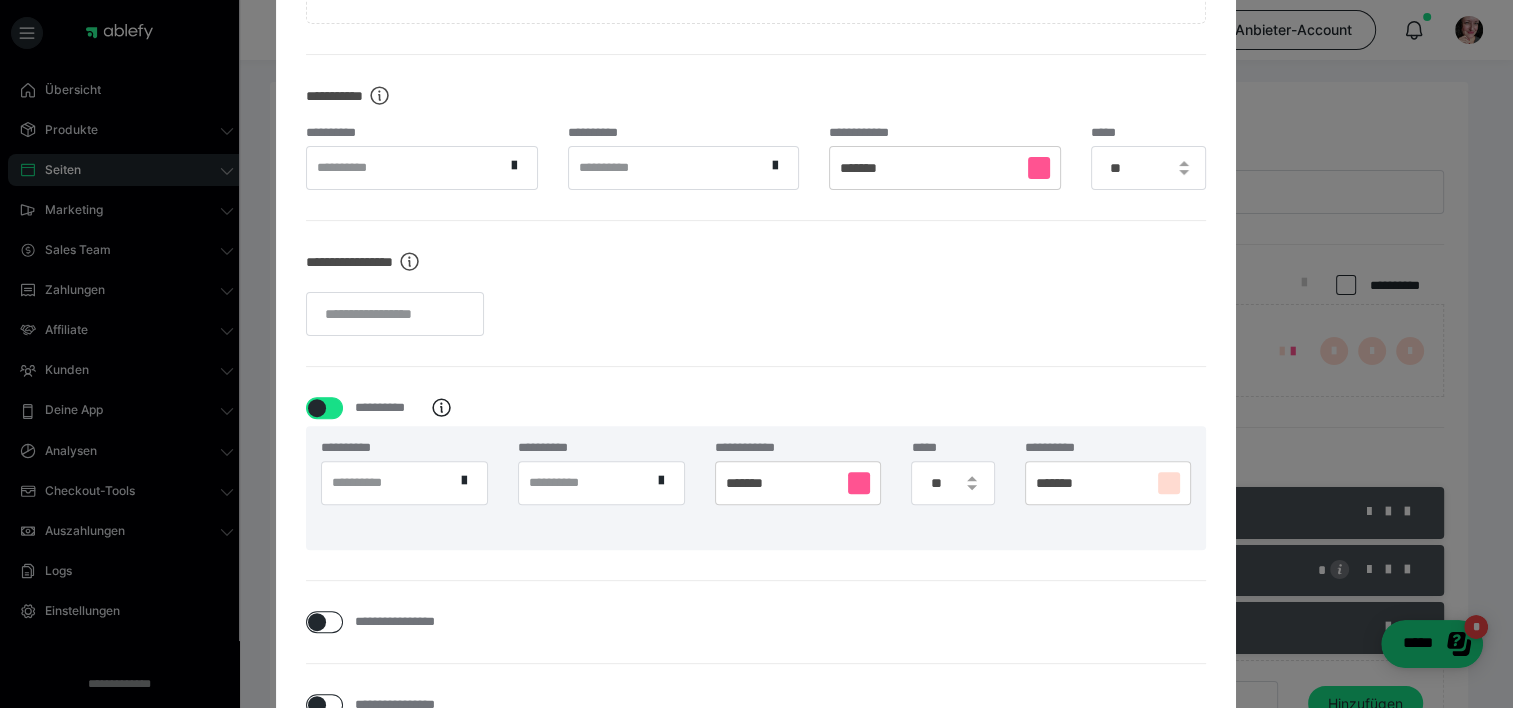 click at bounding box center (1169, 483) 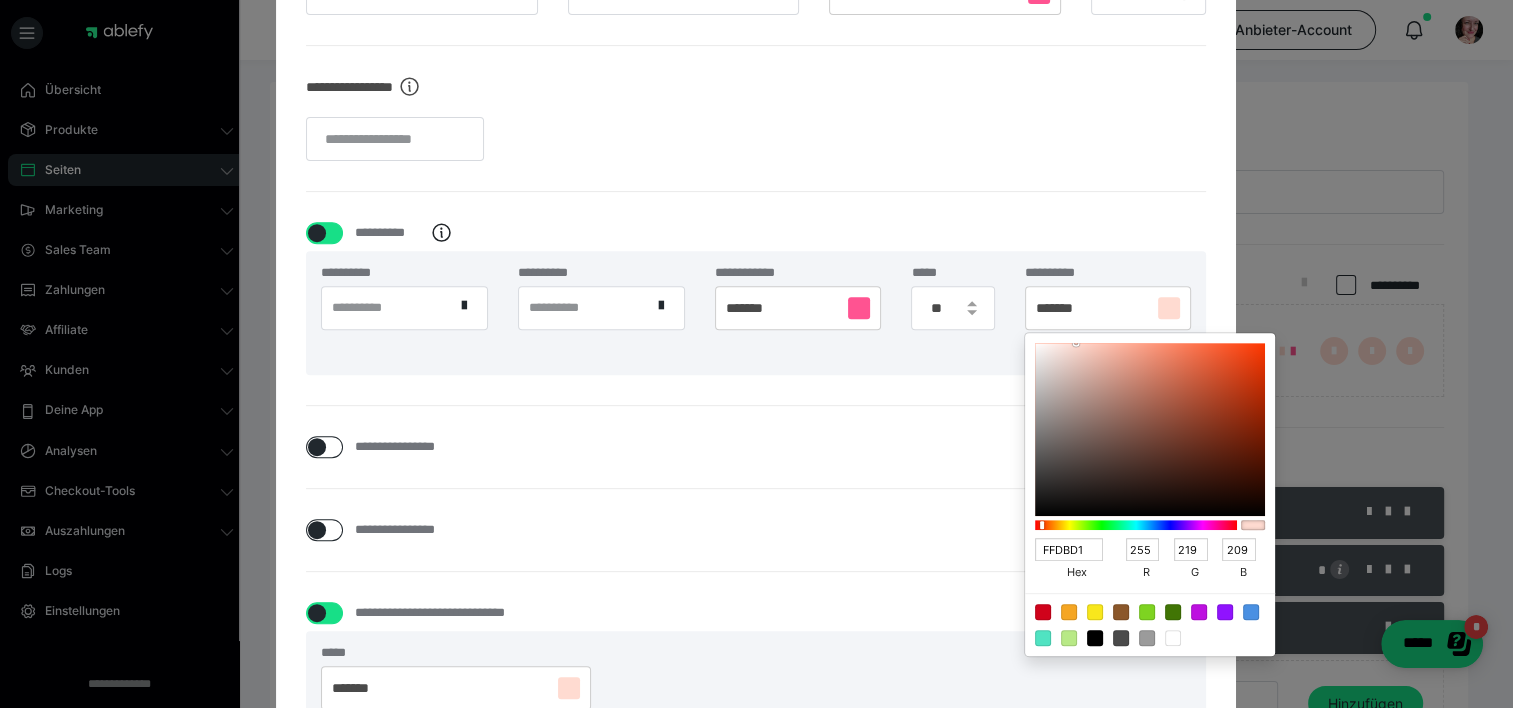 scroll, scrollTop: 798, scrollLeft: 0, axis: vertical 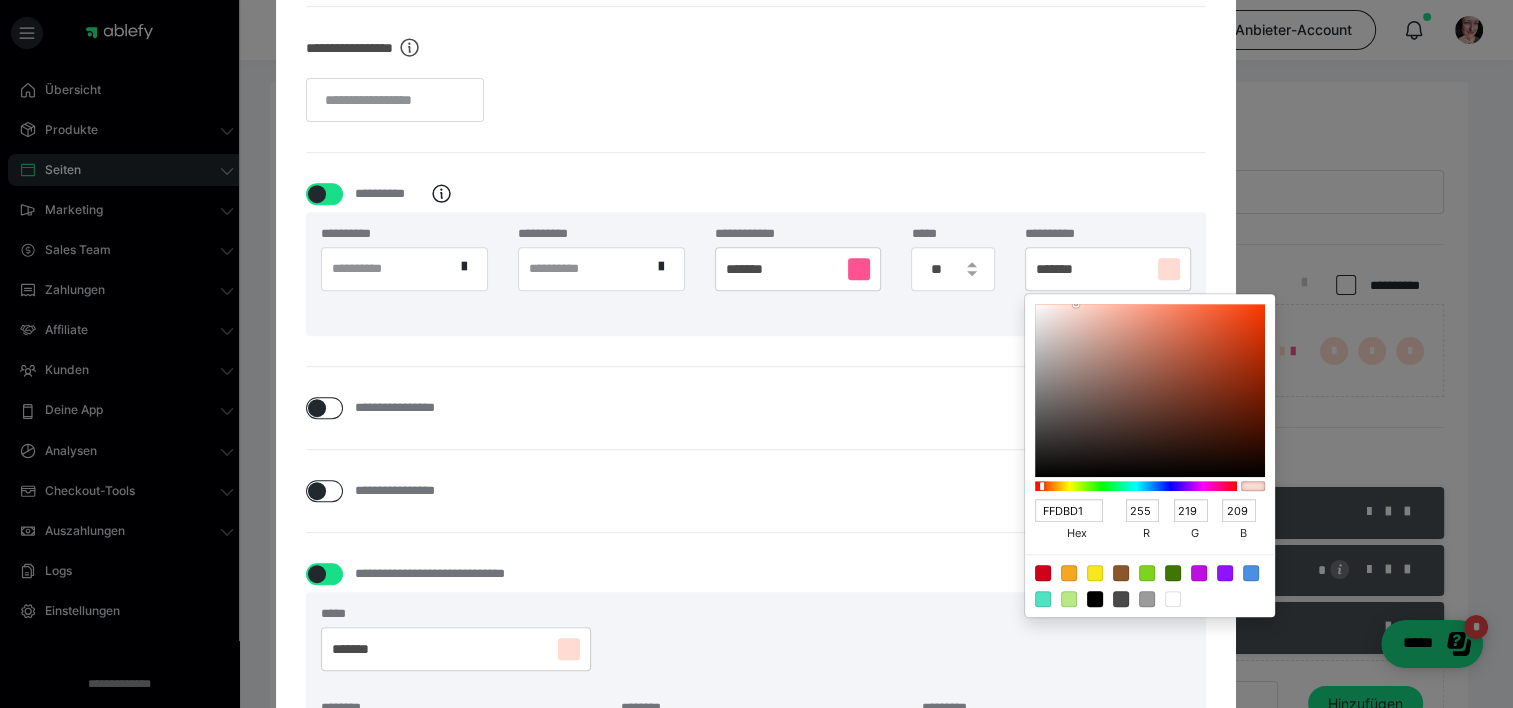 click at bounding box center (756, 354) 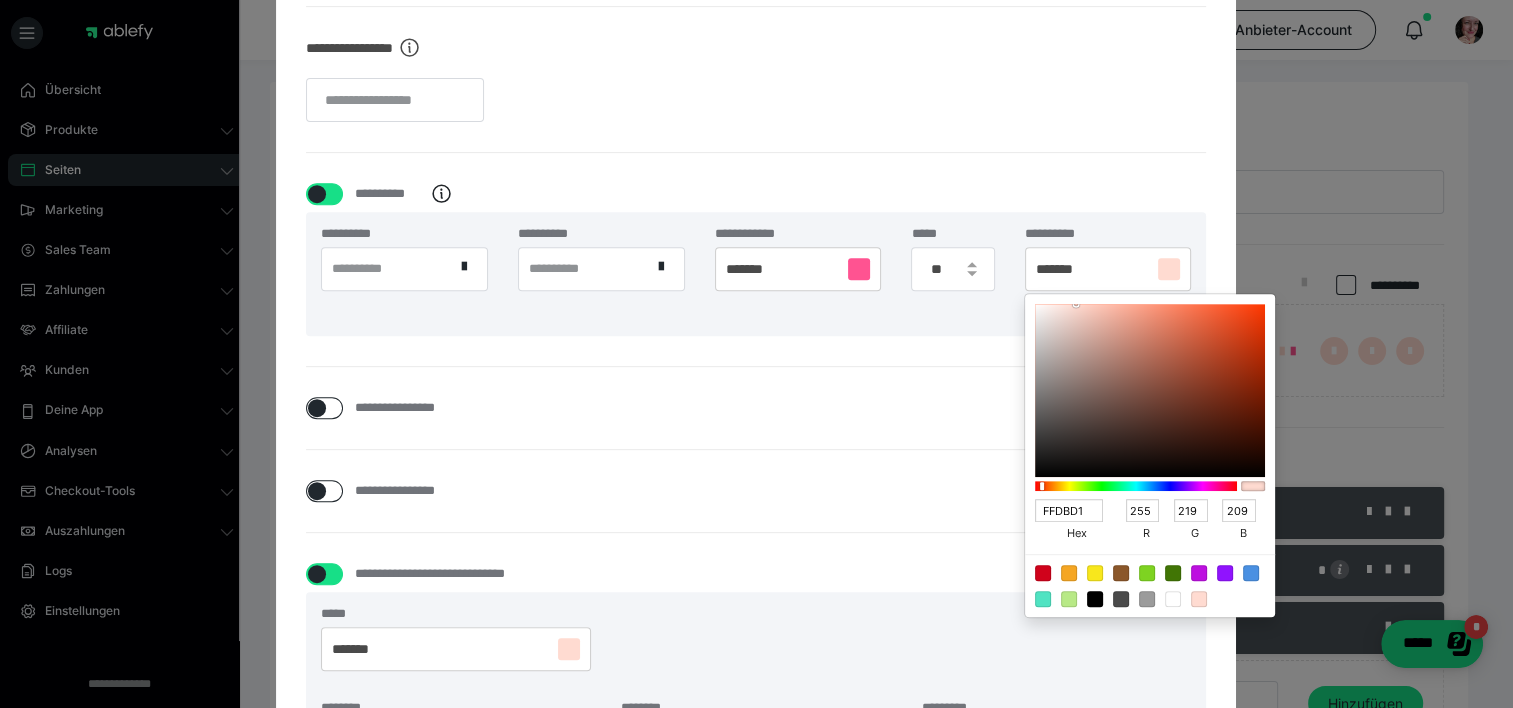 click at bounding box center [756, 354] 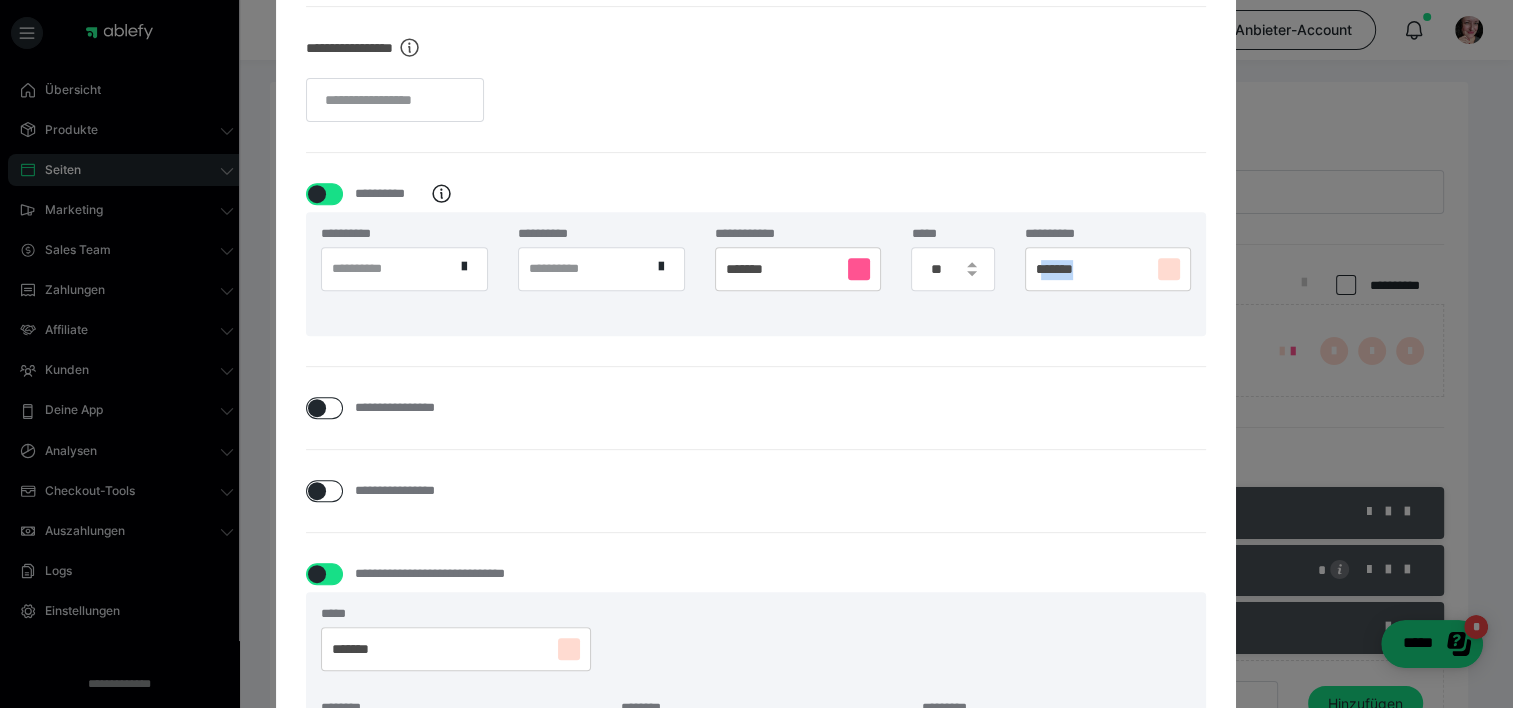 click on "*******" at bounding box center [1061, 270] 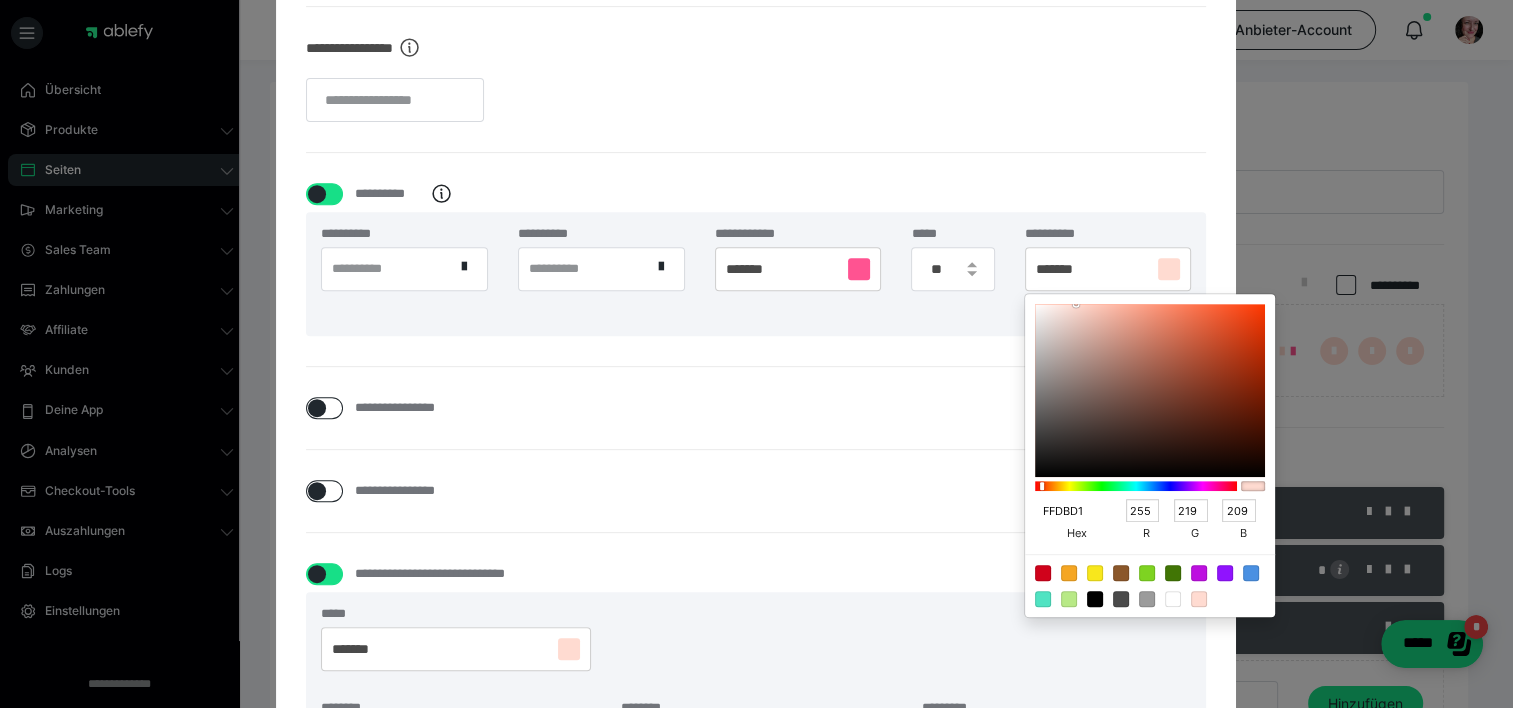 click on "FFDBD1" at bounding box center [1069, 511] 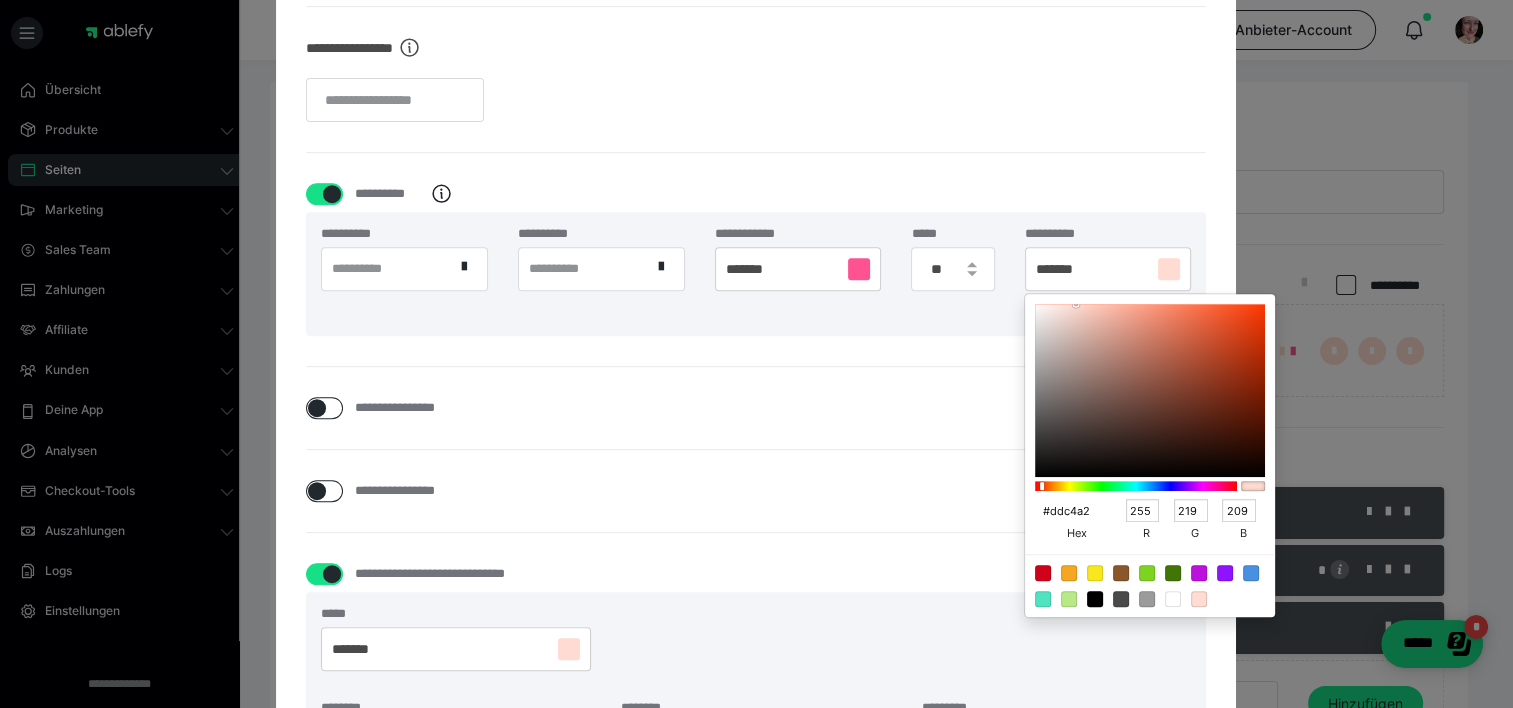type on "221" 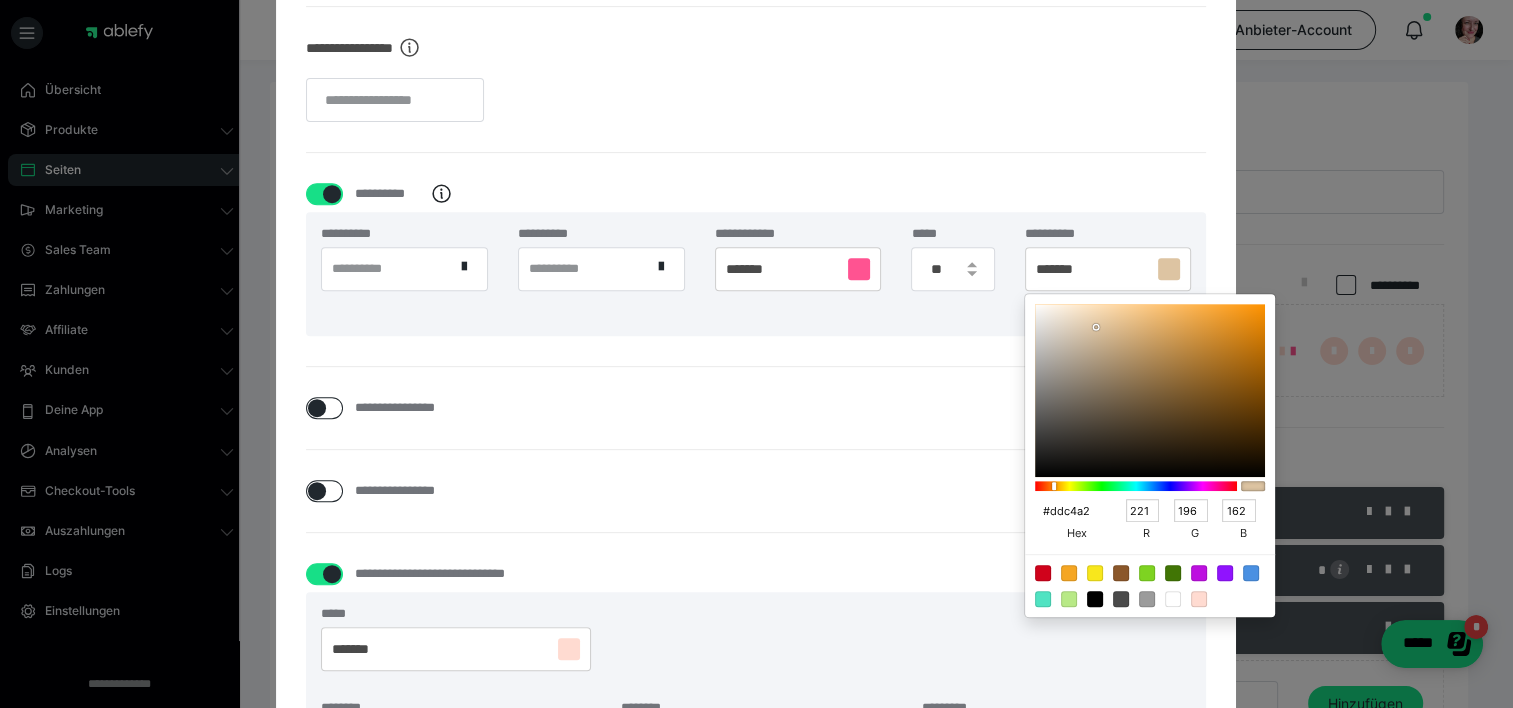 click on "#ddc4a2" at bounding box center [1069, 511] 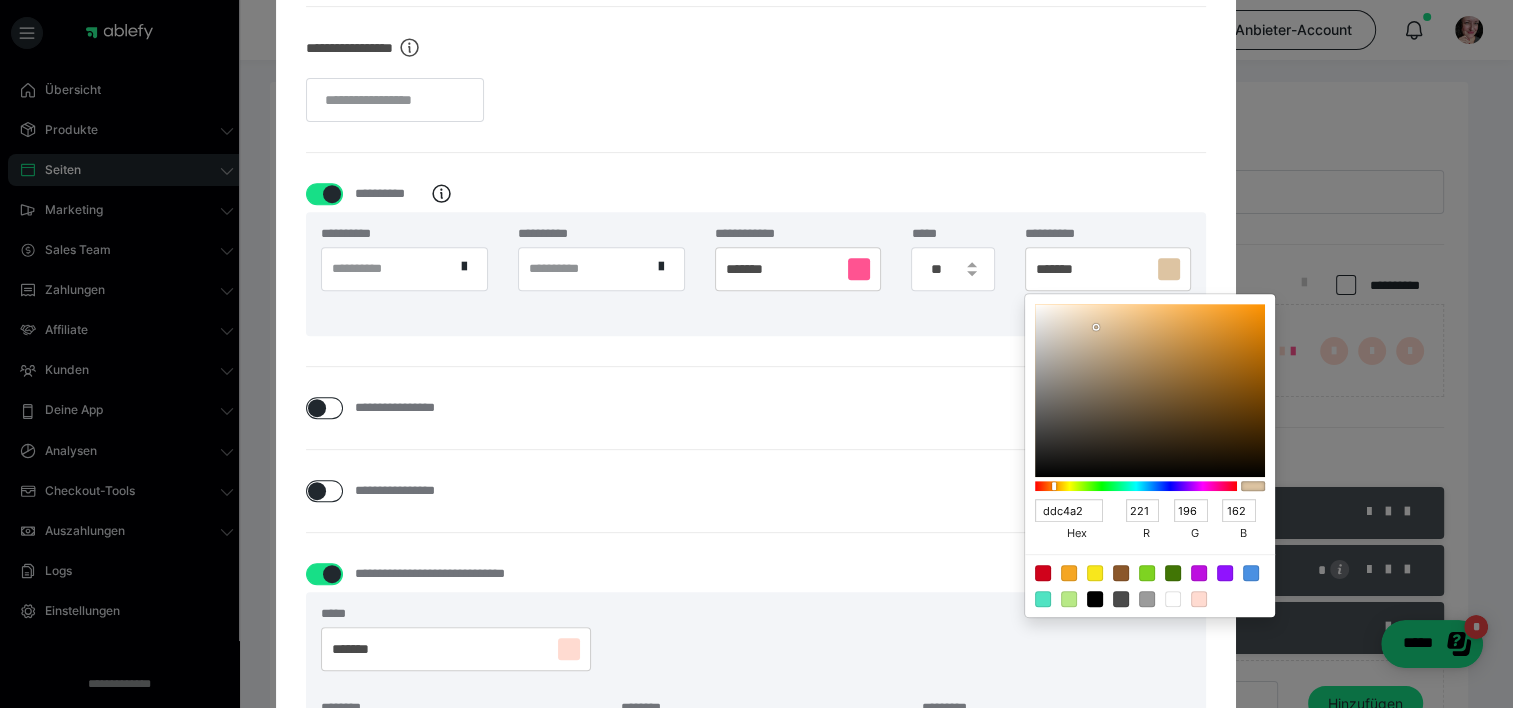 type on "DDC4A2" 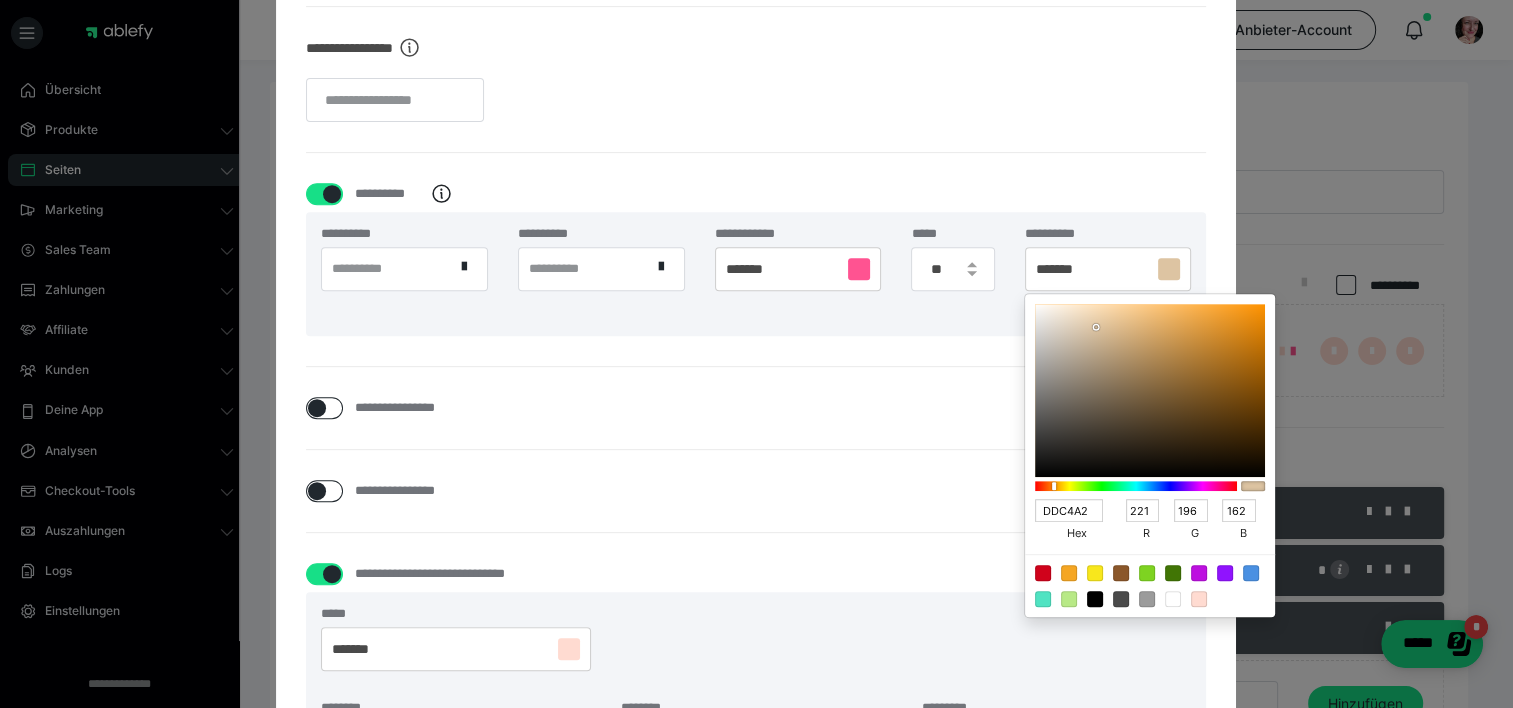 click at bounding box center (756, 354) 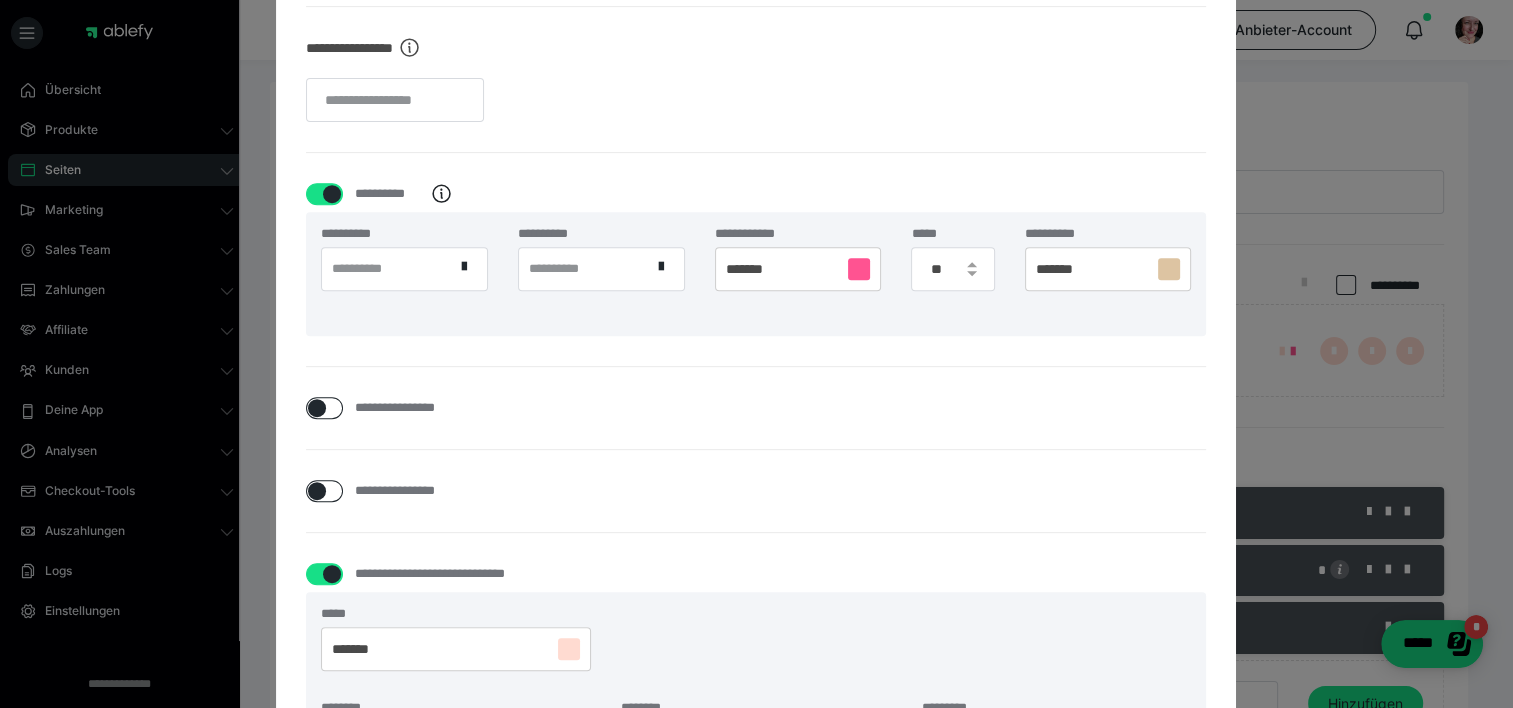 scroll, scrollTop: 1298, scrollLeft: 0, axis: vertical 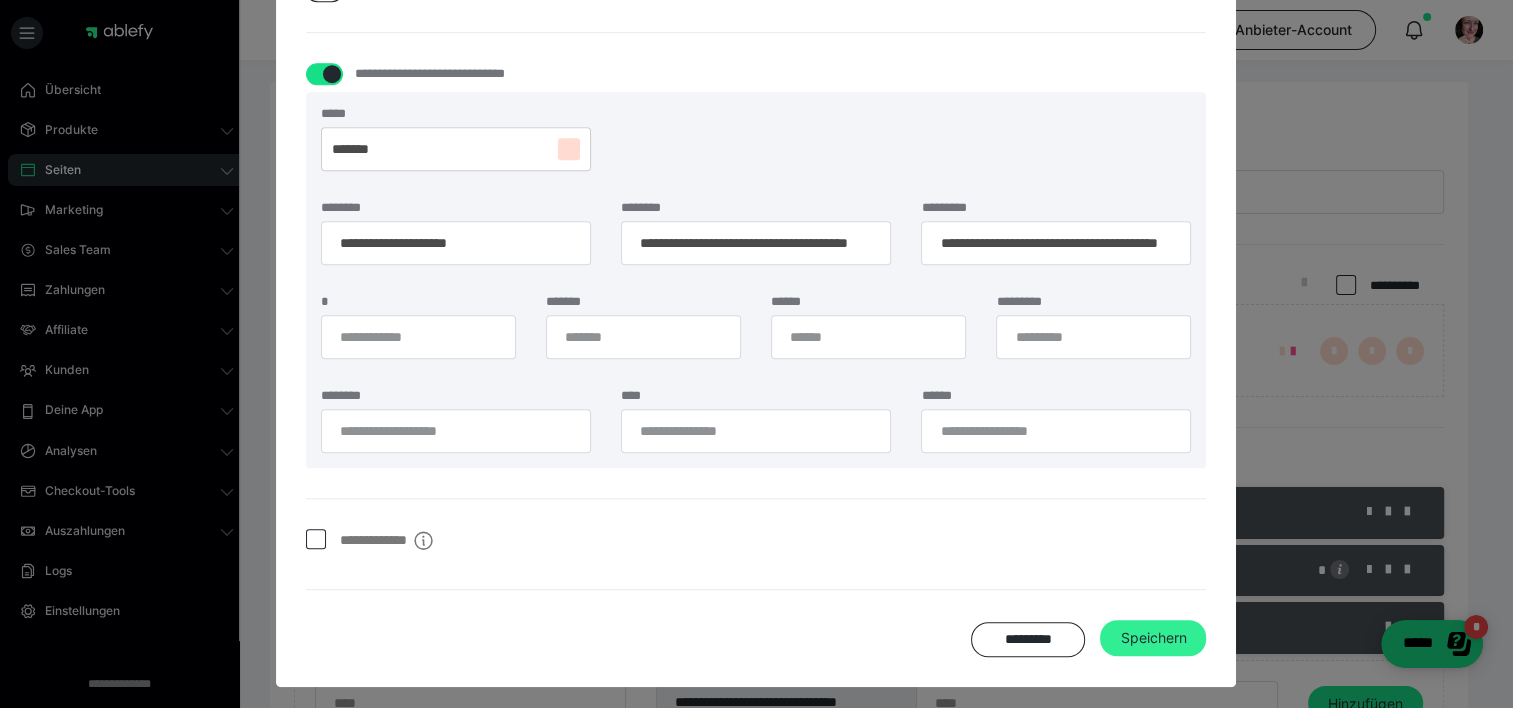 click on "Speichern" at bounding box center (1153, 638) 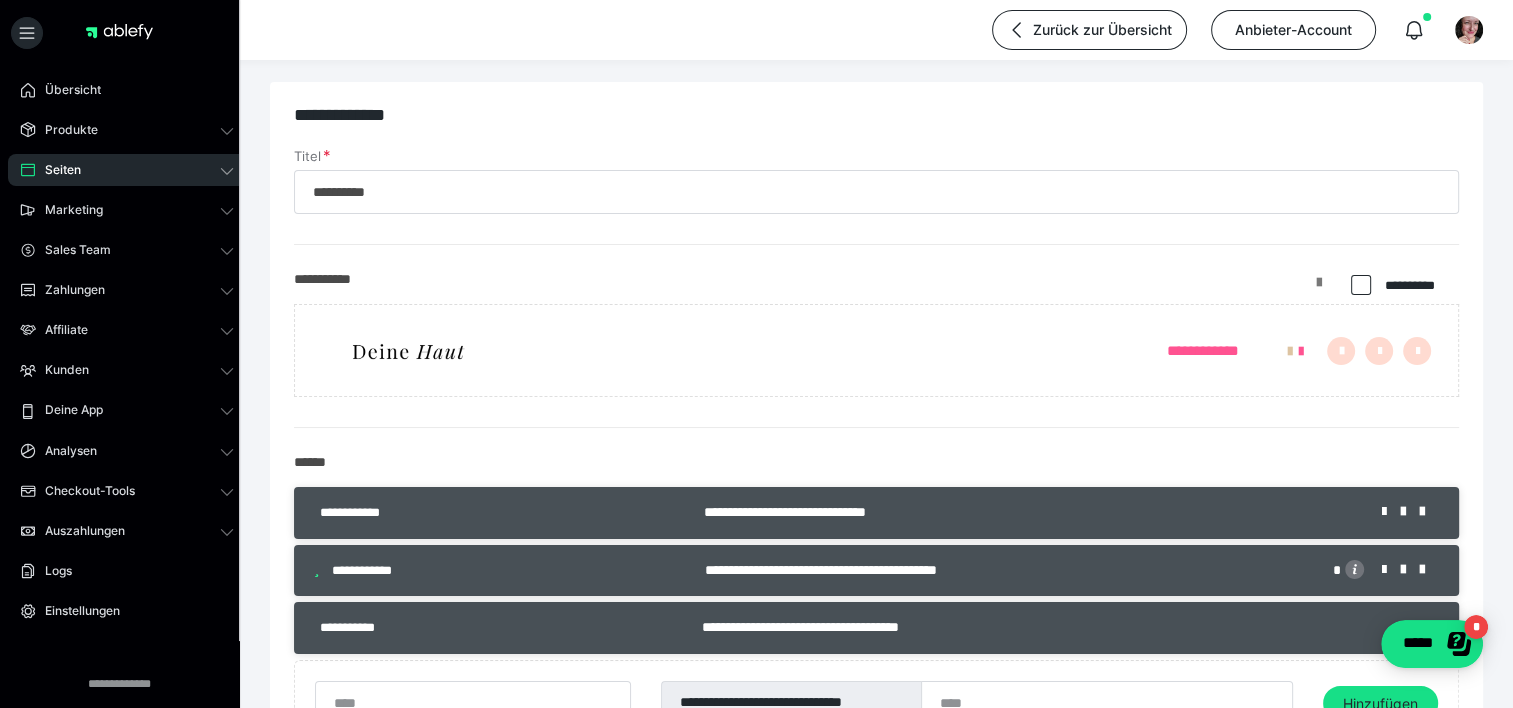 click at bounding box center (1319, 290) 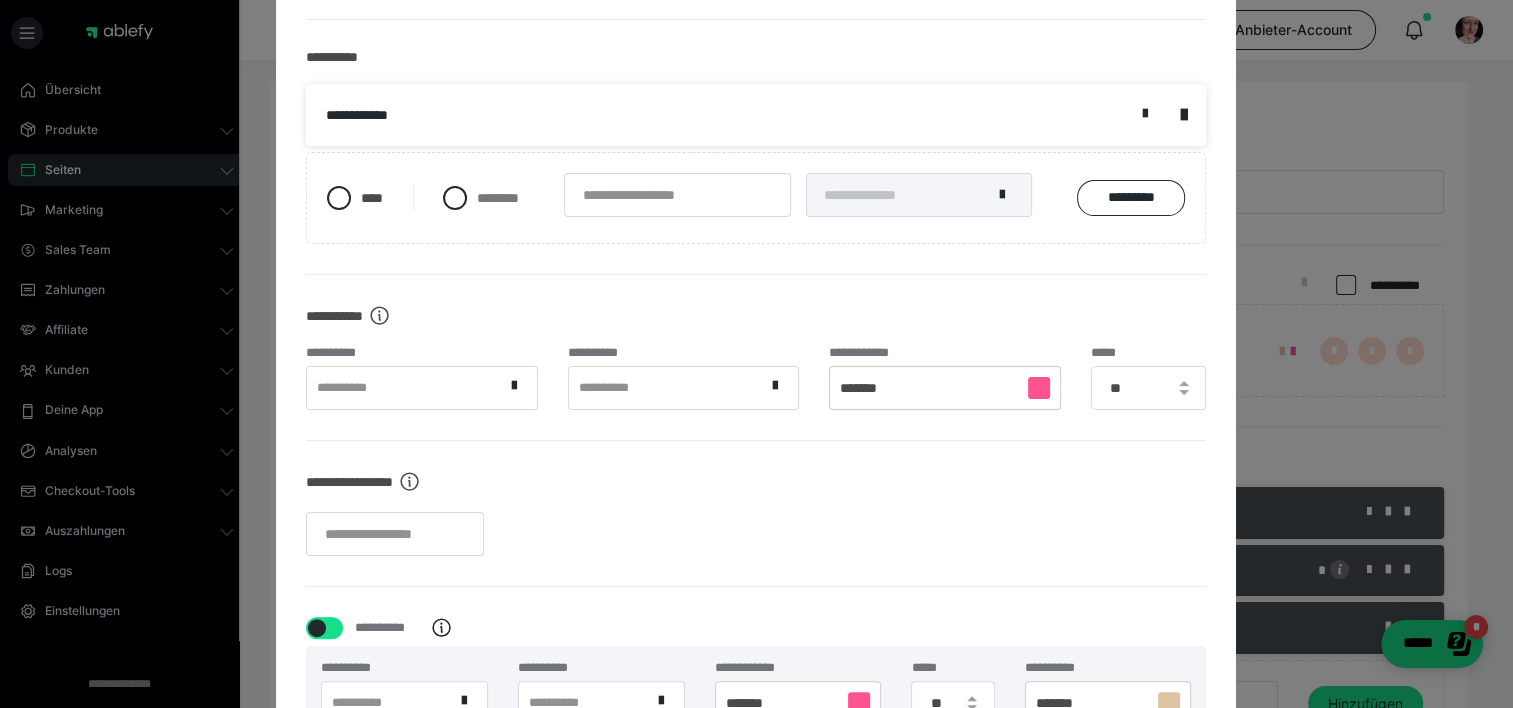 scroll, scrollTop: 383, scrollLeft: 0, axis: vertical 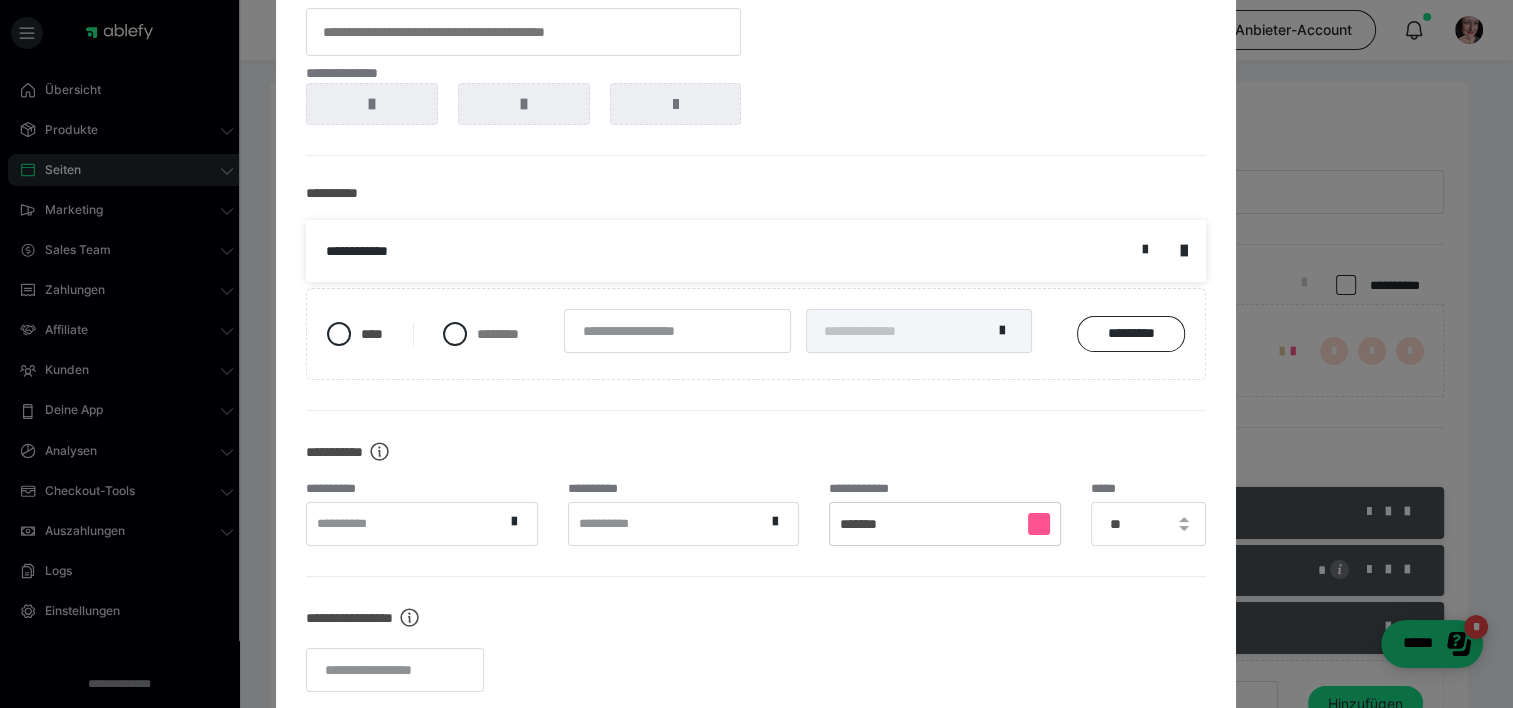 click on "**********" at bounding box center (756, 251) 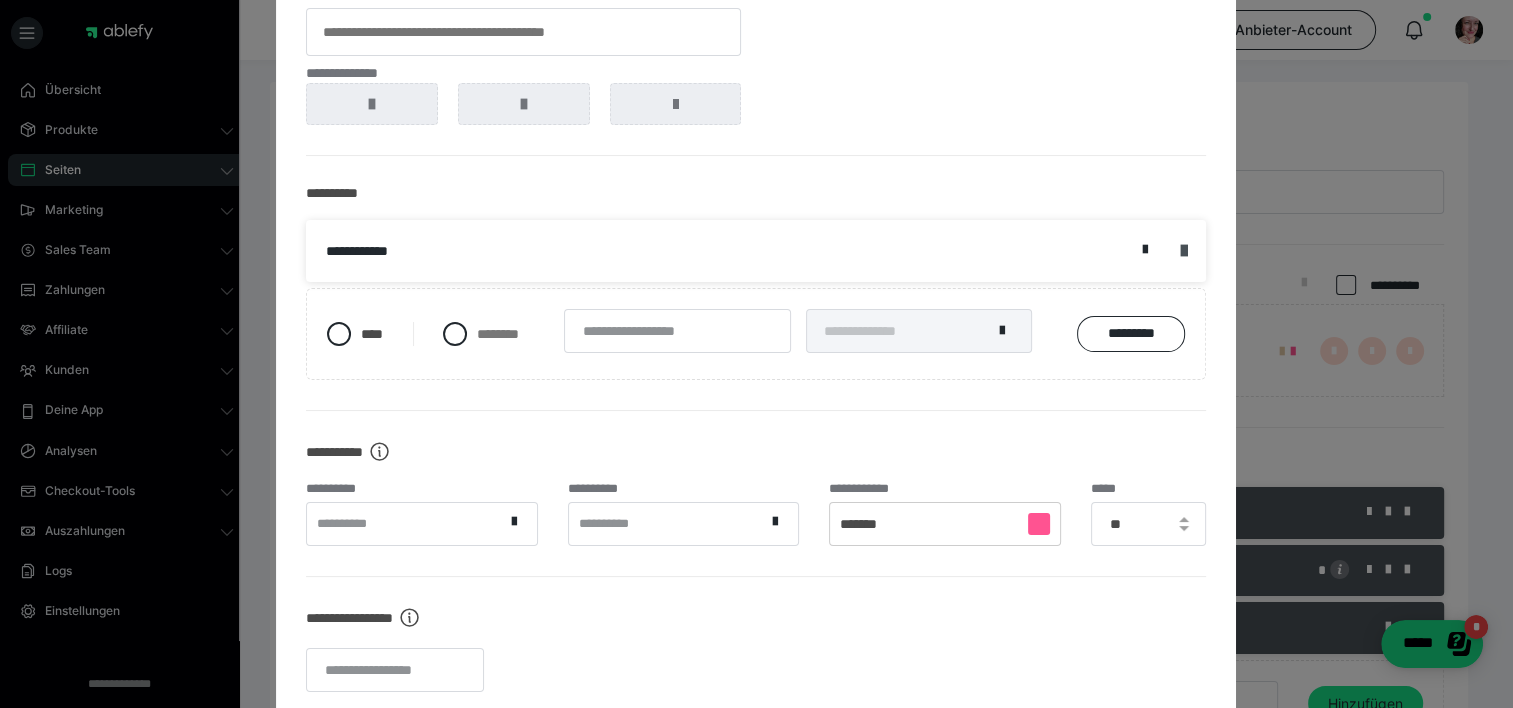 click at bounding box center [1183, 251] 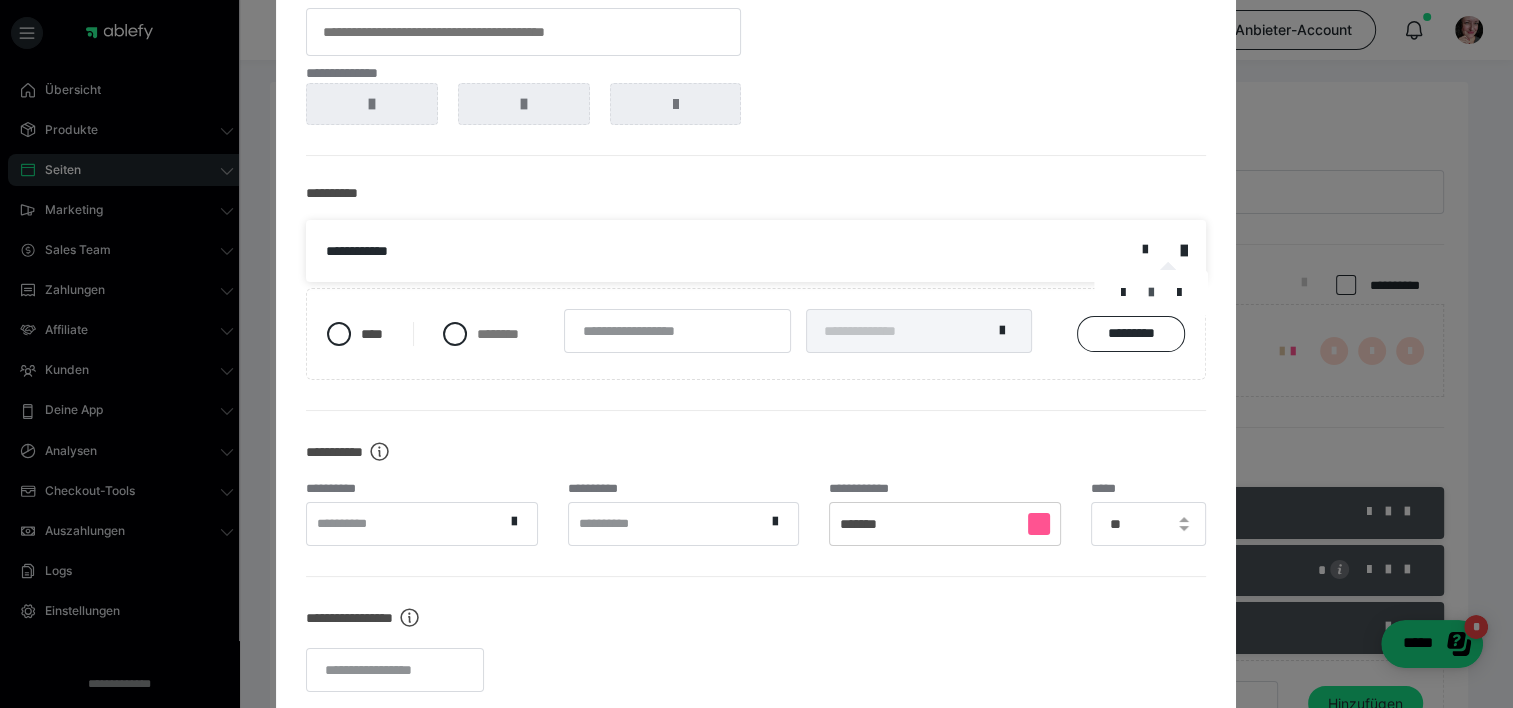 click at bounding box center [1151, 293] 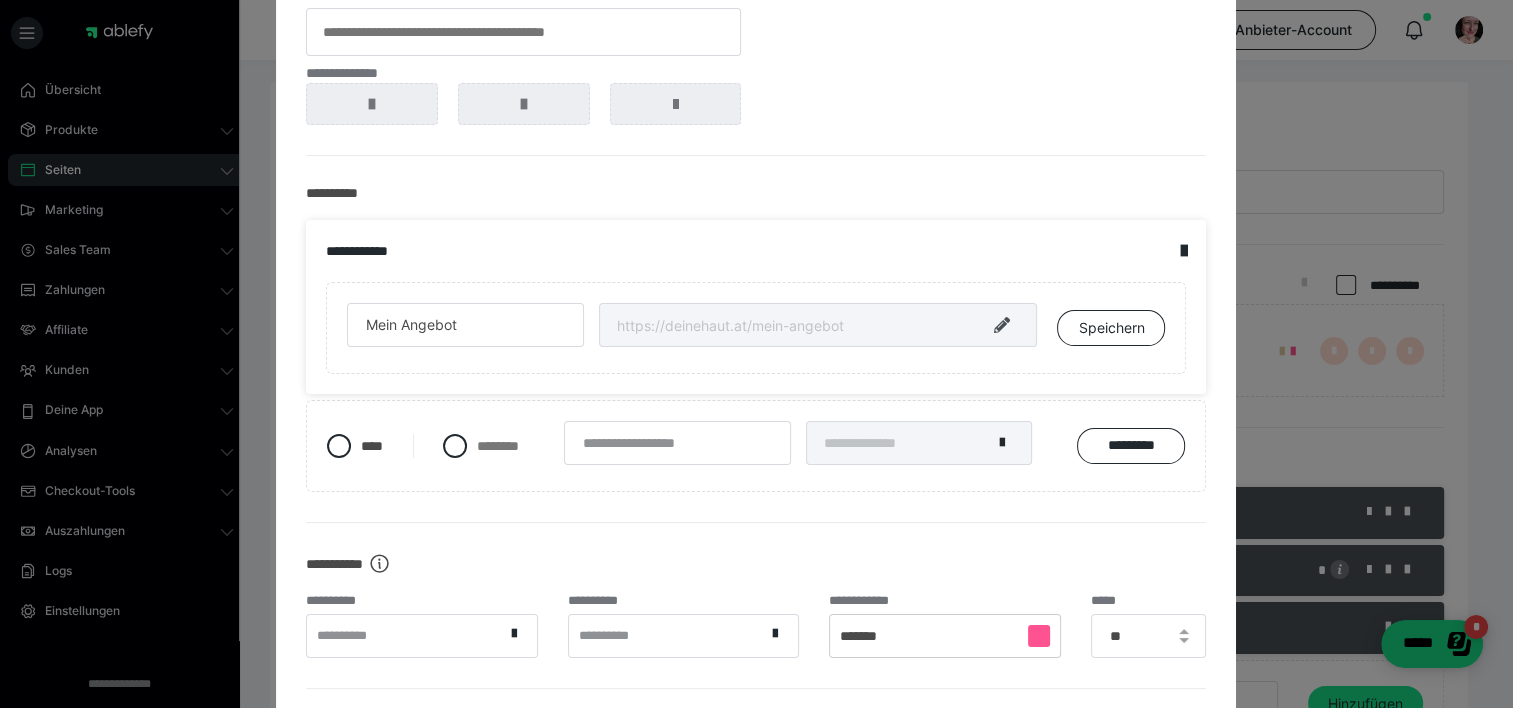 click at bounding box center [1001, 325] 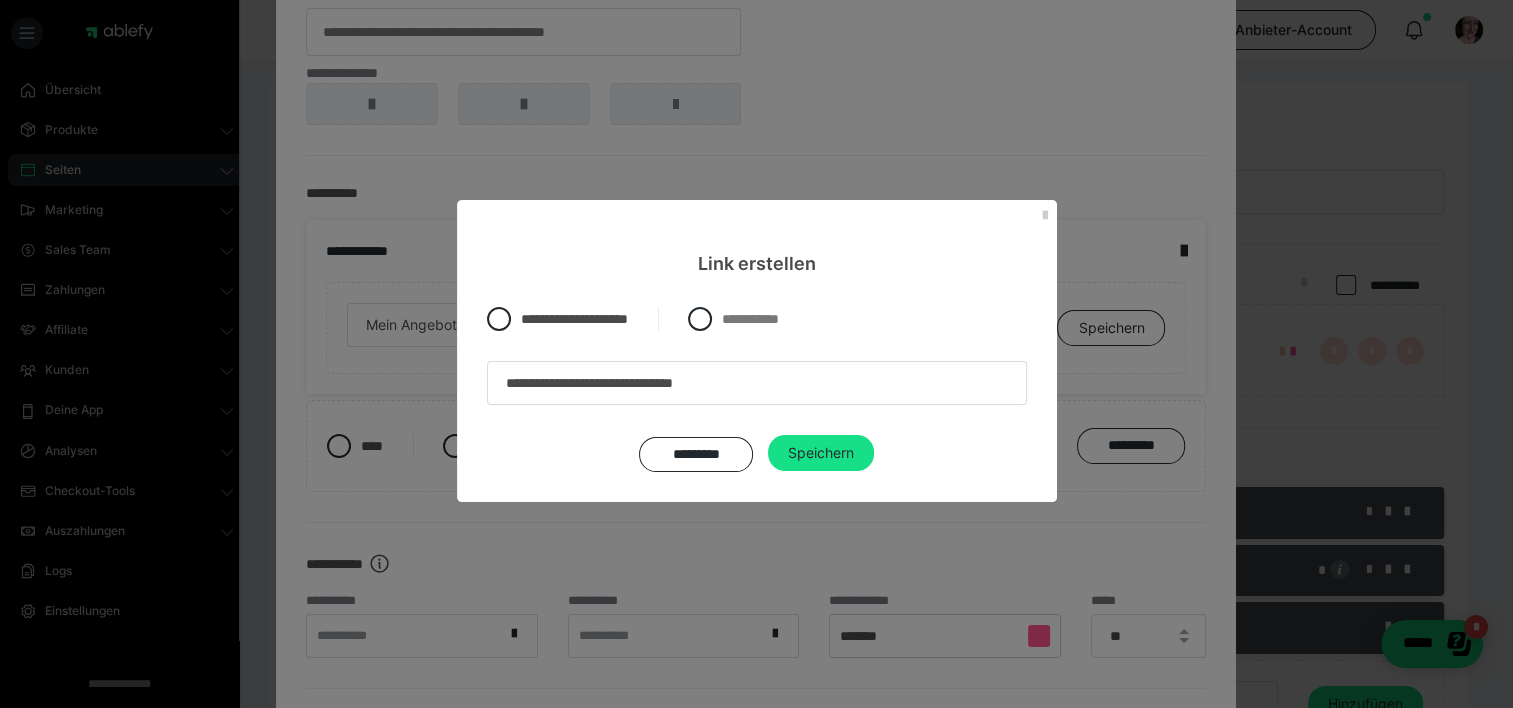 click on "Link erstellen" at bounding box center [757, 238] 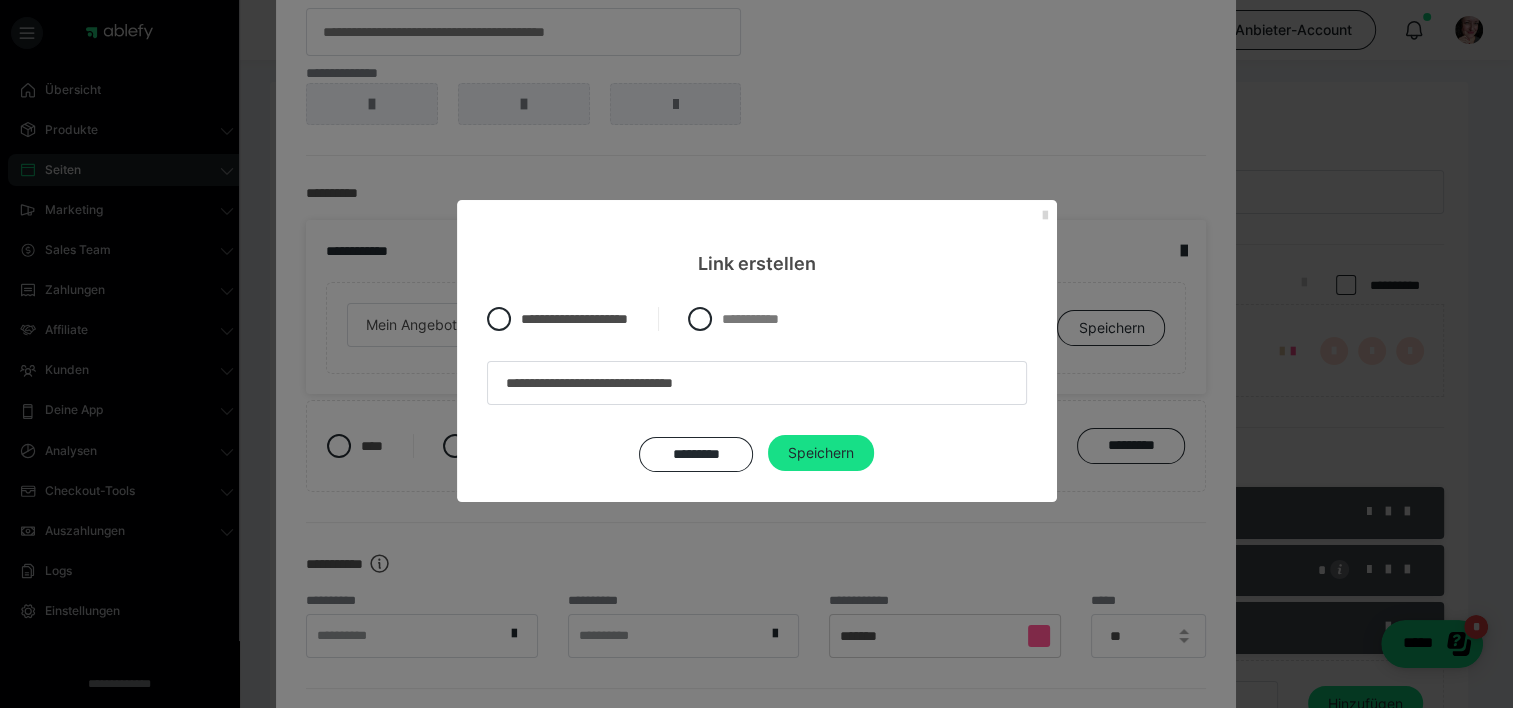 click at bounding box center (1045, 216) 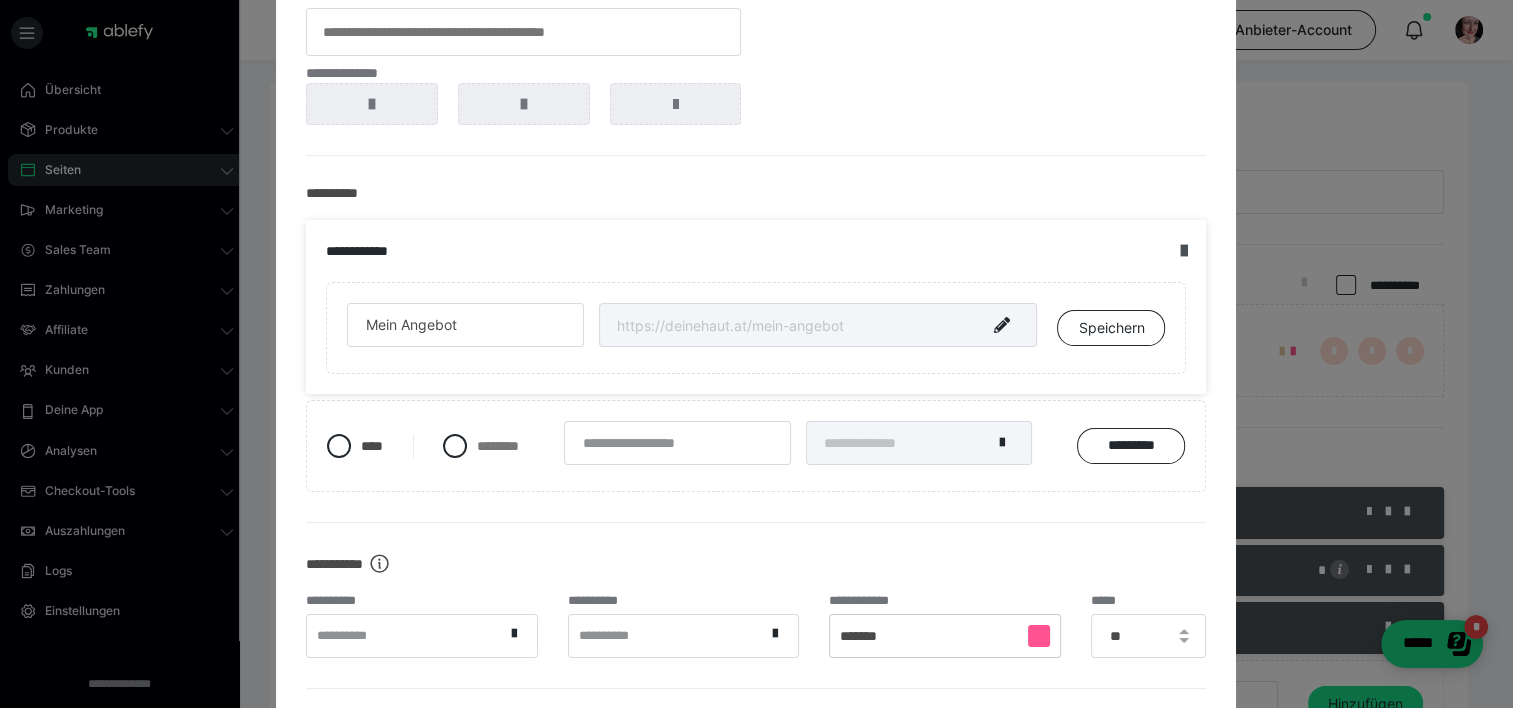 click at bounding box center [1183, 251] 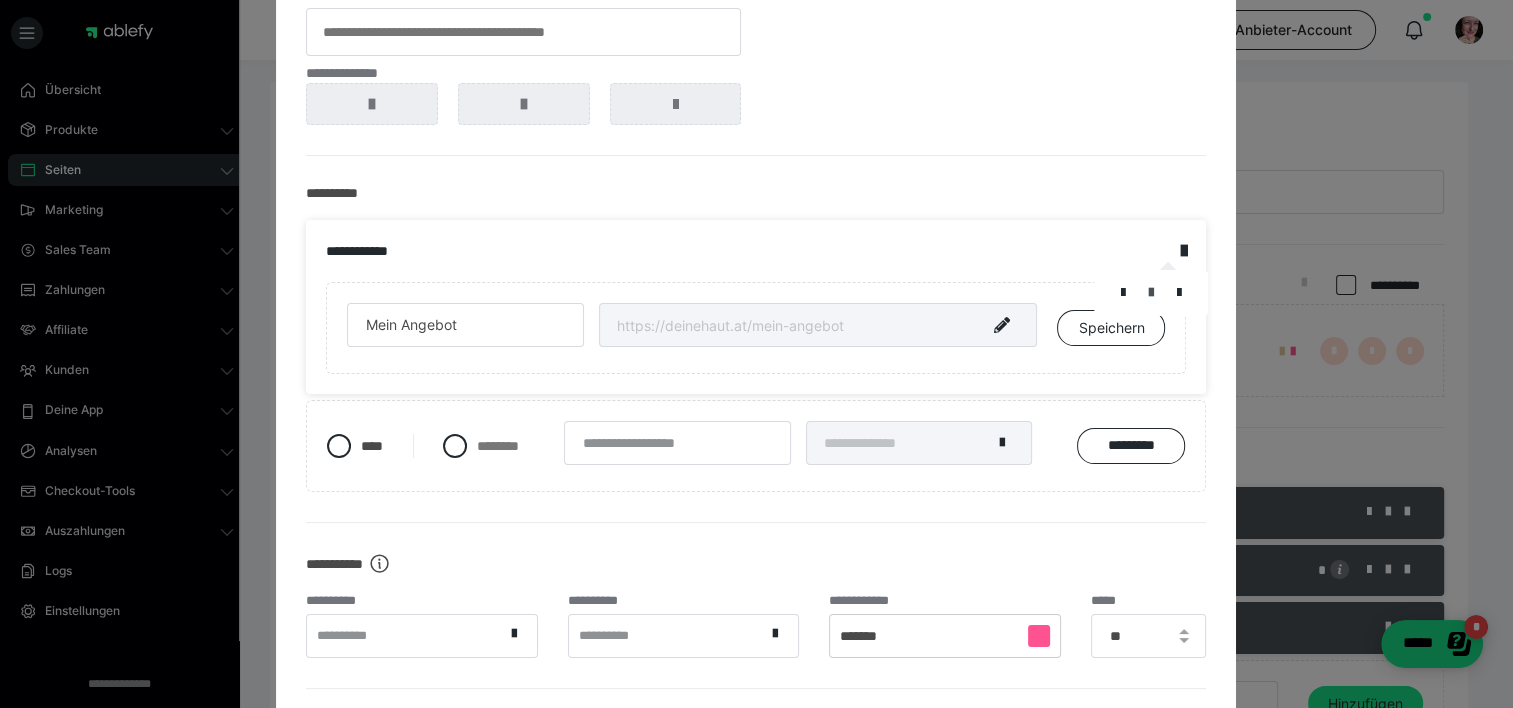 click at bounding box center [1151, 293] 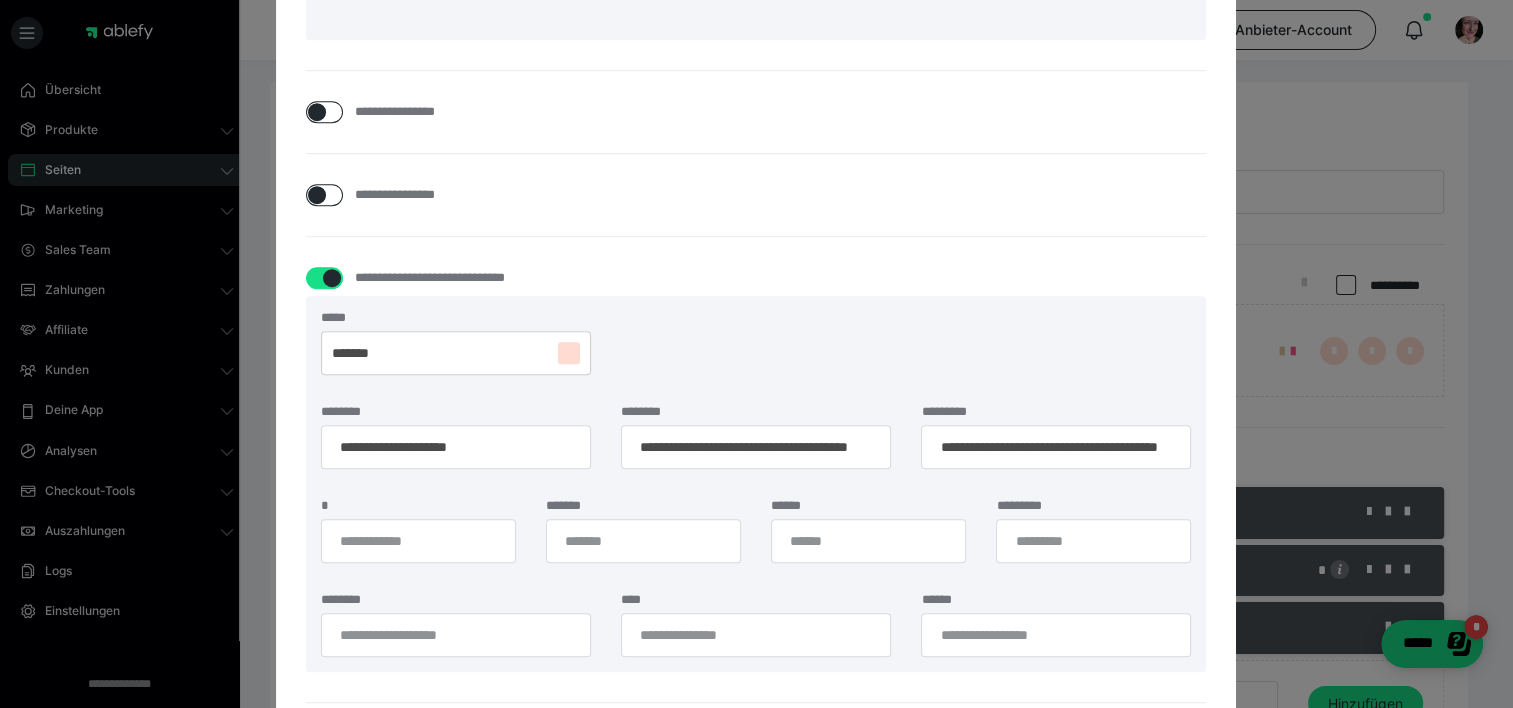 scroll, scrollTop: 1143, scrollLeft: 0, axis: vertical 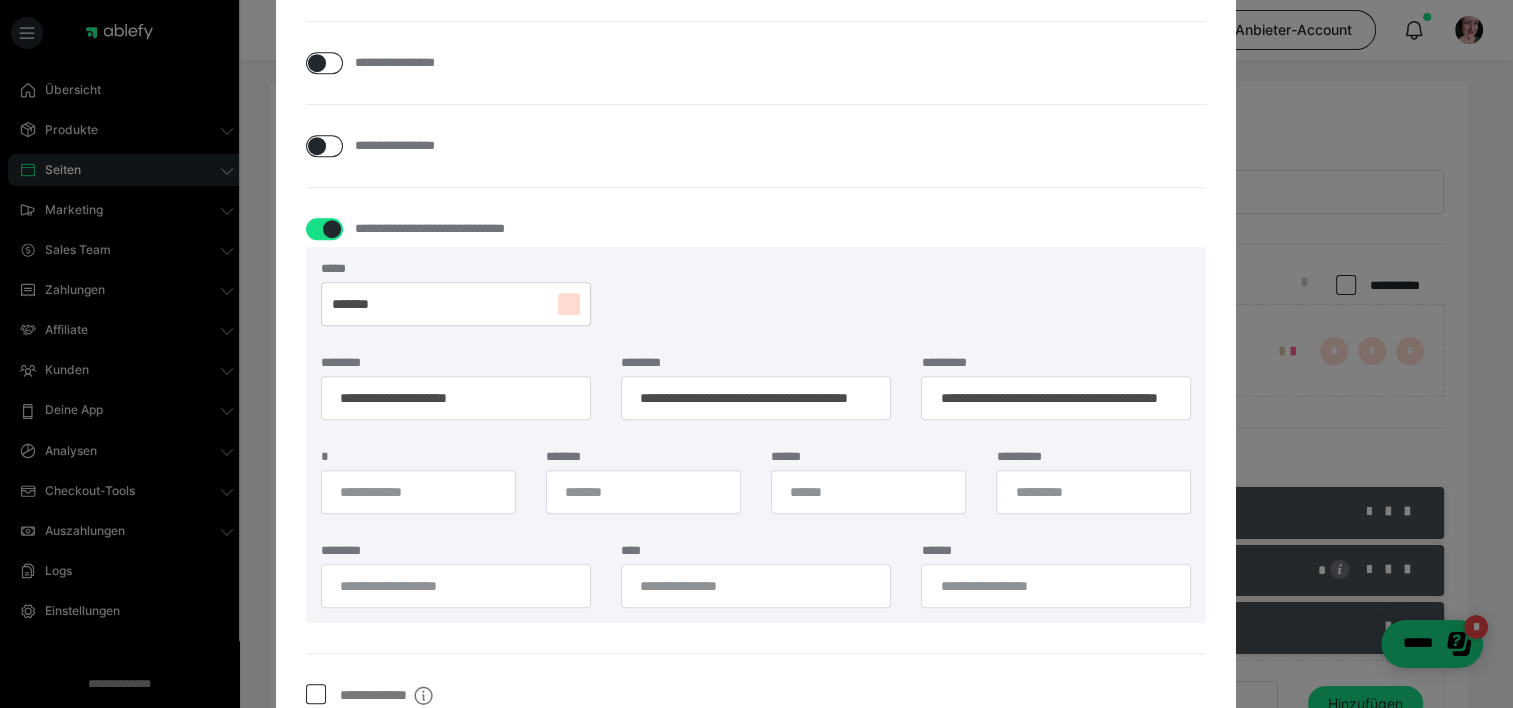 click at bounding box center [569, 304] 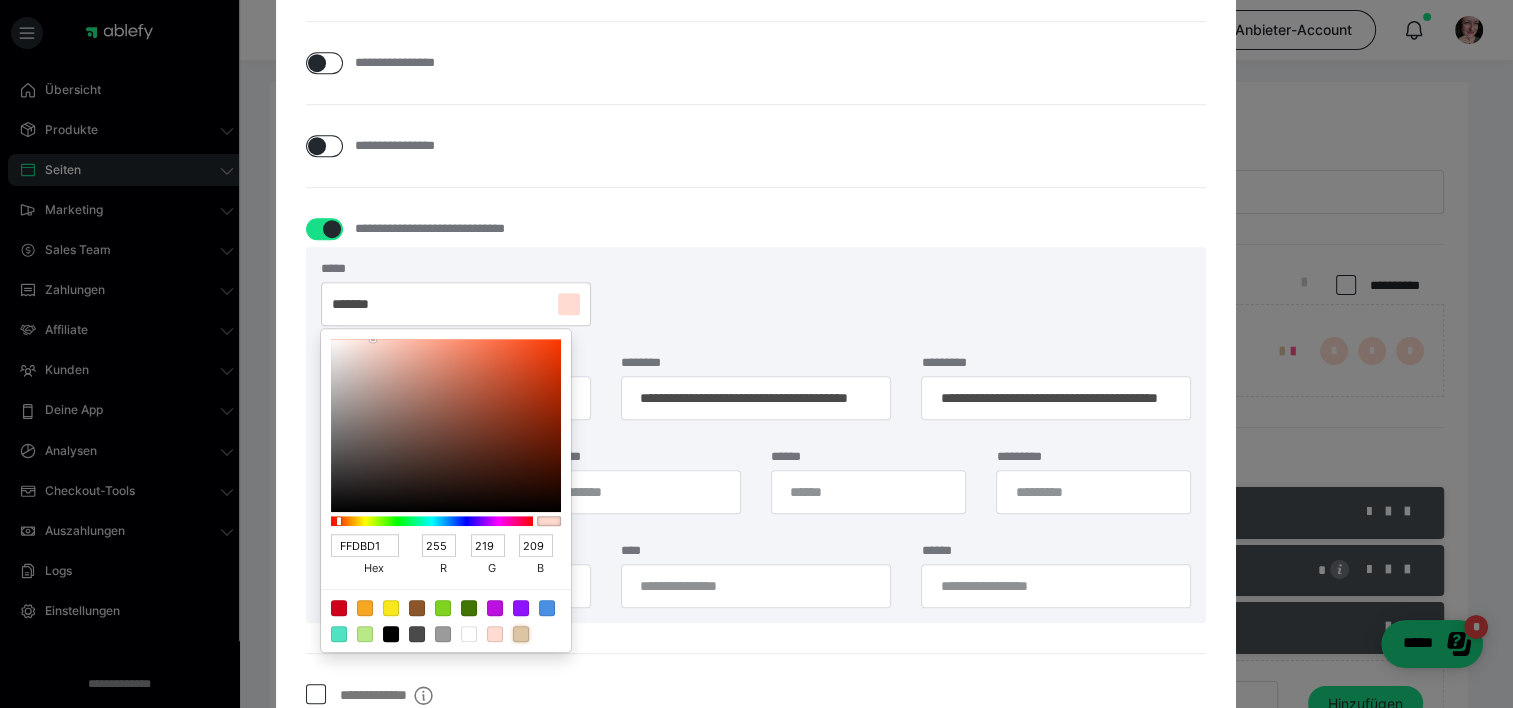 click at bounding box center [521, 634] 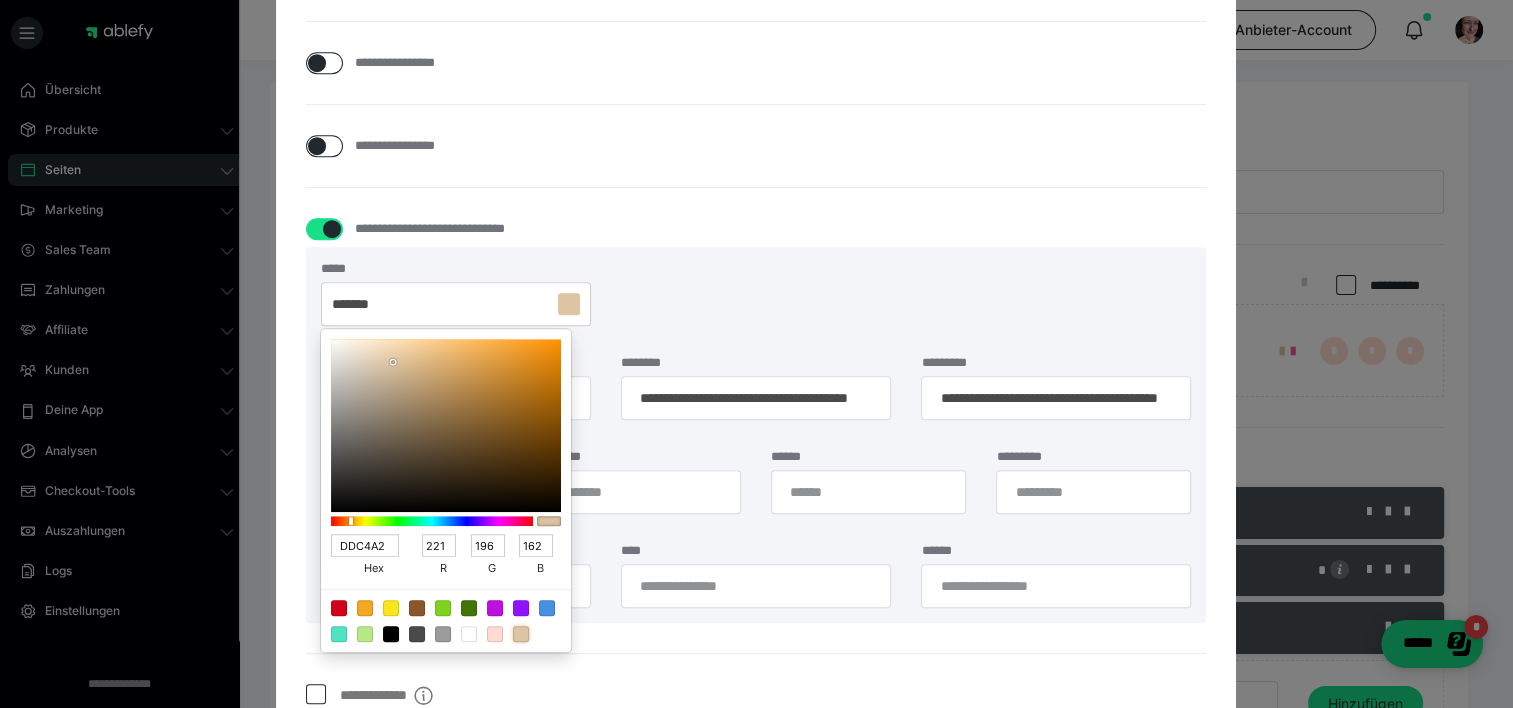 click at bounding box center (756, 354) 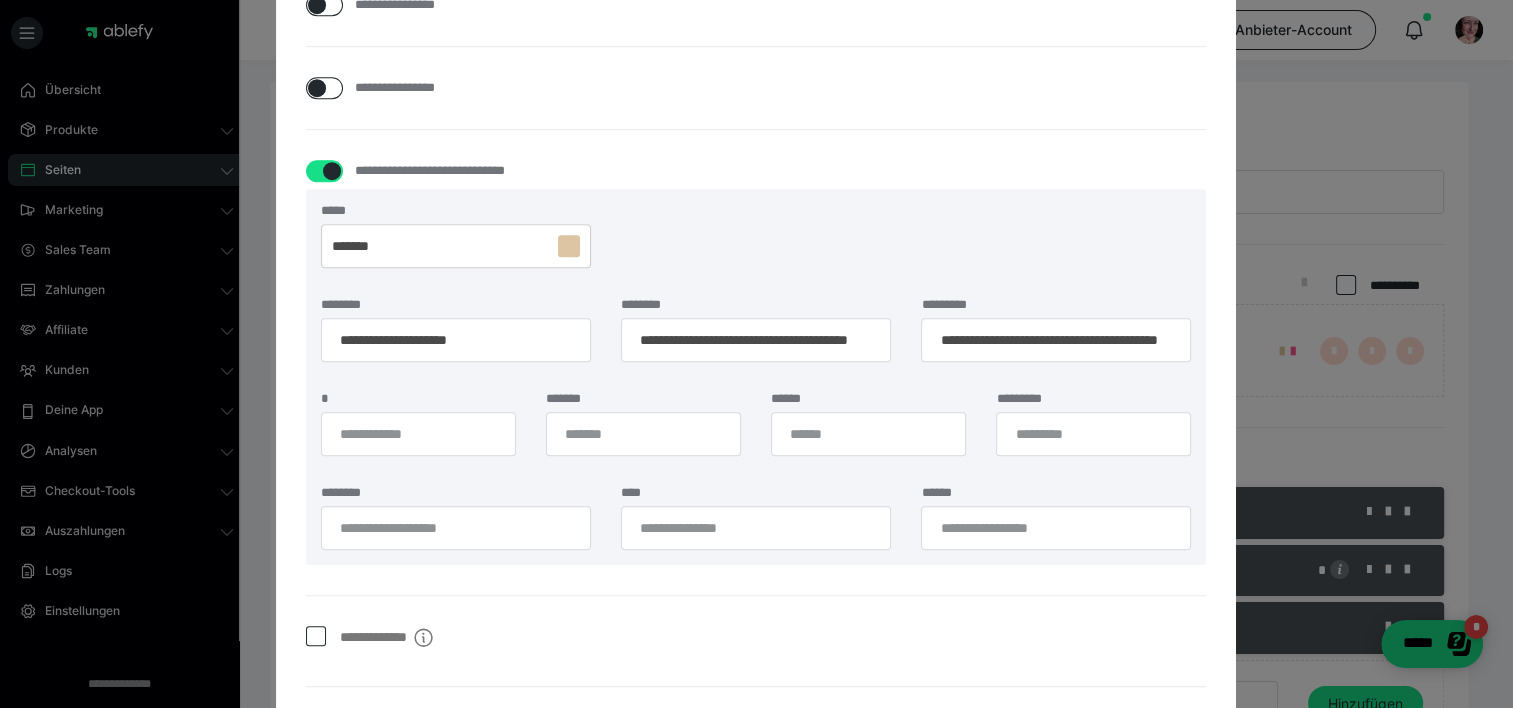 scroll, scrollTop: 1298, scrollLeft: 0, axis: vertical 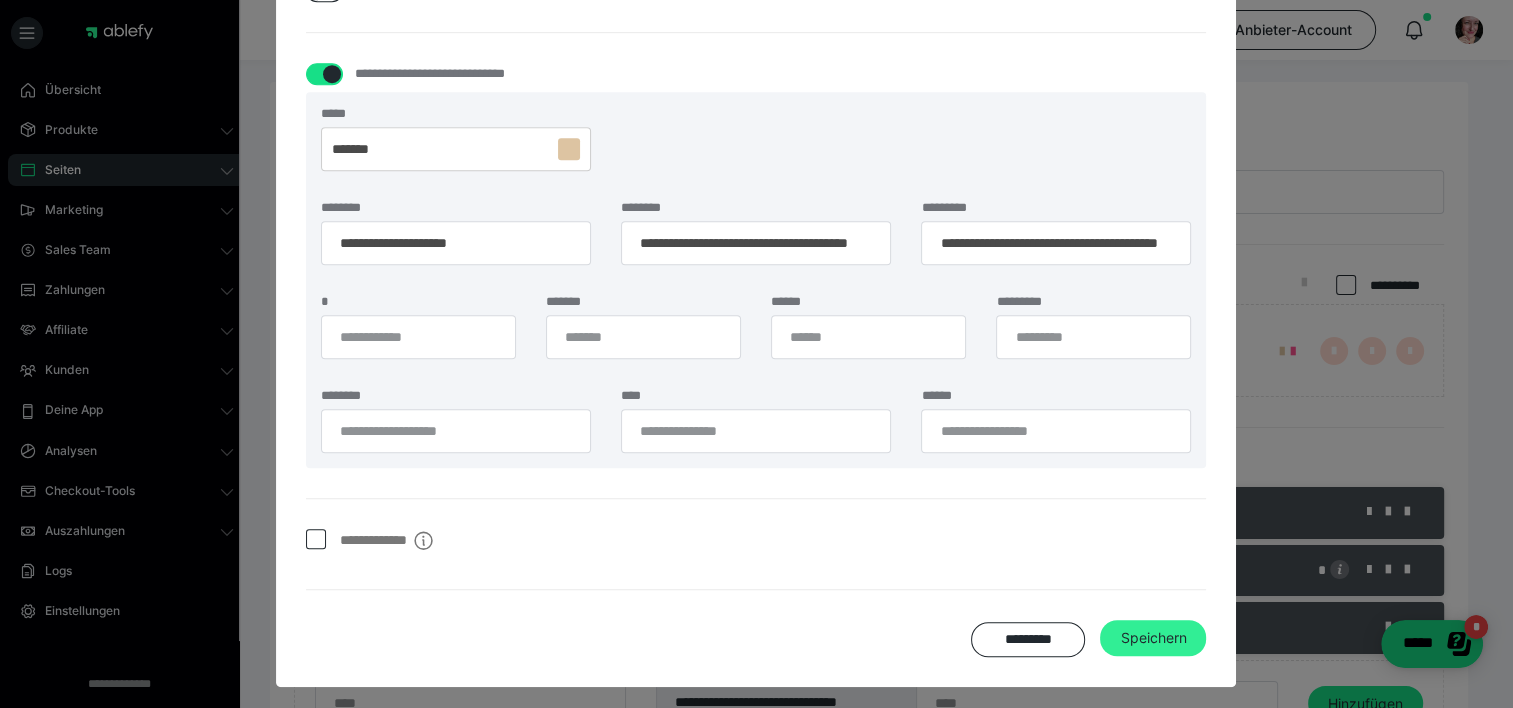 click on "Speichern" at bounding box center (1153, 638) 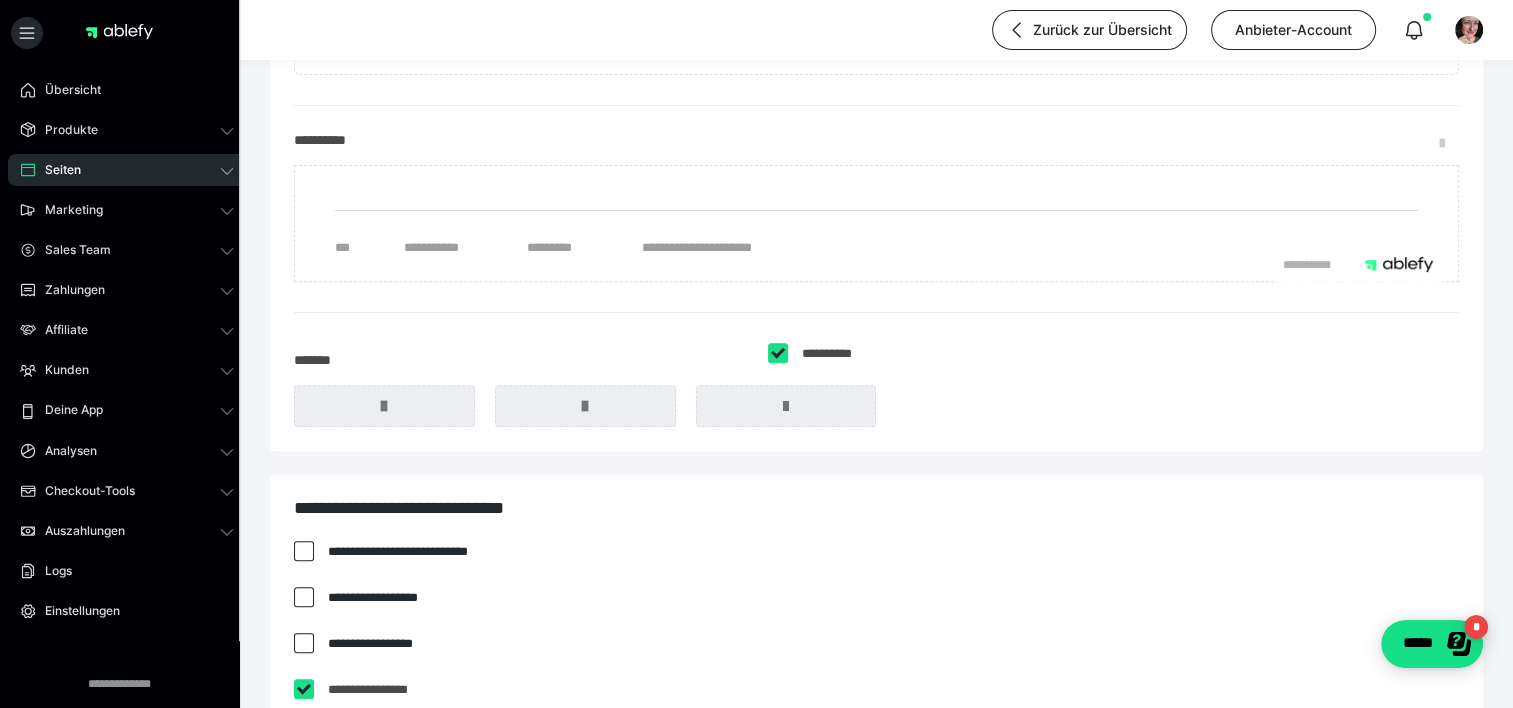 scroll, scrollTop: 677, scrollLeft: 0, axis: vertical 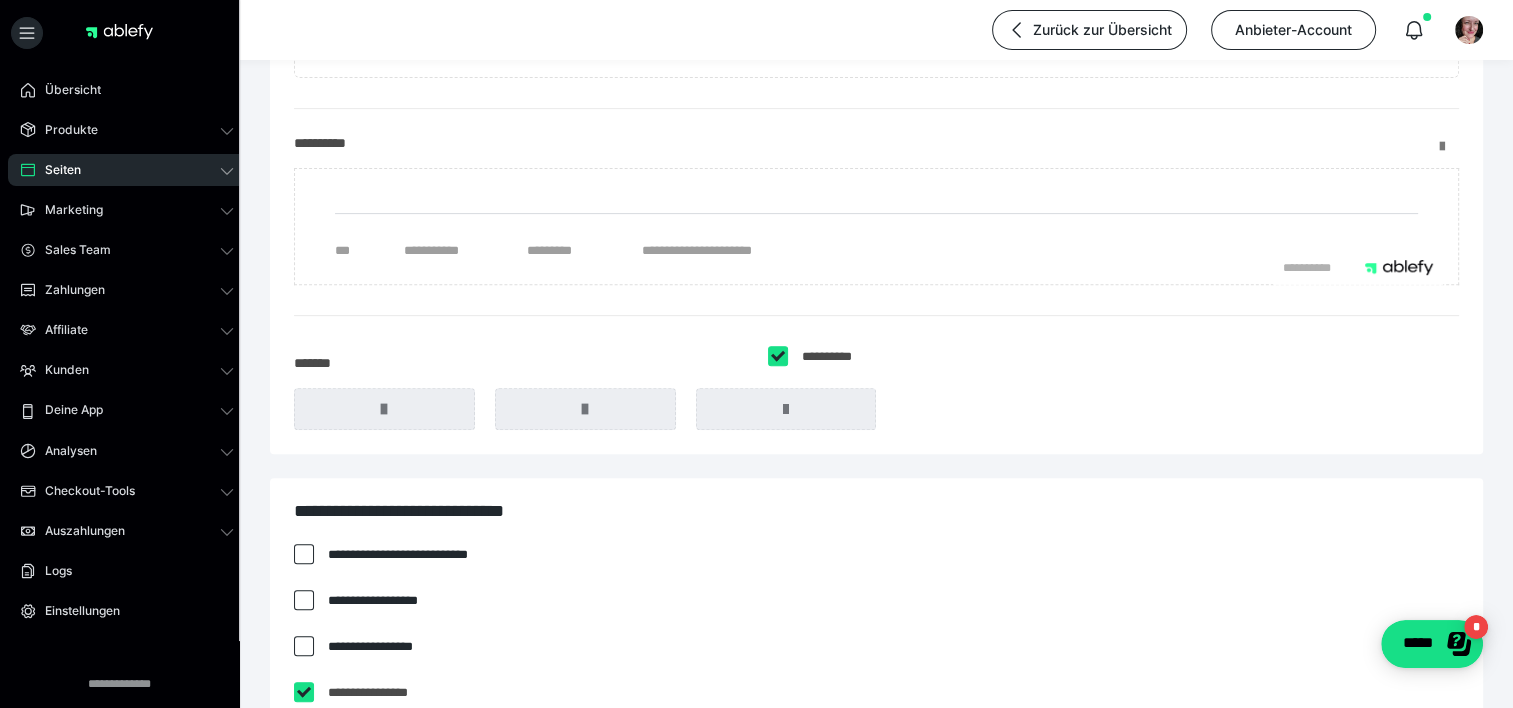 click at bounding box center [1449, 147] 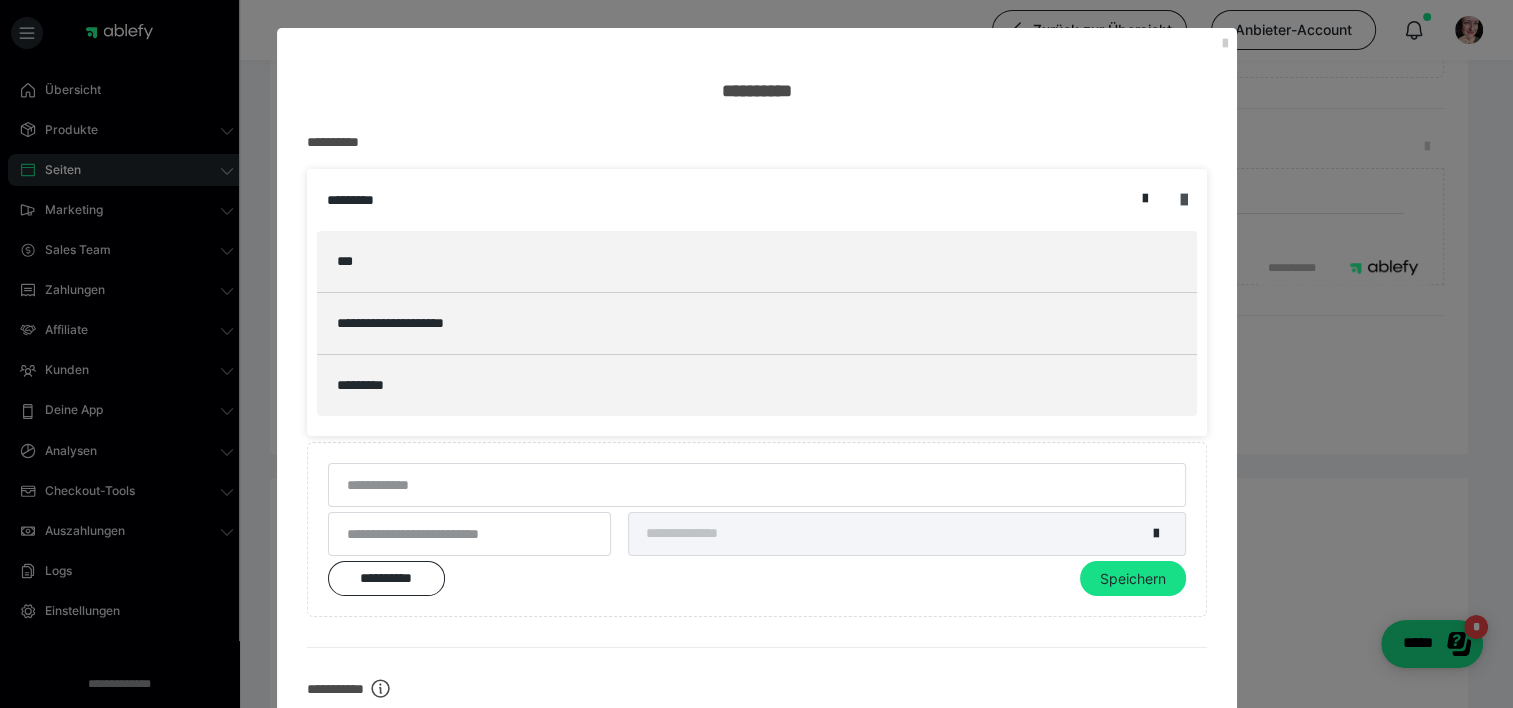 click at bounding box center [1184, 200] 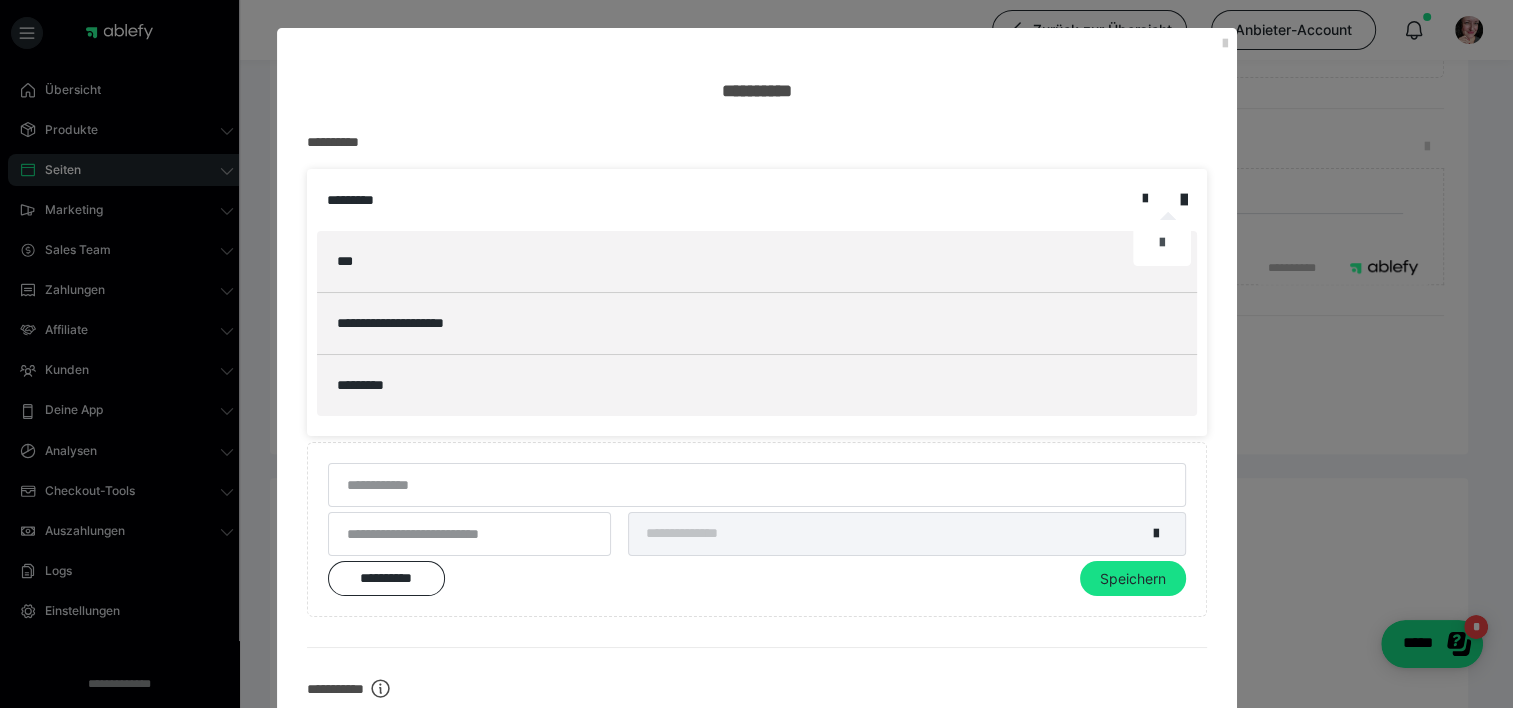 click at bounding box center [1162, 243] 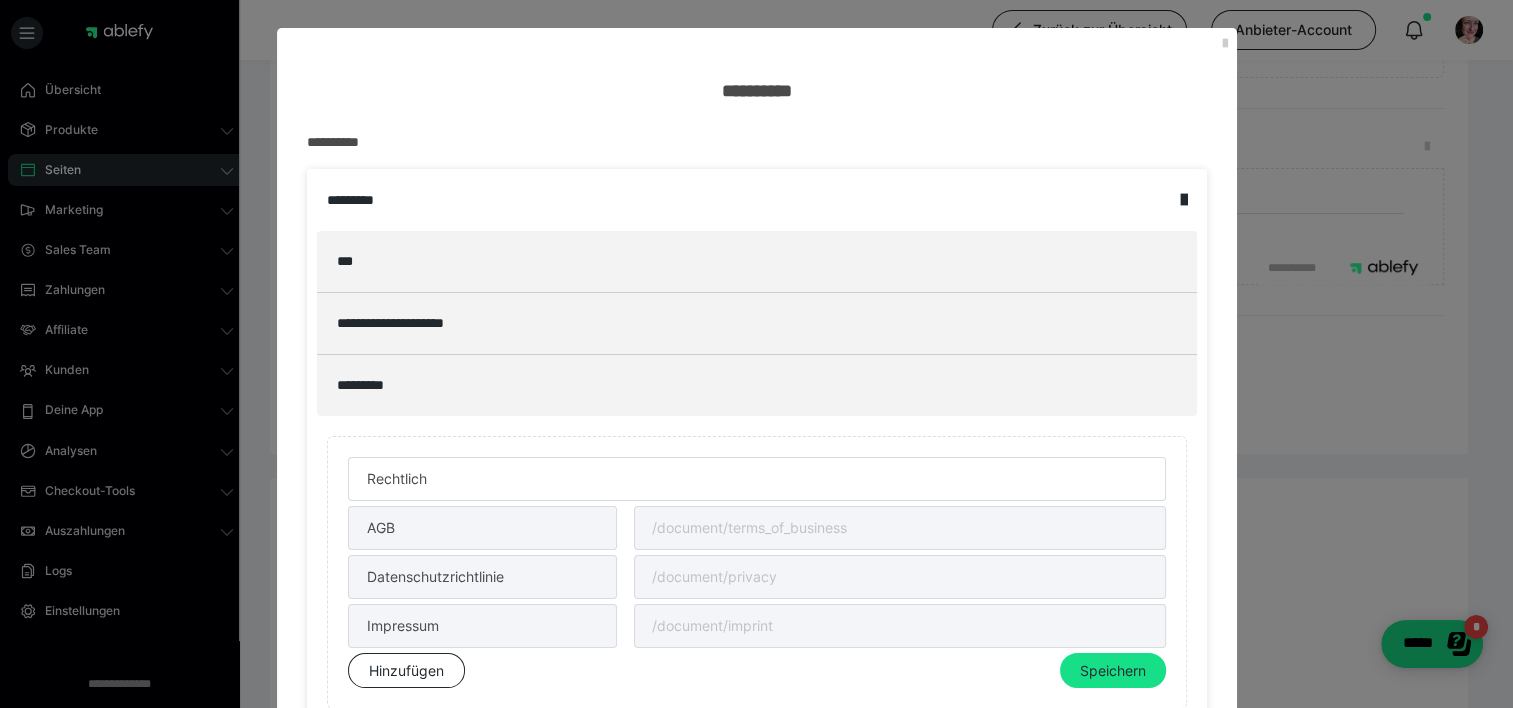 click at bounding box center (900, 528) 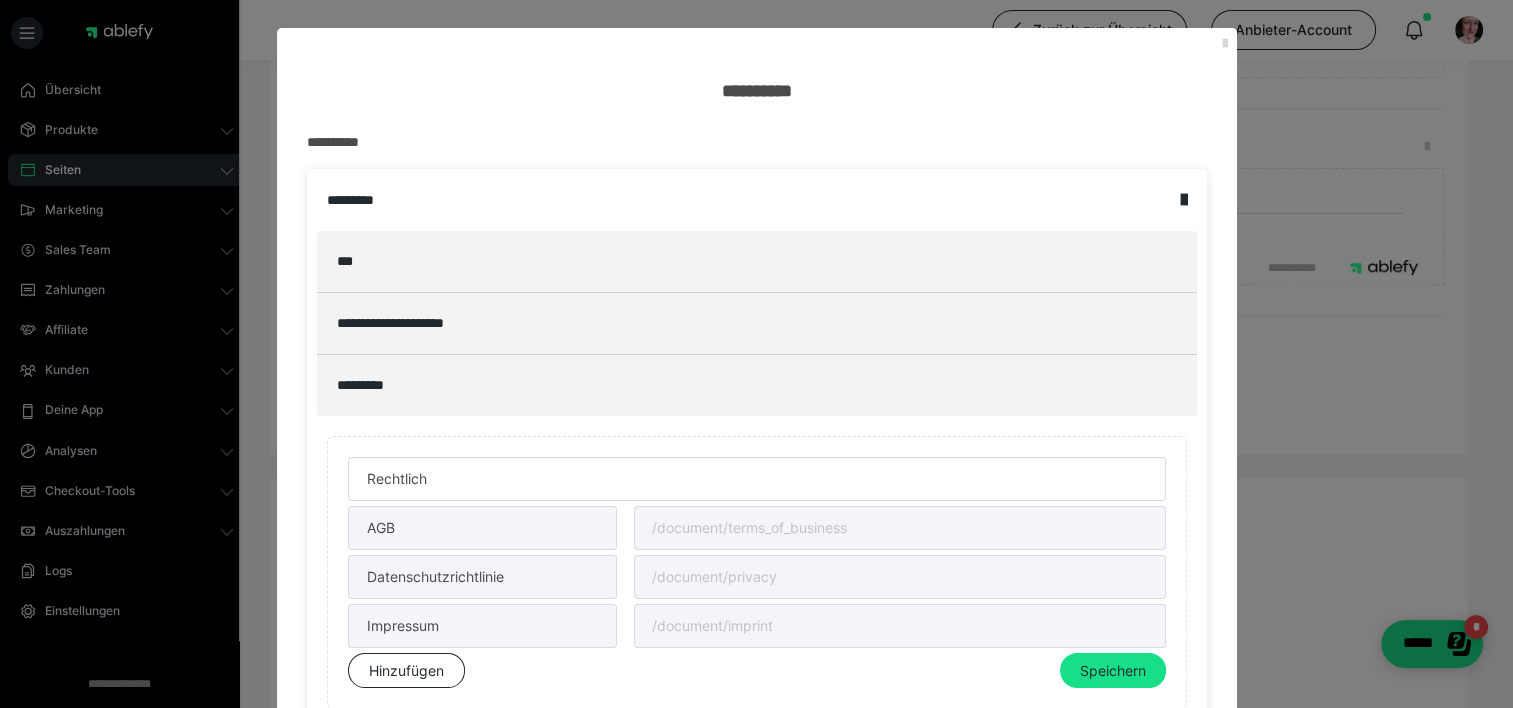 click at bounding box center (1225, 44) 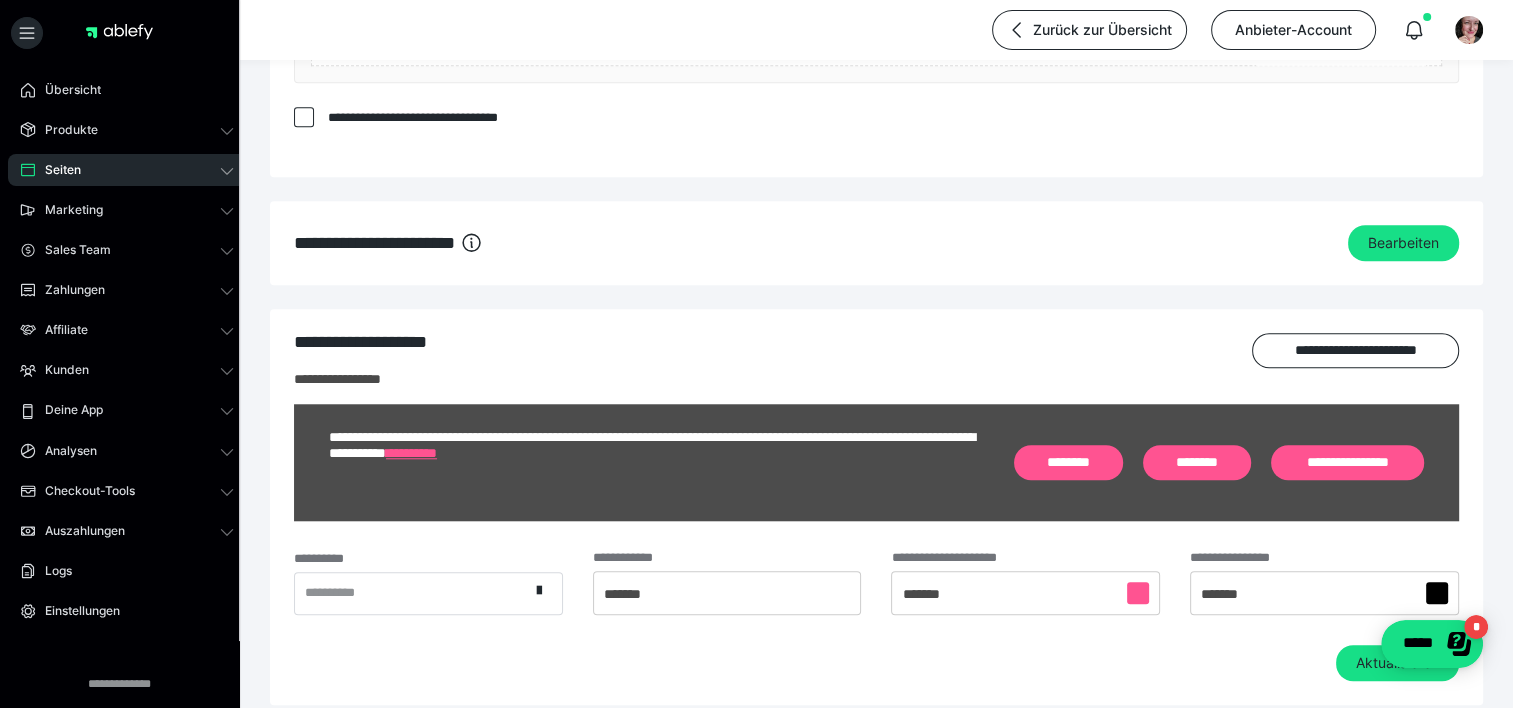 scroll, scrollTop: 1748, scrollLeft: 0, axis: vertical 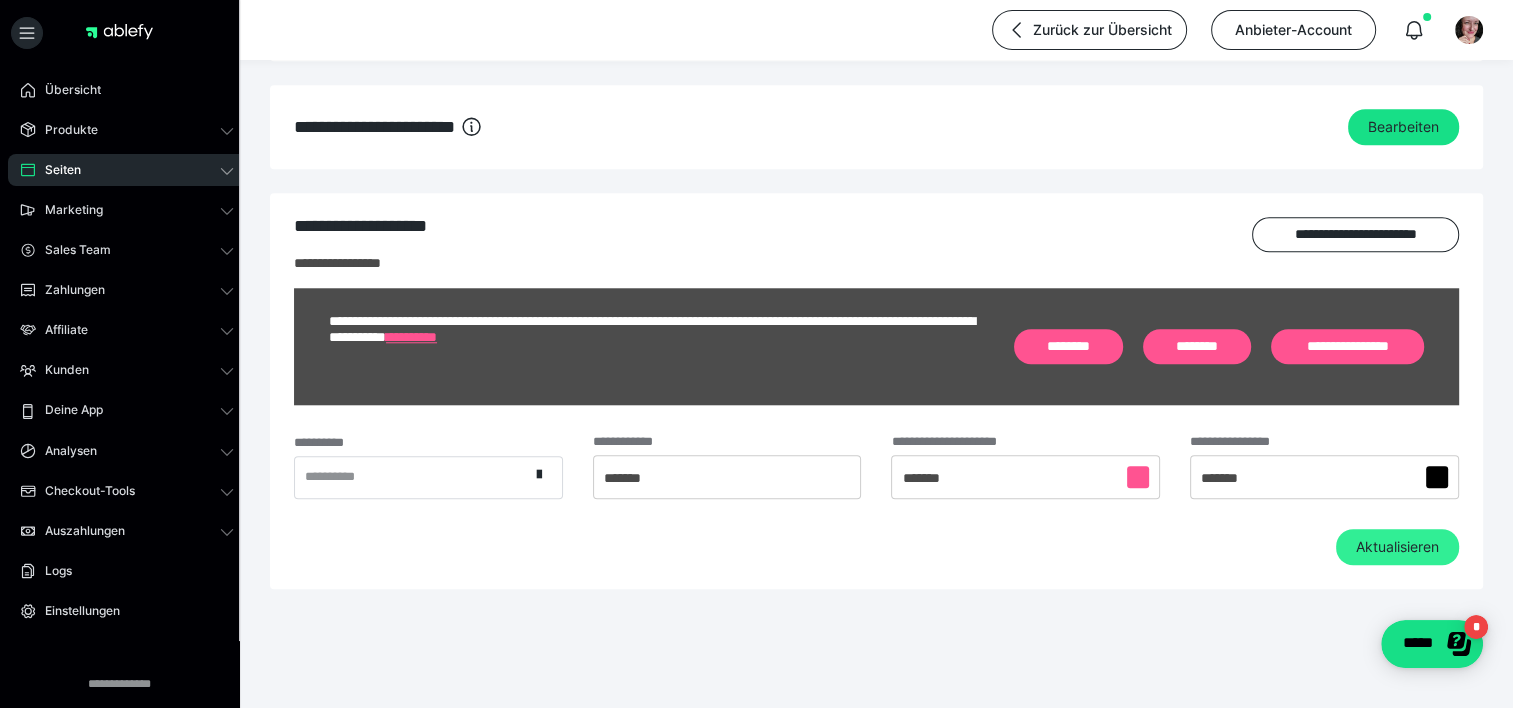click on "Aktualisieren" at bounding box center (1397, 547) 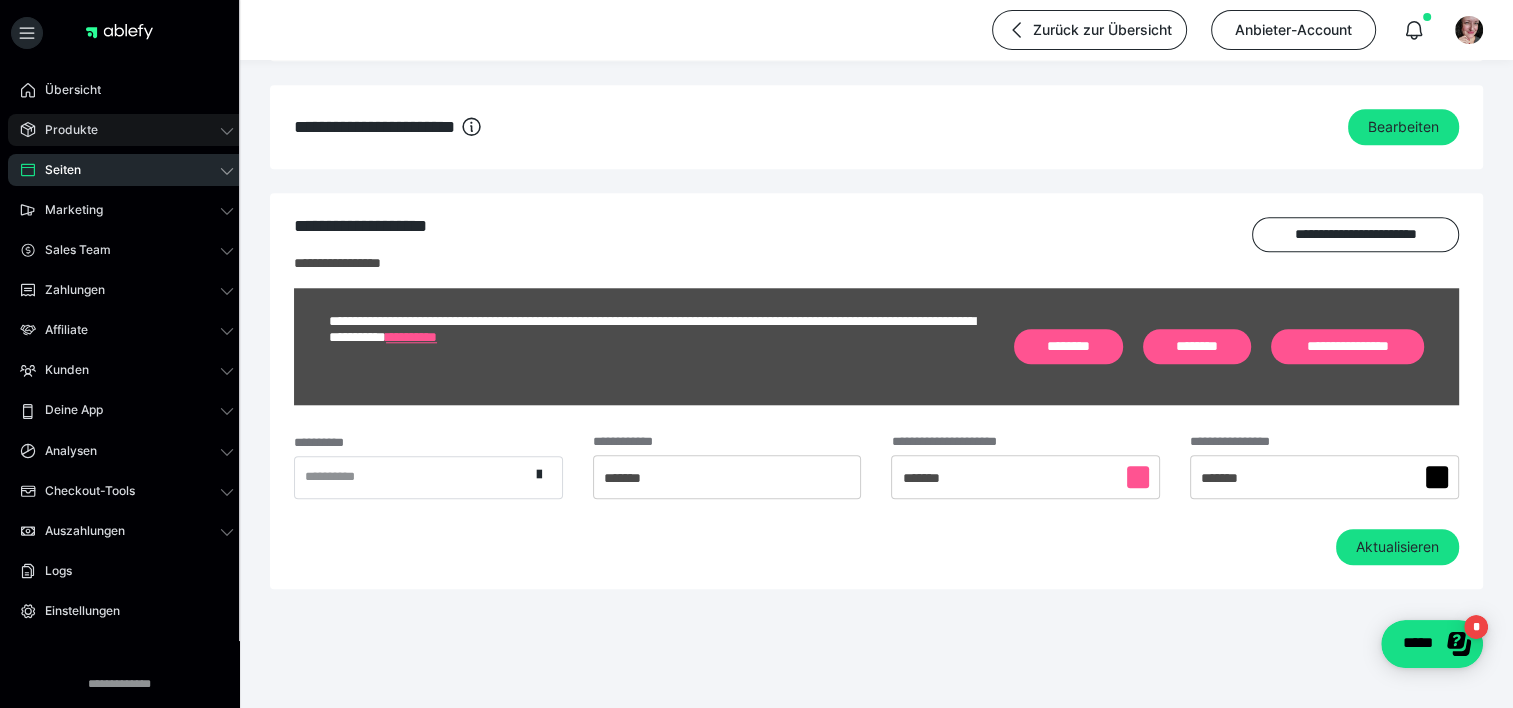 click on "Produkte" at bounding box center [64, 130] 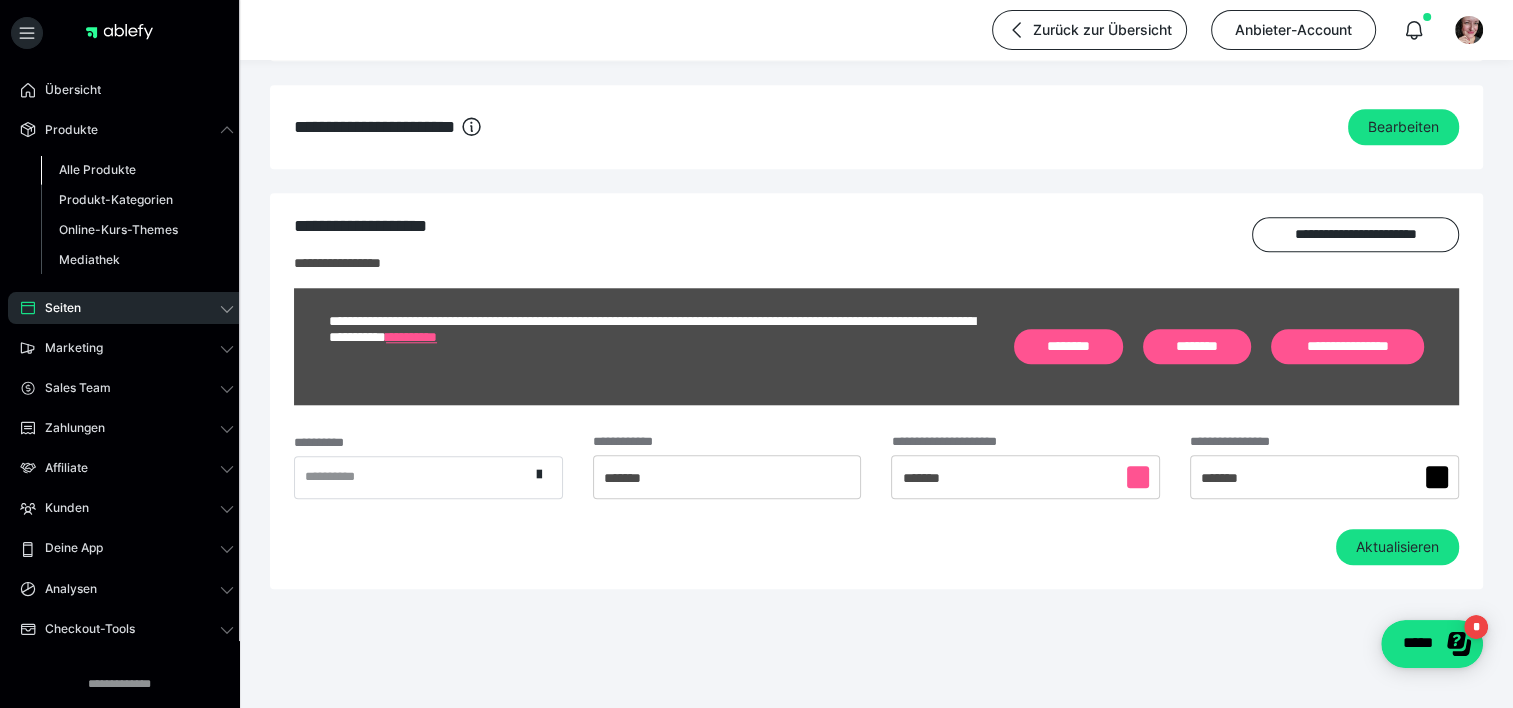 click on "Alle Produkte" at bounding box center [97, 169] 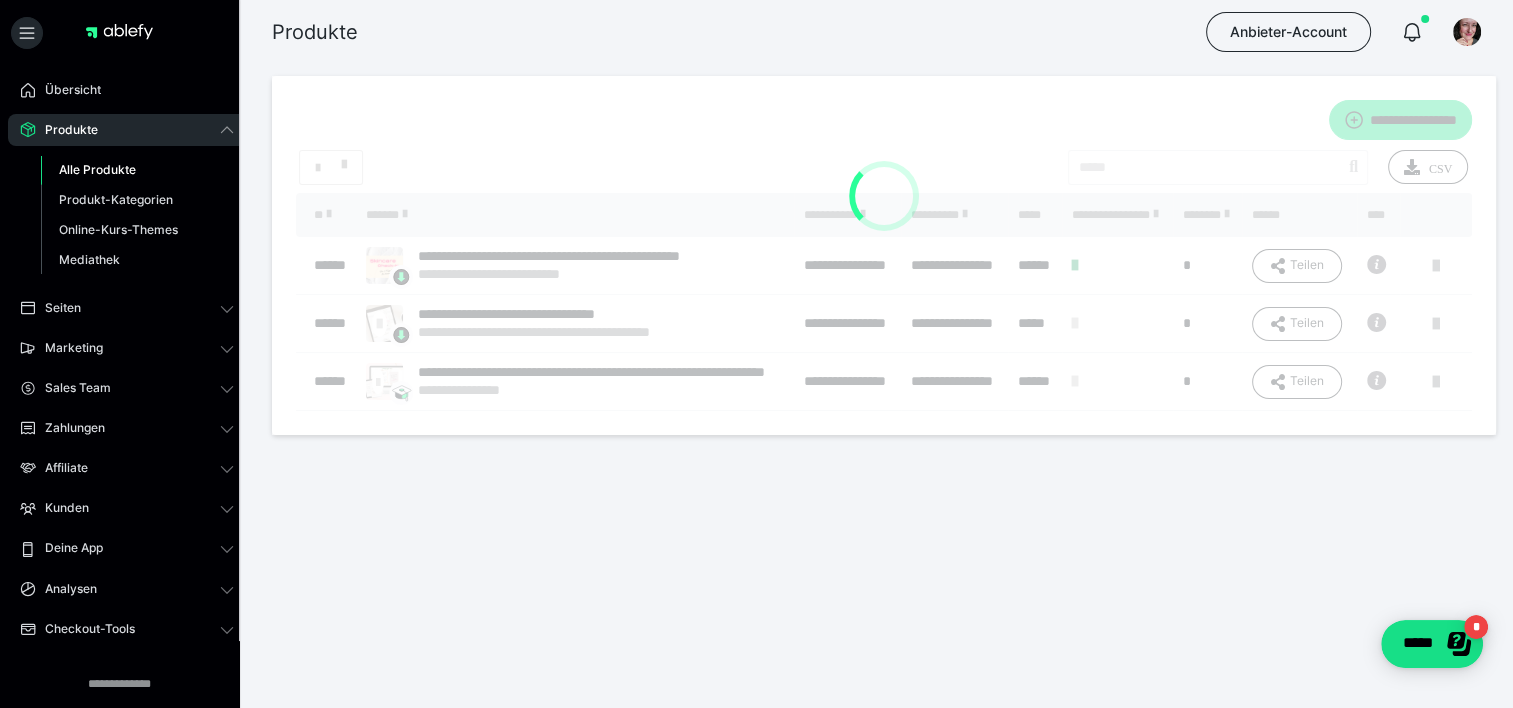 scroll, scrollTop: 0, scrollLeft: 0, axis: both 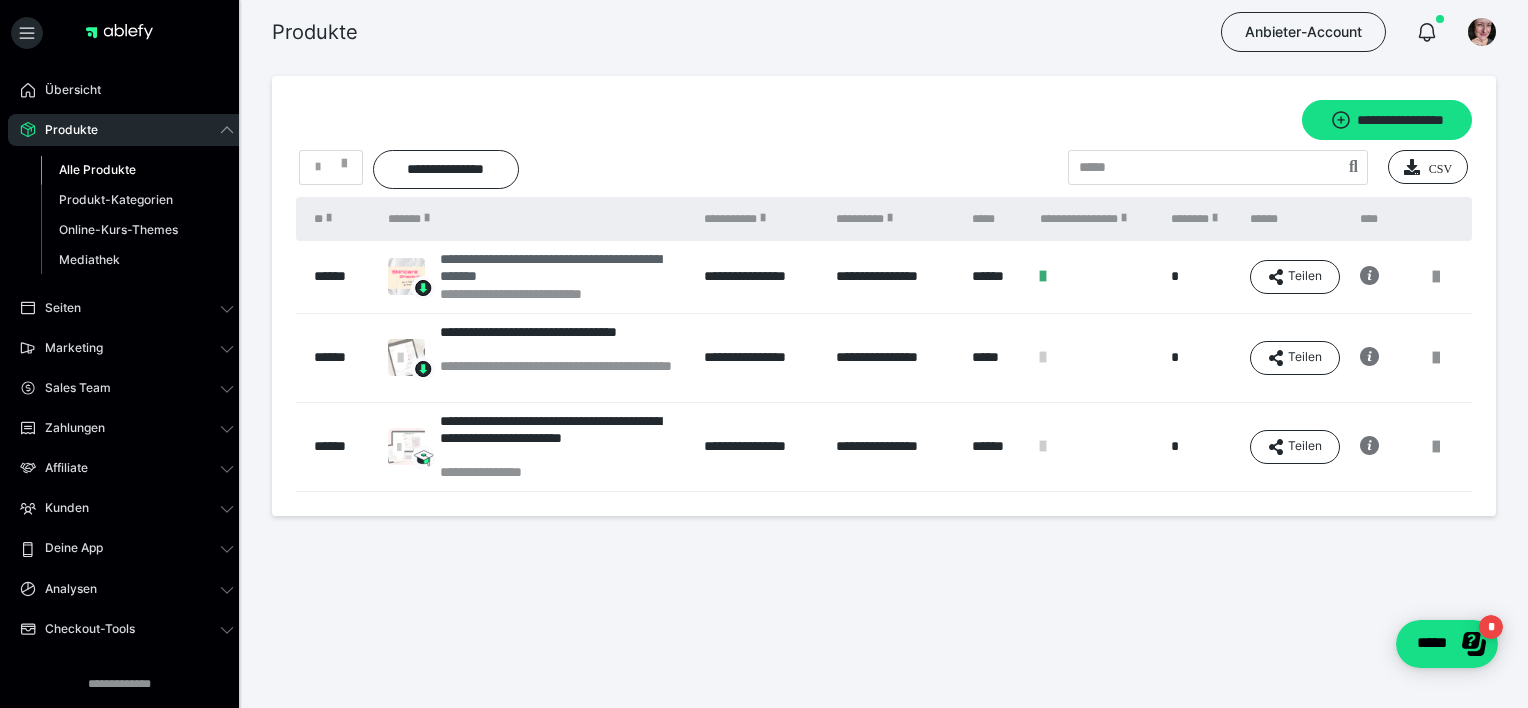 click on "**********" at bounding box center (562, 268) 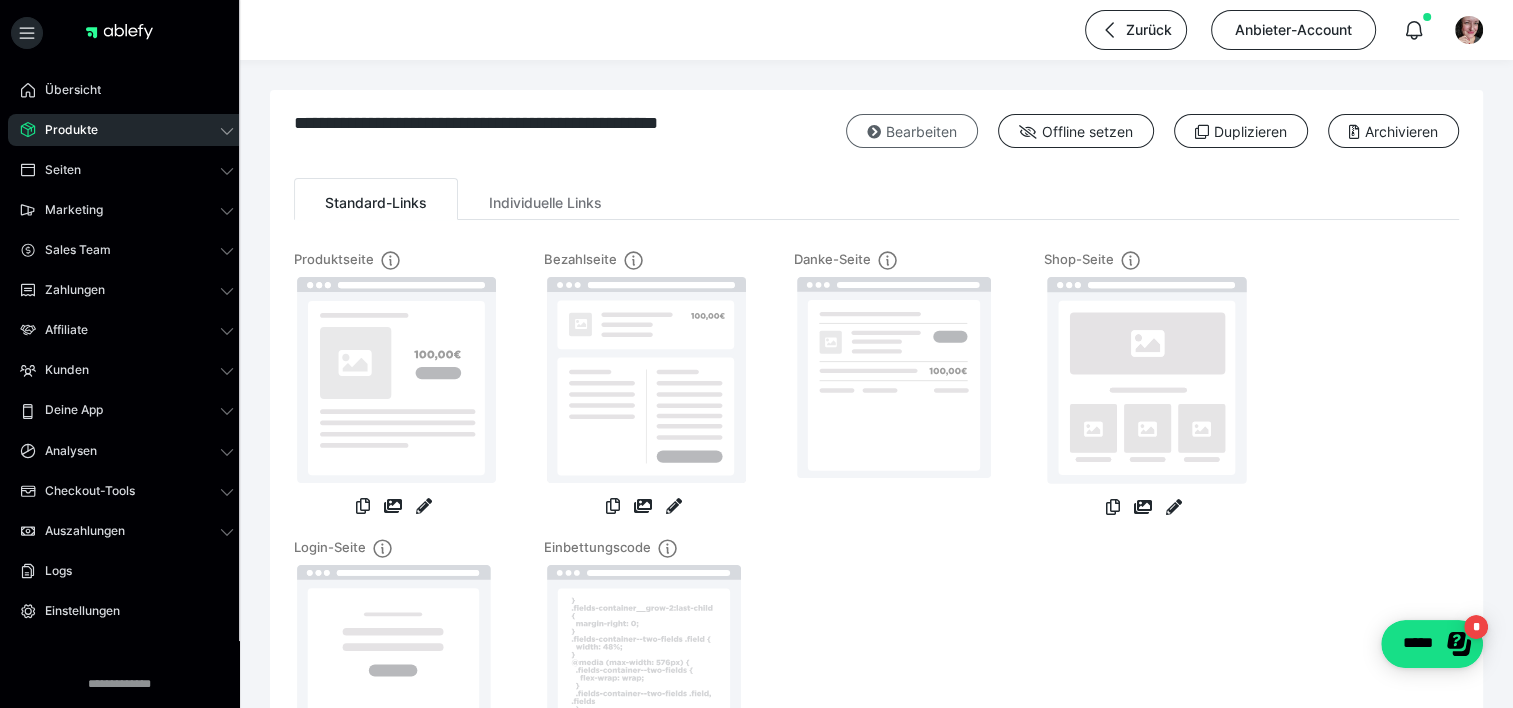 click on "Bearbeiten" at bounding box center (912, 131) 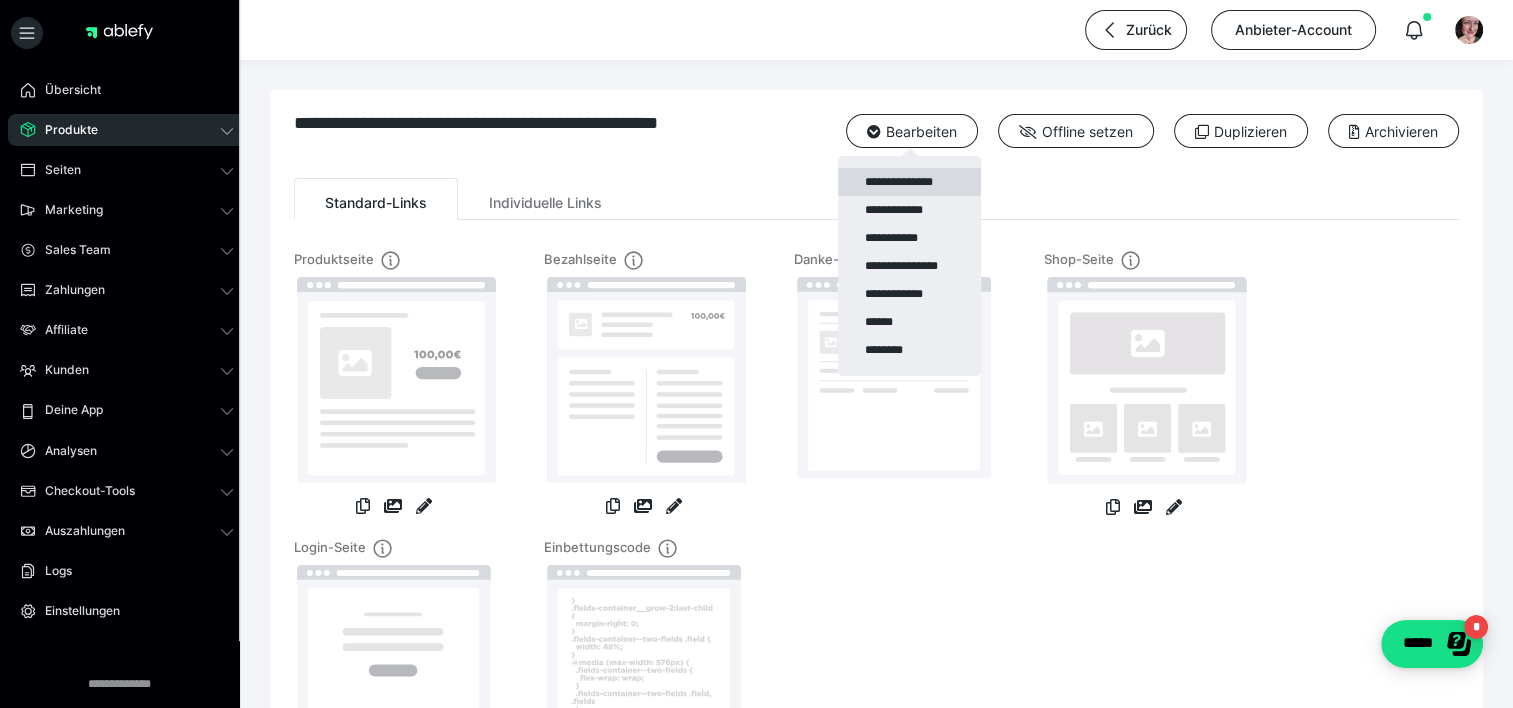 click on "**********" at bounding box center [909, 182] 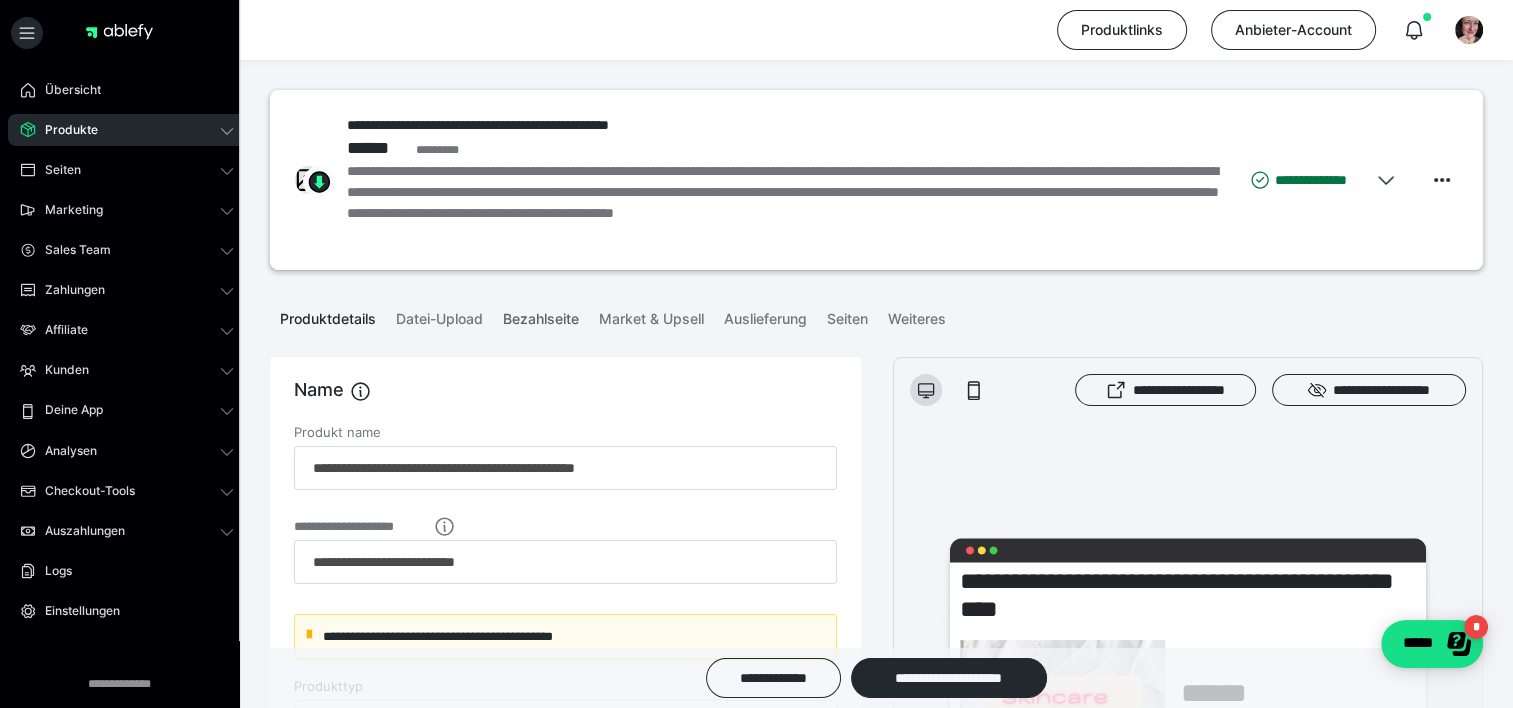 click on "Bezahlseite" at bounding box center [541, 315] 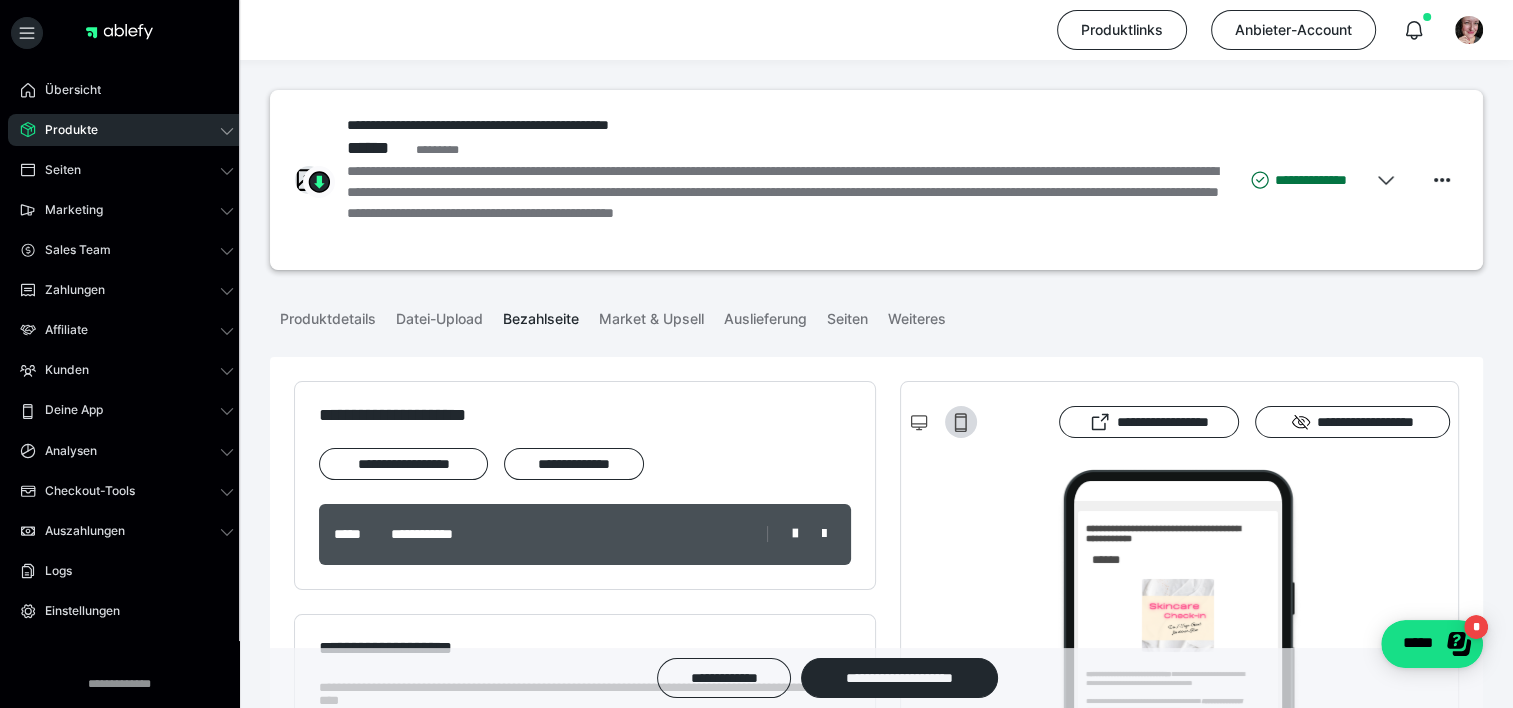 scroll, scrollTop: 0, scrollLeft: 0, axis: both 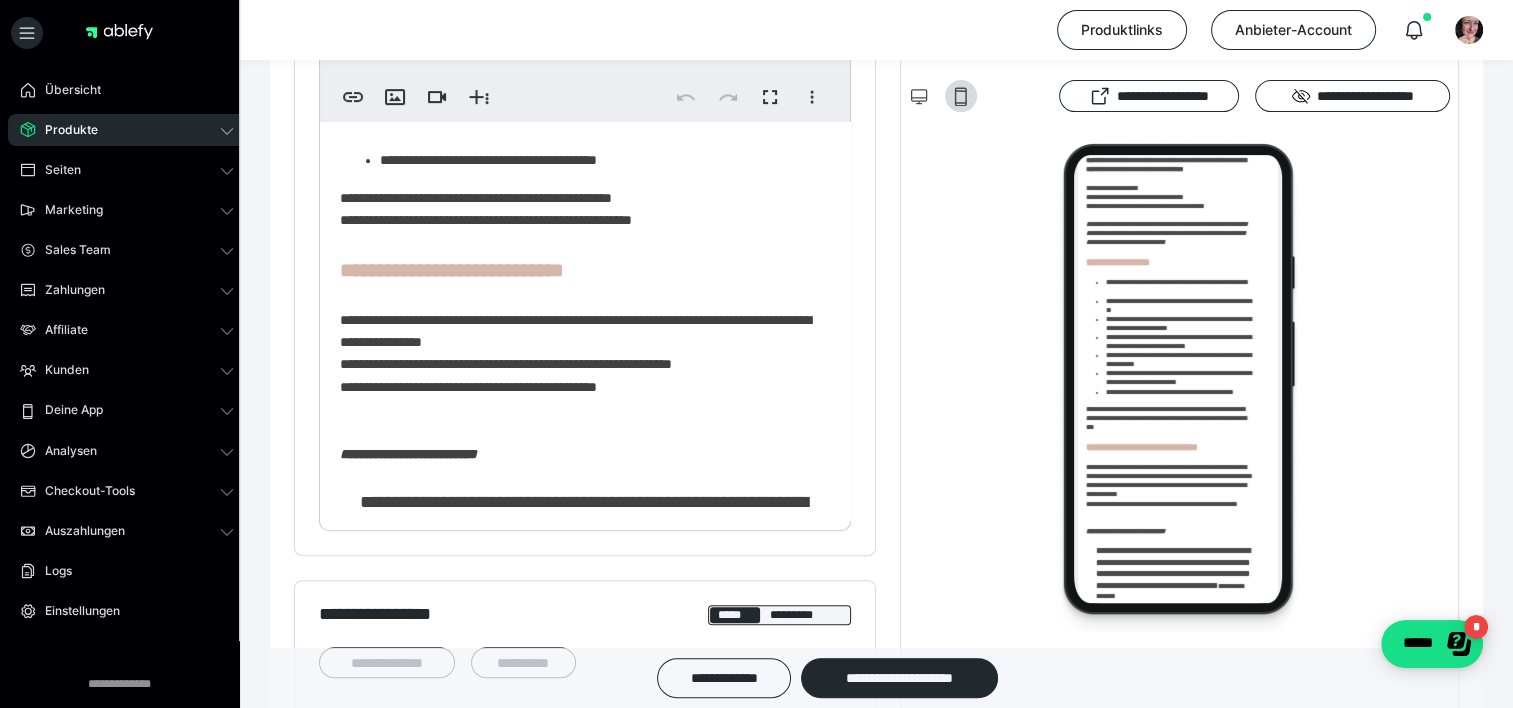 drag, startPoint x: 1256, startPoint y: 232, endPoint x: 2381, endPoint y: 486, distance: 1153.3174 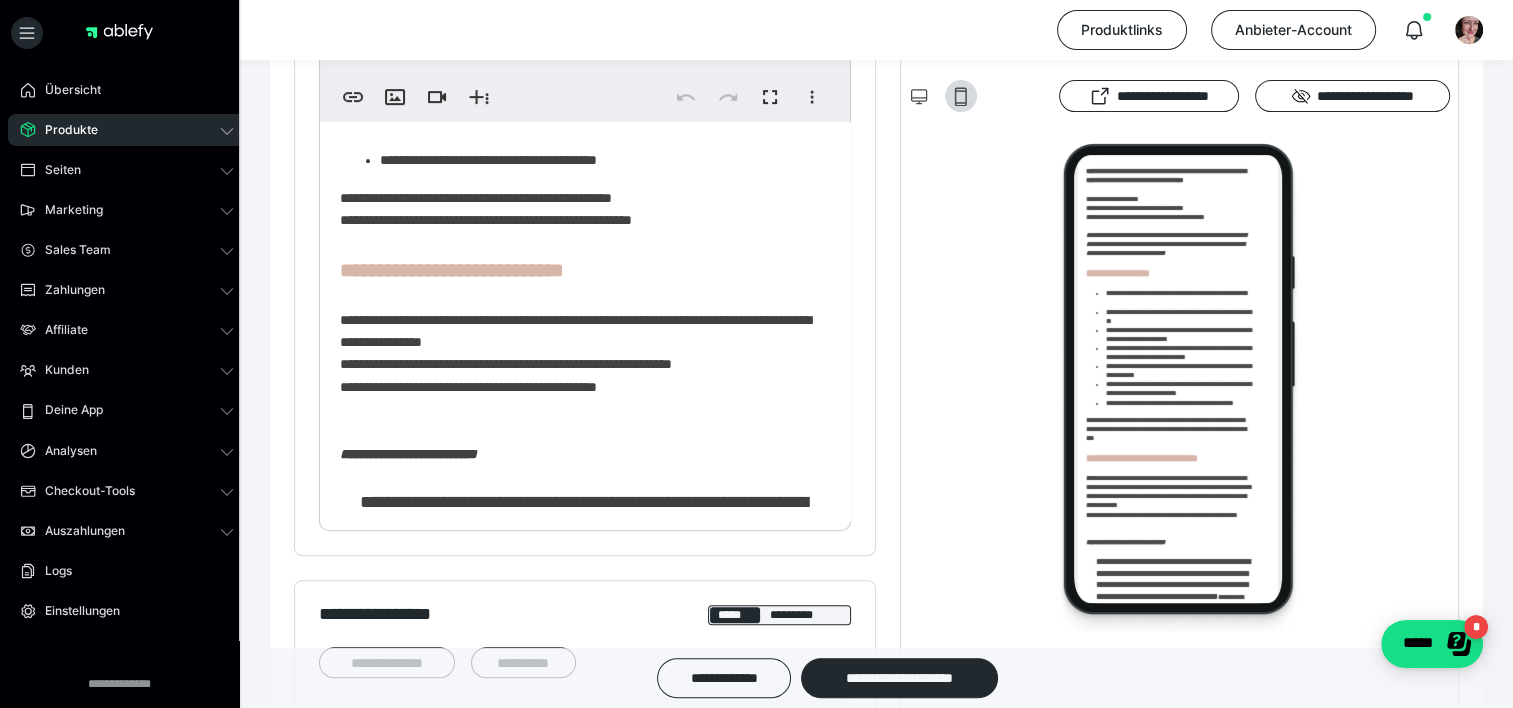 click on "**********" at bounding box center (578, 82) 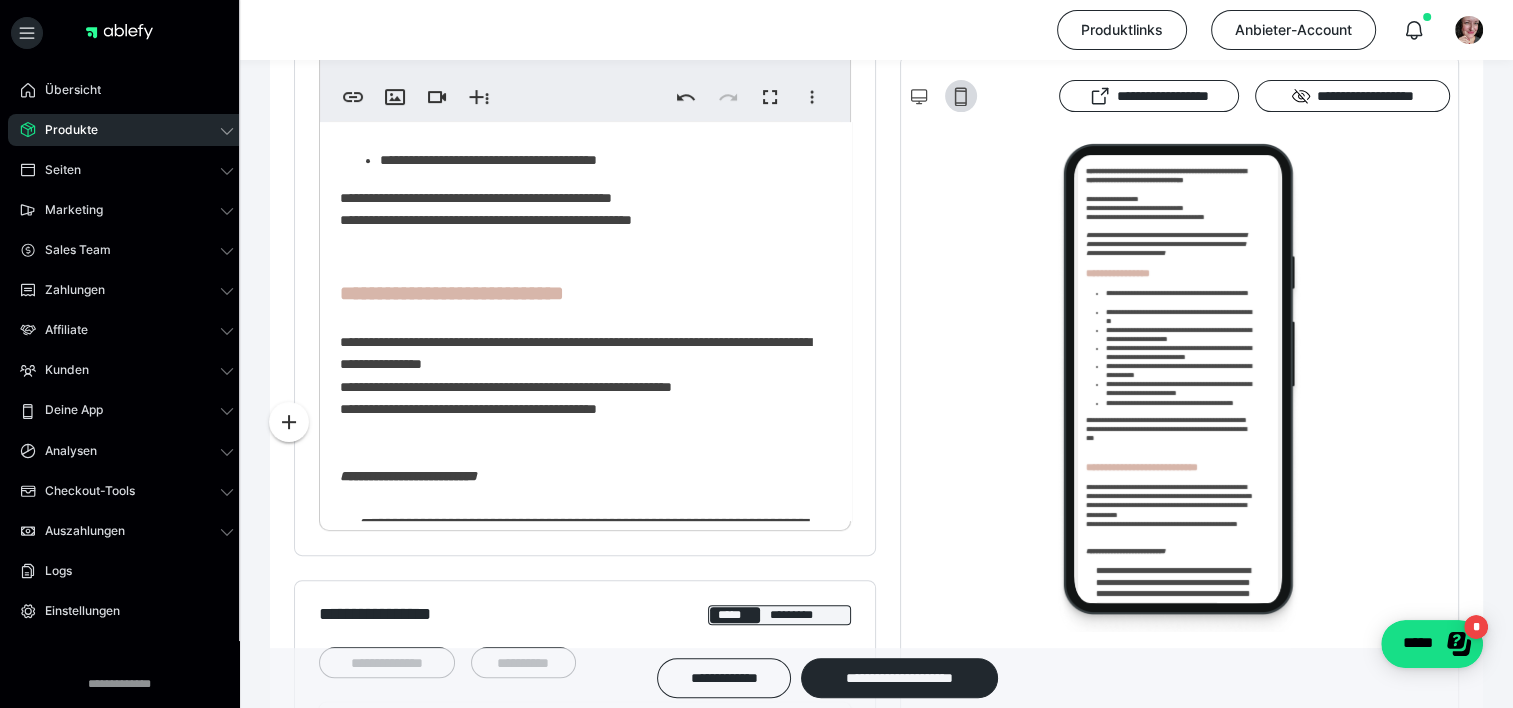 click on "**********" at bounding box center [578, 93] 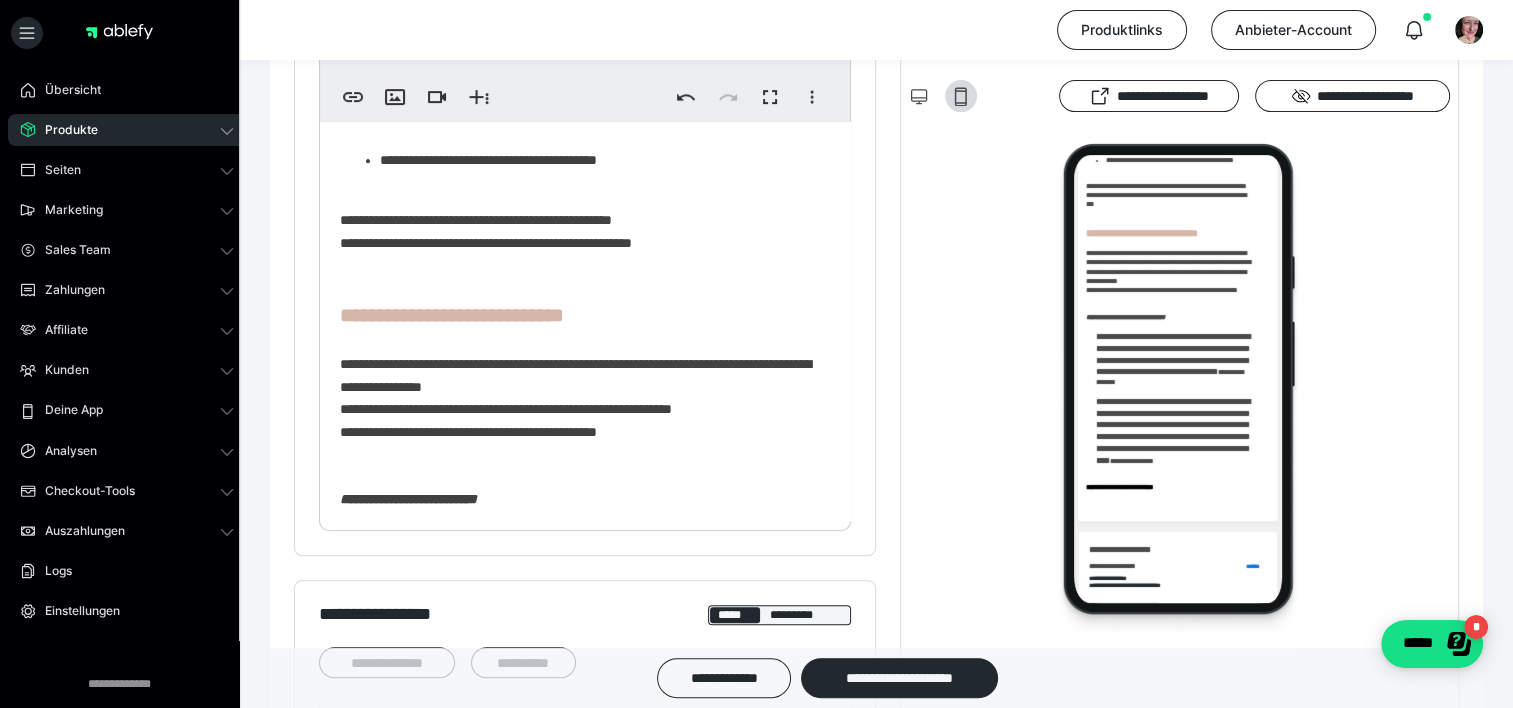 scroll, scrollTop: 676, scrollLeft: 0, axis: vertical 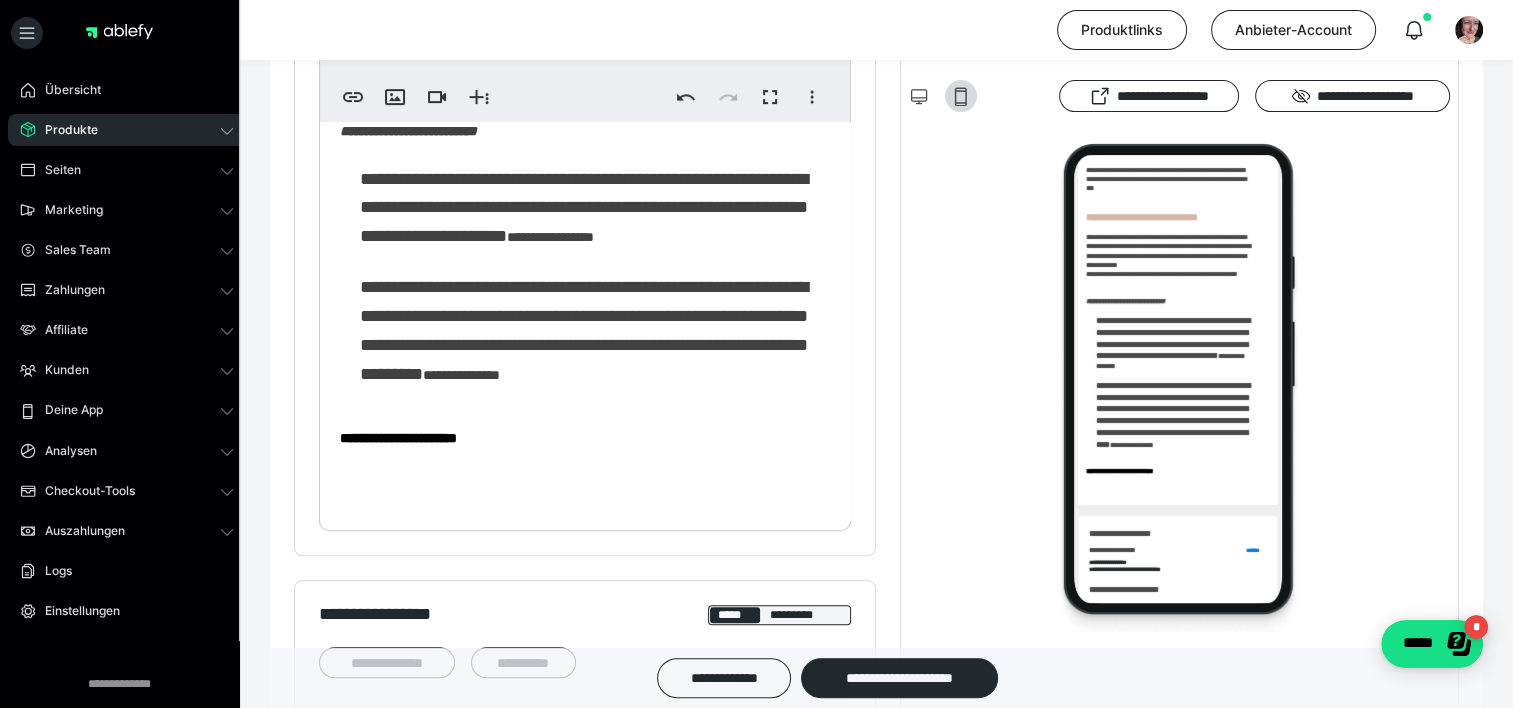 click on "**********" at bounding box center [578, -263] 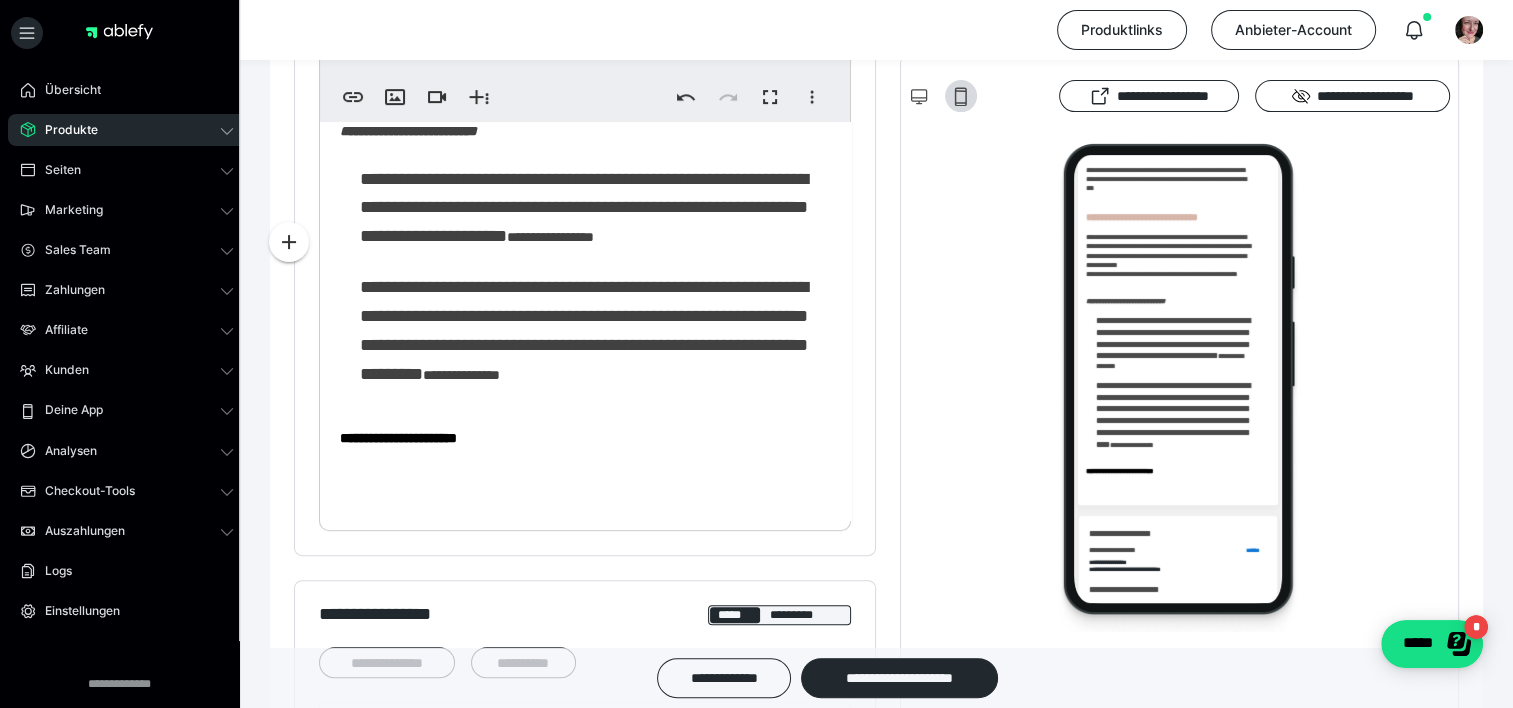 click on "**********" at bounding box center (578, -263) 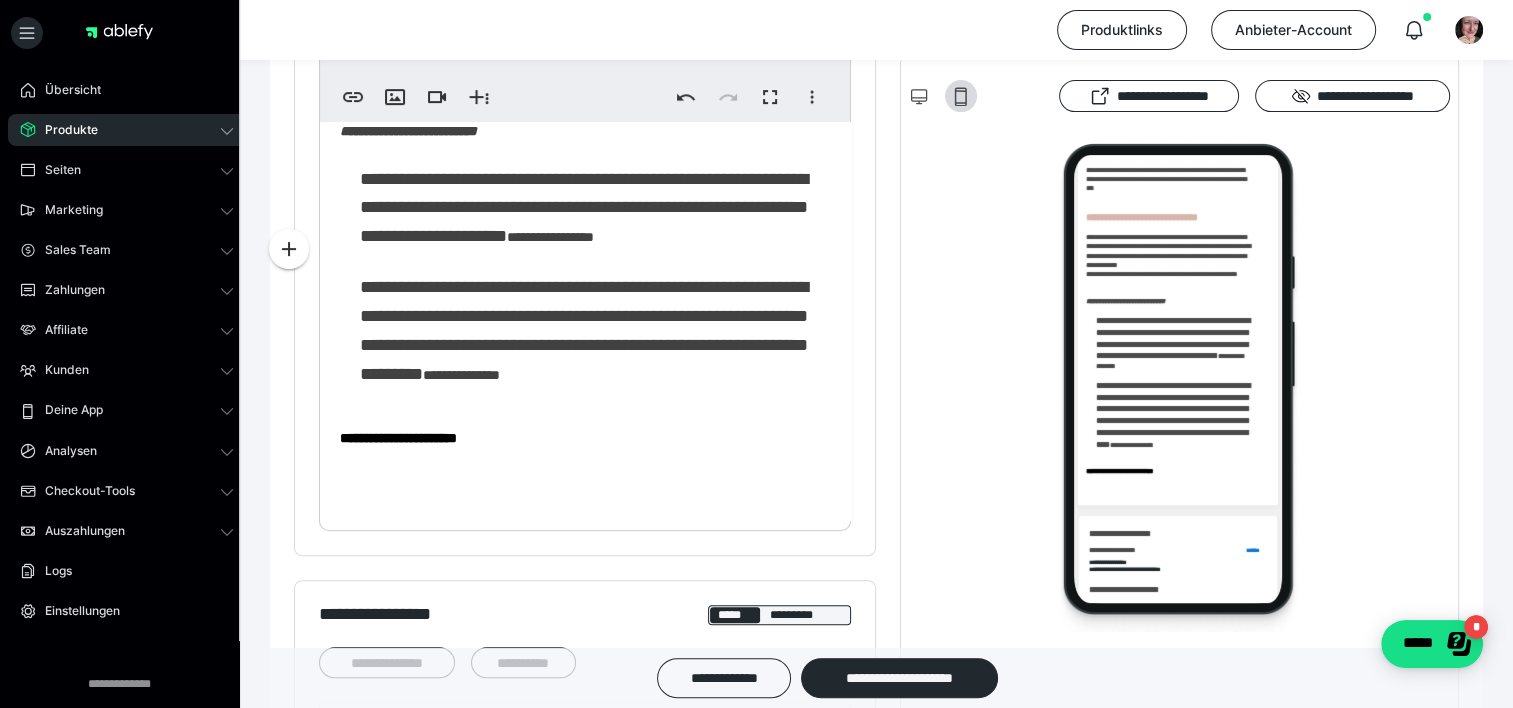 scroll, scrollTop: 1382, scrollLeft: 0, axis: vertical 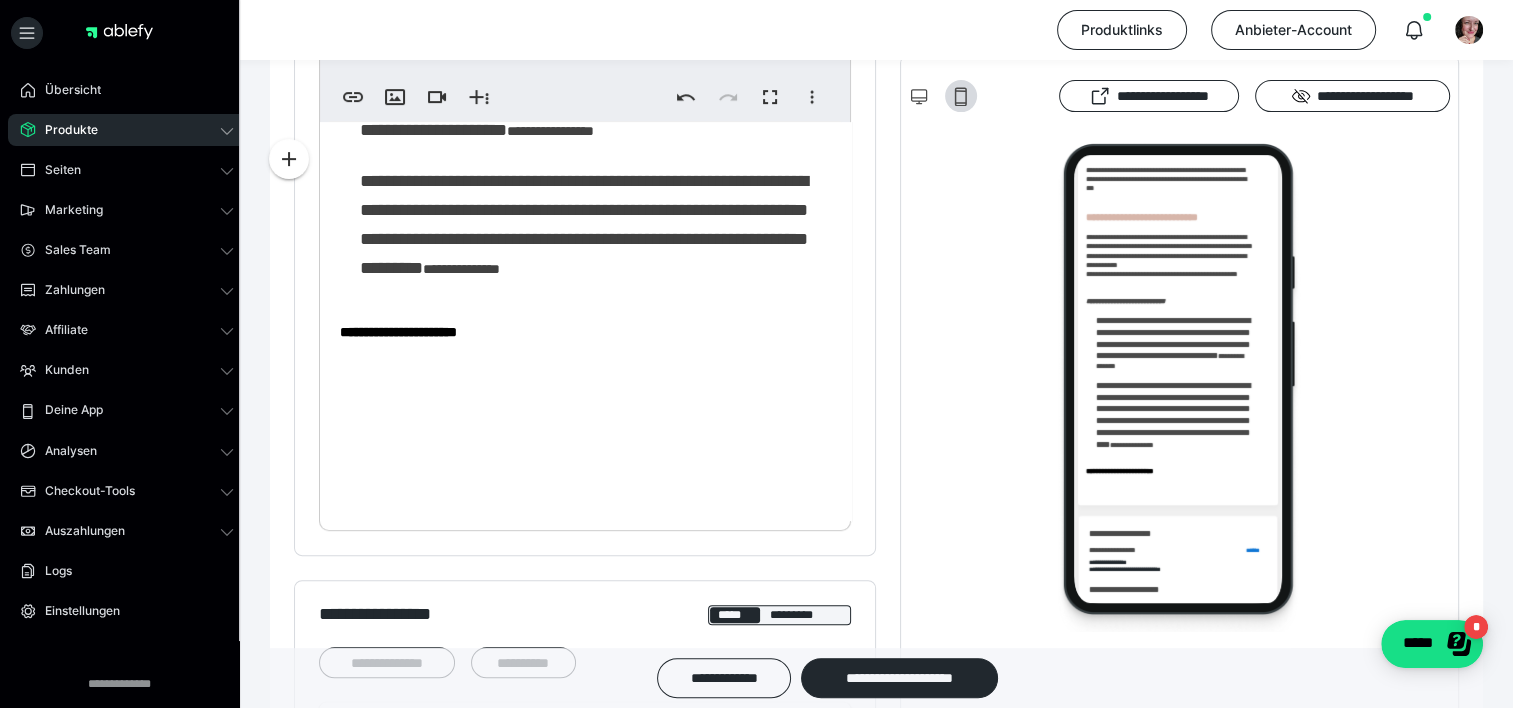 click on "**********" at bounding box center [578, -369] 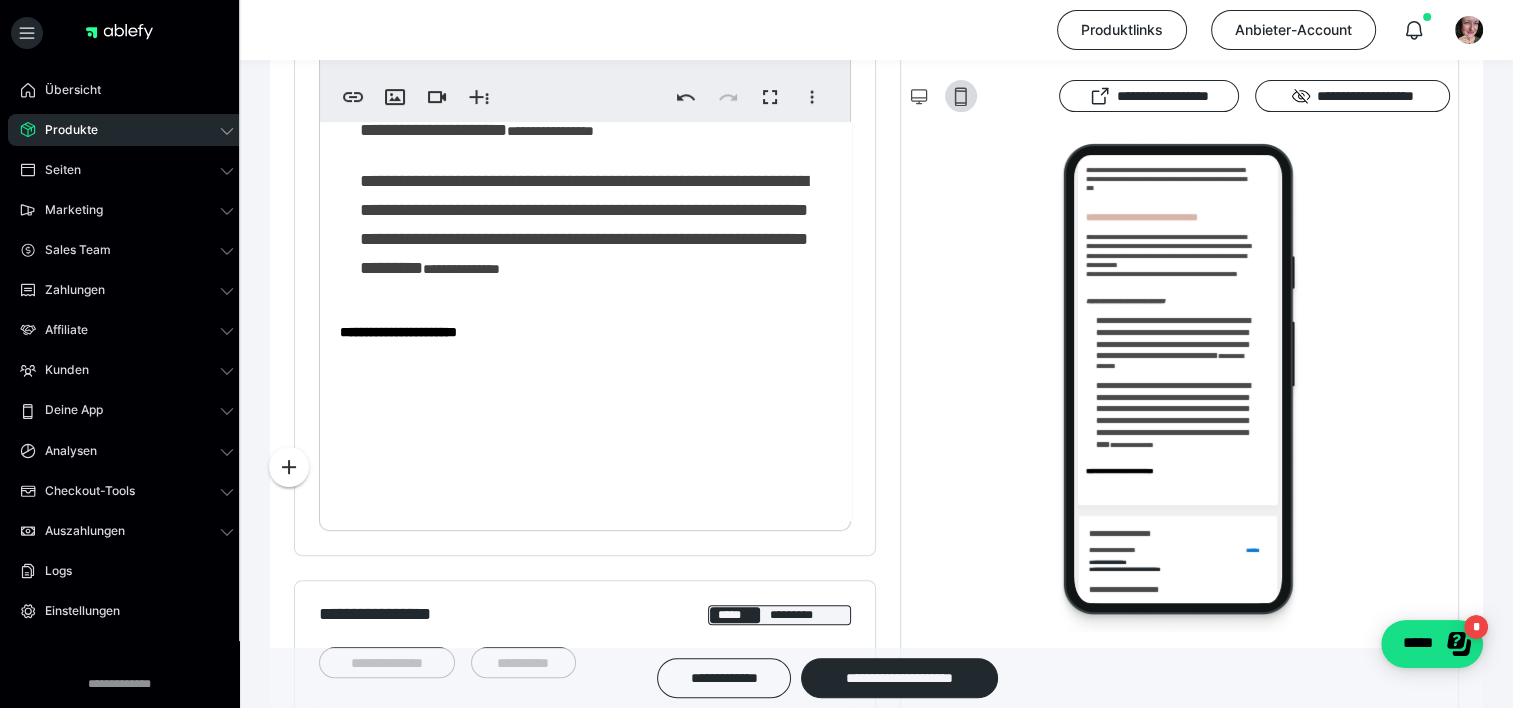 click on "**********" at bounding box center (578, -369) 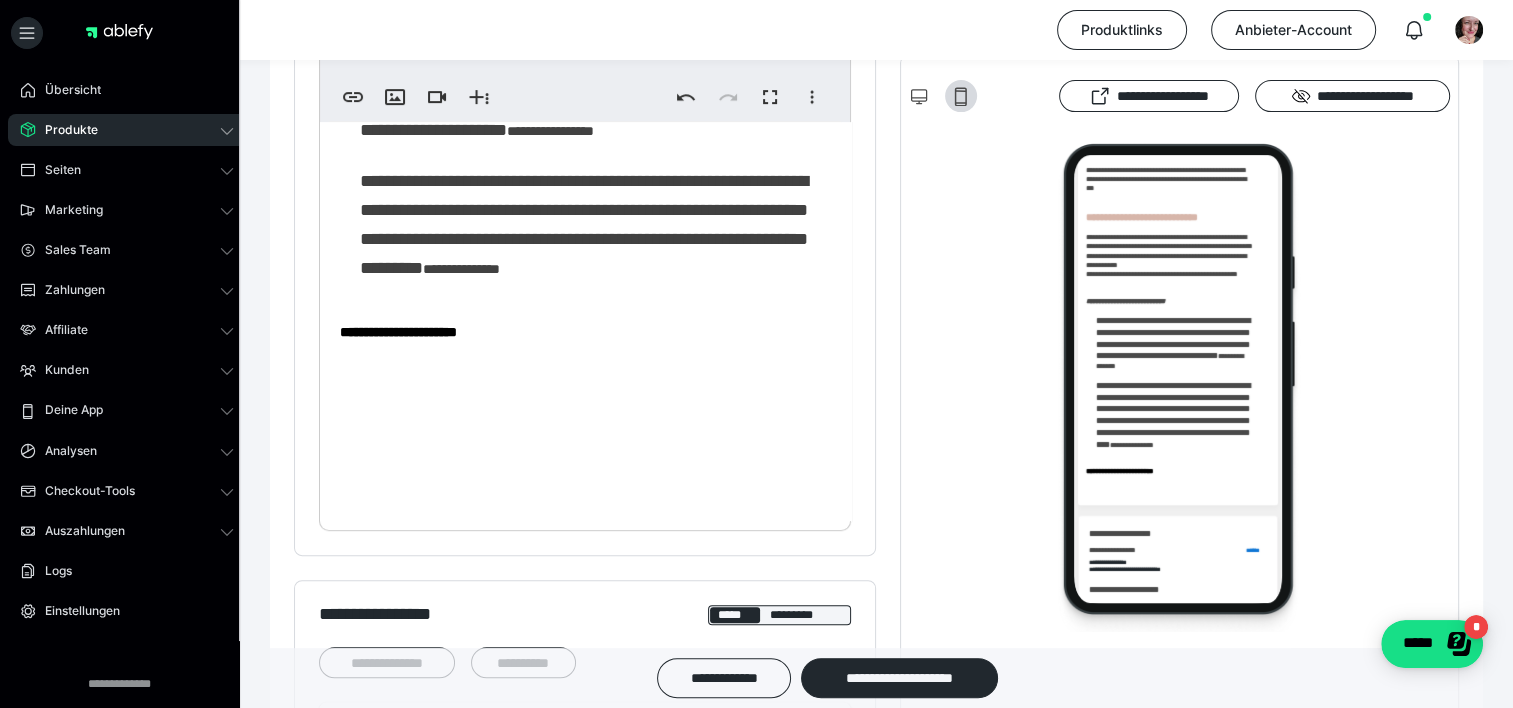 click on "**********" at bounding box center (578, -369) 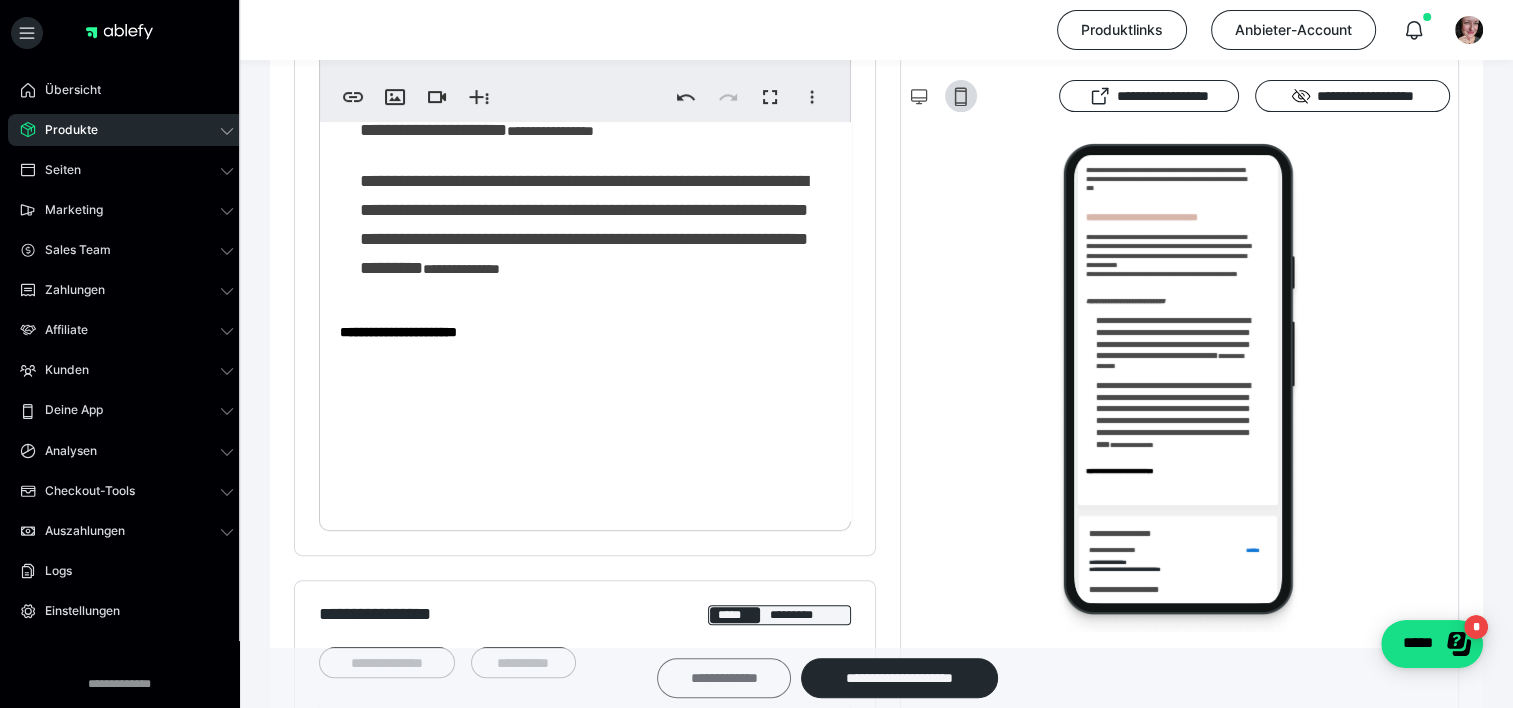 click on "**********" at bounding box center [724, 678] 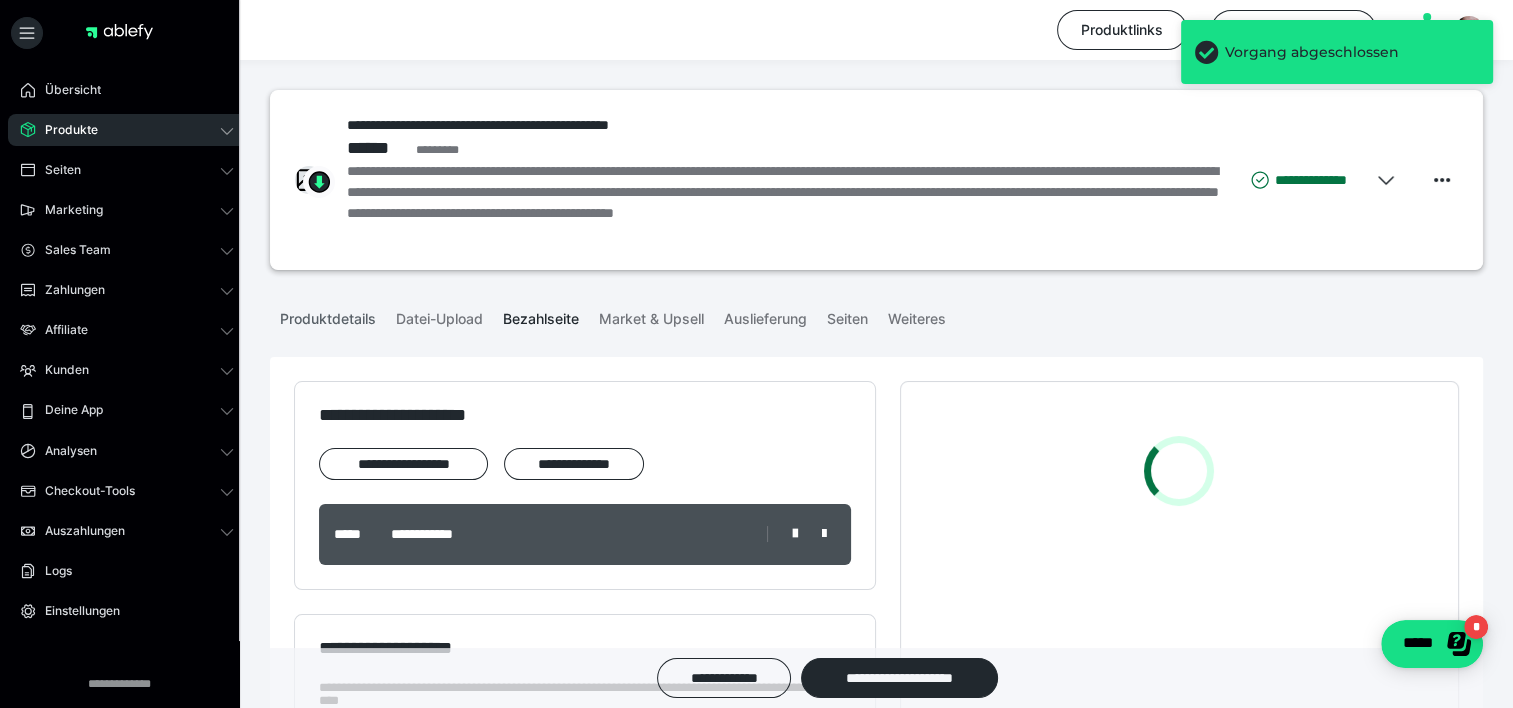 click on "Produktdetails" at bounding box center (328, 315) 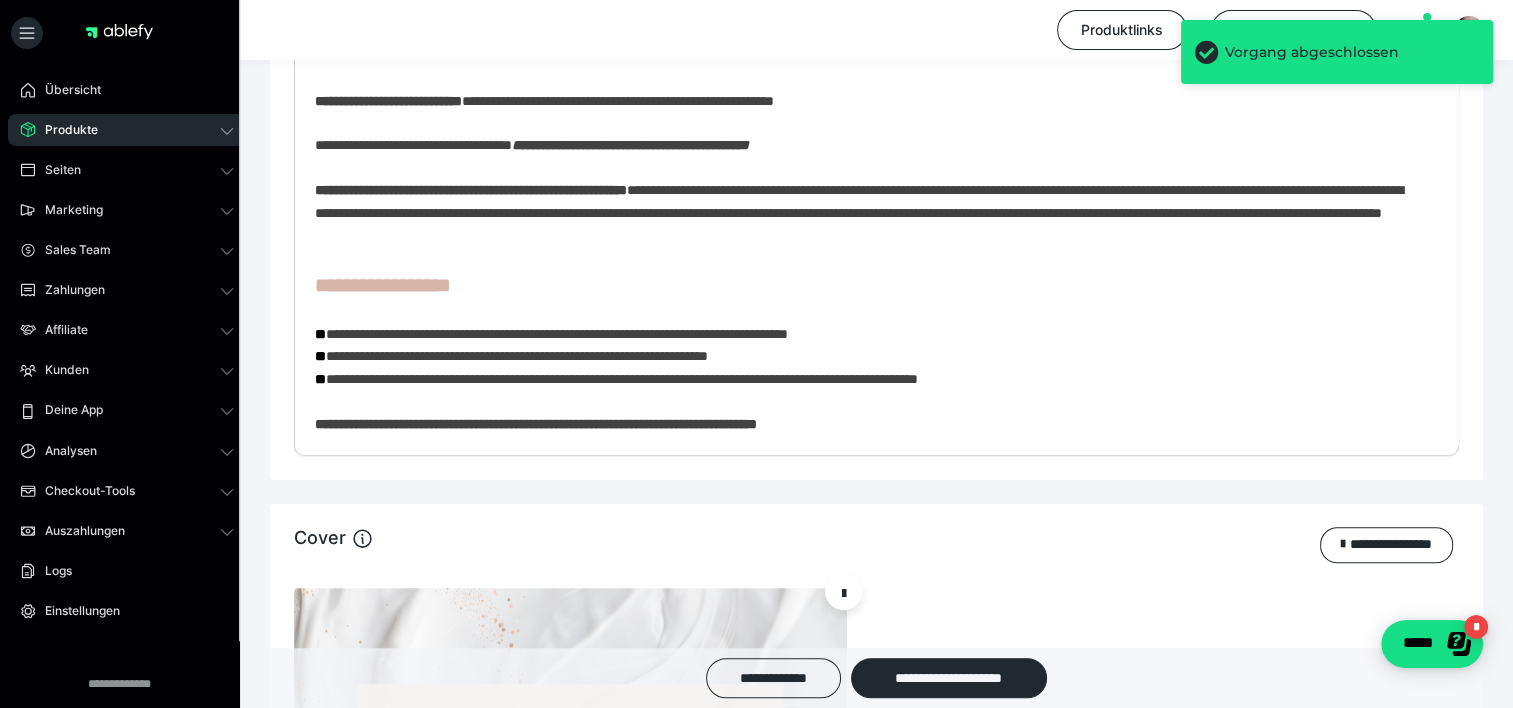 scroll, scrollTop: 1152, scrollLeft: 0, axis: vertical 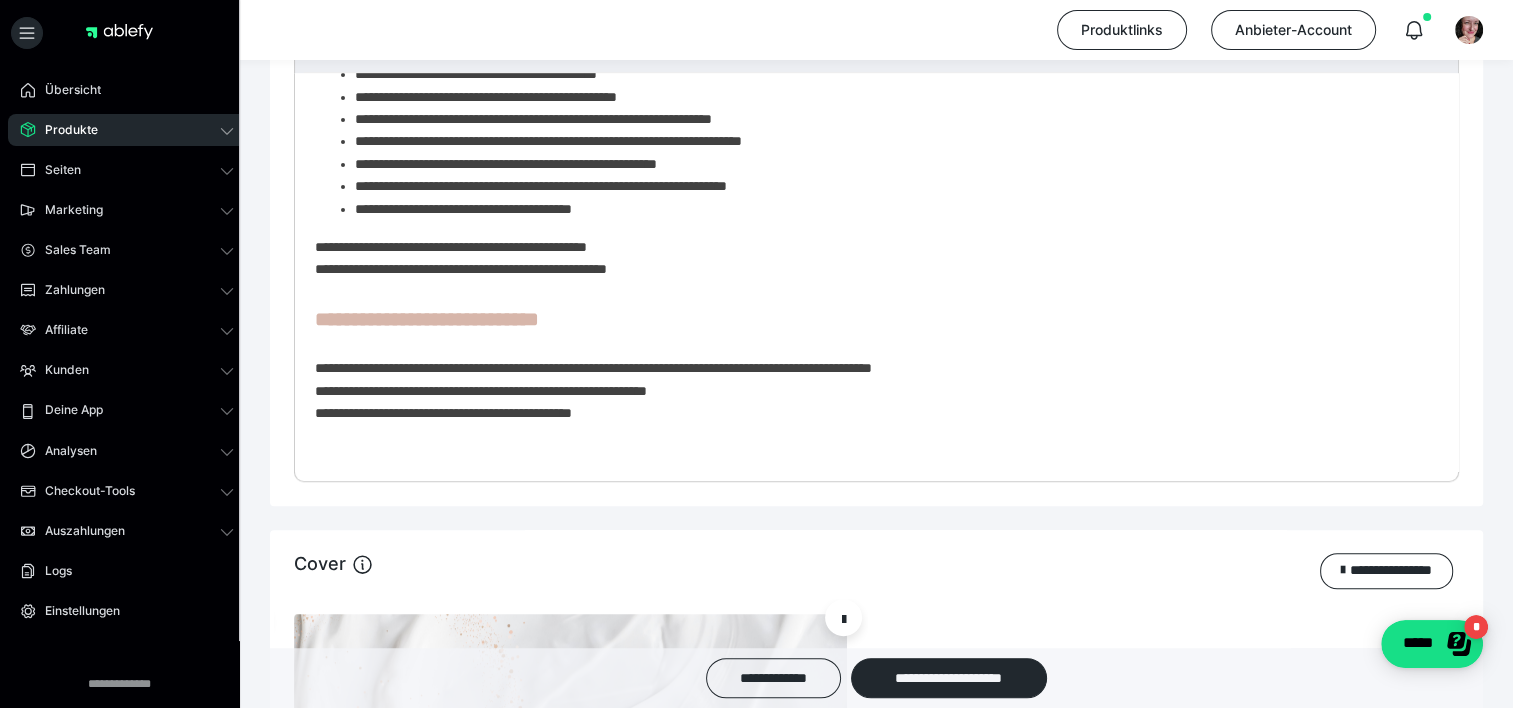 click on "**********" at bounding box center [869, 96] 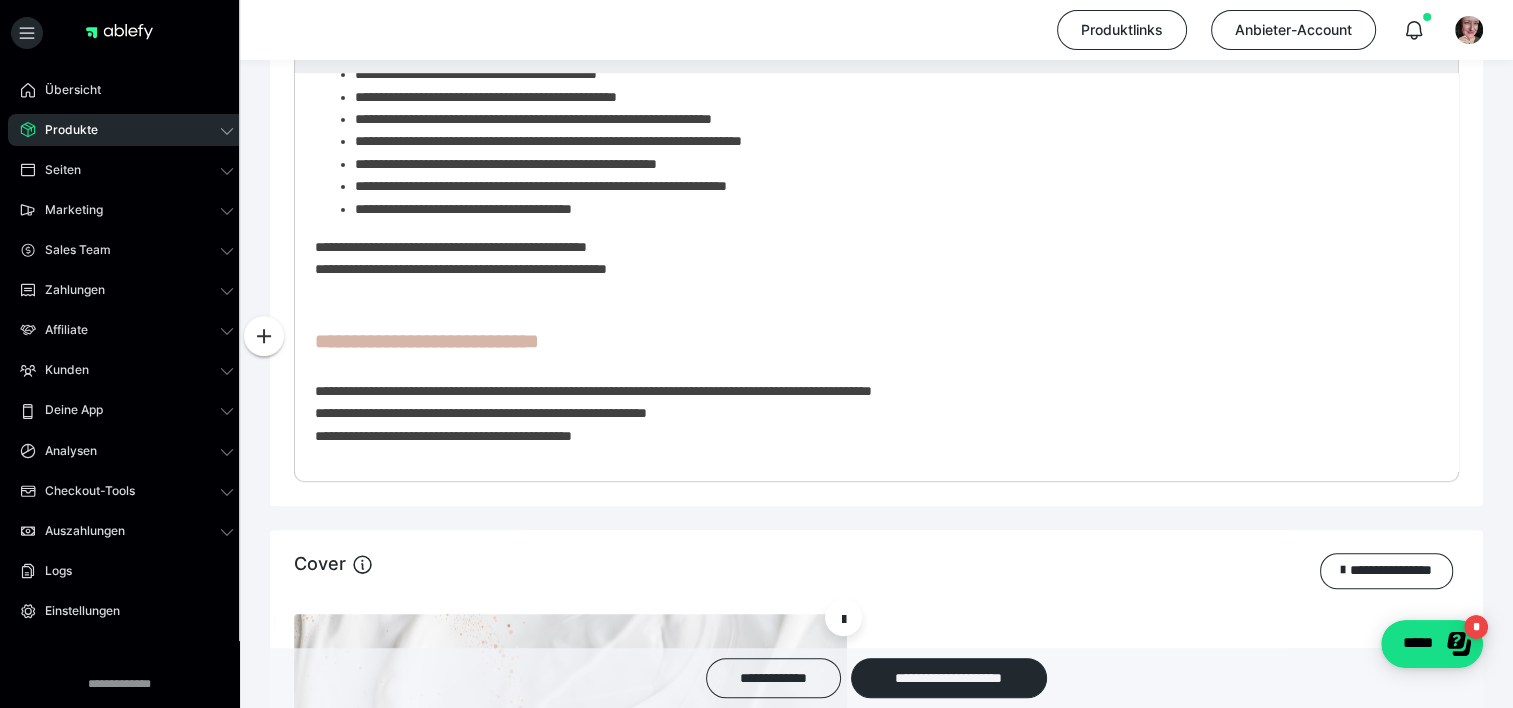 click on "**********" at bounding box center [869, 107] 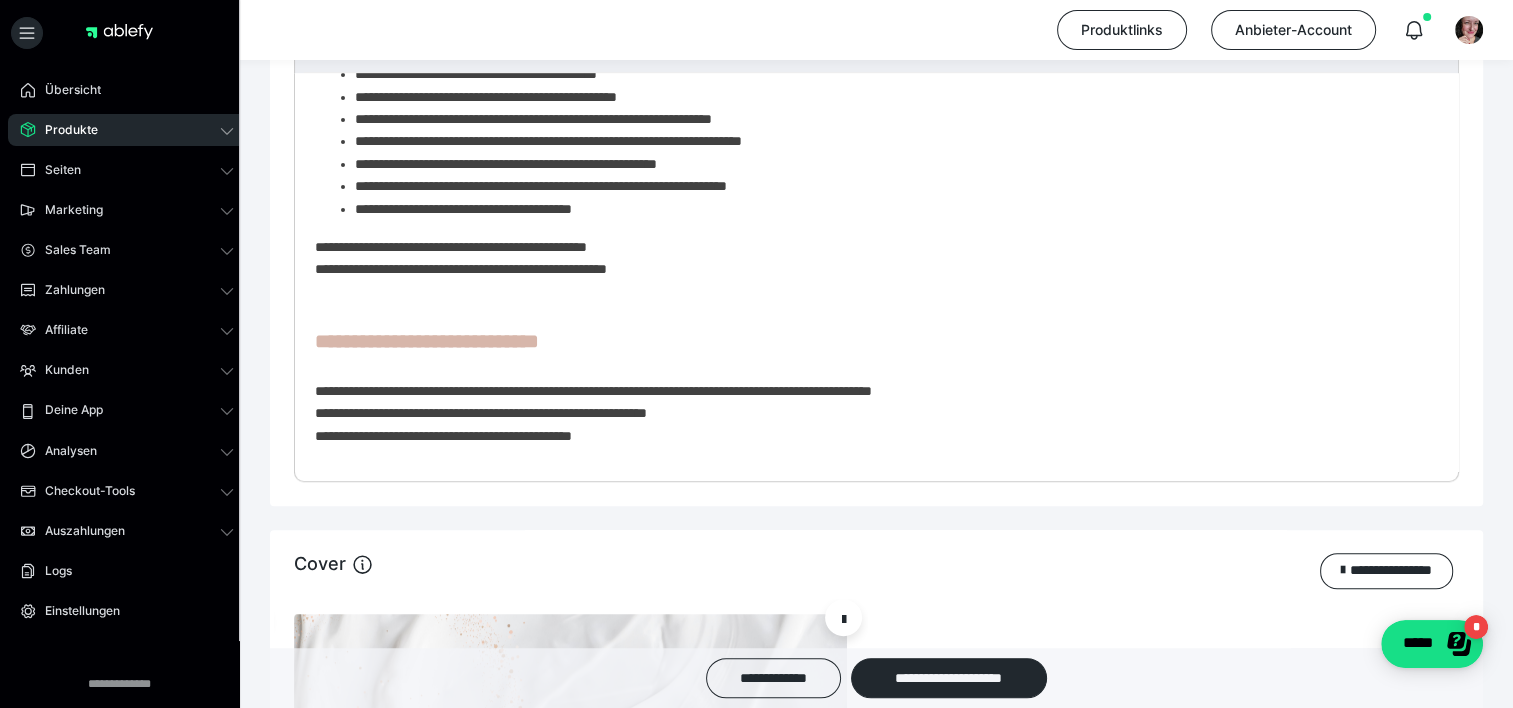 click on "**********" at bounding box center [869, 107] 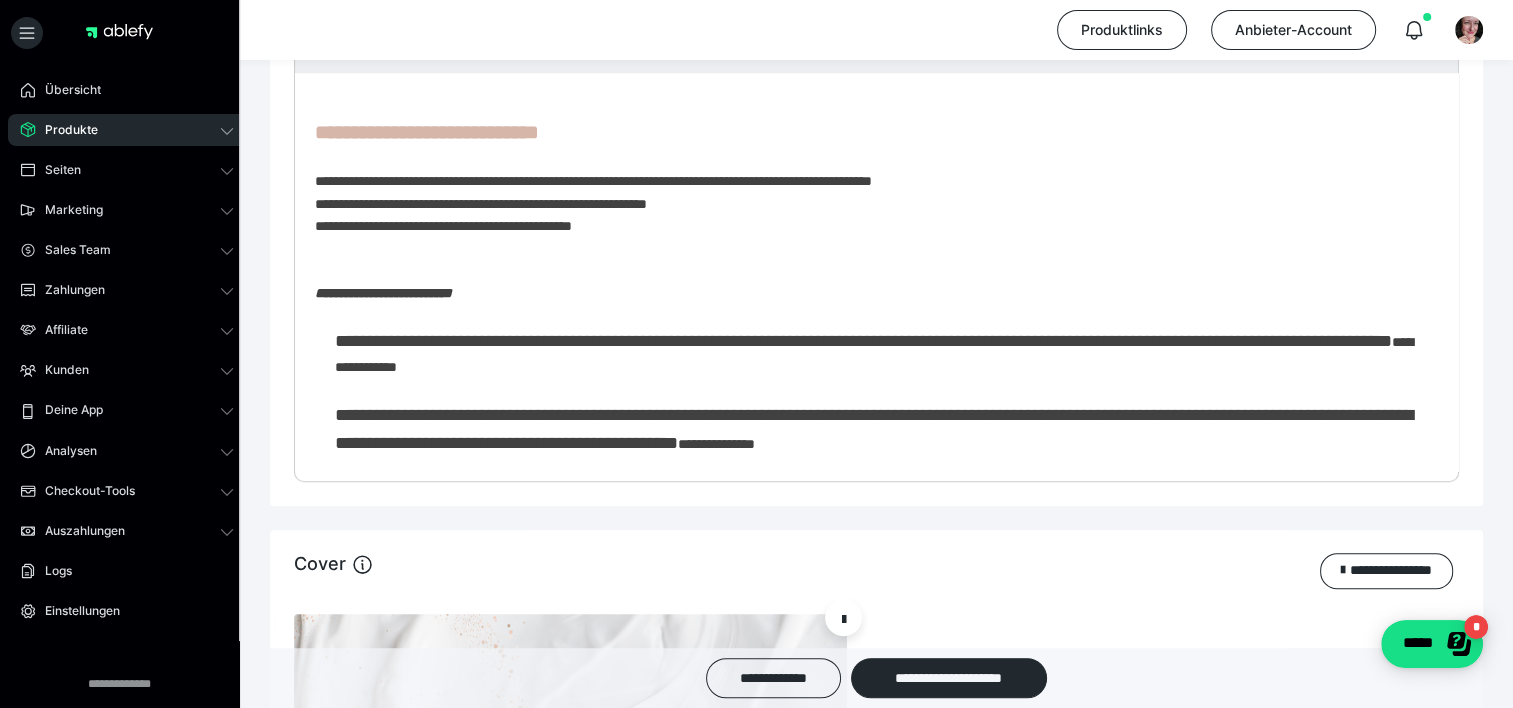scroll, scrollTop: 909, scrollLeft: 0, axis: vertical 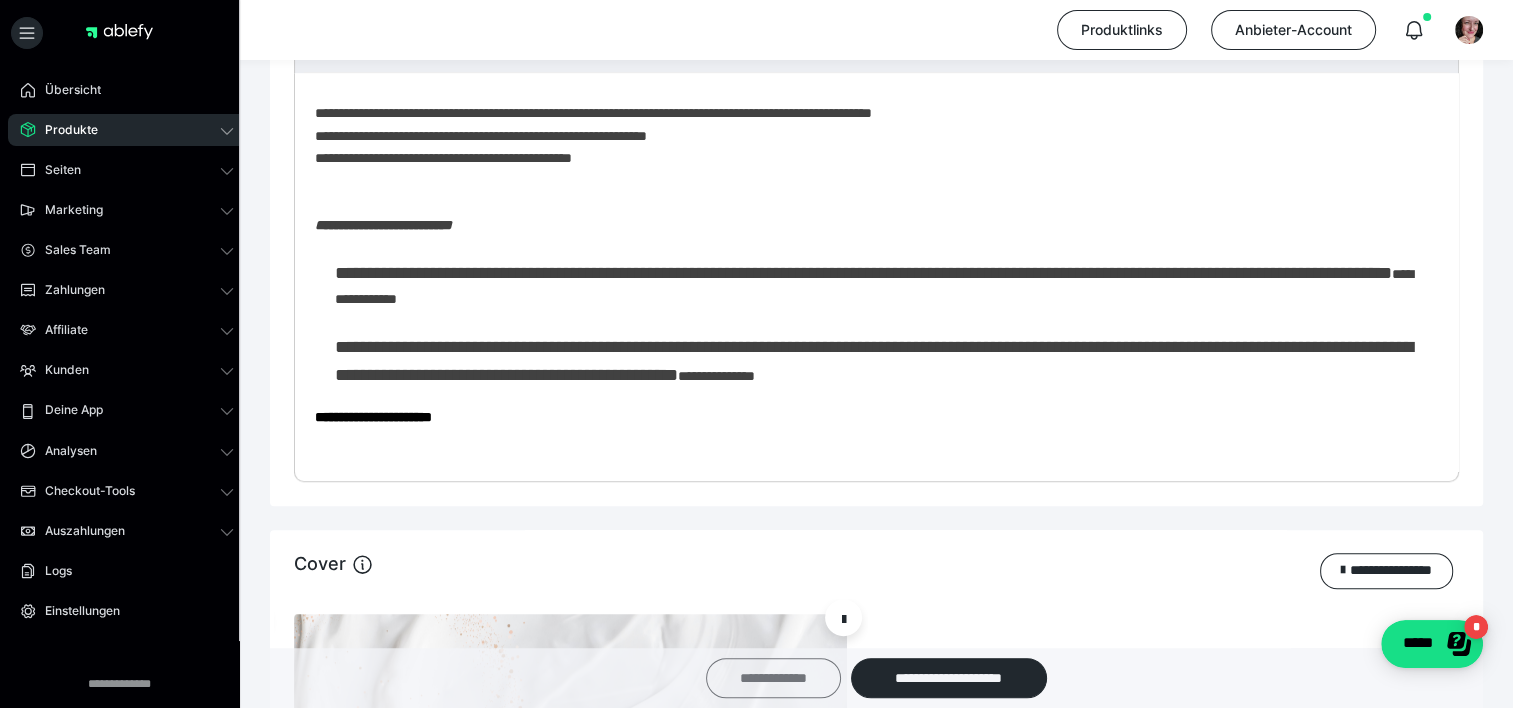 click on "**********" at bounding box center [773, 678] 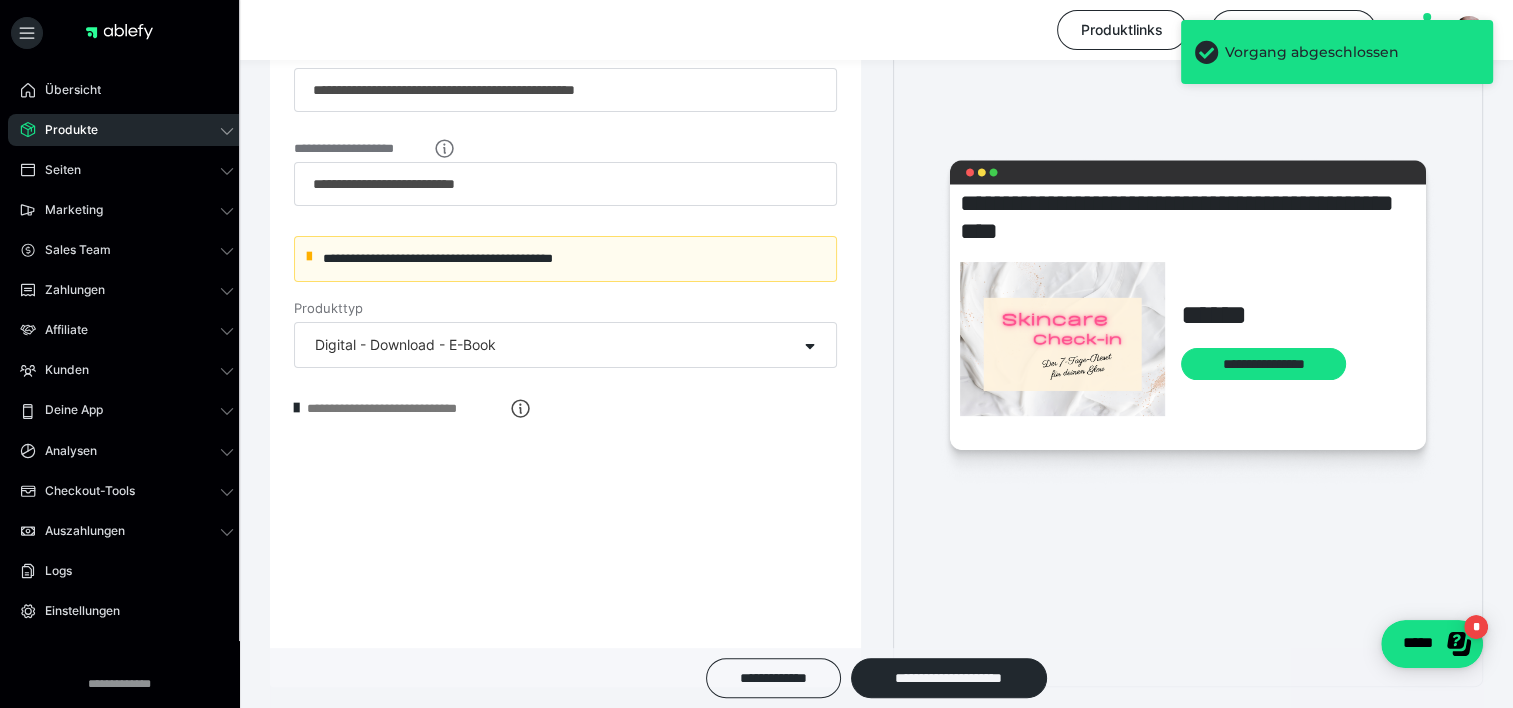 scroll, scrollTop: 412, scrollLeft: 0, axis: vertical 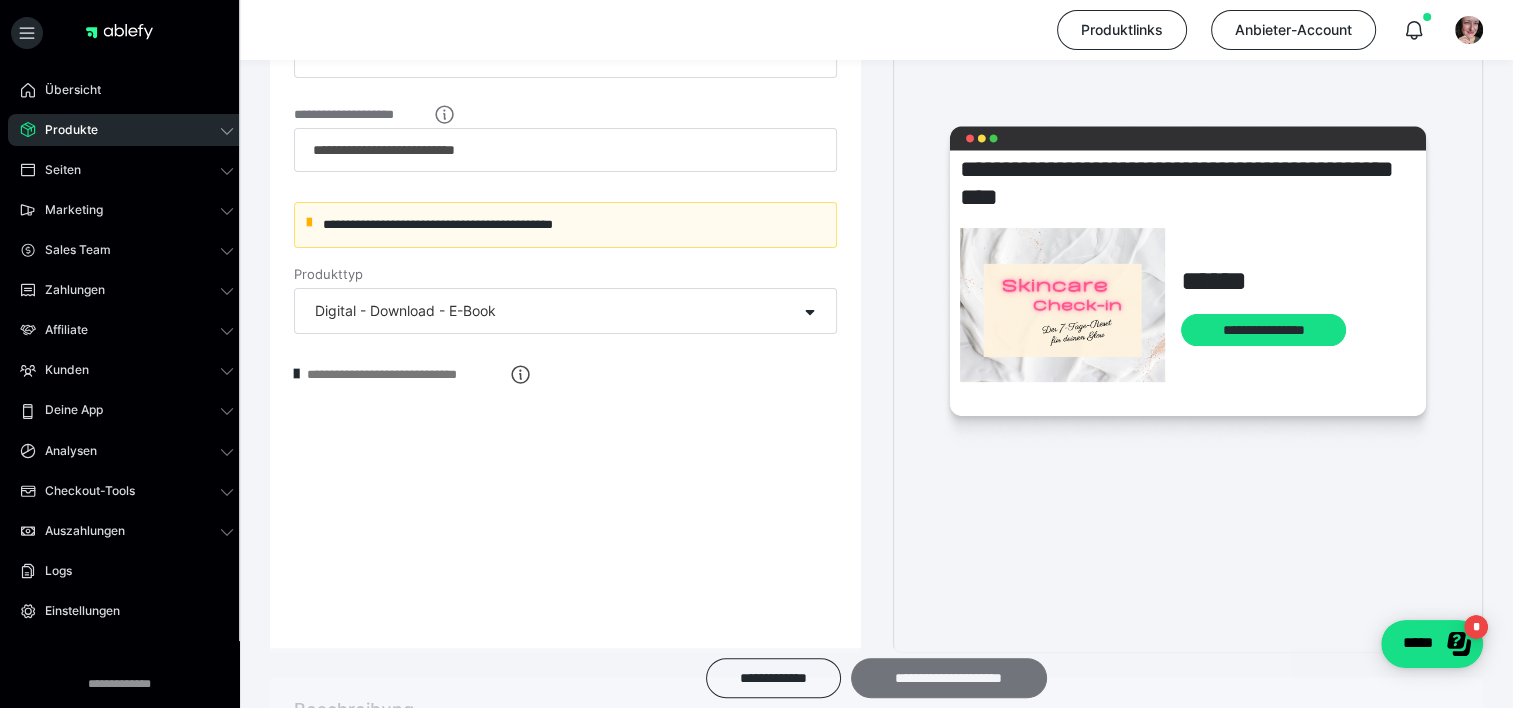 click on "**********" at bounding box center [949, 678] 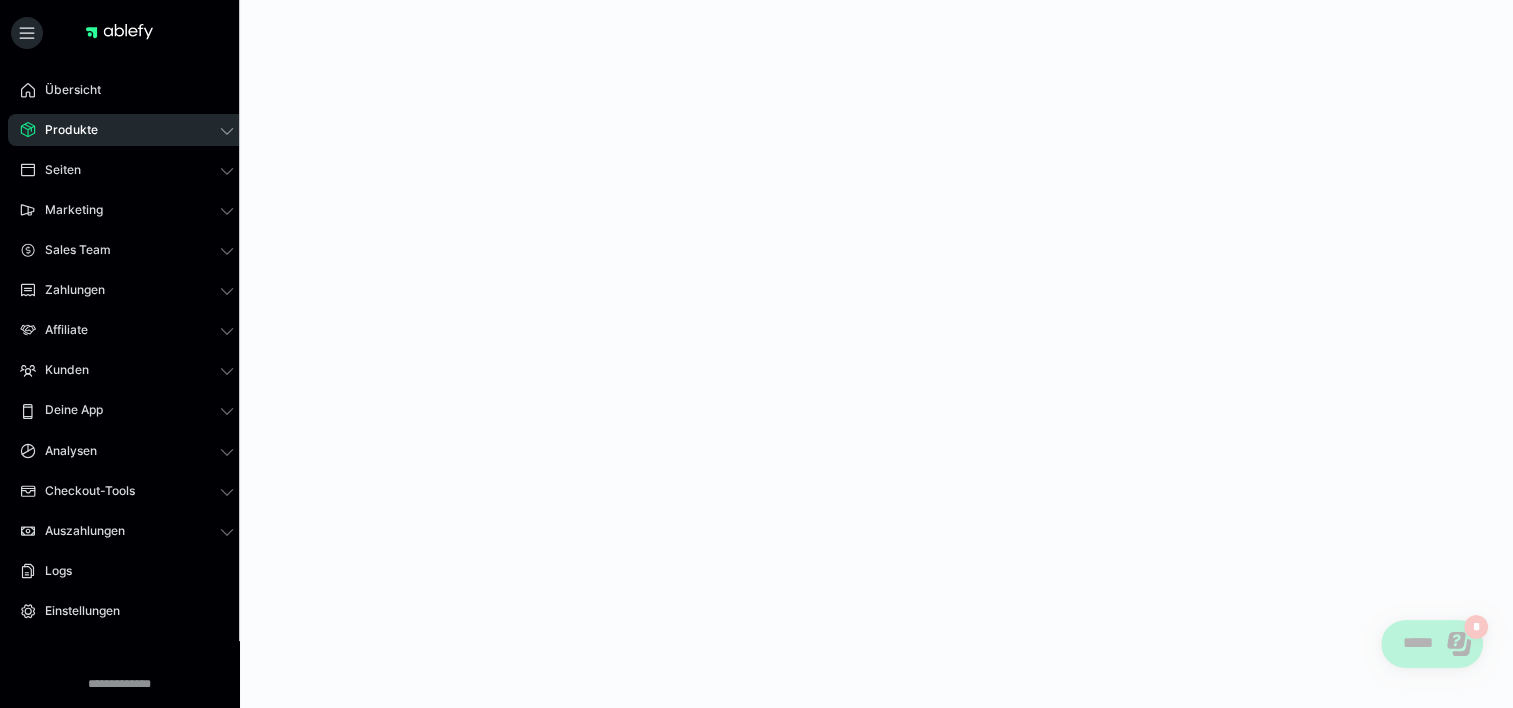 scroll, scrollTop: 0, scrollLeft: 0, axis: both 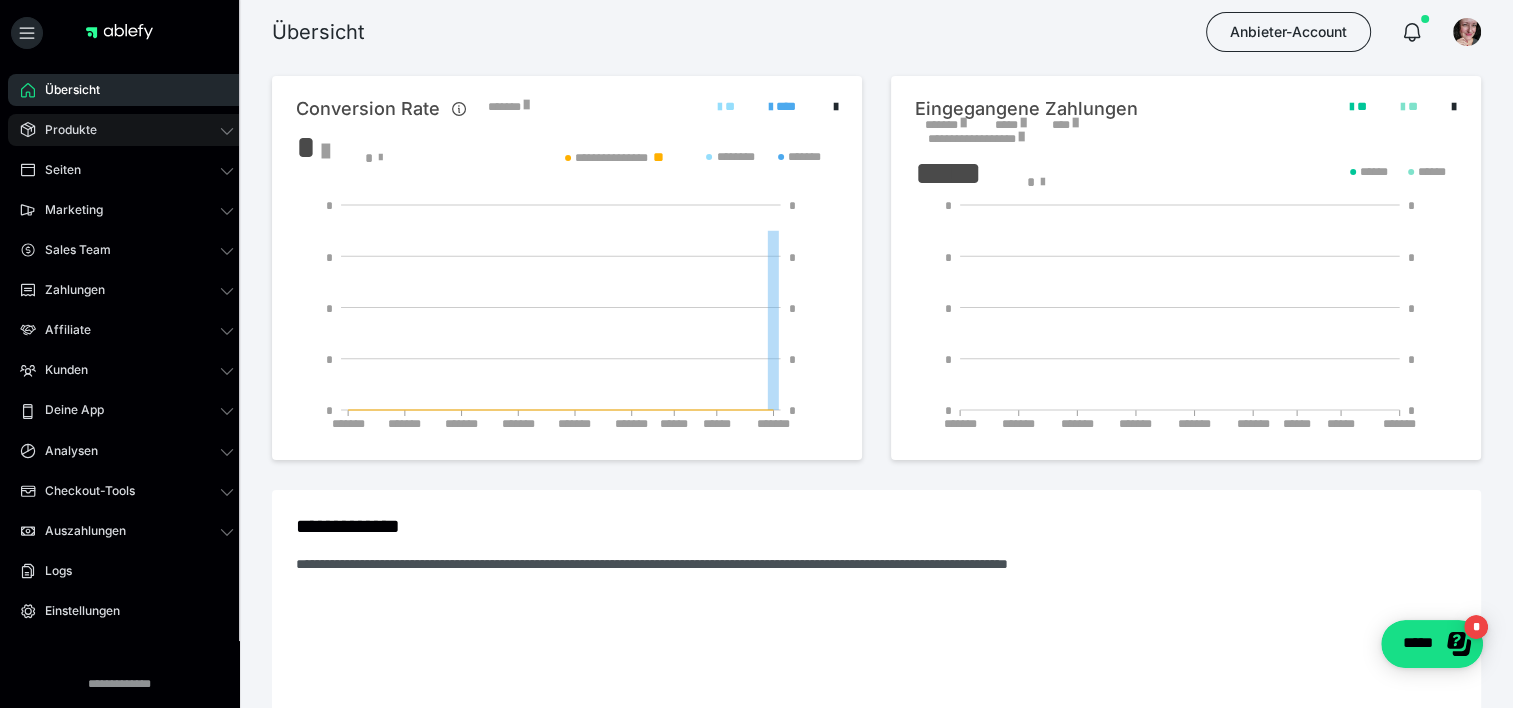 click on "Produkte" at bounding box center (127, 130) 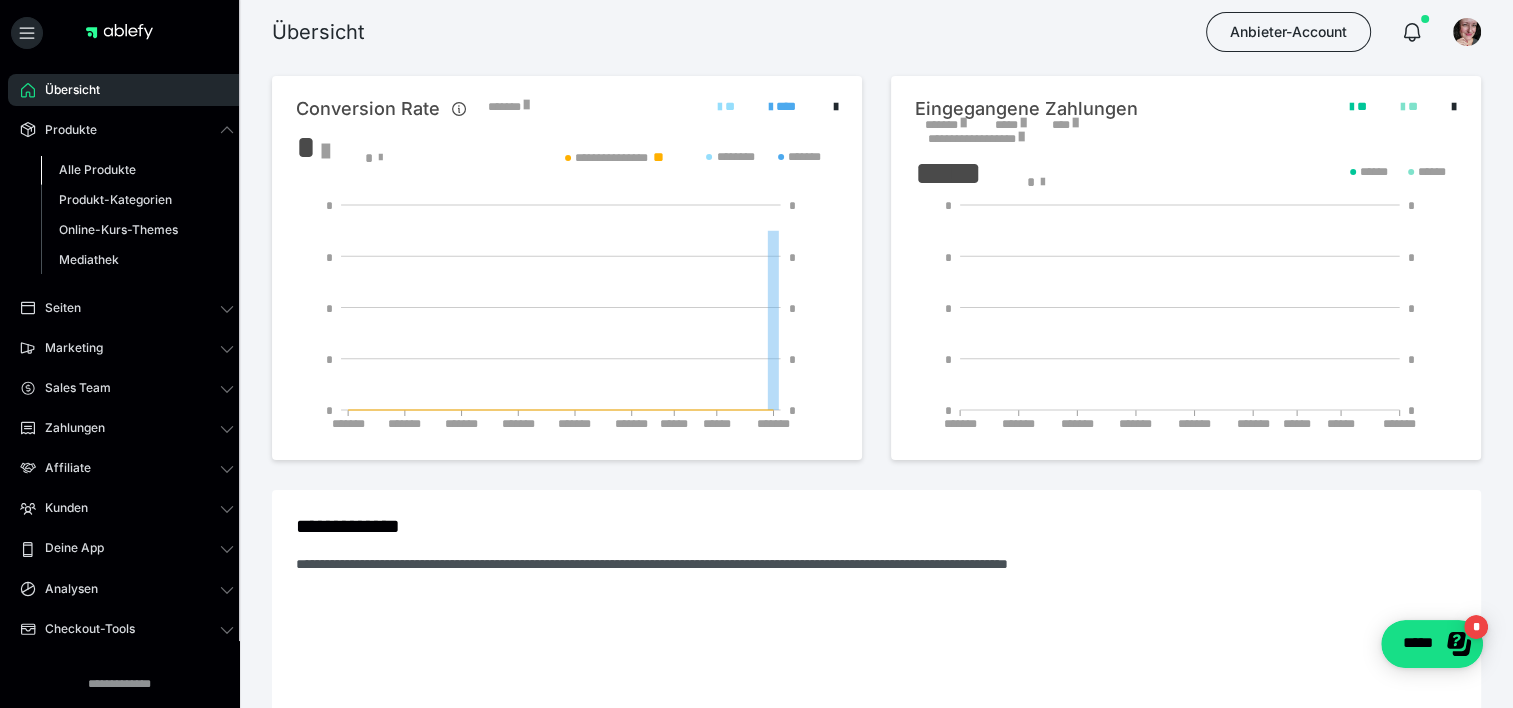 click on "Alle Produkte" at bounding box center (97, 169) 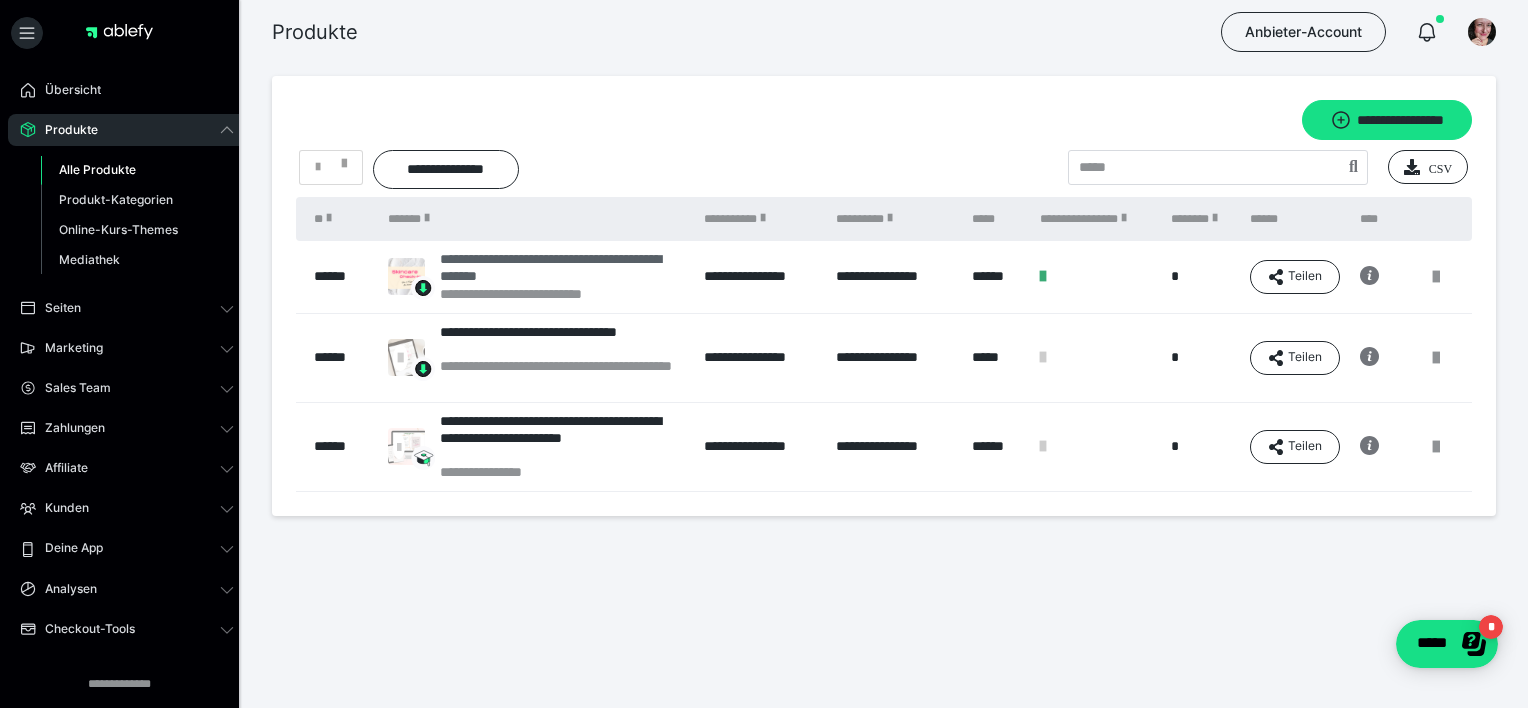 click on "**********" at bounding box center [562, 268] 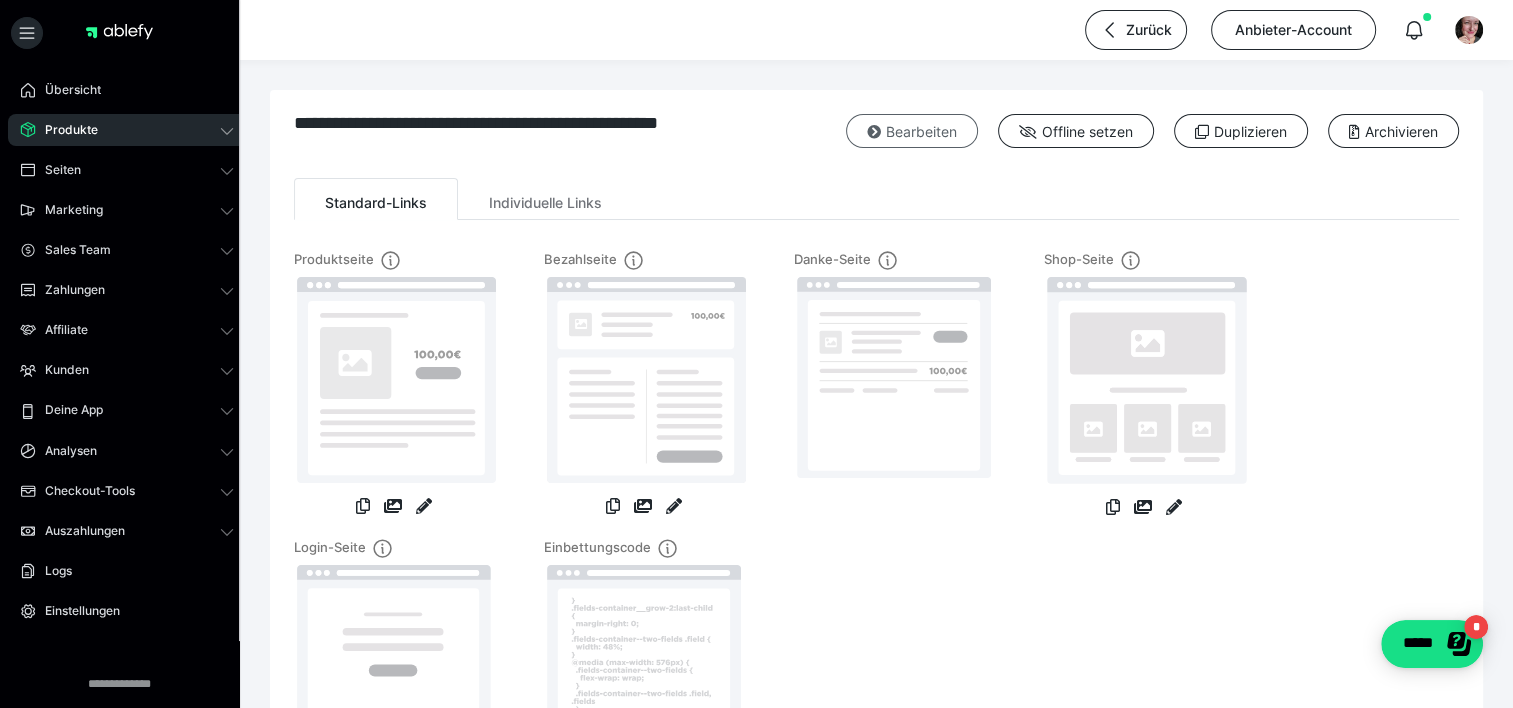 click on "Bearbeiten" at bounding box center (912, 131) 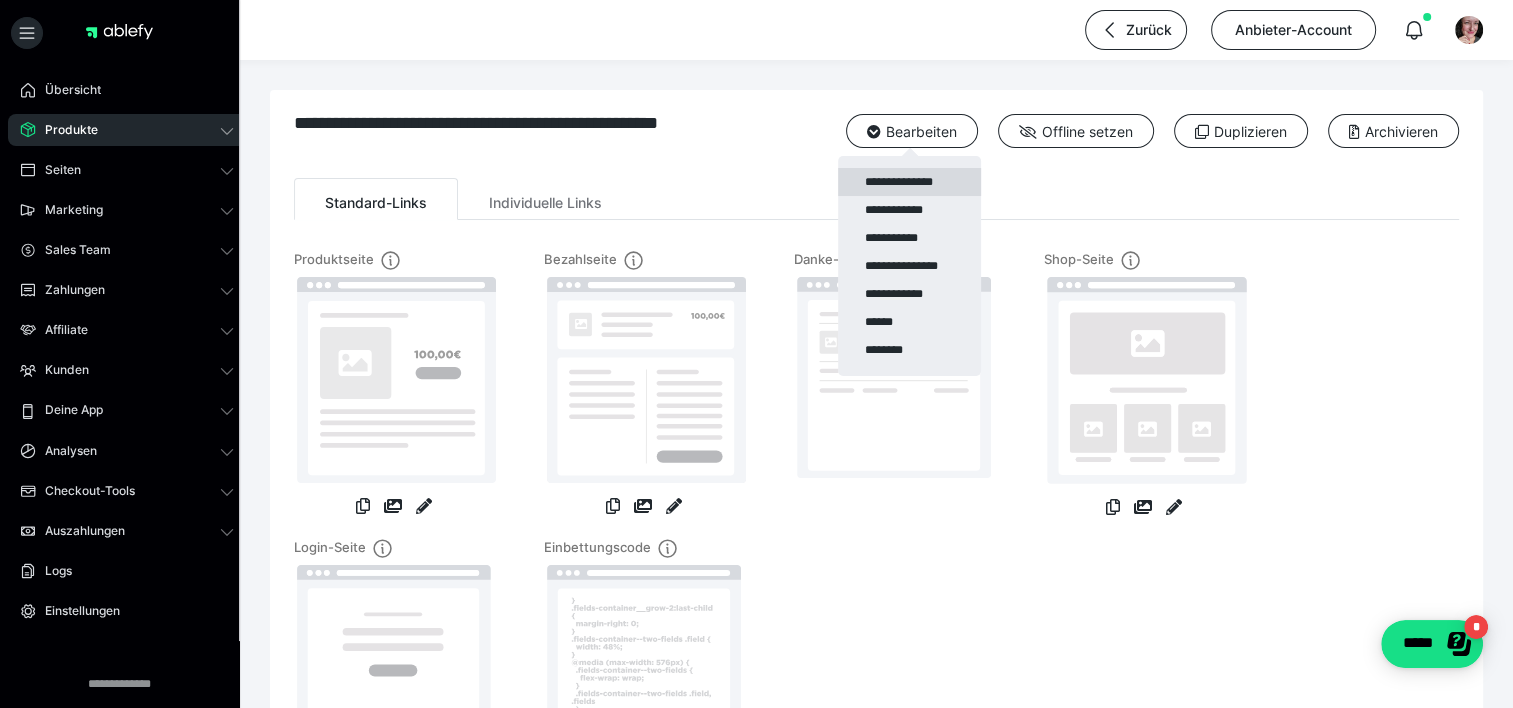 click on "**********" at bounding box center (909, 182) 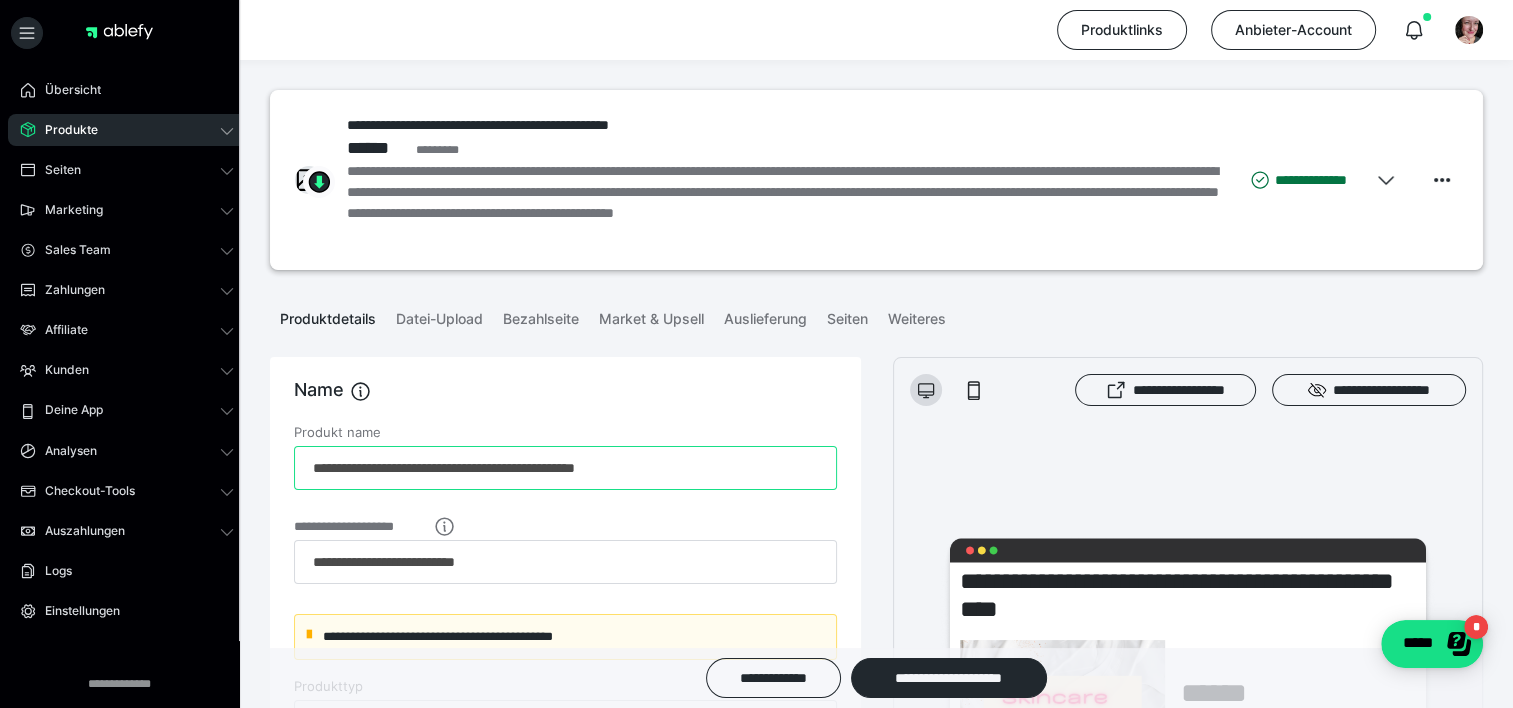 click on "**********" at bounding box center [565, 468] 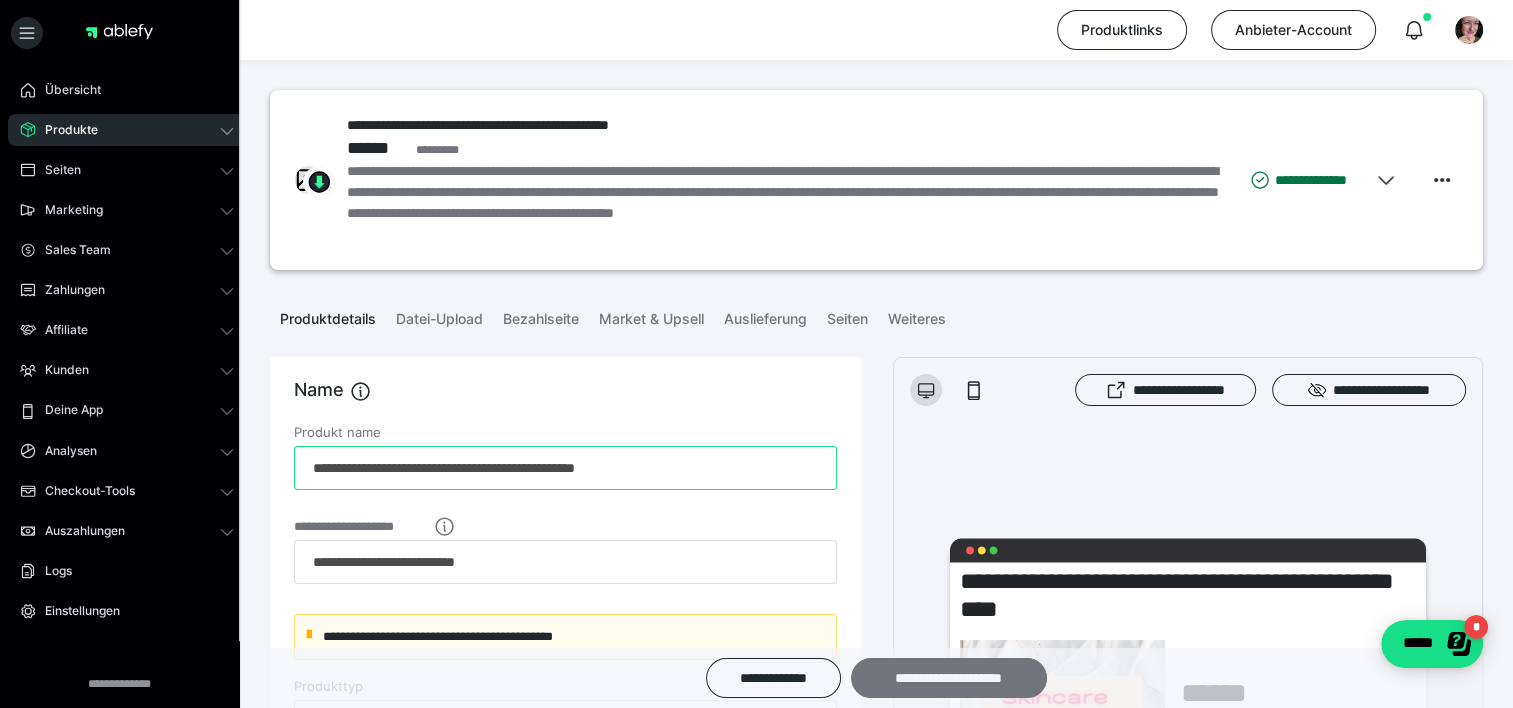 type on "**********" 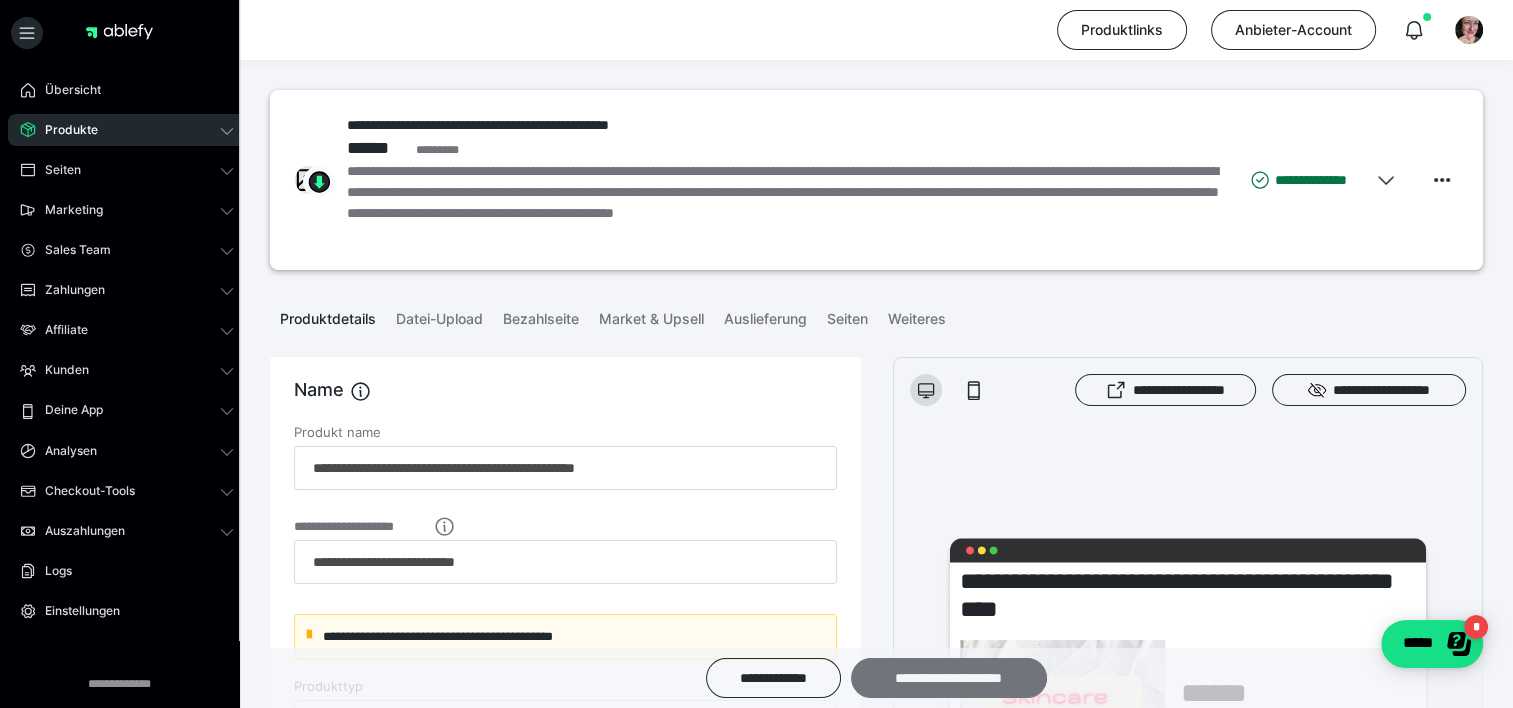 click on "**********" at bounding box center [949, 678] 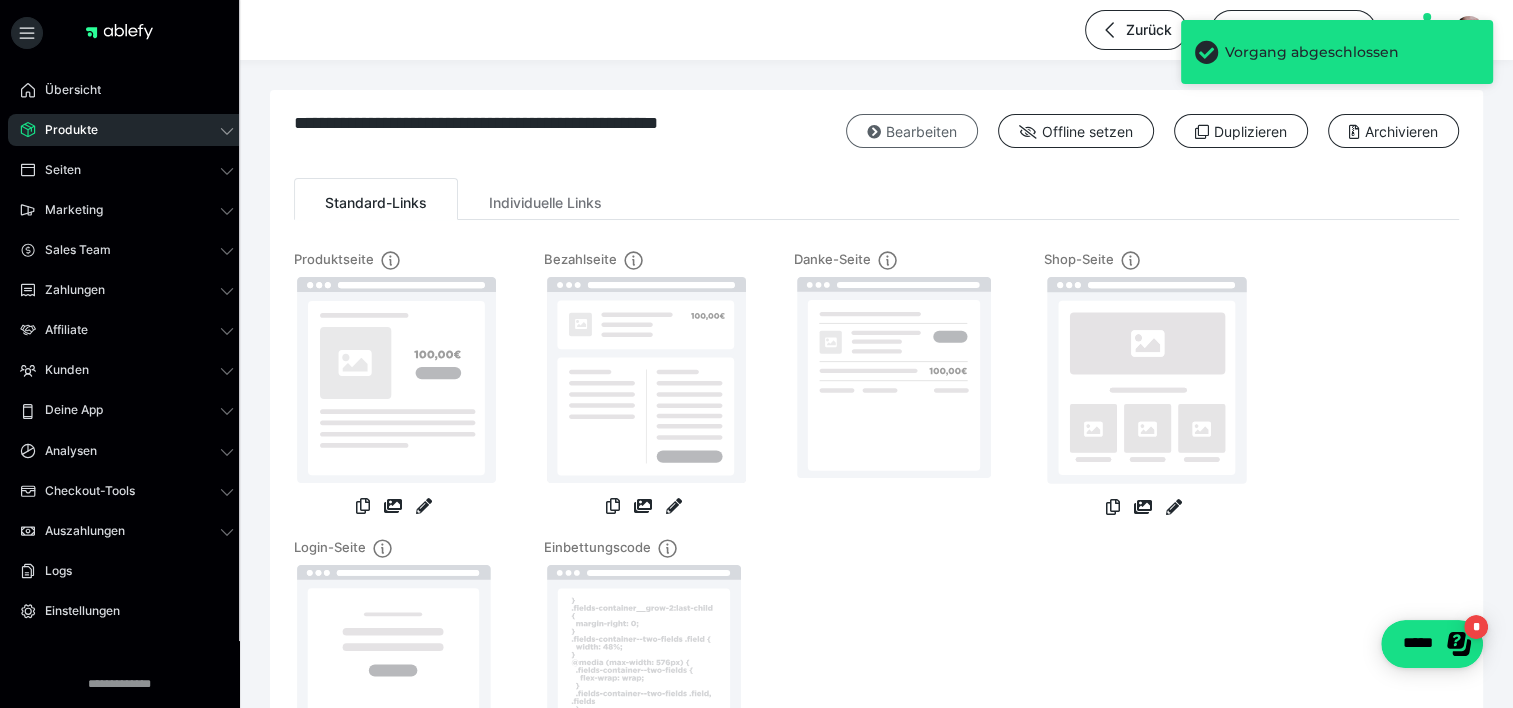 click on "Bearbeiten" at bounding box center (912, 131) 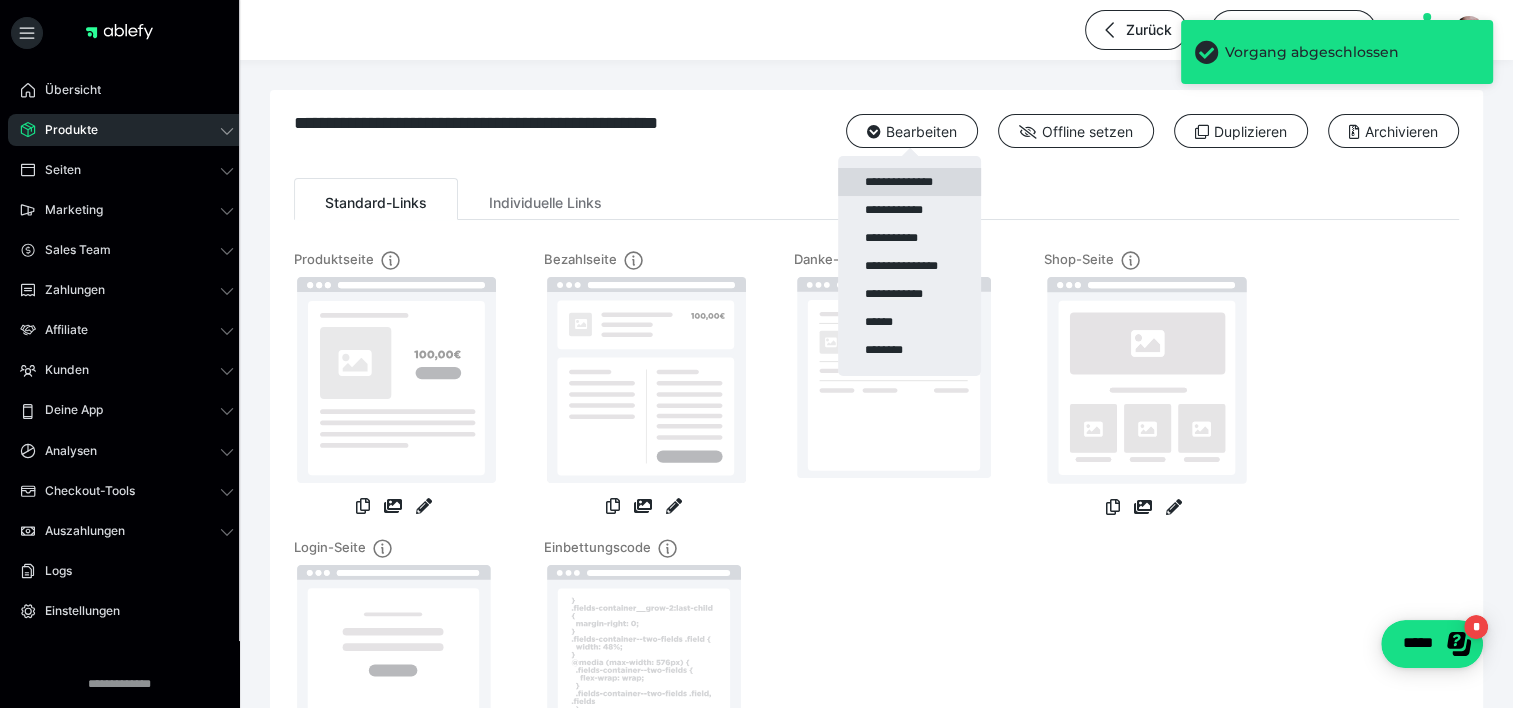 click on "**********" at bounding box center (909, 182) 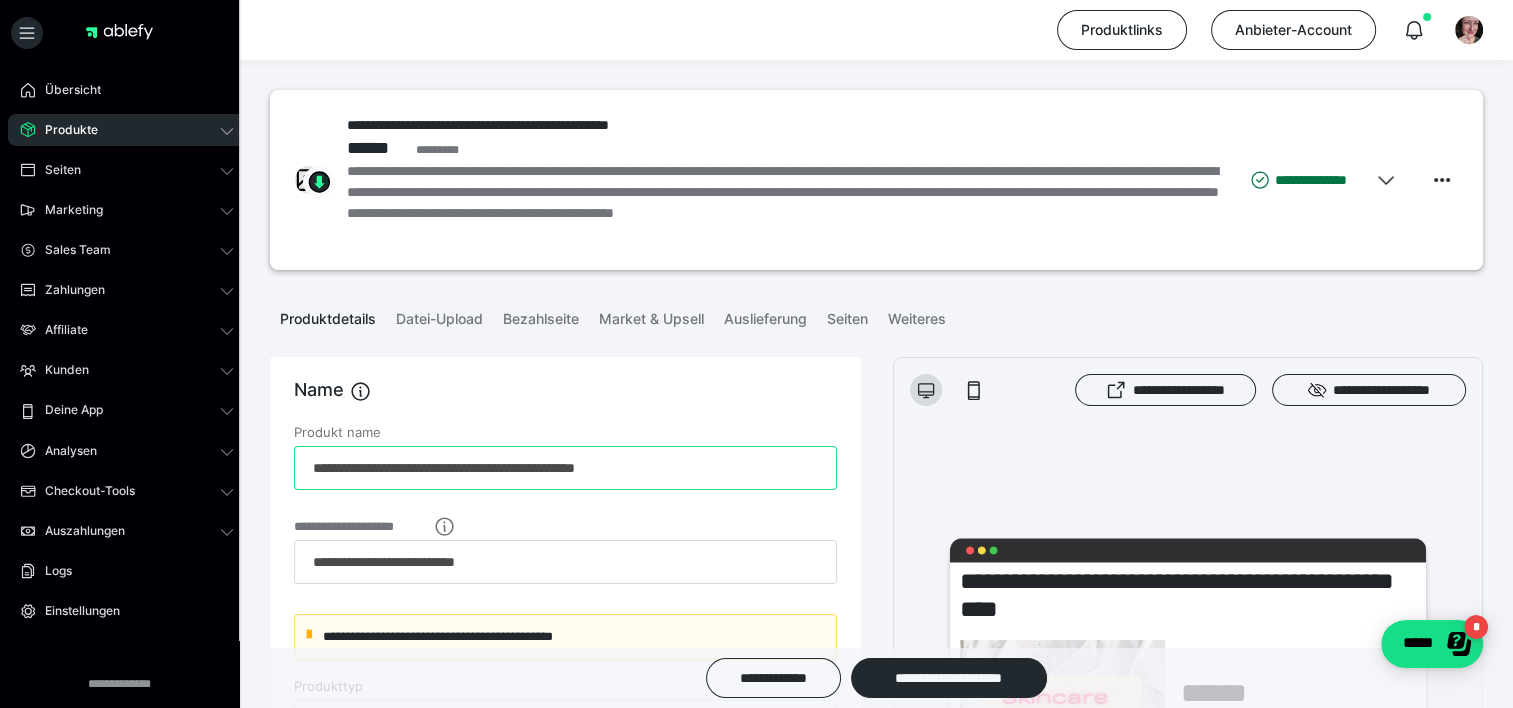 click on "**********" at bounding box center (565, 468) 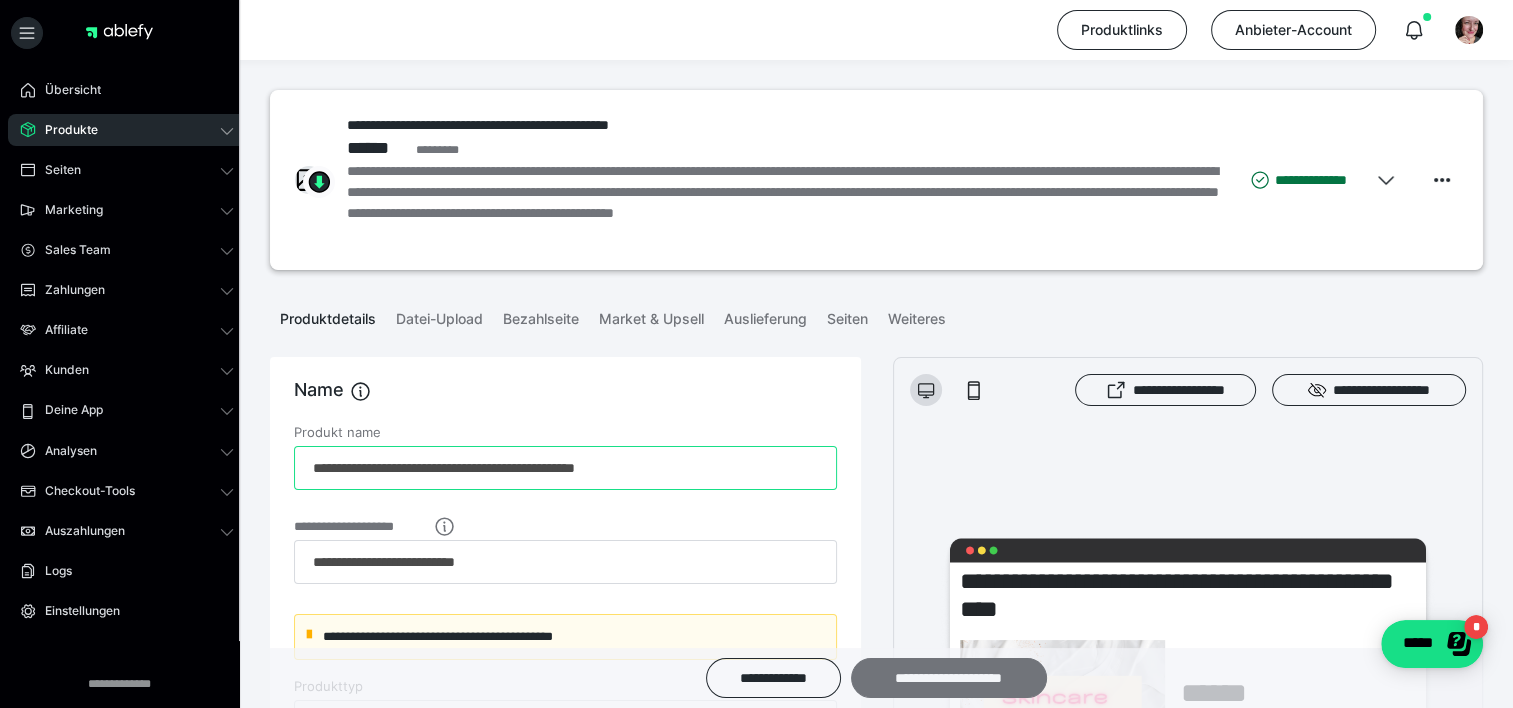 type on "**********" 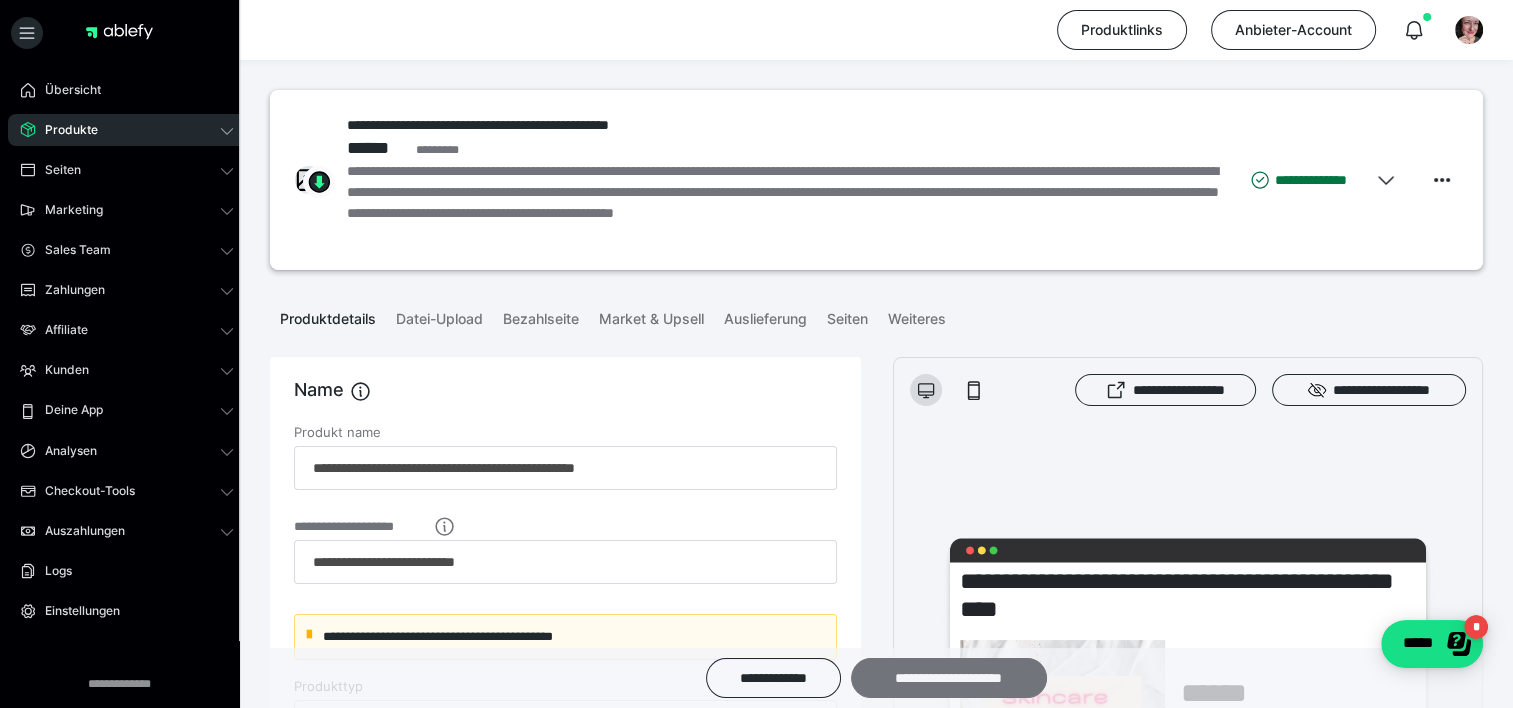 click on "**********" at bounding box center [949, 678] 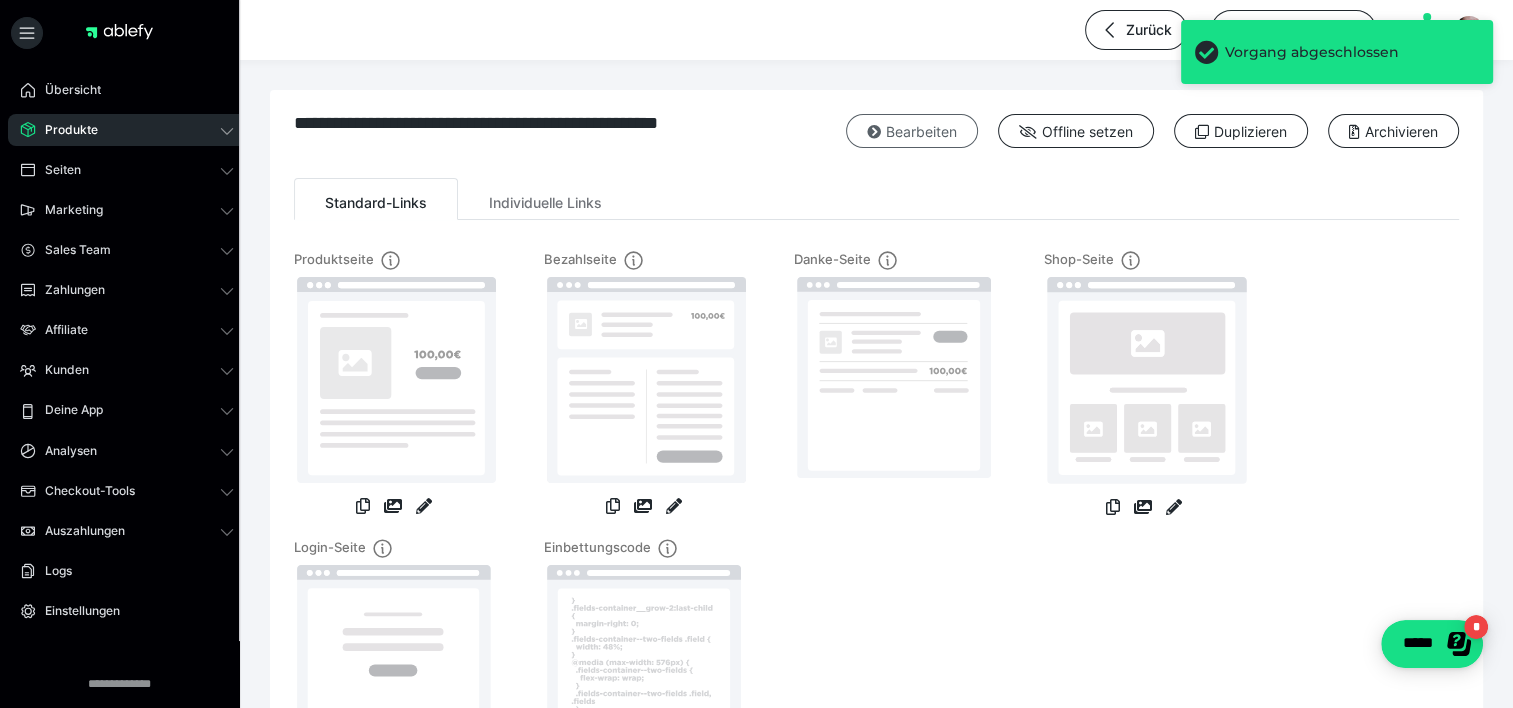 click on "Bearbeiten" at bounding box center [912, 131] 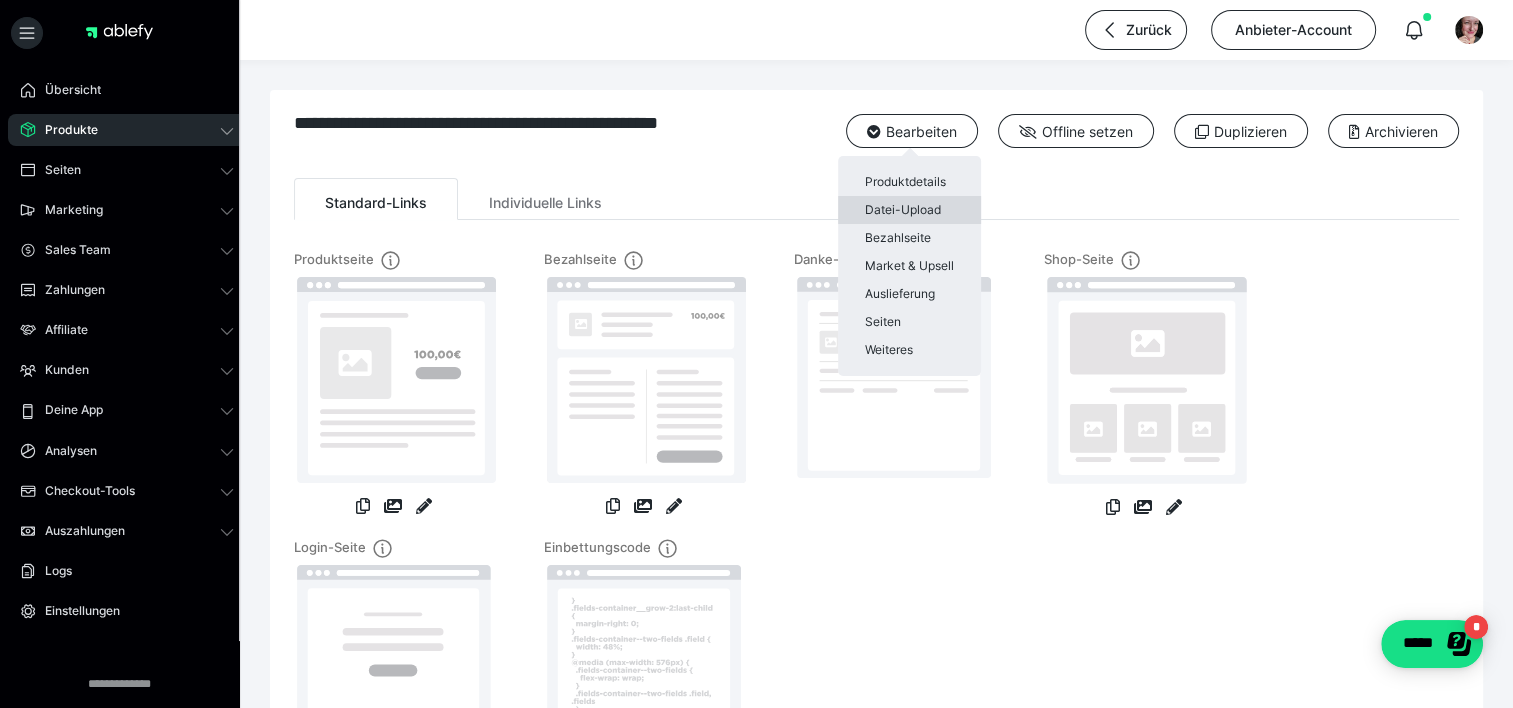 click on "Datei-Upload" at bounding box center (909, 210) 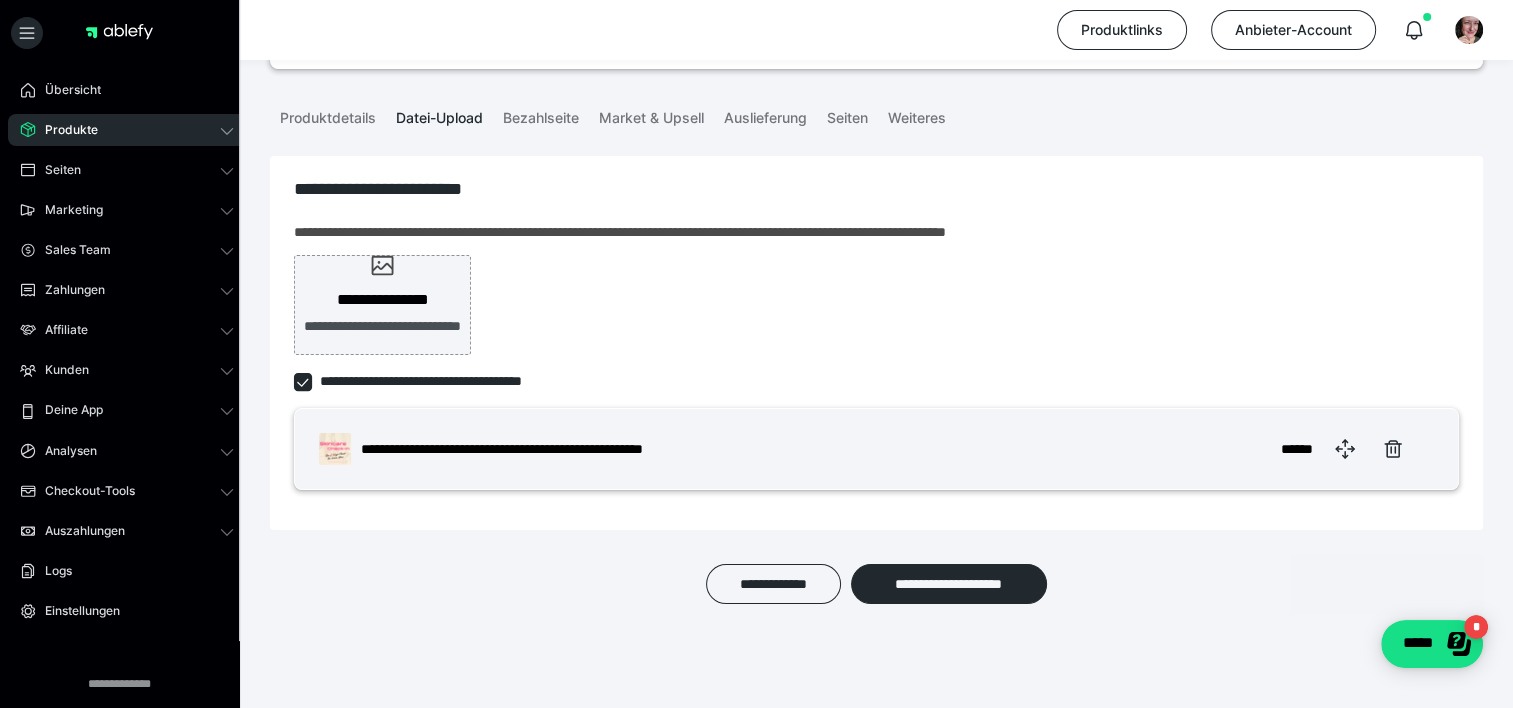 scroll, scrollTop: 207, scrollLeft: 0, axis: vertical 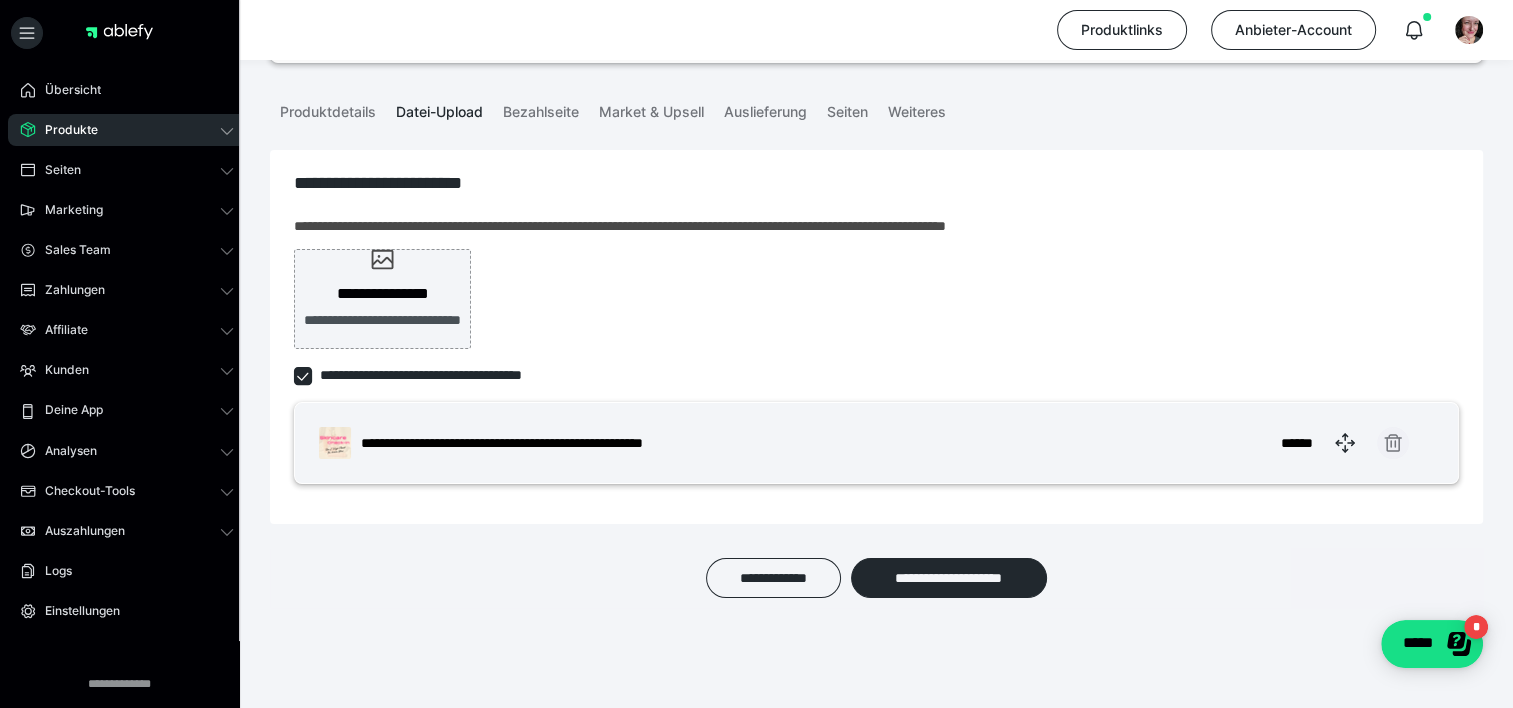 click 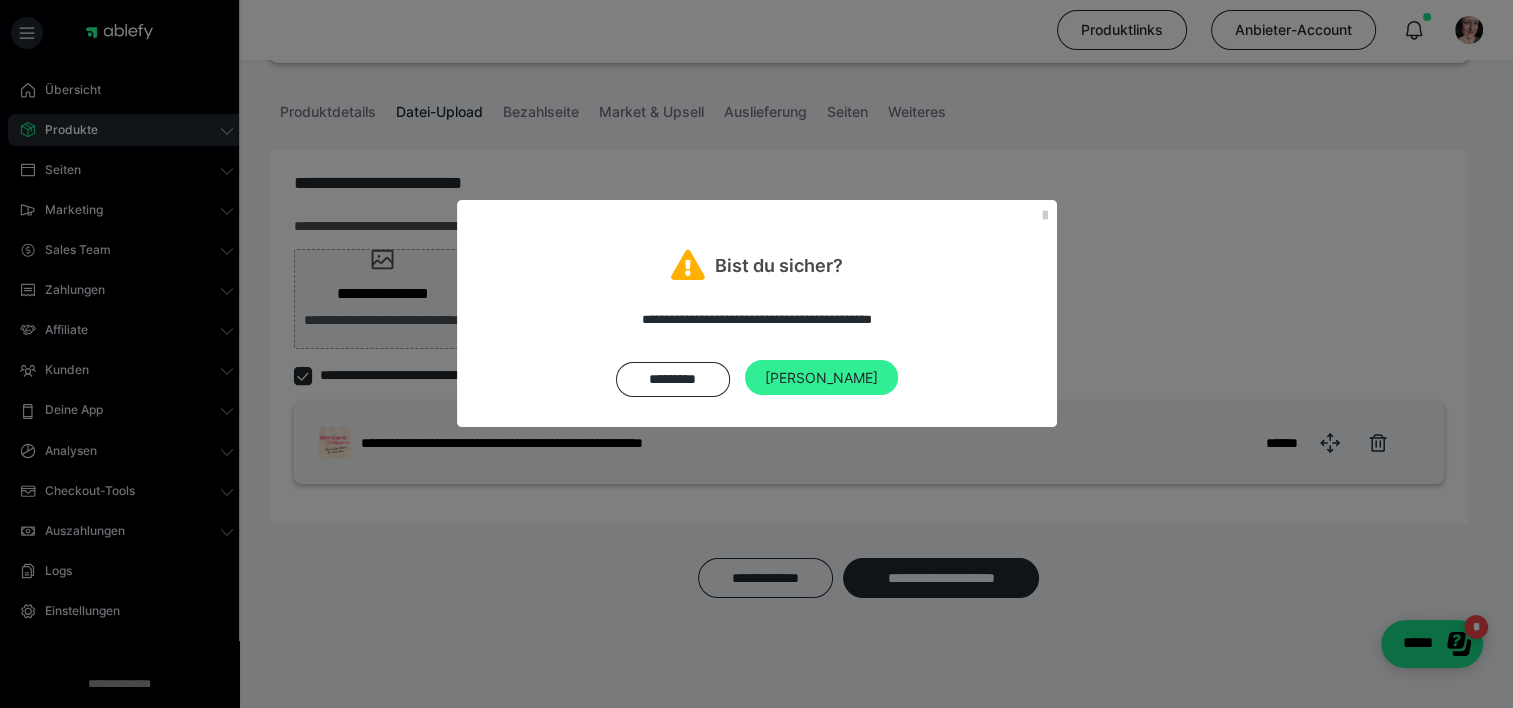 click on "[PERSON_NAME]" at bounding box center (821, 378) 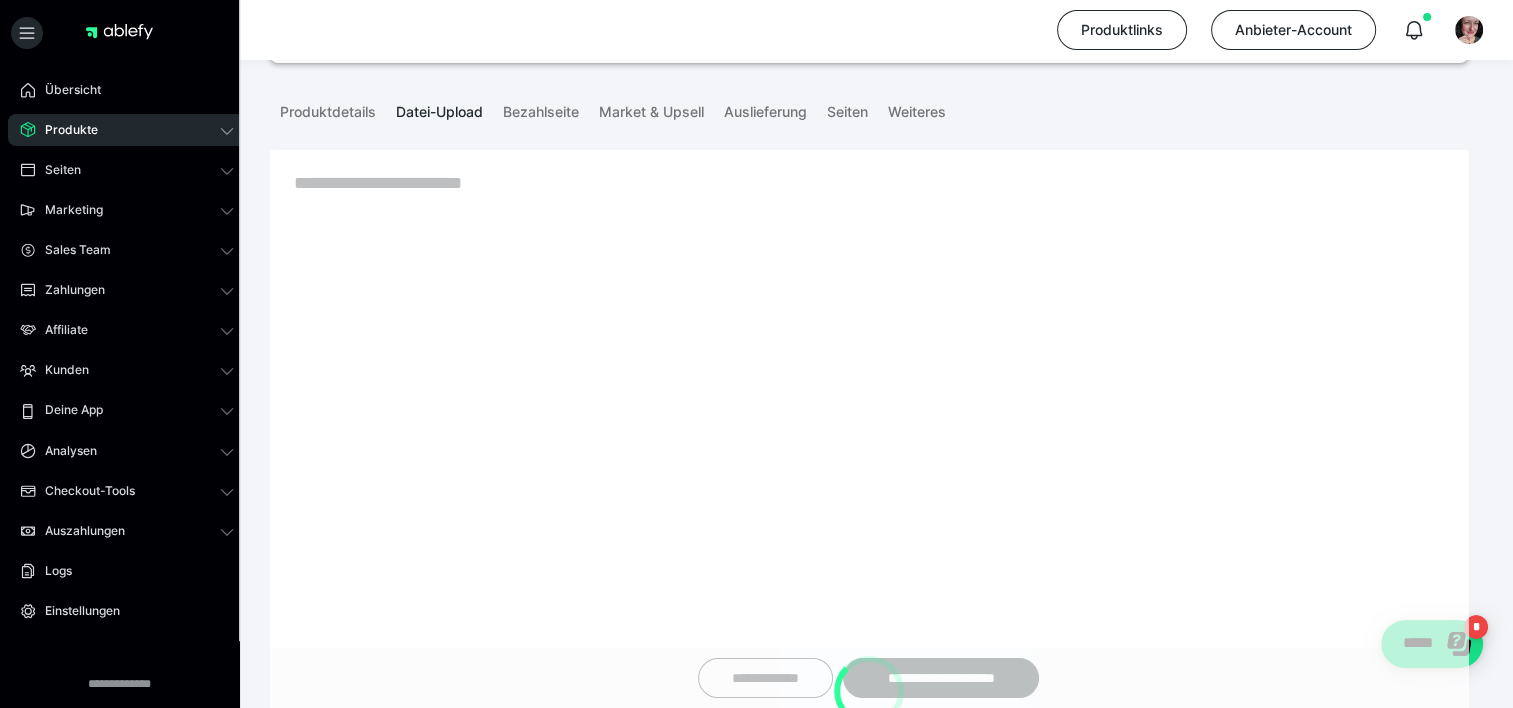 scroll, scrollTop: 108, scrollLeft: 0, axis: vertical 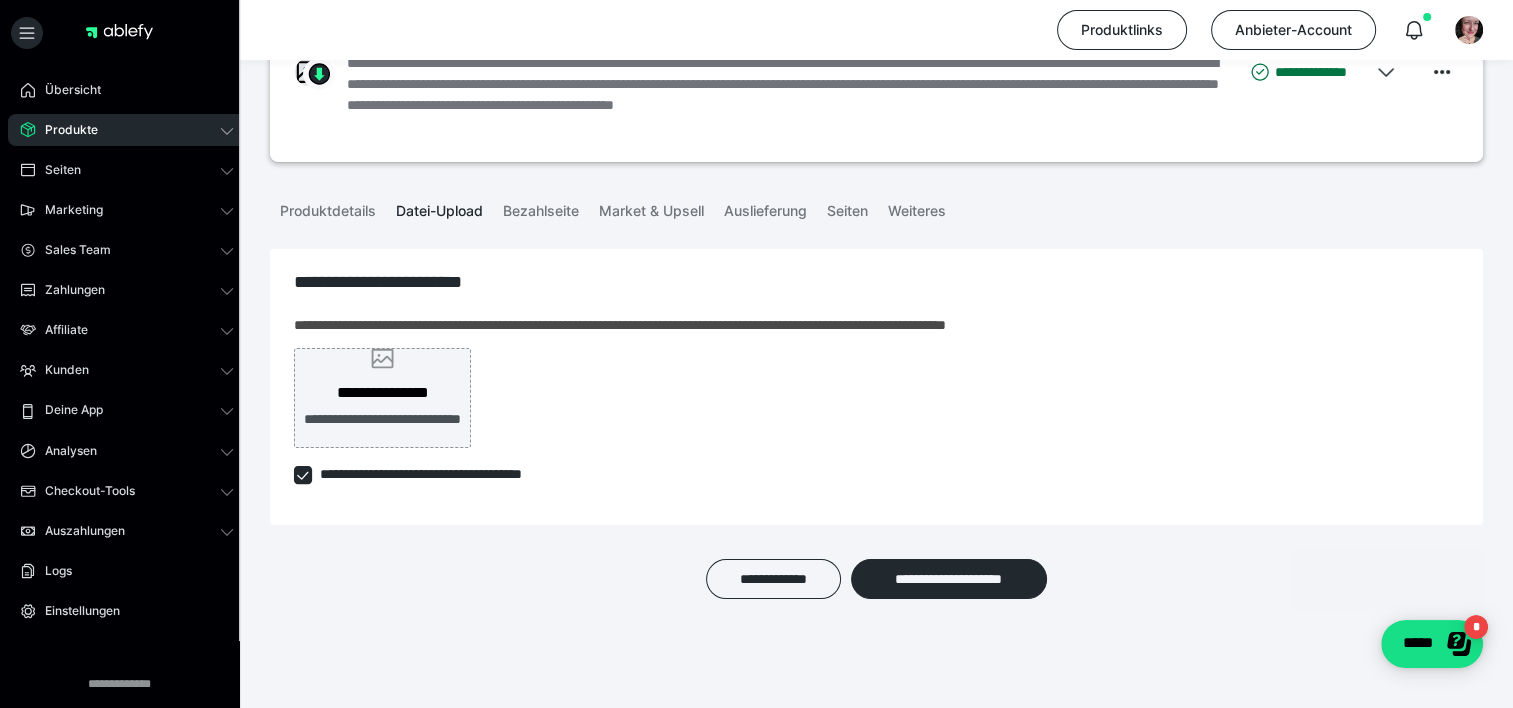 click on "**********" at bounding box center (382, 430) 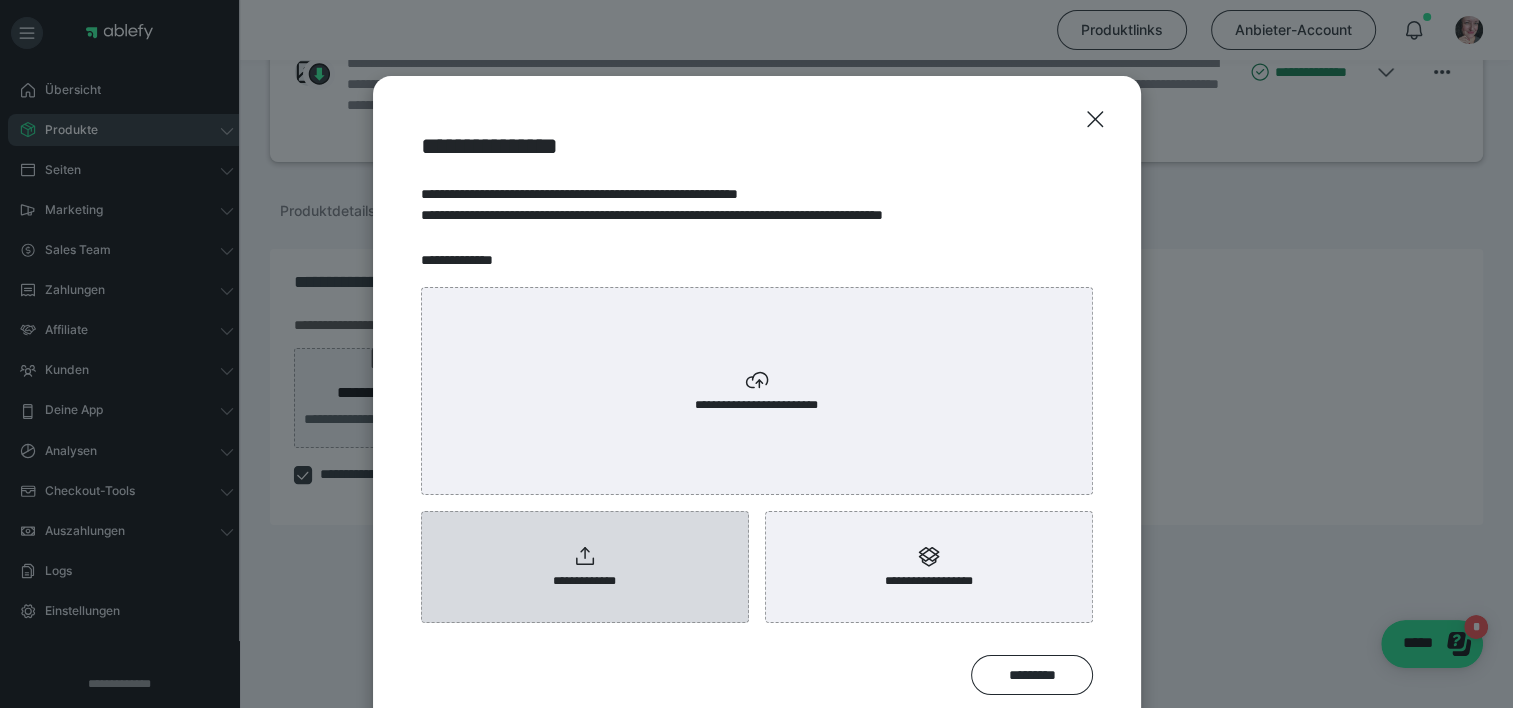 click on "**********" at bounding box center (585, 567) 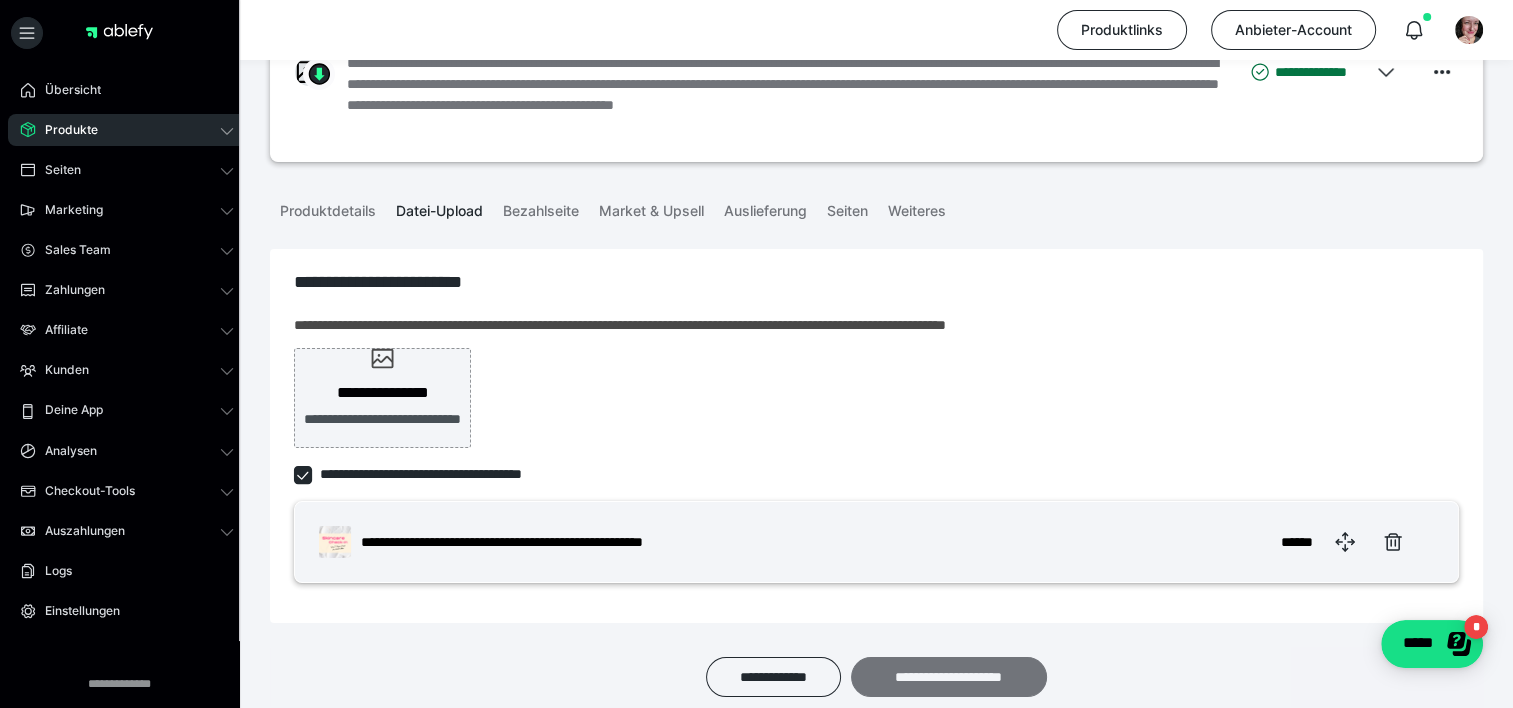click on "**********" at bounding box center [949, 677] 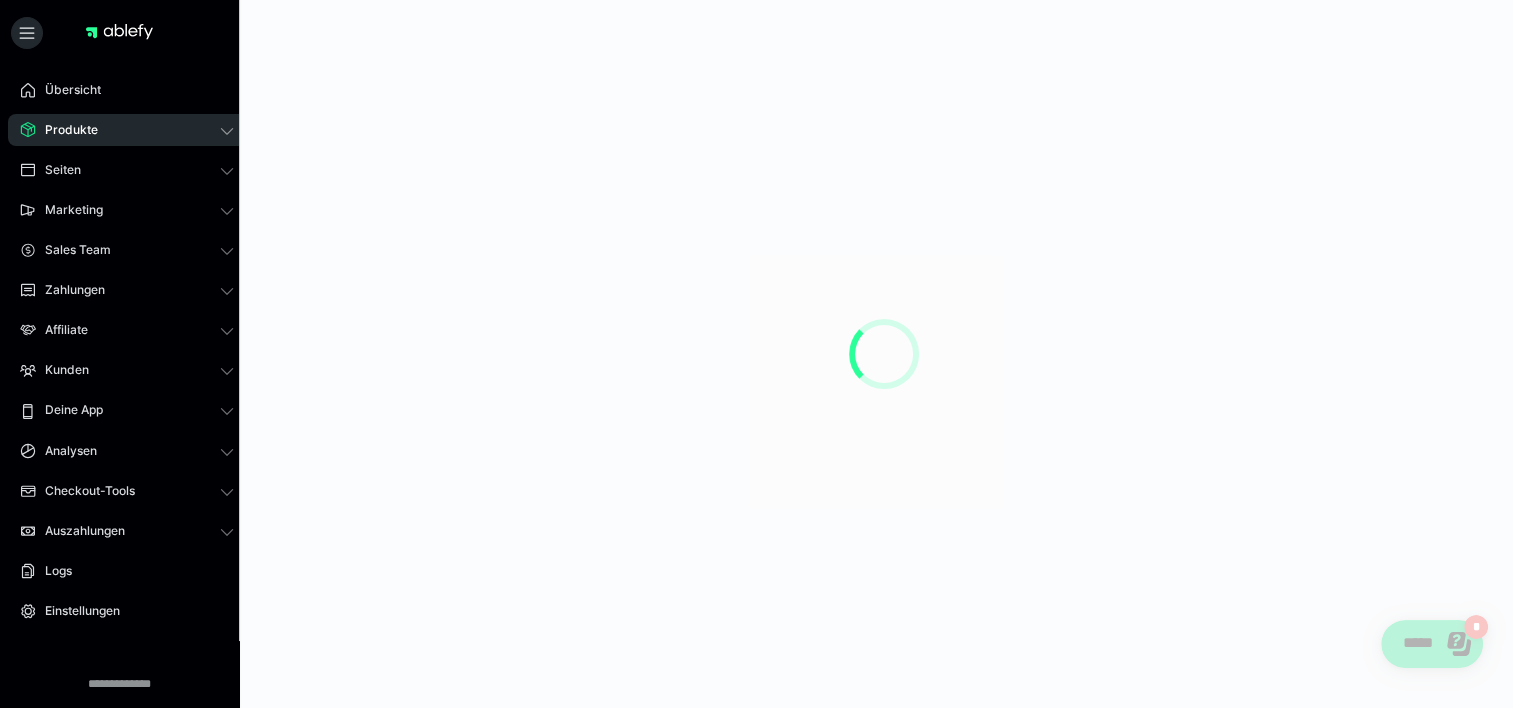 scroll, scrollTop: 0, scrollLeft: 0, axis: both 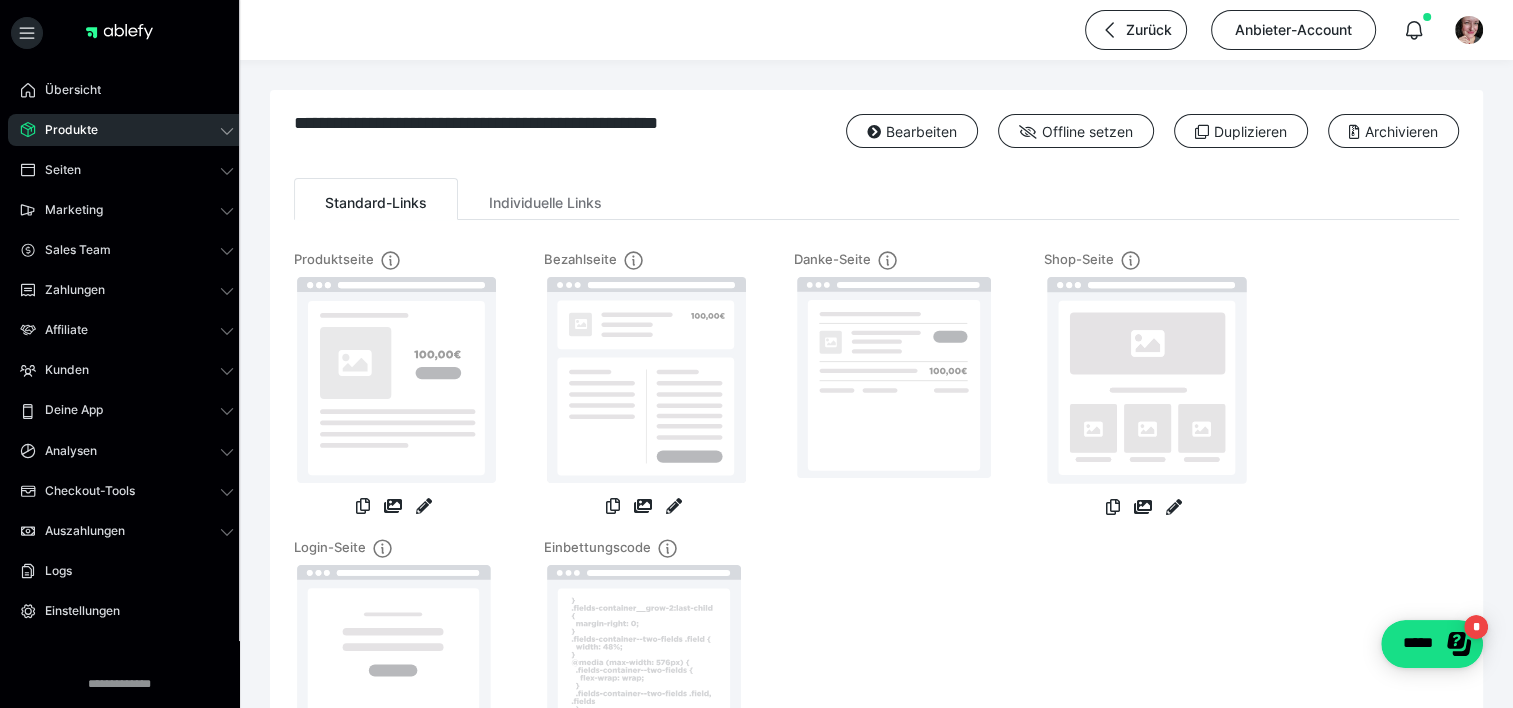 click on "Produkte" at bounding box center (64, 130) 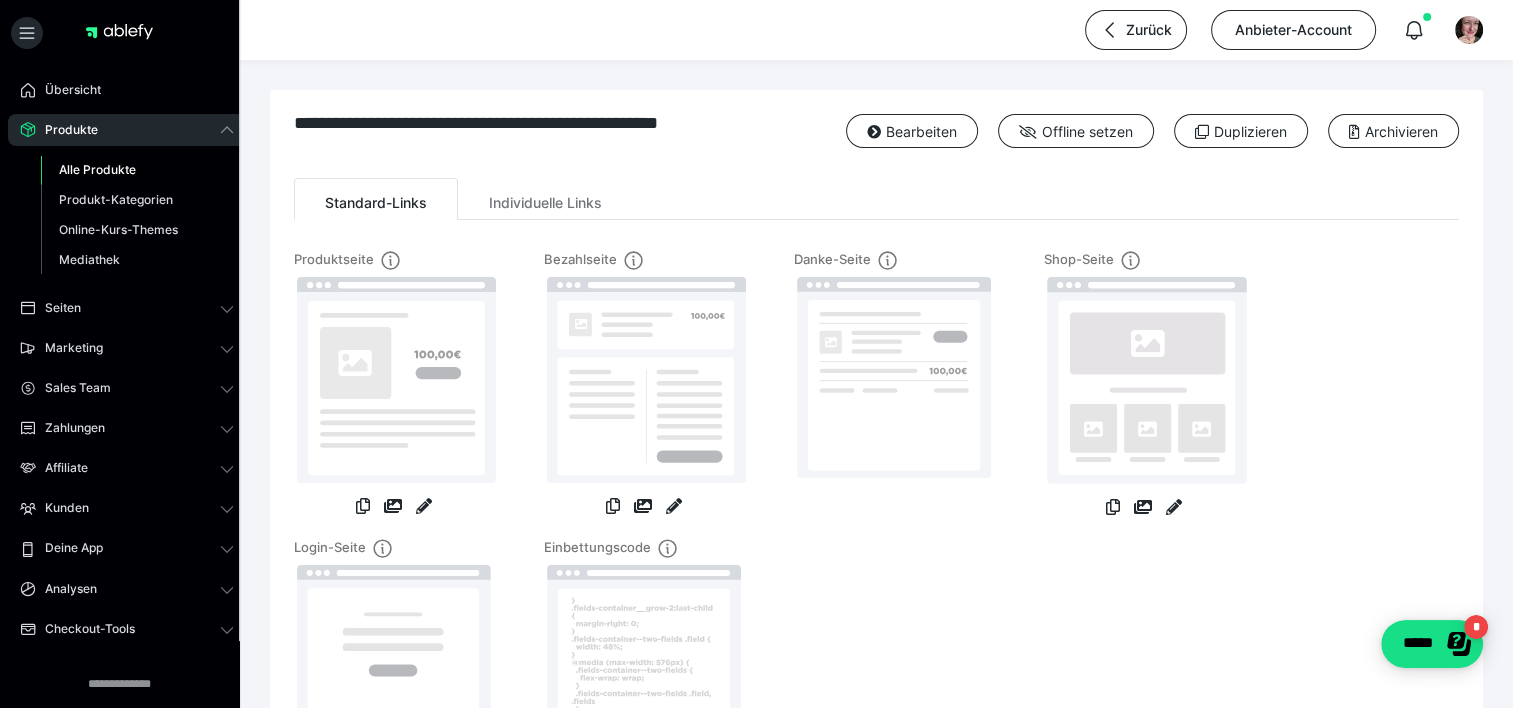 click on "Alle Produkte" at bounding box center [97, 169] 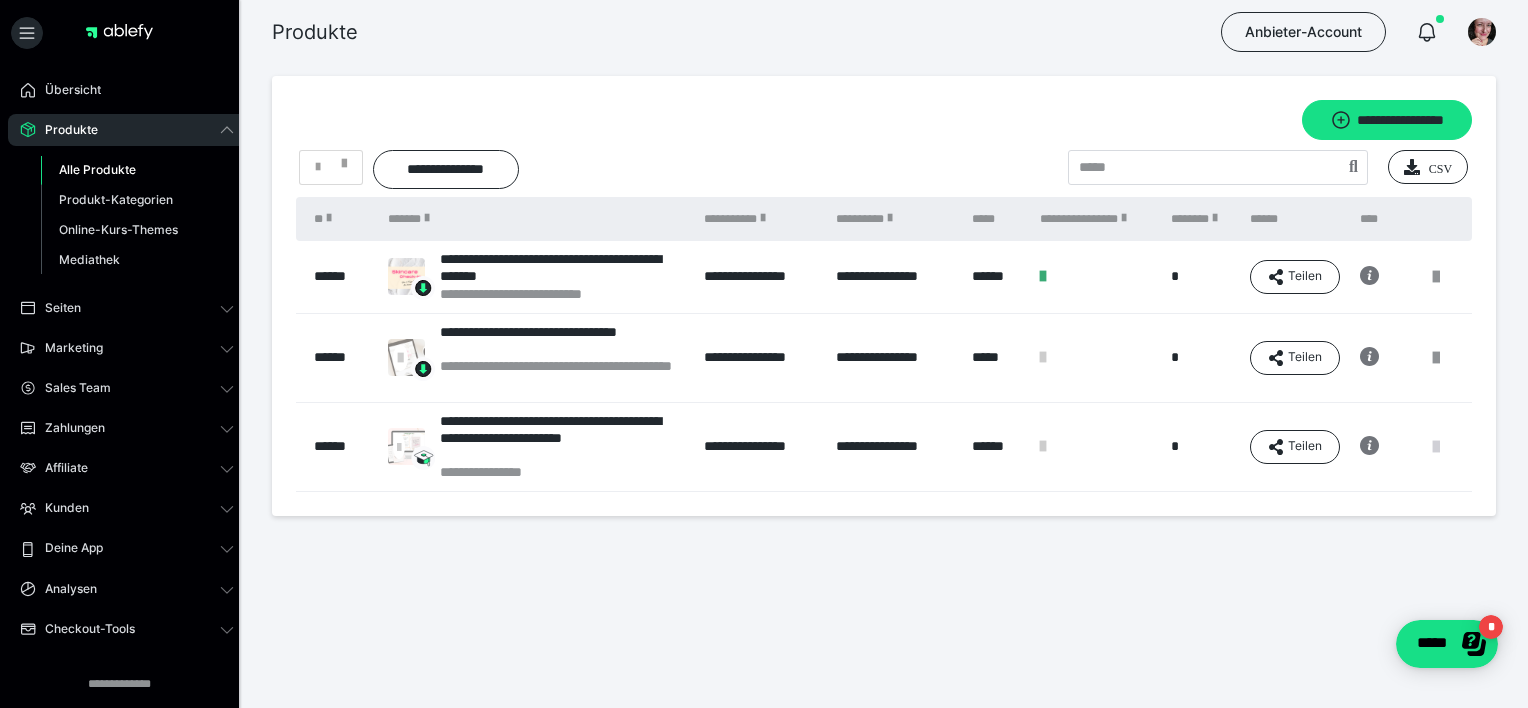 click at bounding box center (1436, 447) 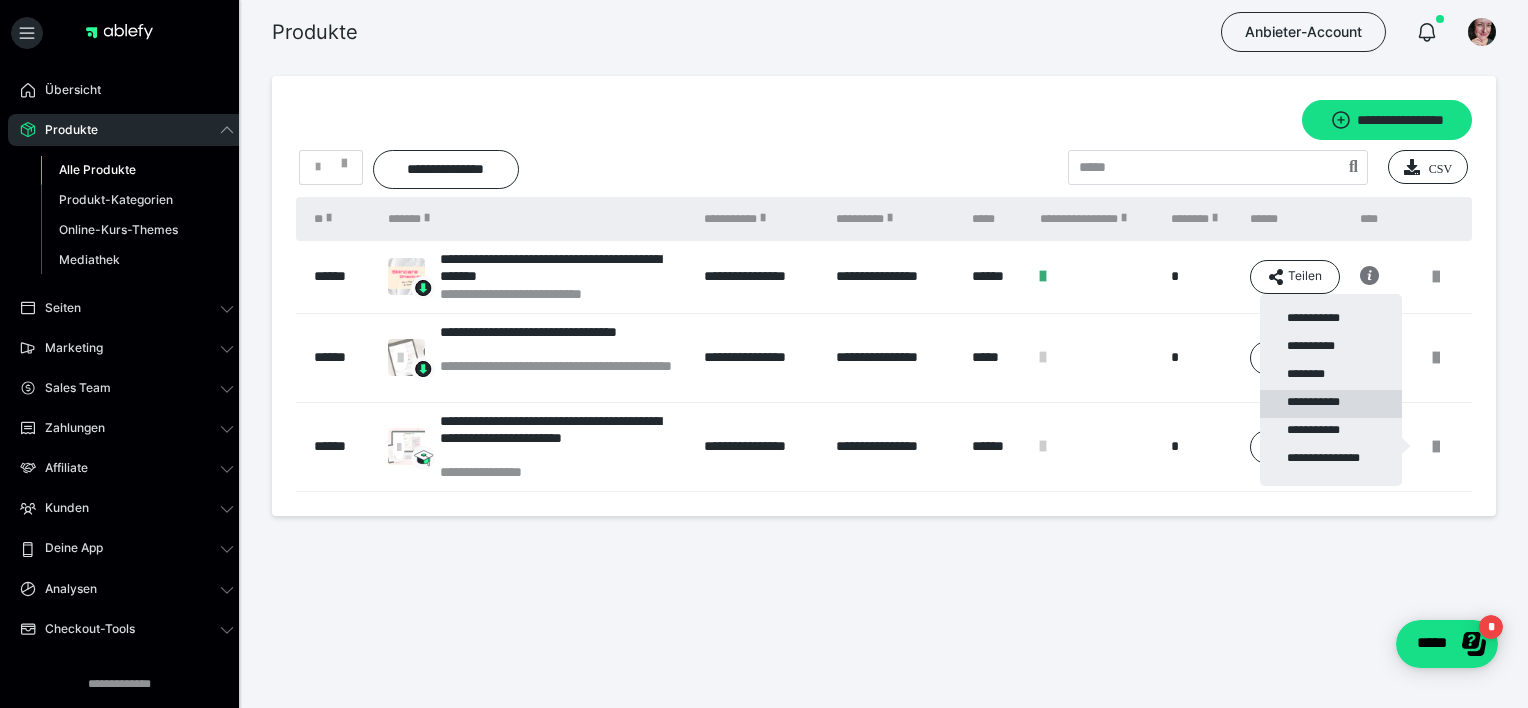 click on "**********" at bounding box center (1331, 404) 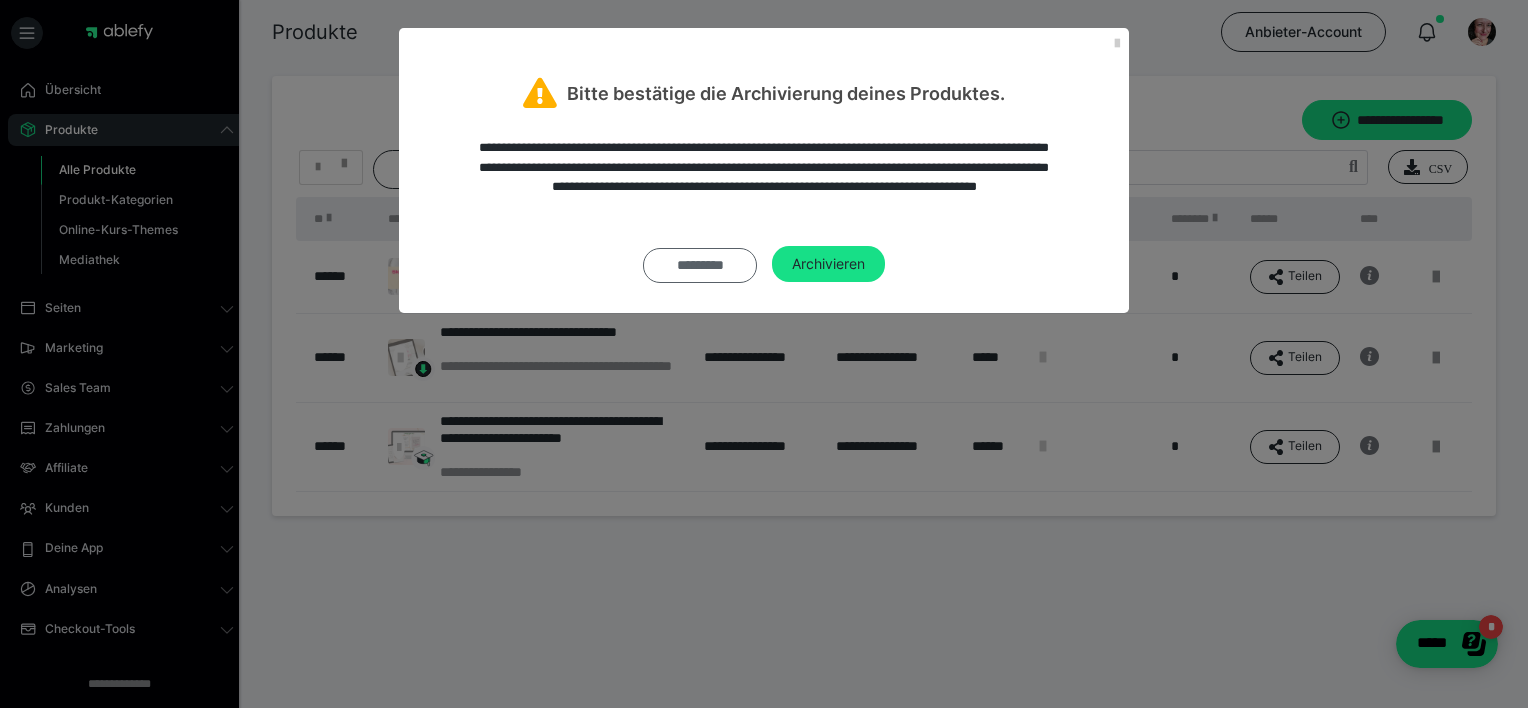 click on "*********" at bounding box center [700, 265] 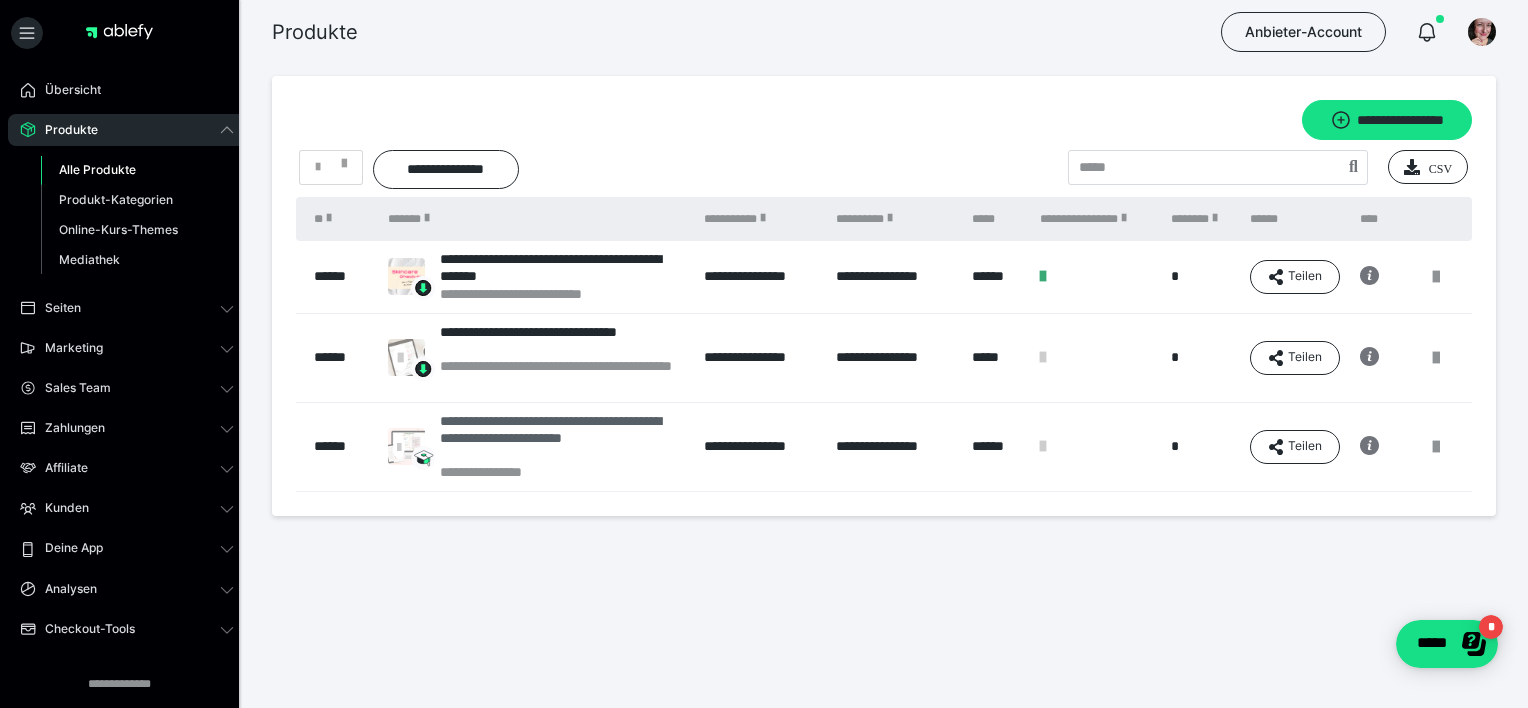 click on "**********" at bounding box center (562, 438) 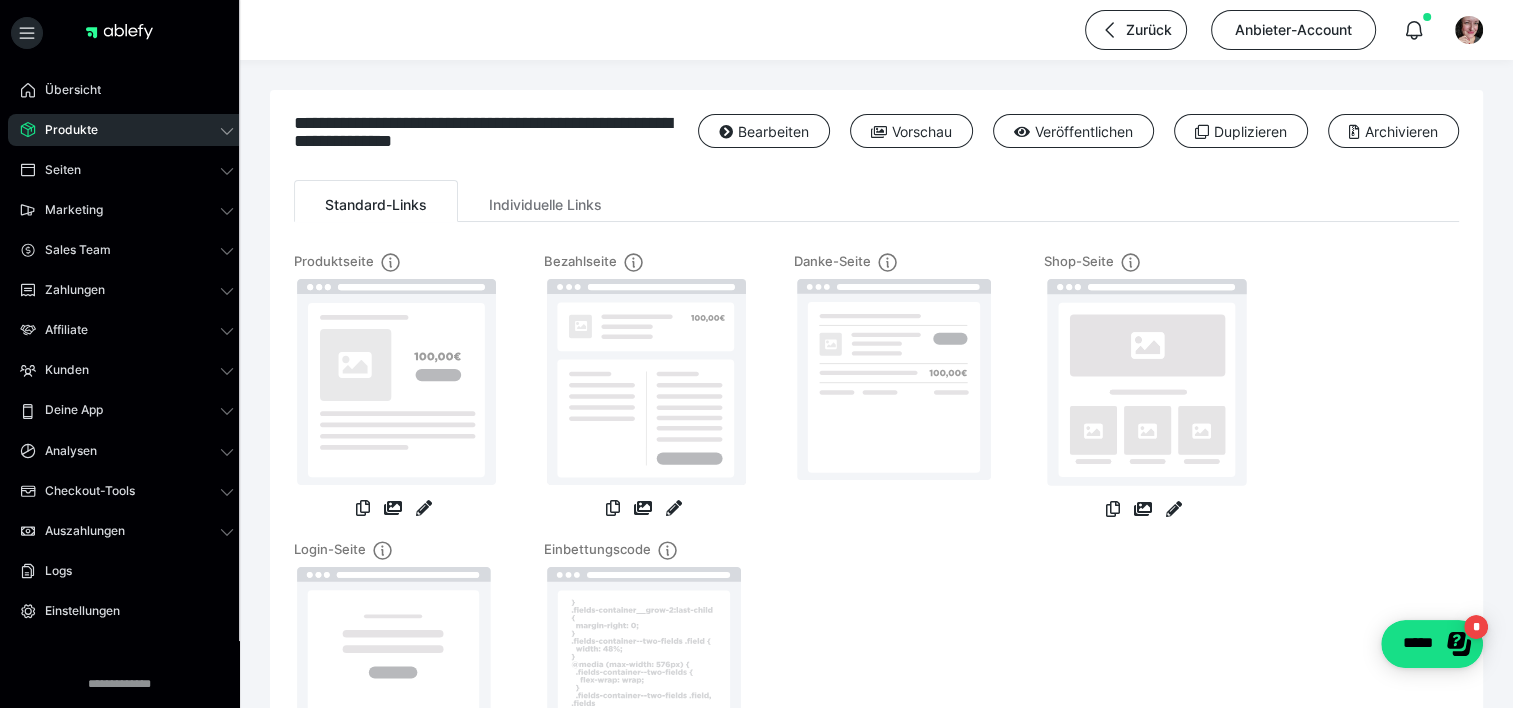 click on "**********" at bounding box center [876, 458] 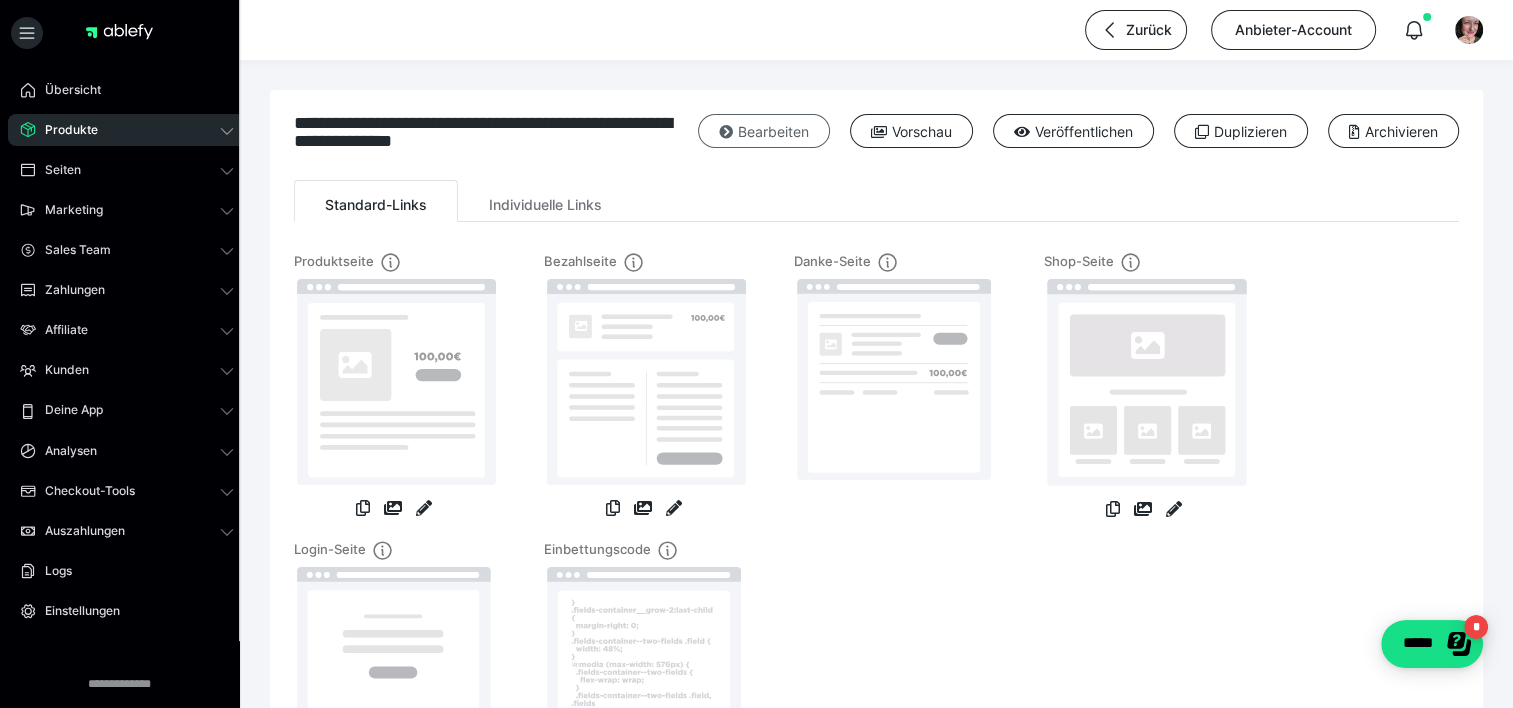 click on "Bearbeiten" at bounding box center (764, 131) 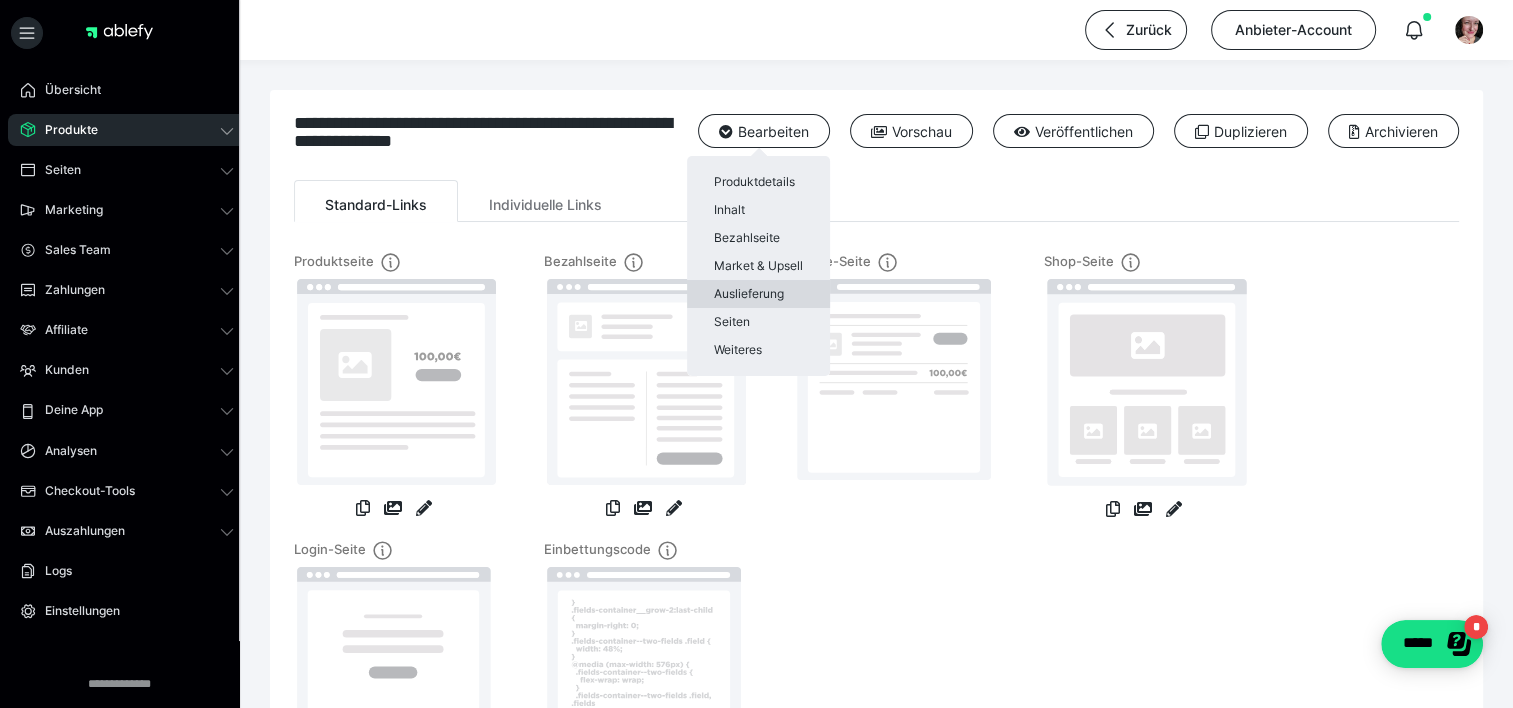 click on "Auslieferung" at bounding box center (758, 294) 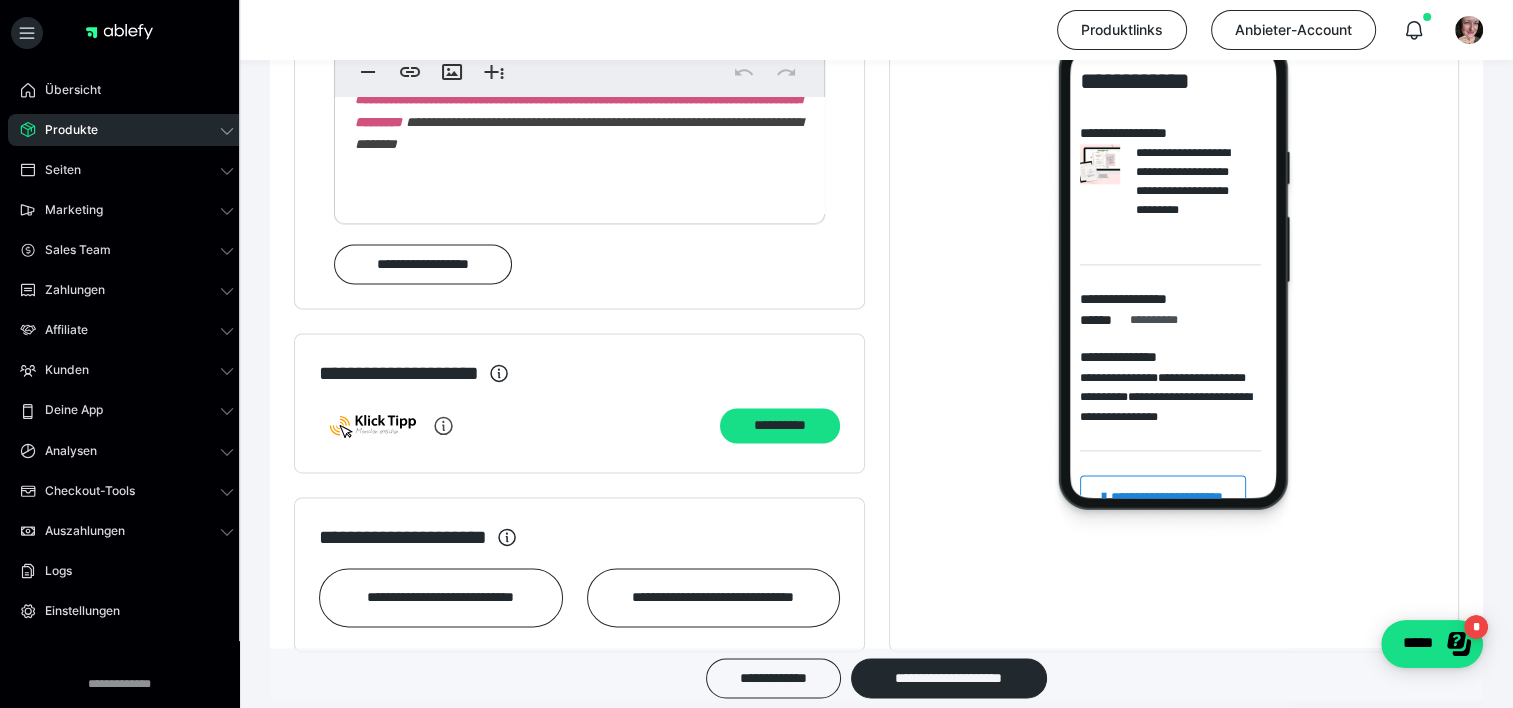 scroll, scrollTop: 2839, scrollLeft: 0, axis: vertical 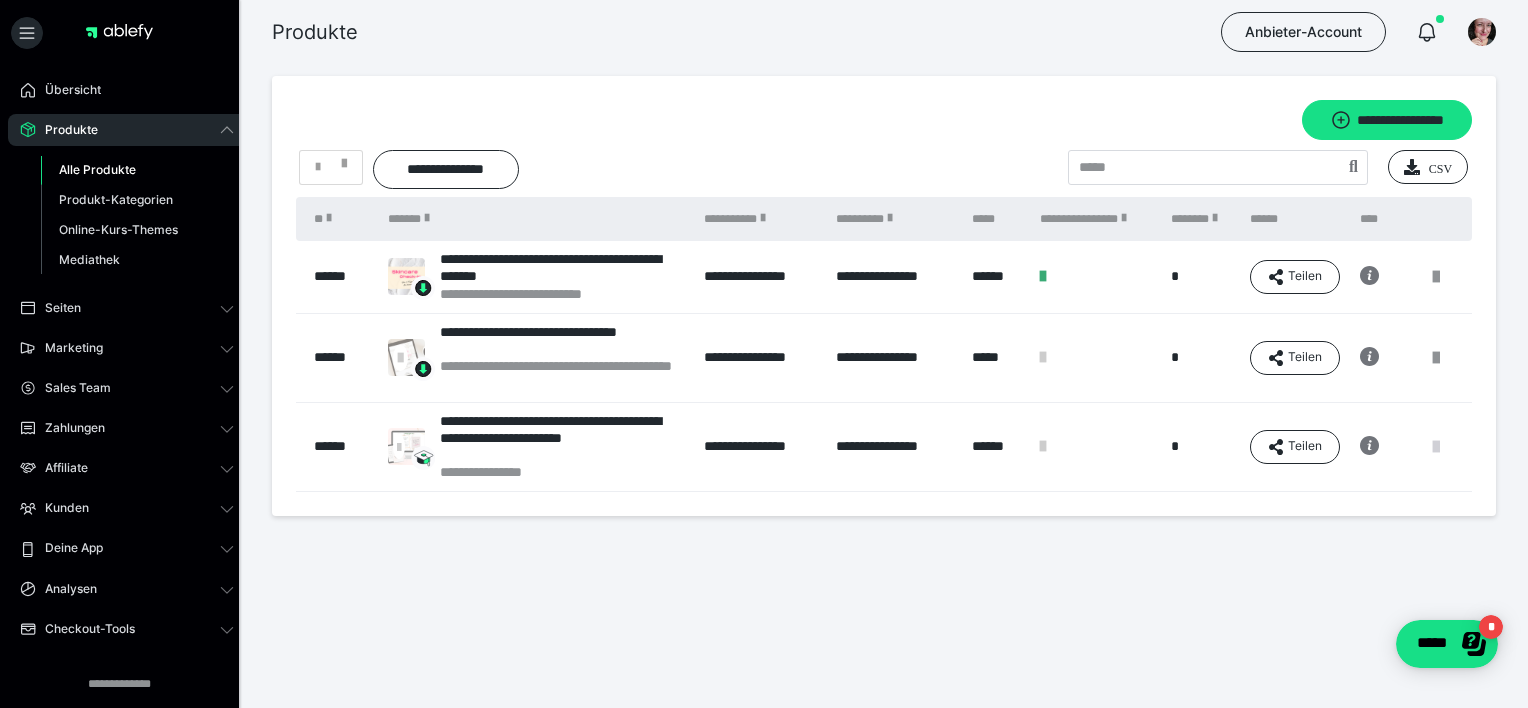 click at bounding box center (1436, 447) 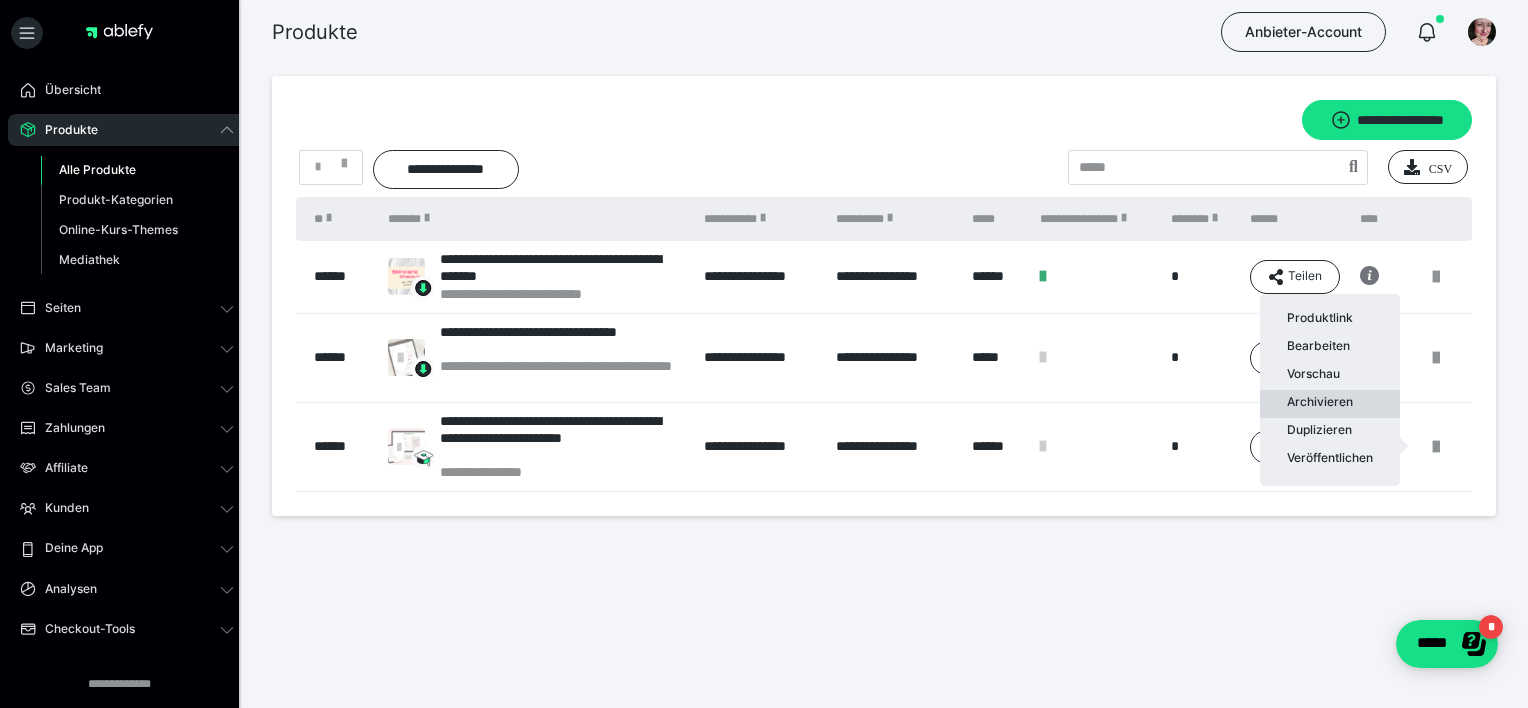 click on "Archivieren" at bounding box center (1330, 404) 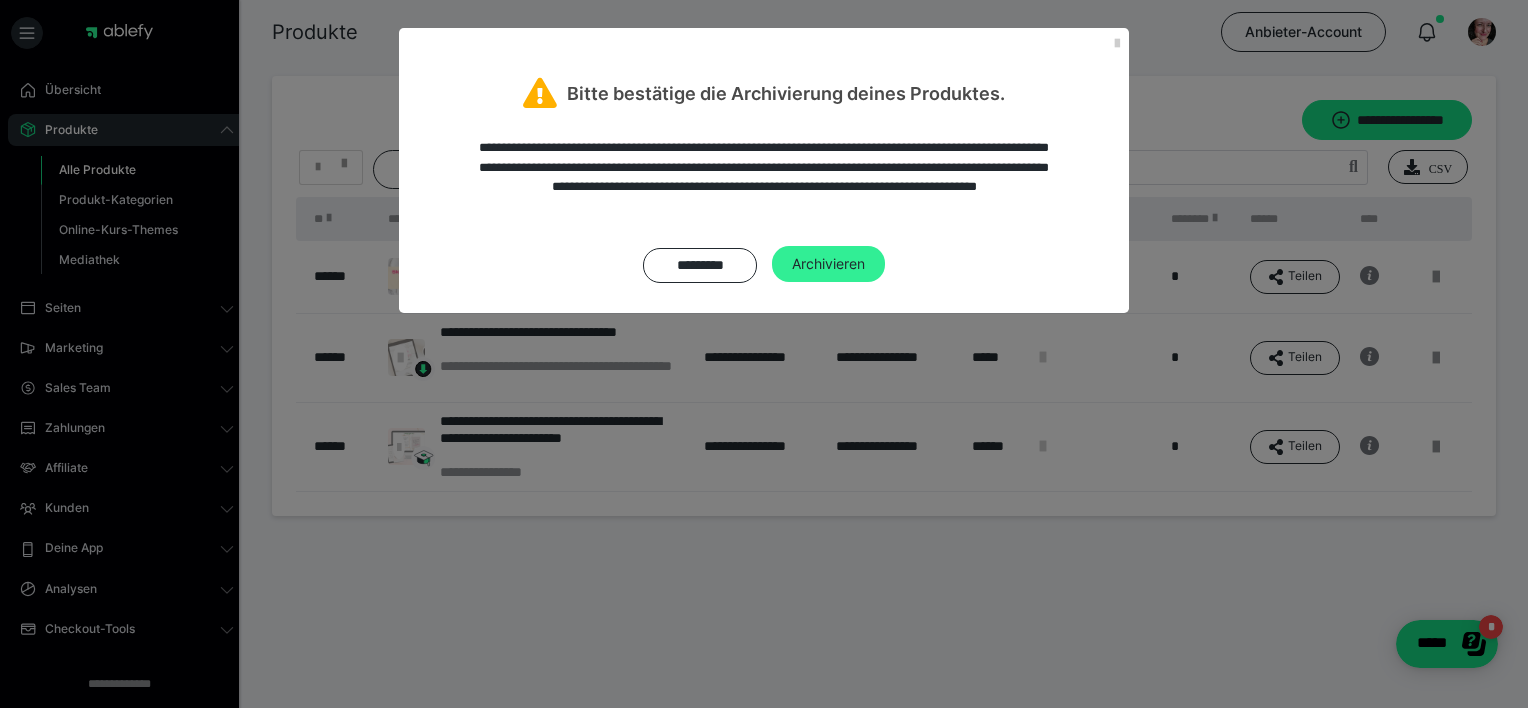 click on "Archivieren" at bounding box center (828, 264) 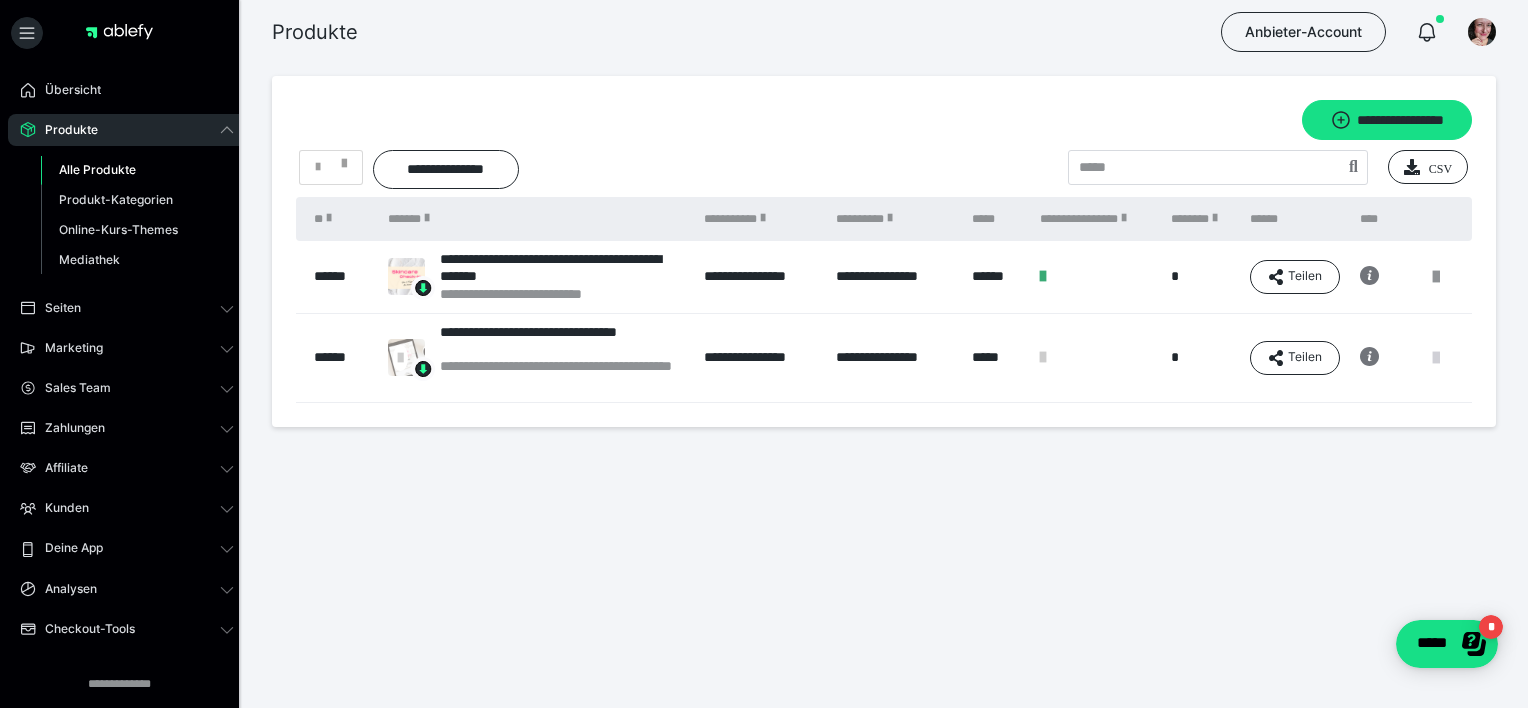 click at bounding box center [1436, 358] 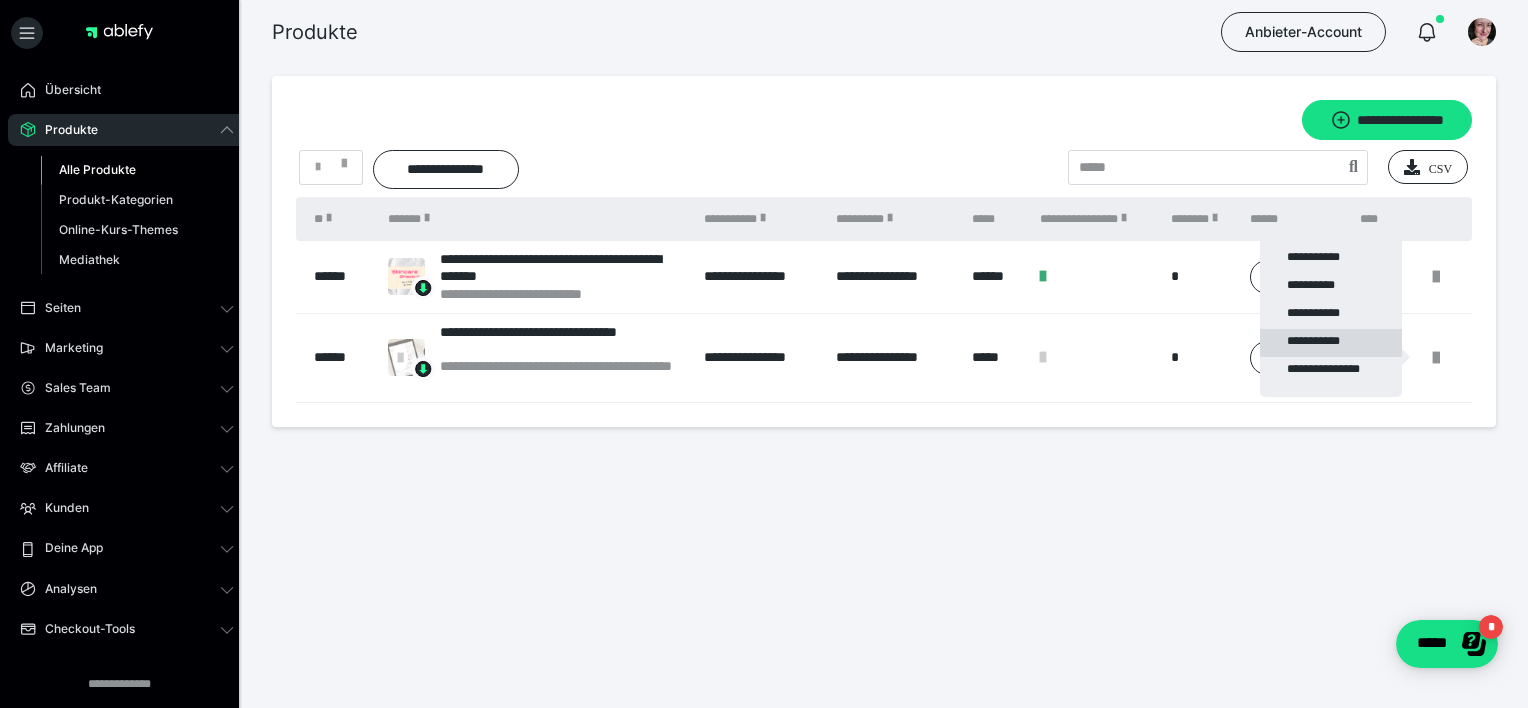 click on "**********" at bounding box center [1331, 343] 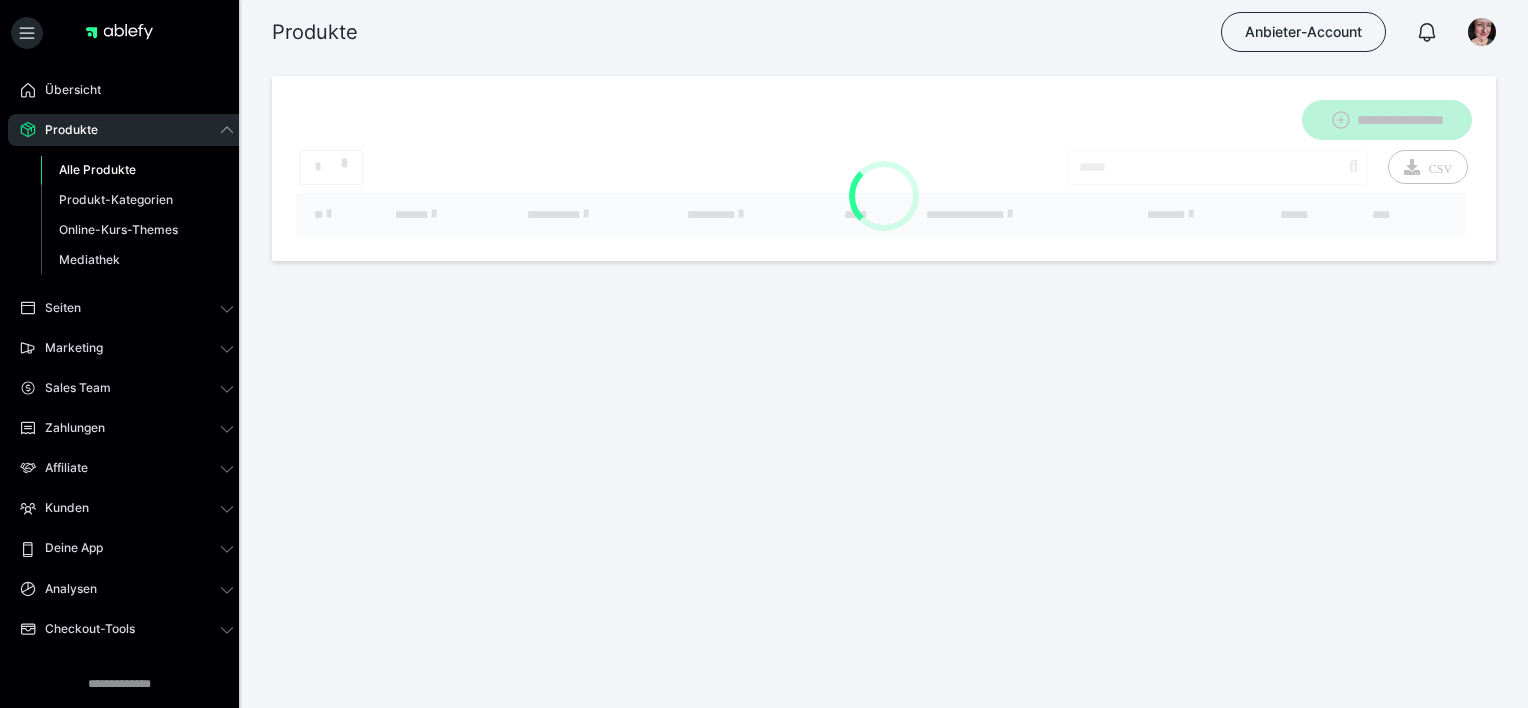 scroll, scrollTop: 0, scrollLeft: 0, axis: both 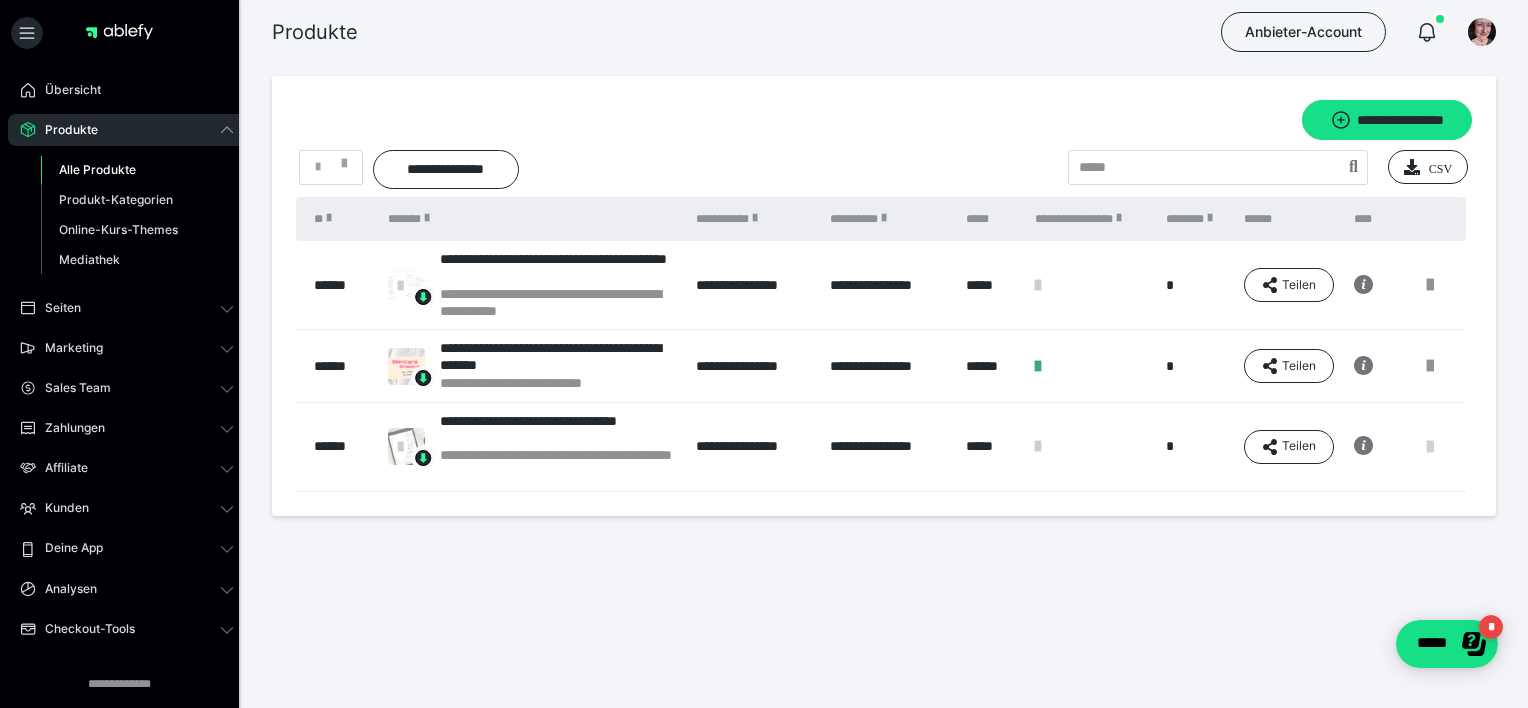 click at bounding box center (1430, 447) 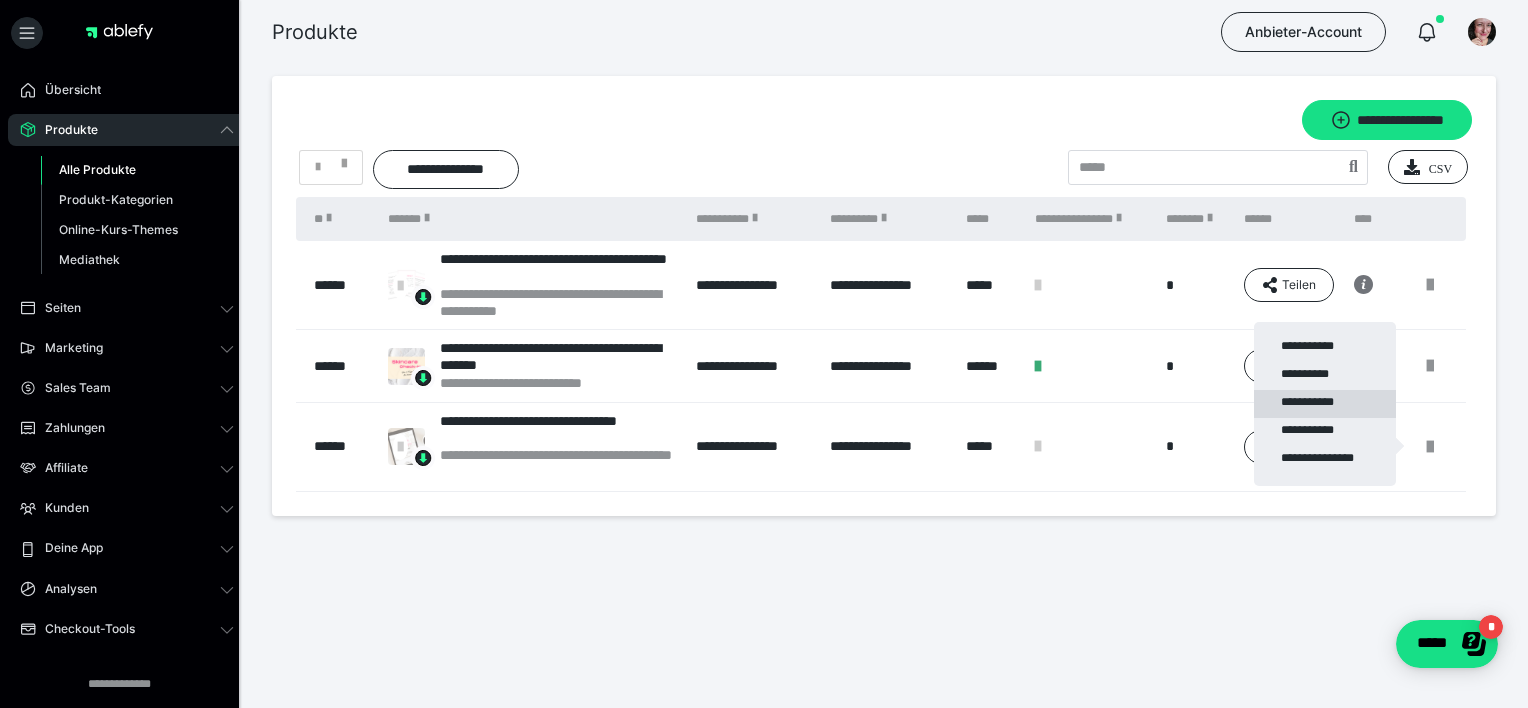 click on "**********" at bounding box center [1325, 404] 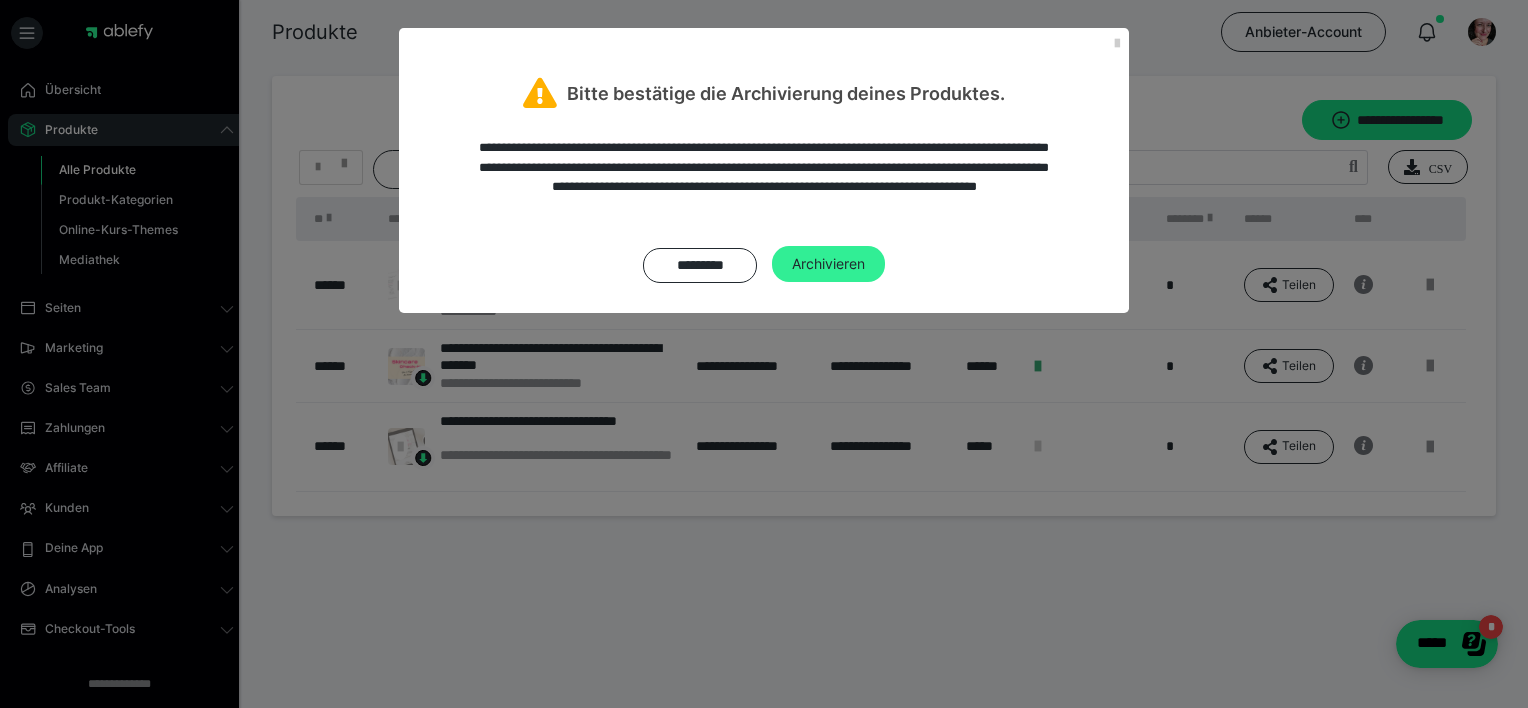 click on "Archivieren" at bounding box center [828, 264] 